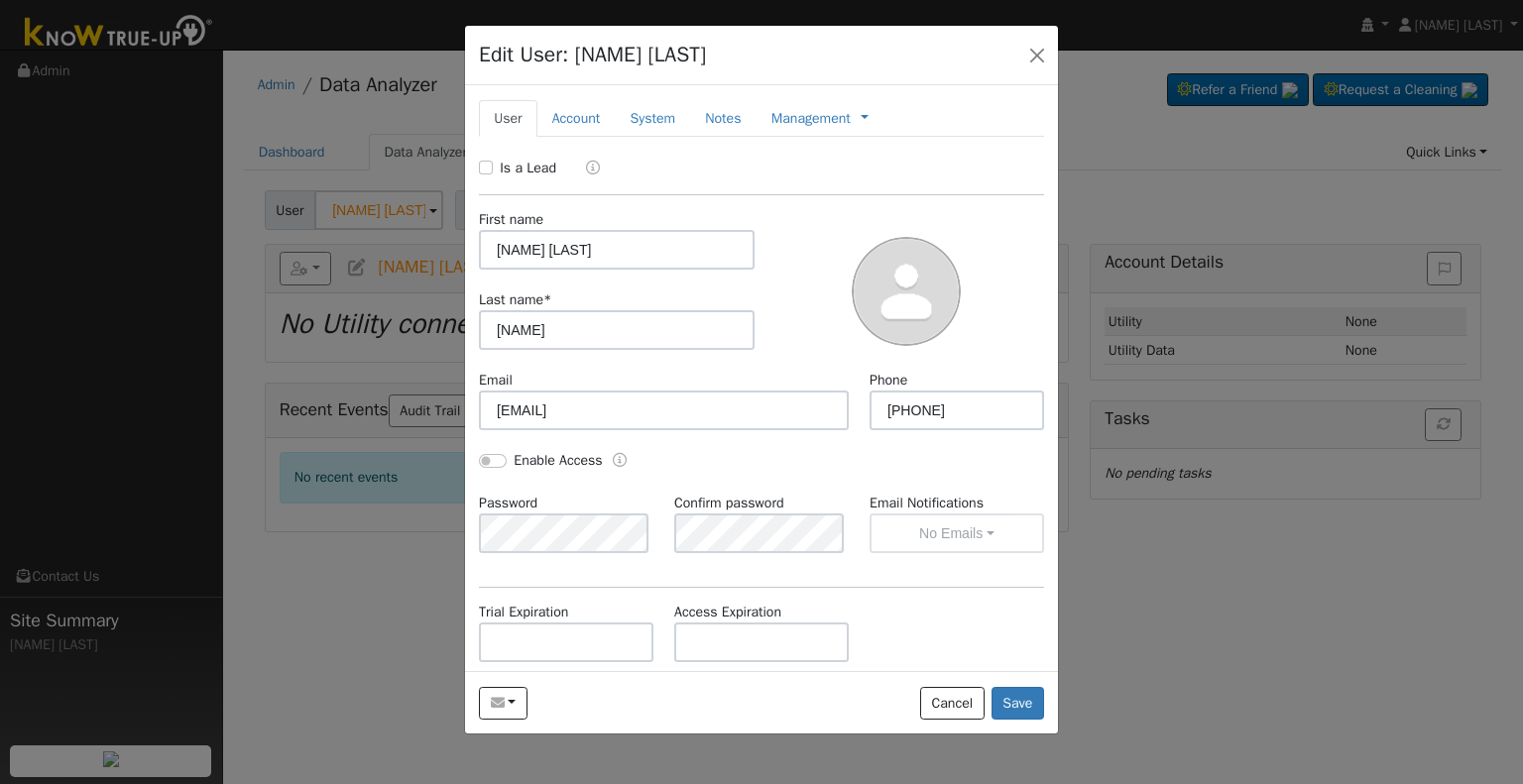scroll, scrollTop: 0, scrollLeft: 0, axis: both 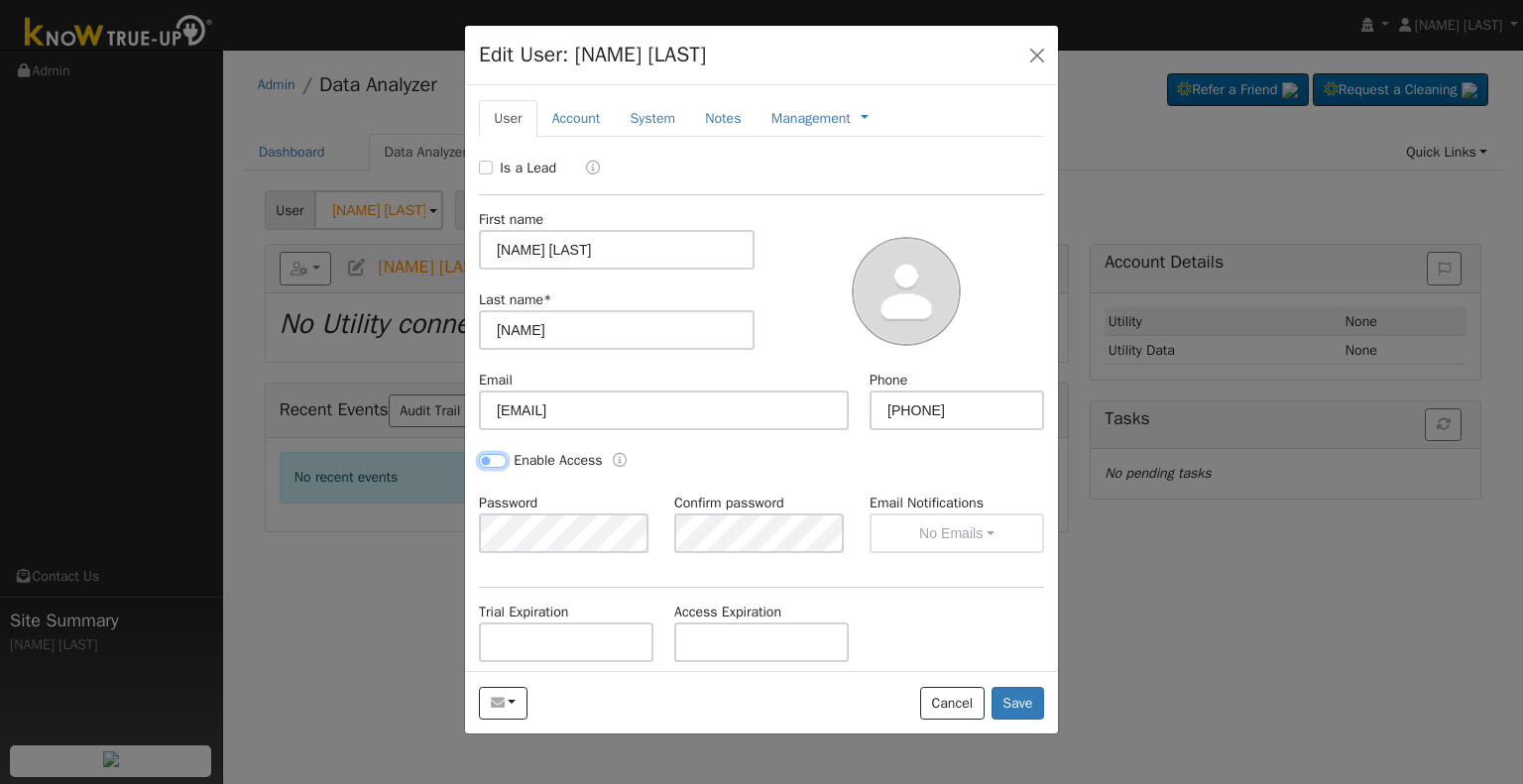click on "Enable Access" at bounding box center [493, 461] 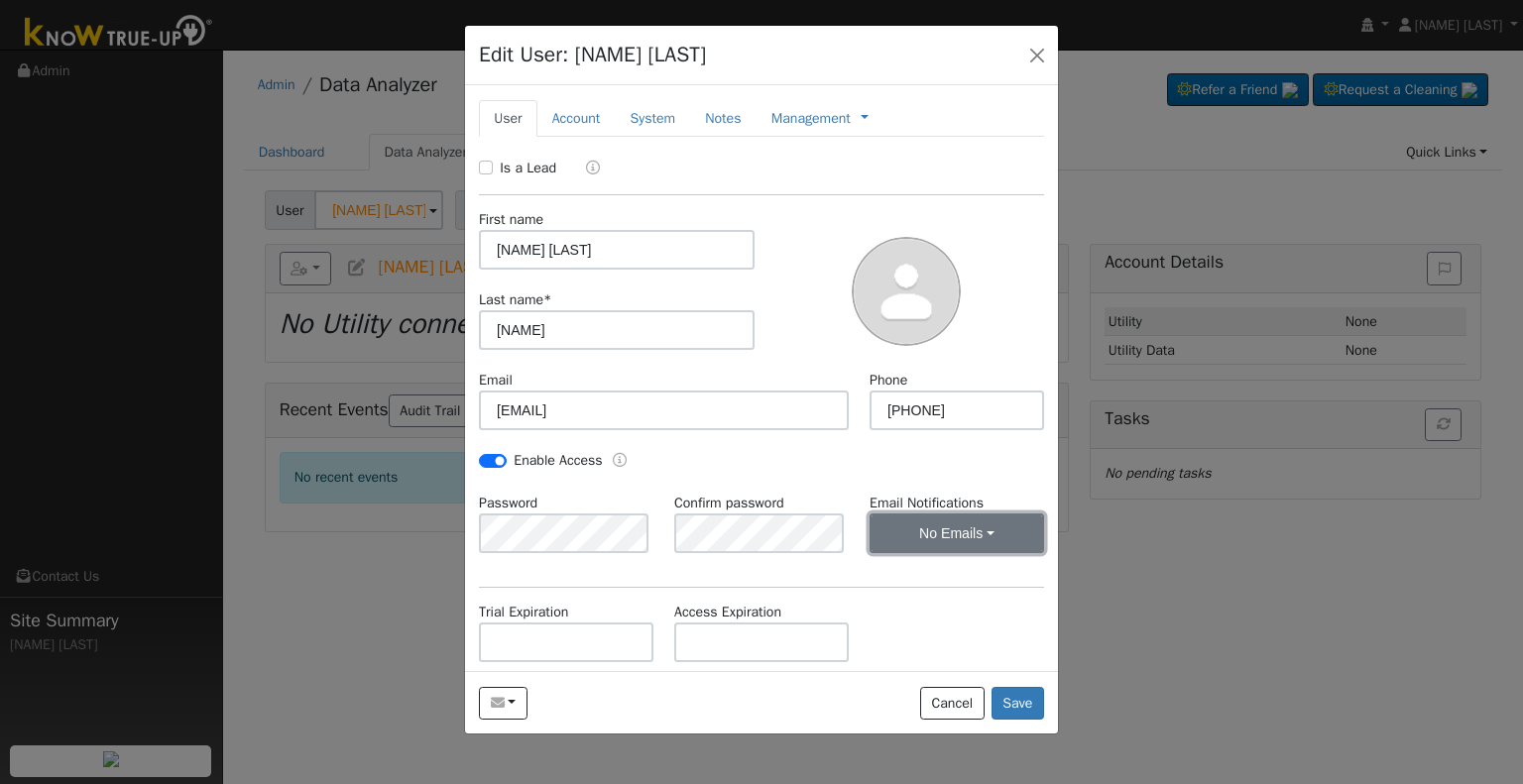 click on "No Emails" at bounding box center (957, 533) 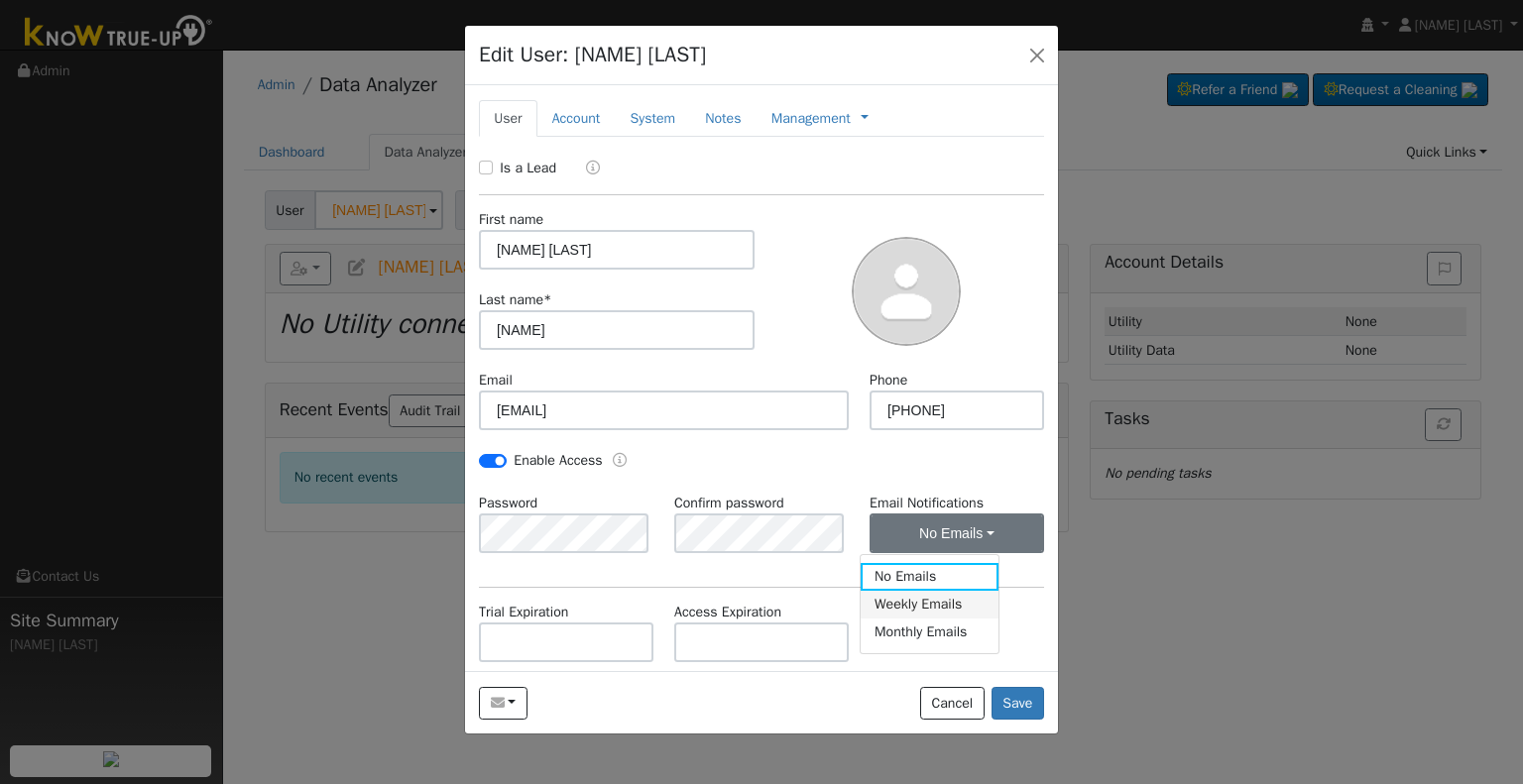 click on "Weekly Emails" at bounding box center [929, 605] 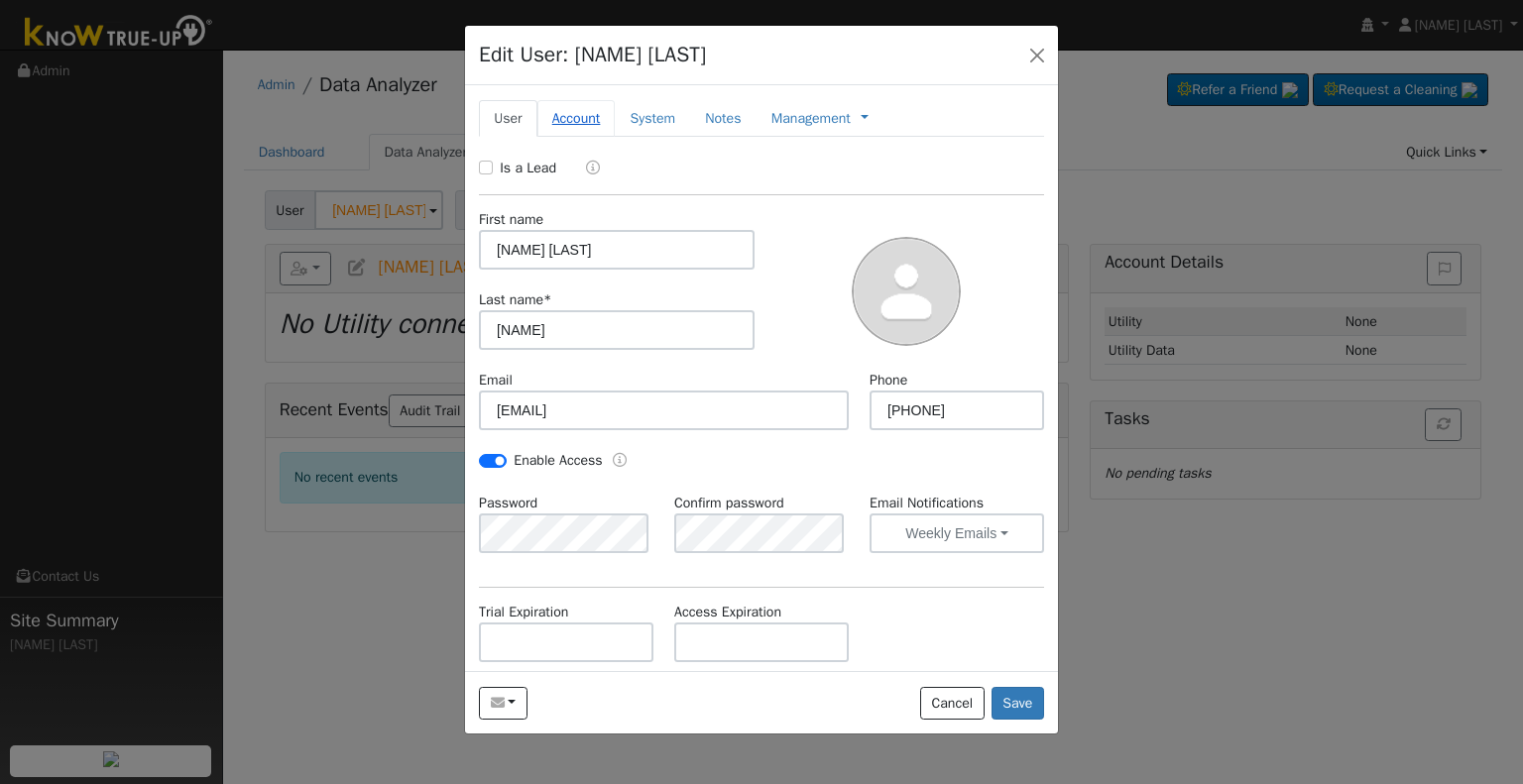 click on "Account" at bounding box center (576, 118) 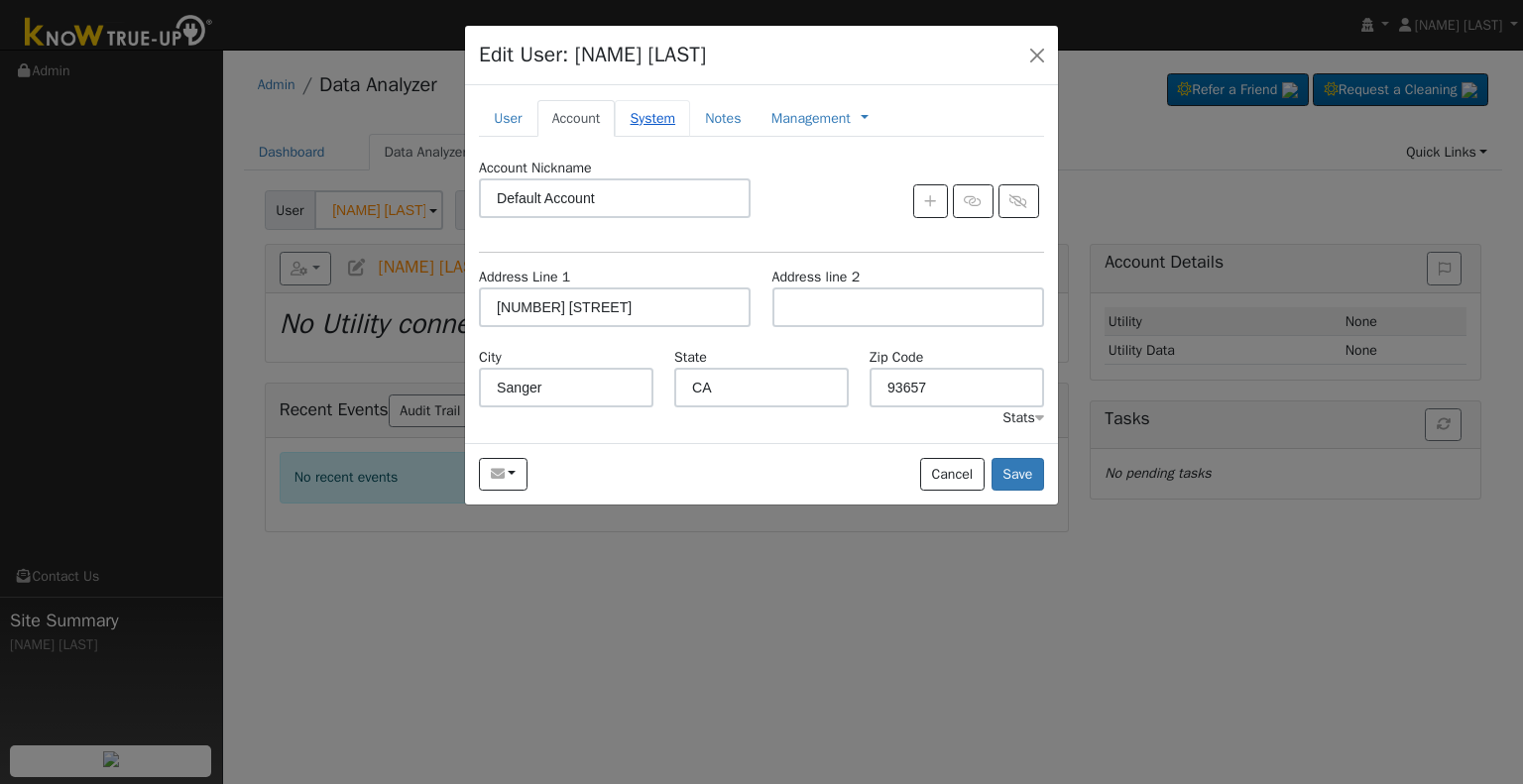 click on "System" at bounding box center (652, 118) 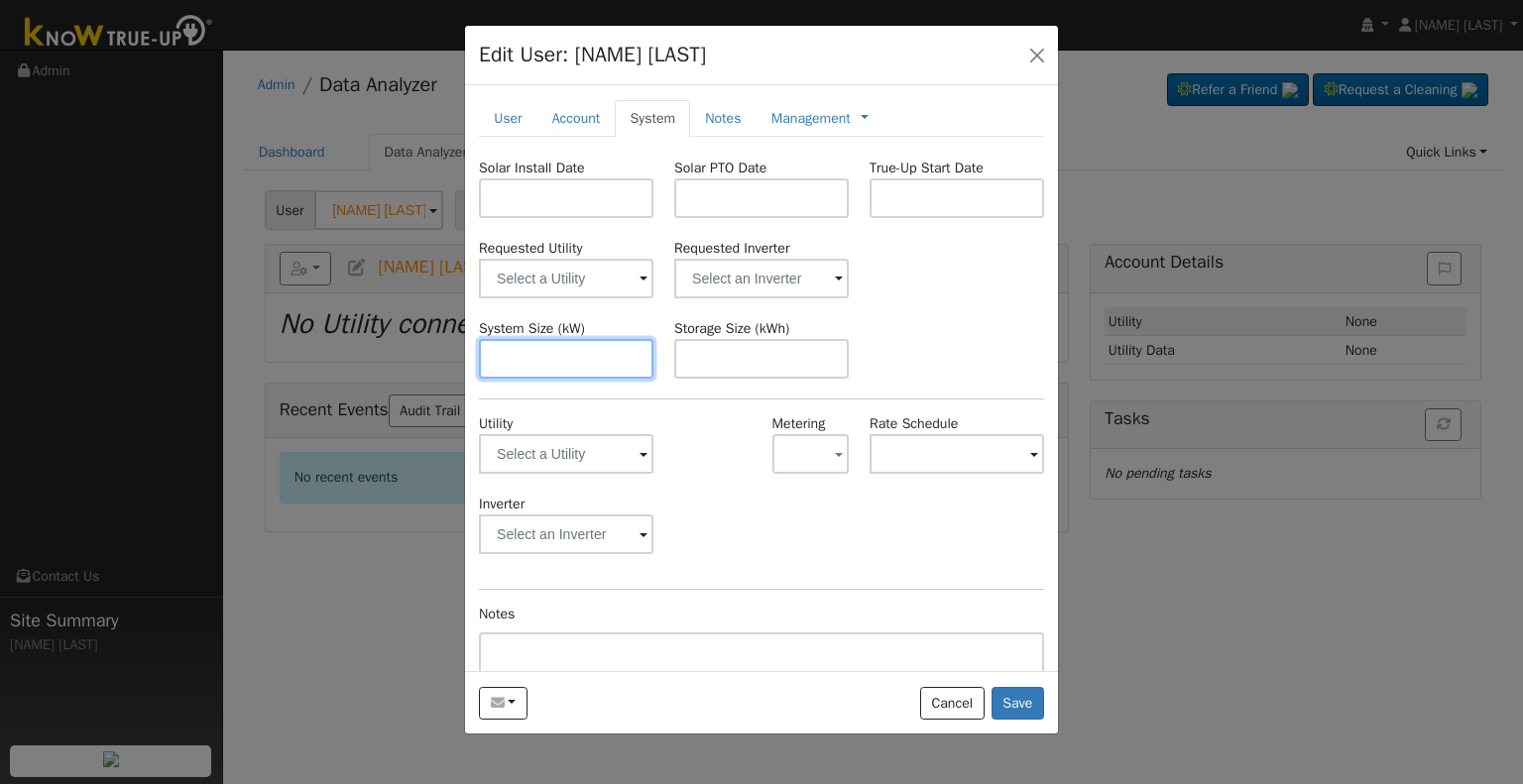click at bounding box center (566, 359) 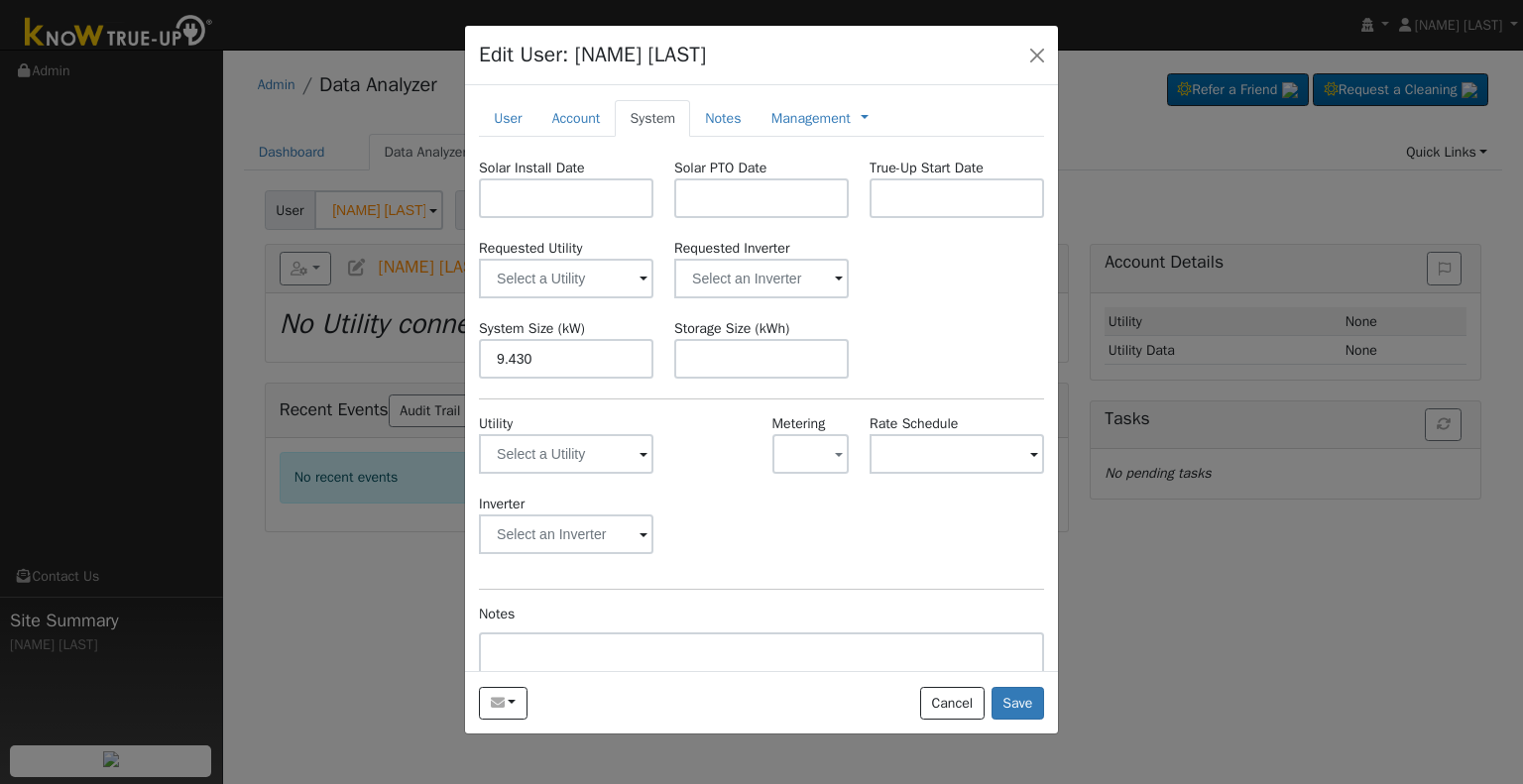 type on "9.4" 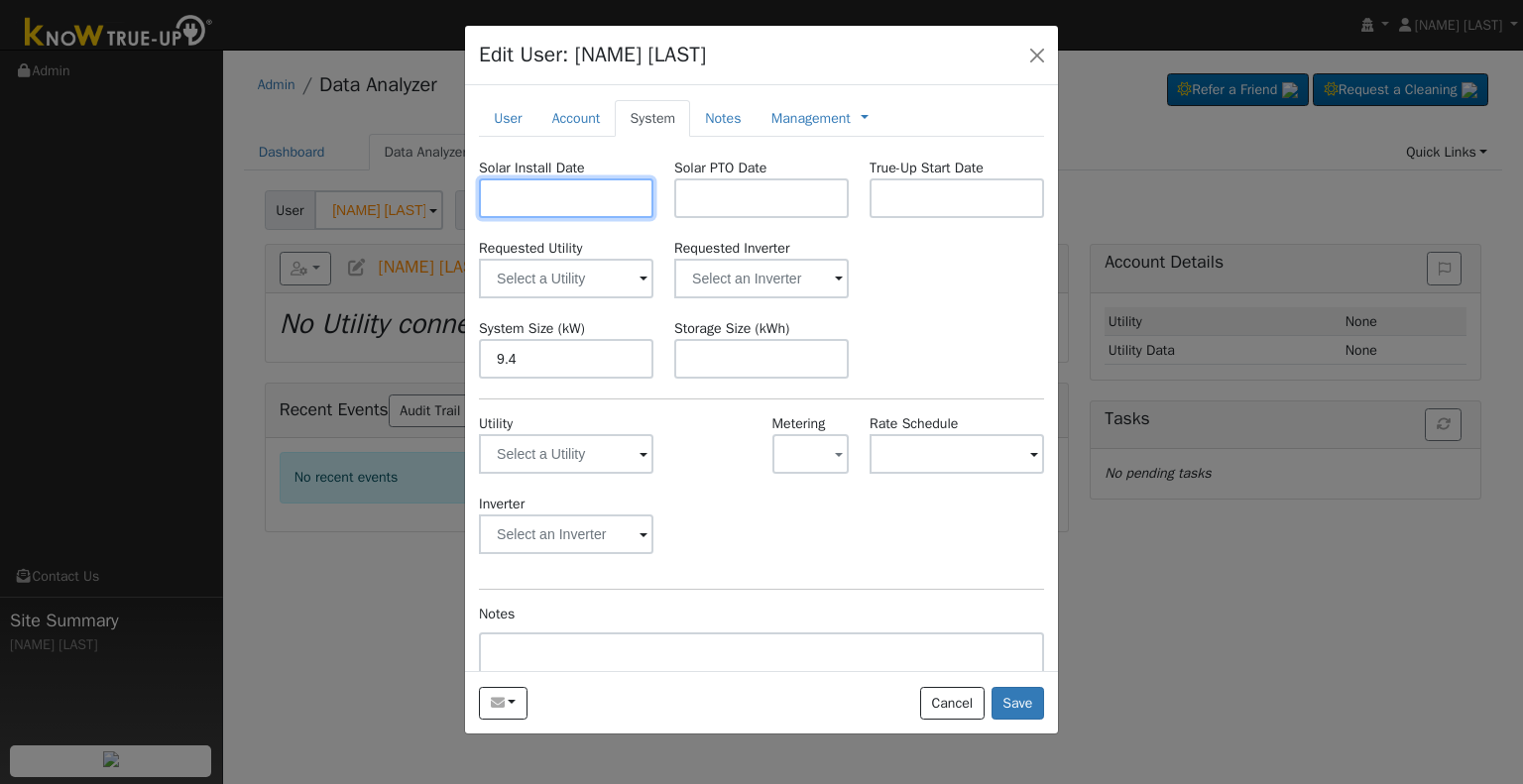 click at bounding box center [566, 198] 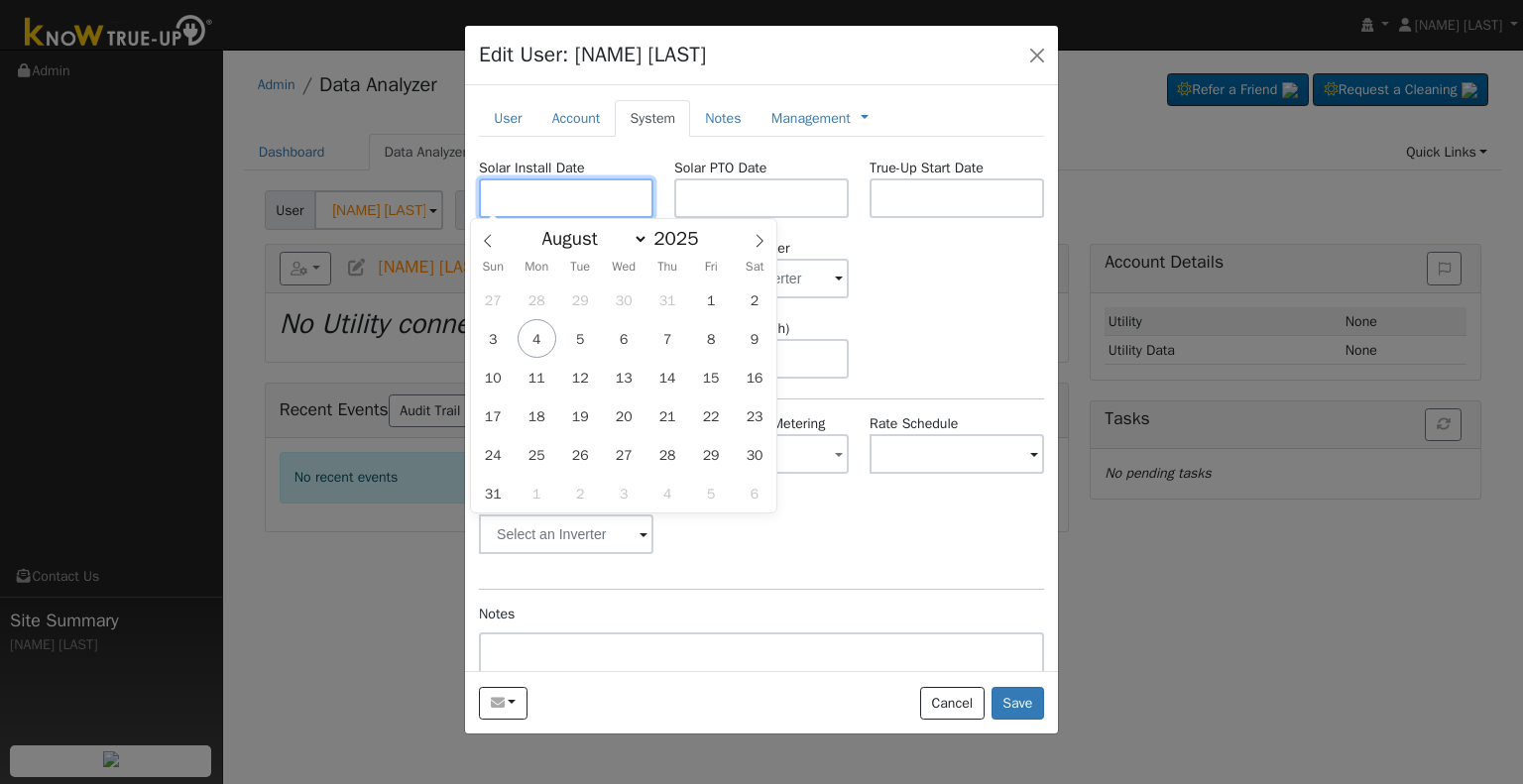paste on "5/26/2025" 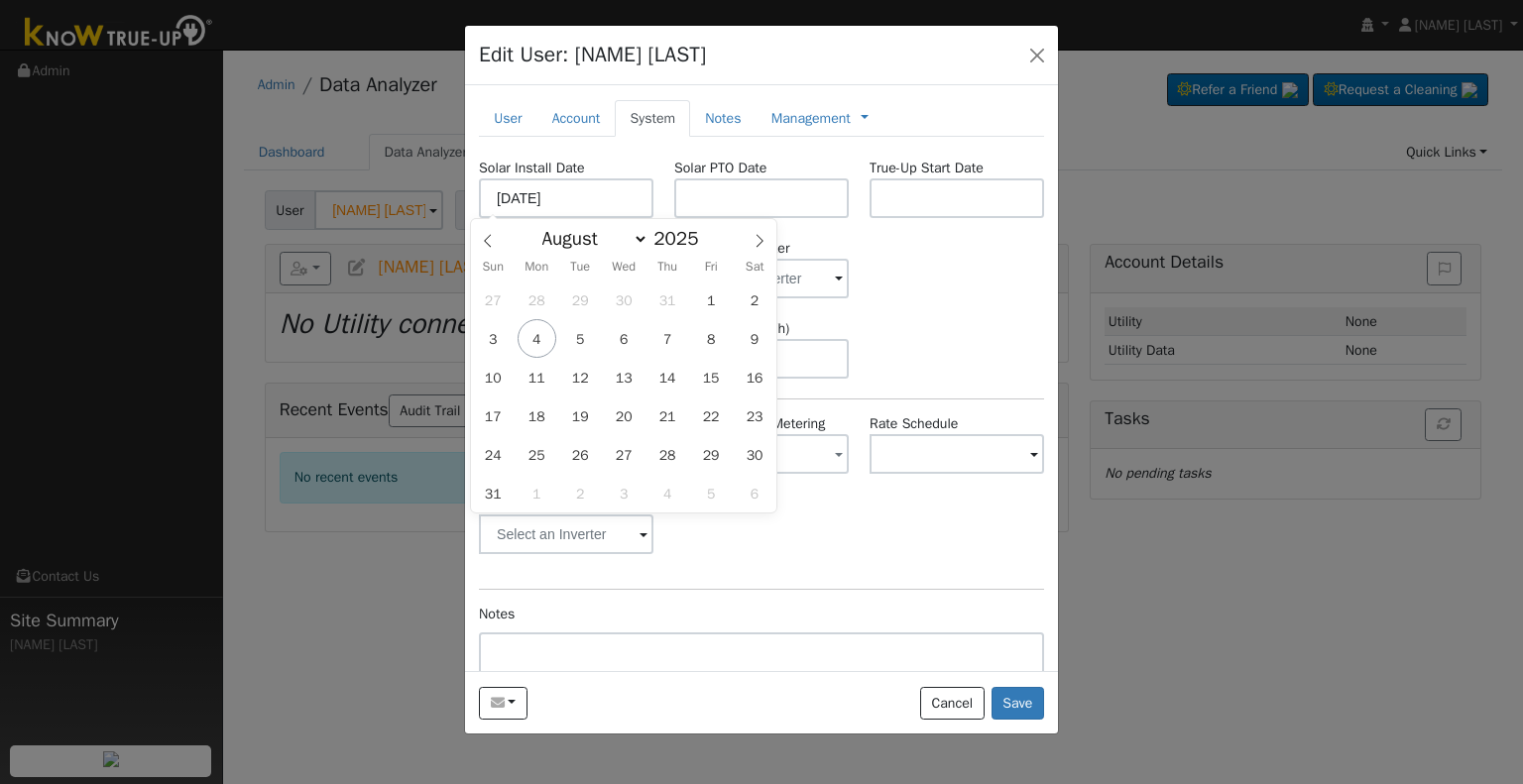 type on "05/26/2025" 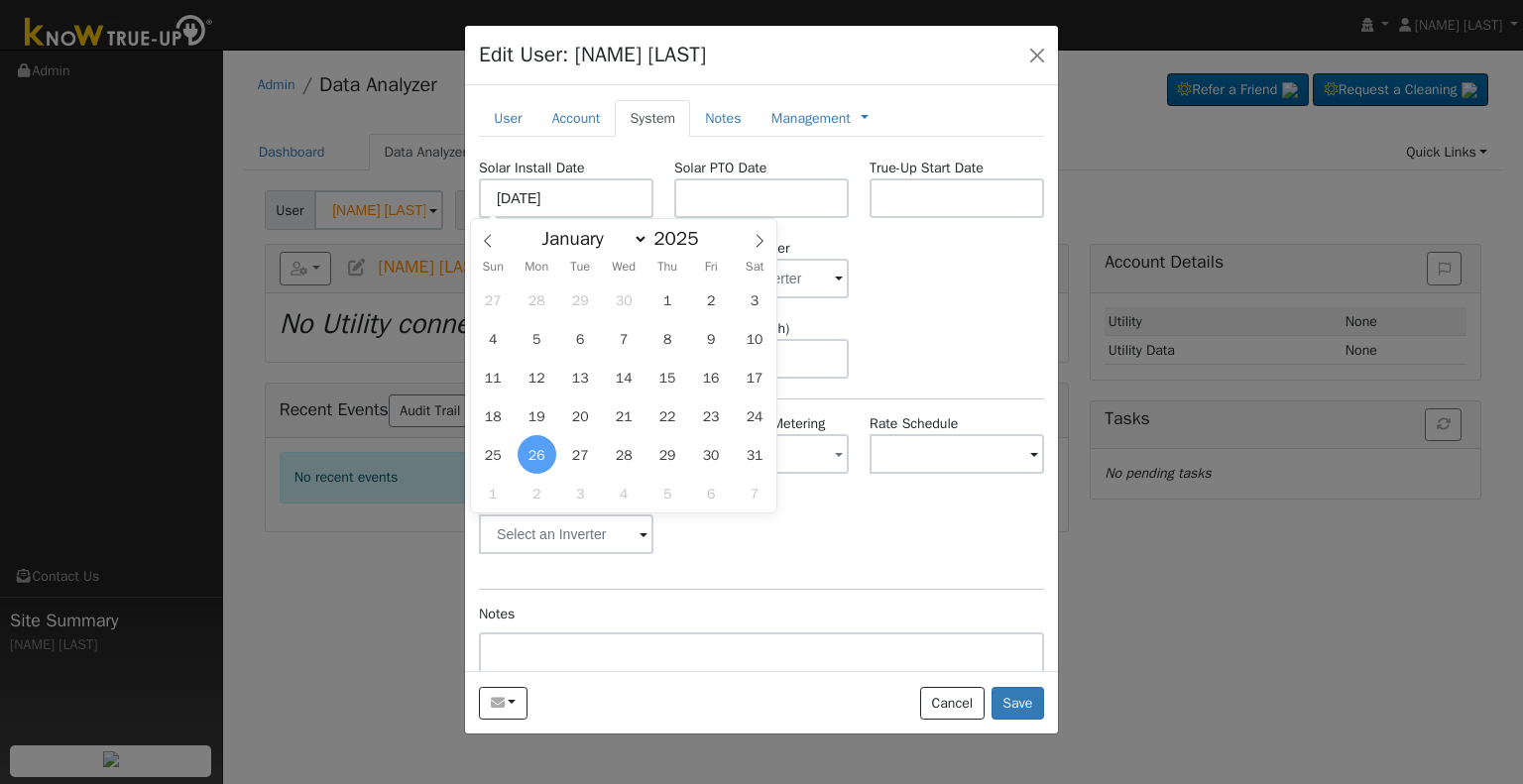 select on "4" 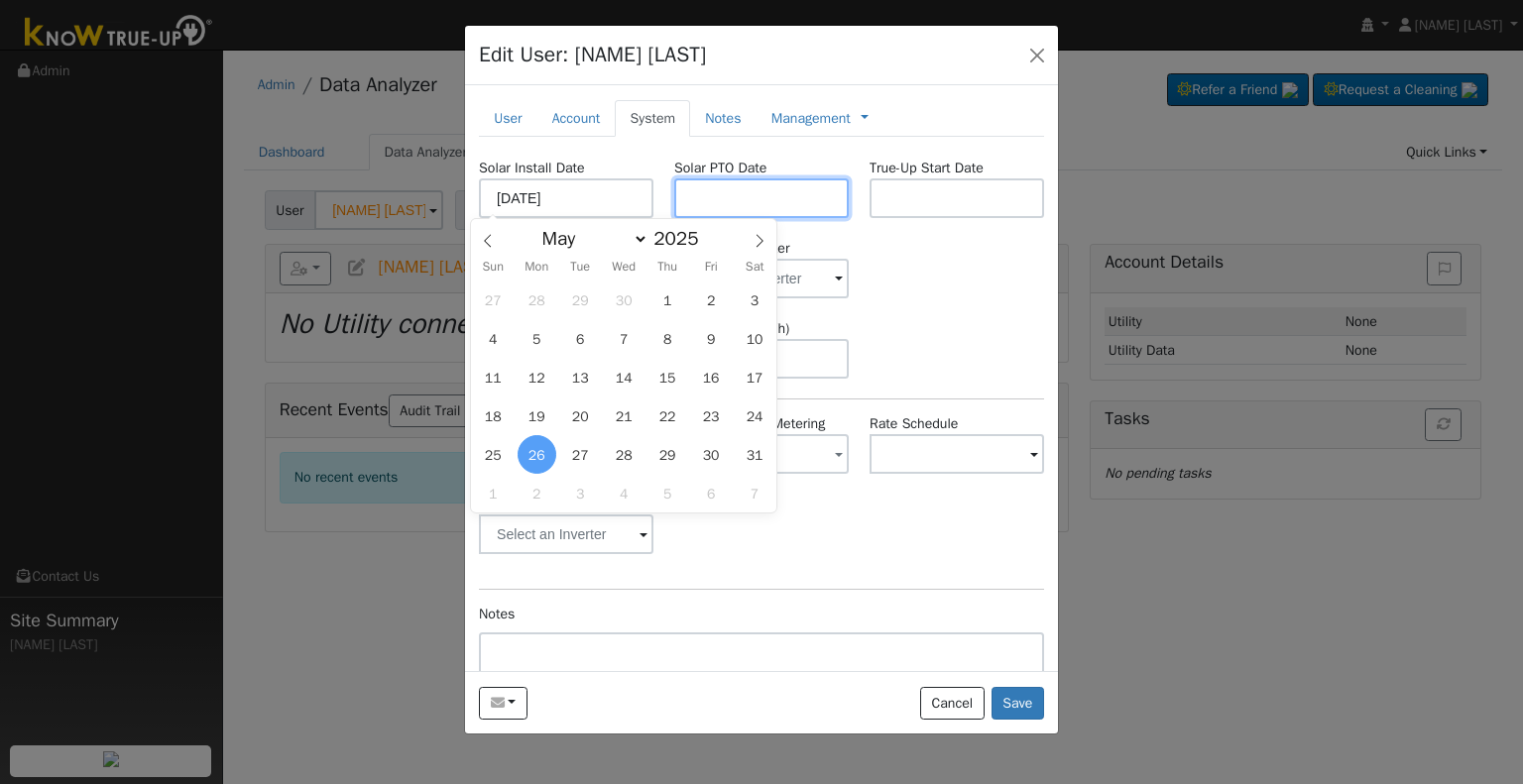 click at bounding box center [762, 198] 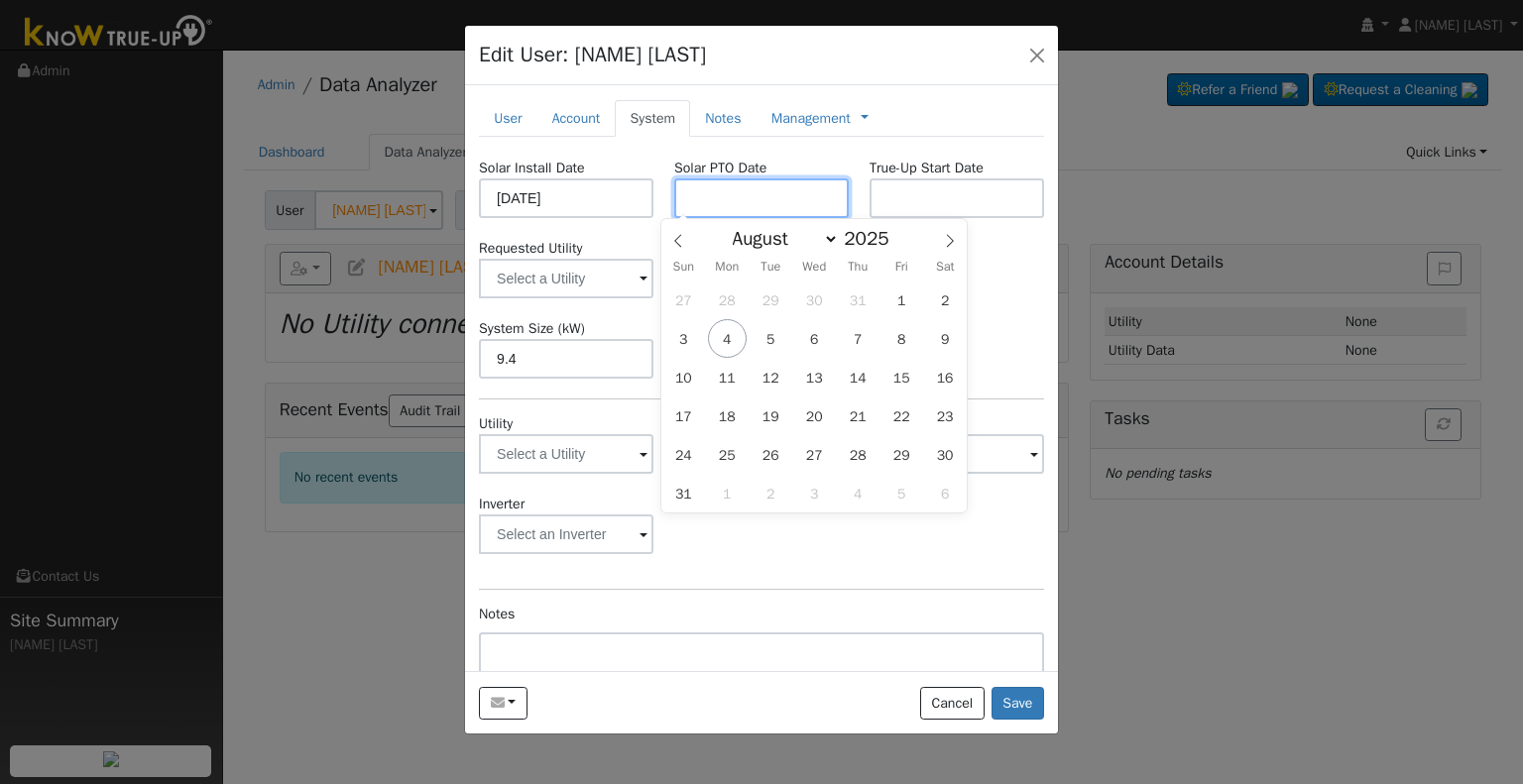 paste on "[DATE]" 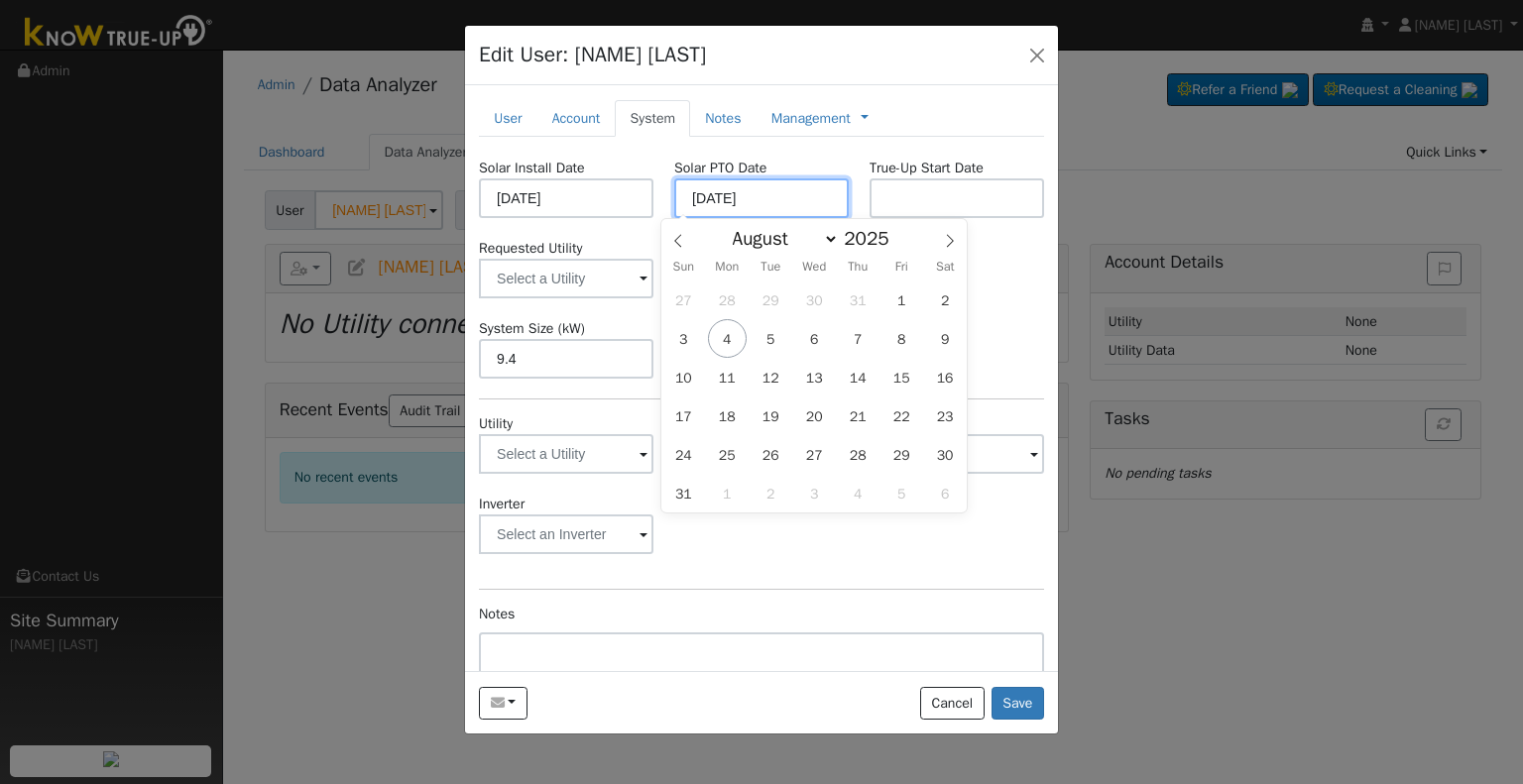 type on "08/06/2025" 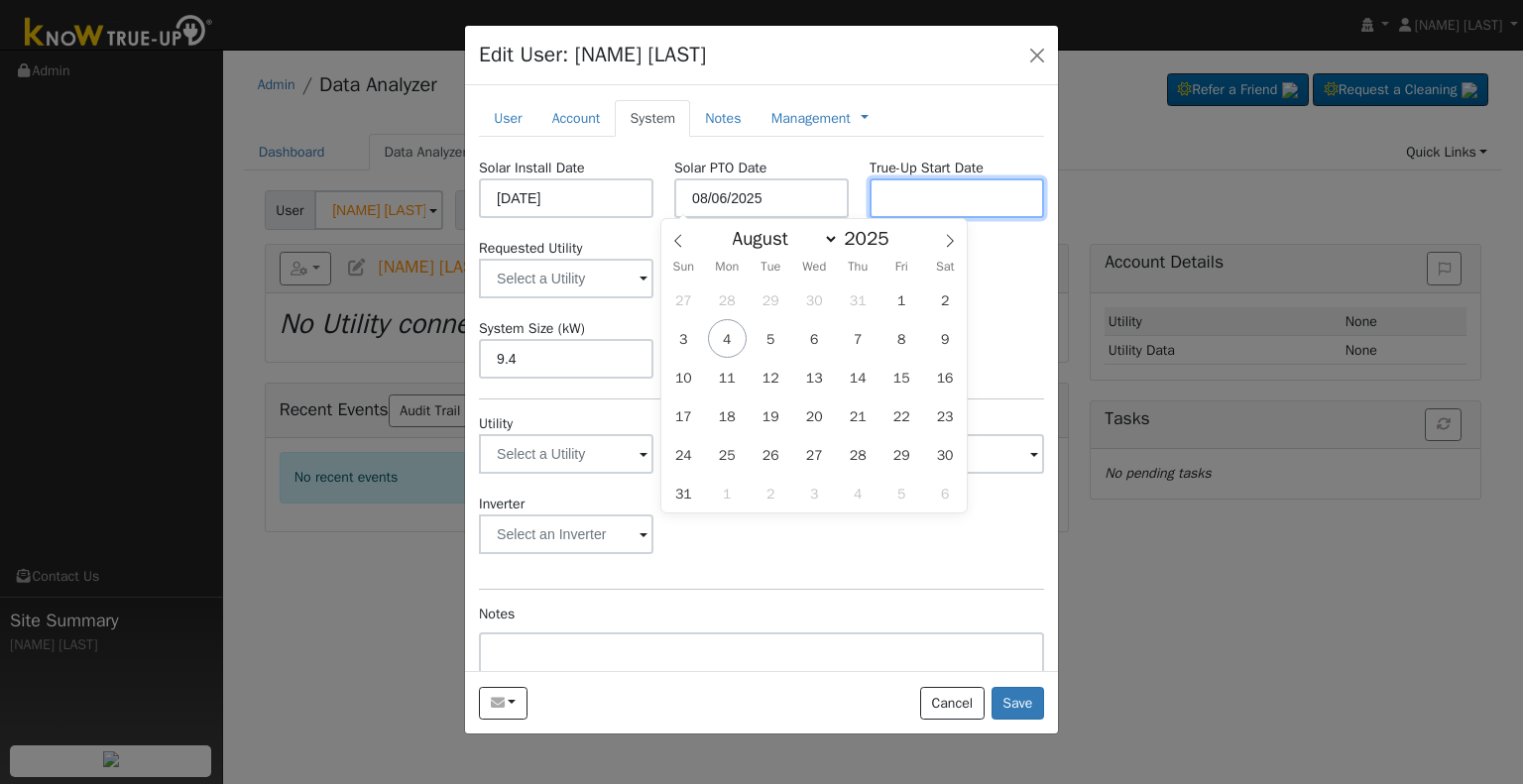 click at bounding box center [957, 198] 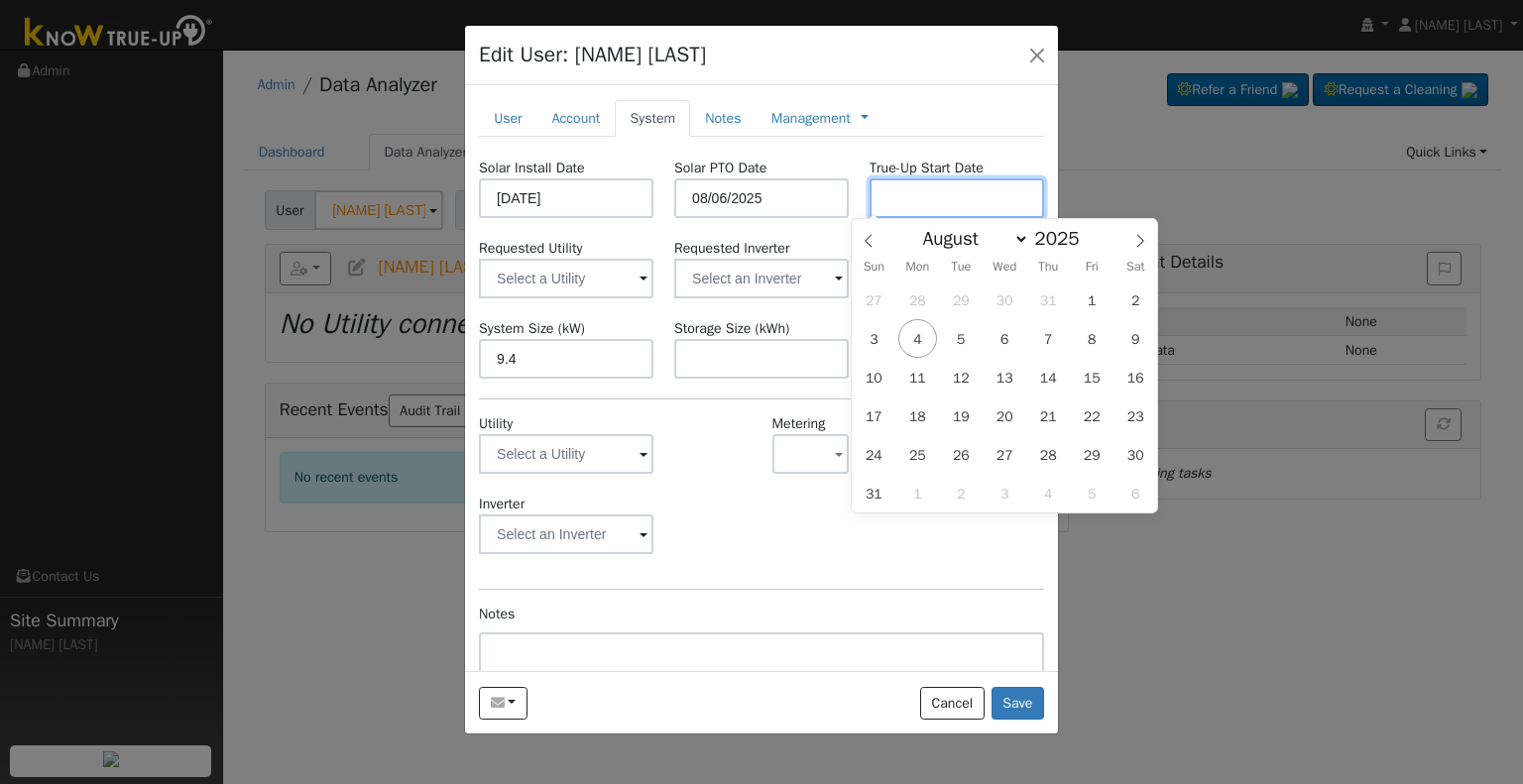 paste on "[DATE]" 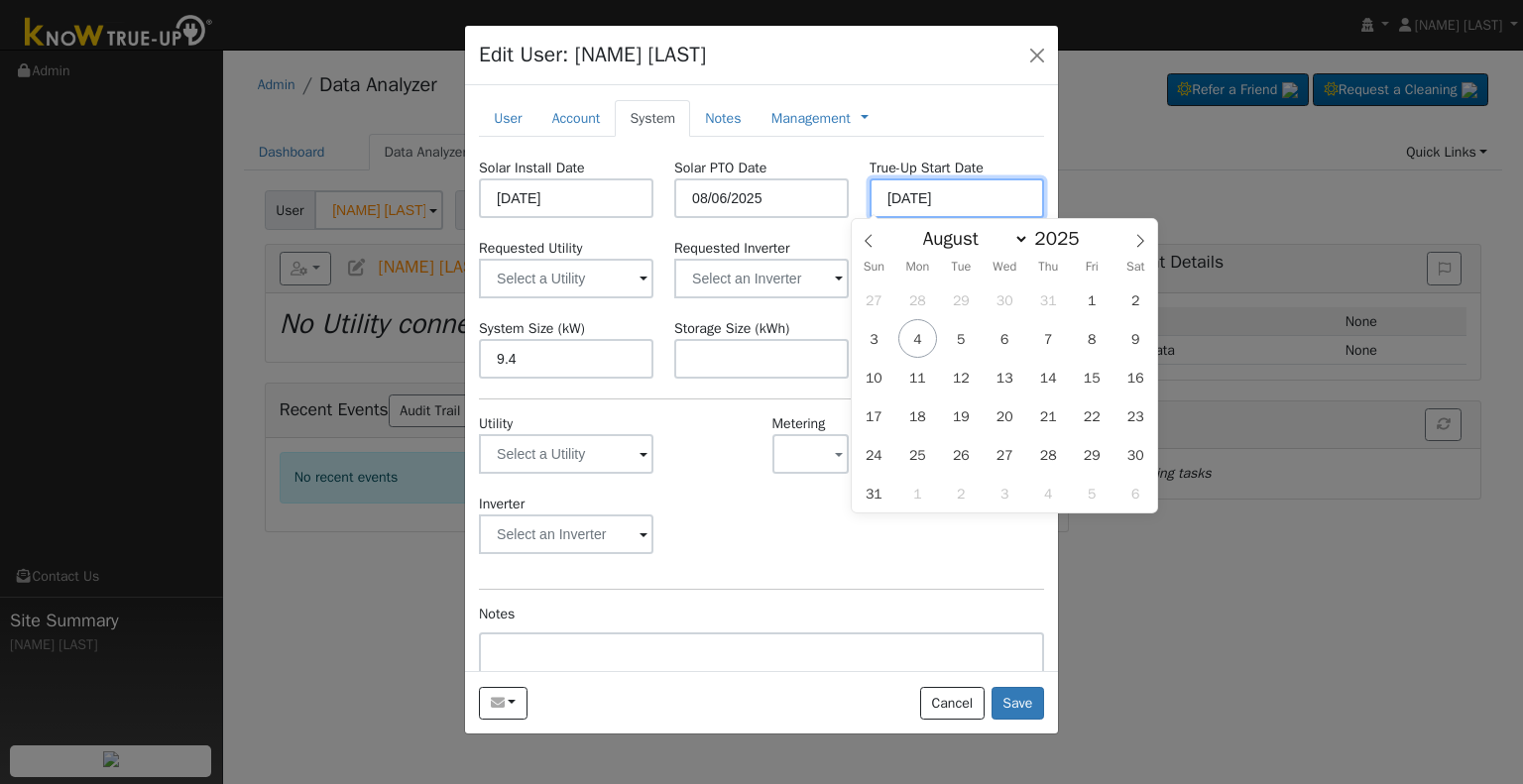 type on "08/06/2025" 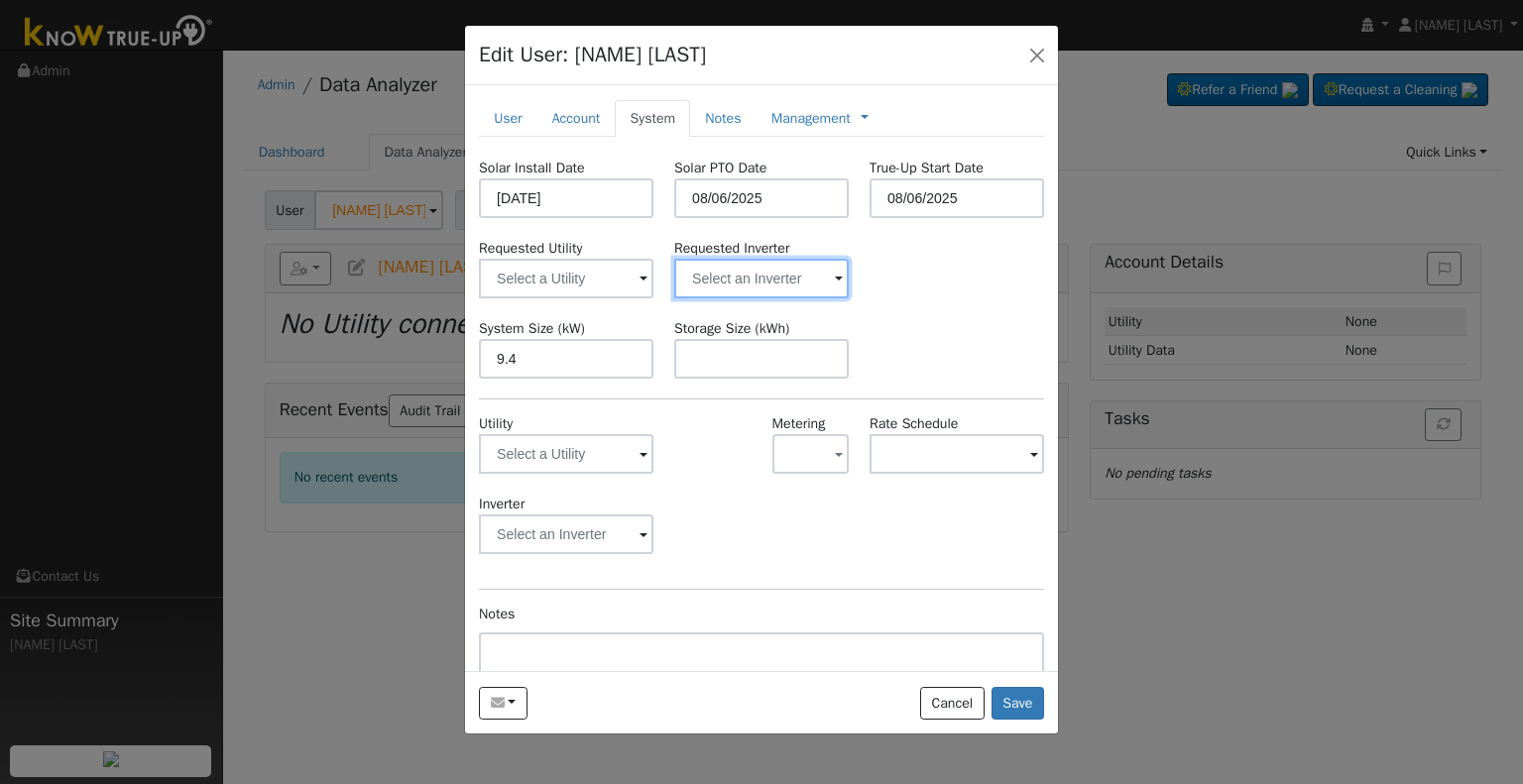 click at bounding box center (566, 279) 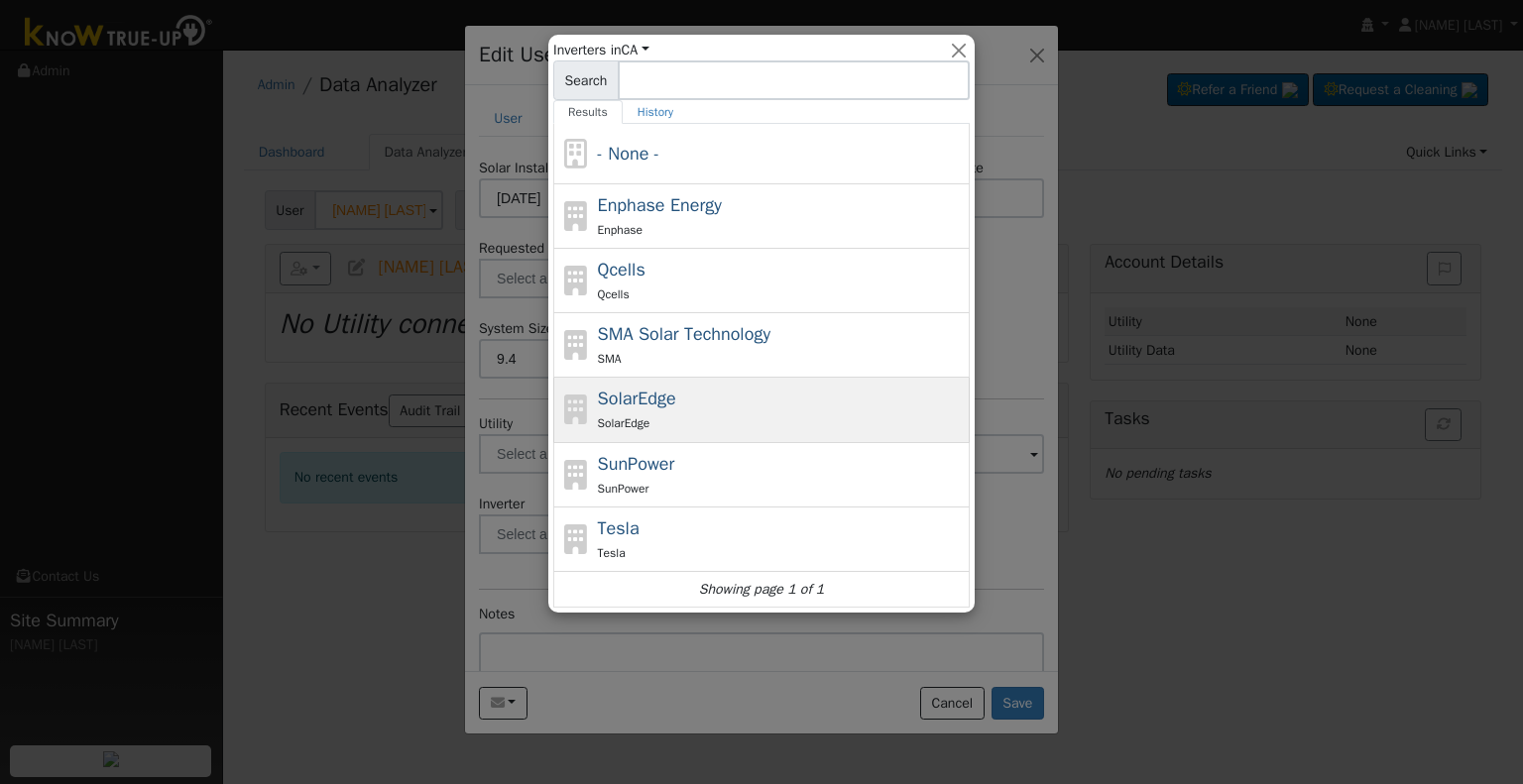 drag, startPoint x: 753, startPoint y: 296, endPoint x: 666, endPoint y: 398, distance: 134.06342 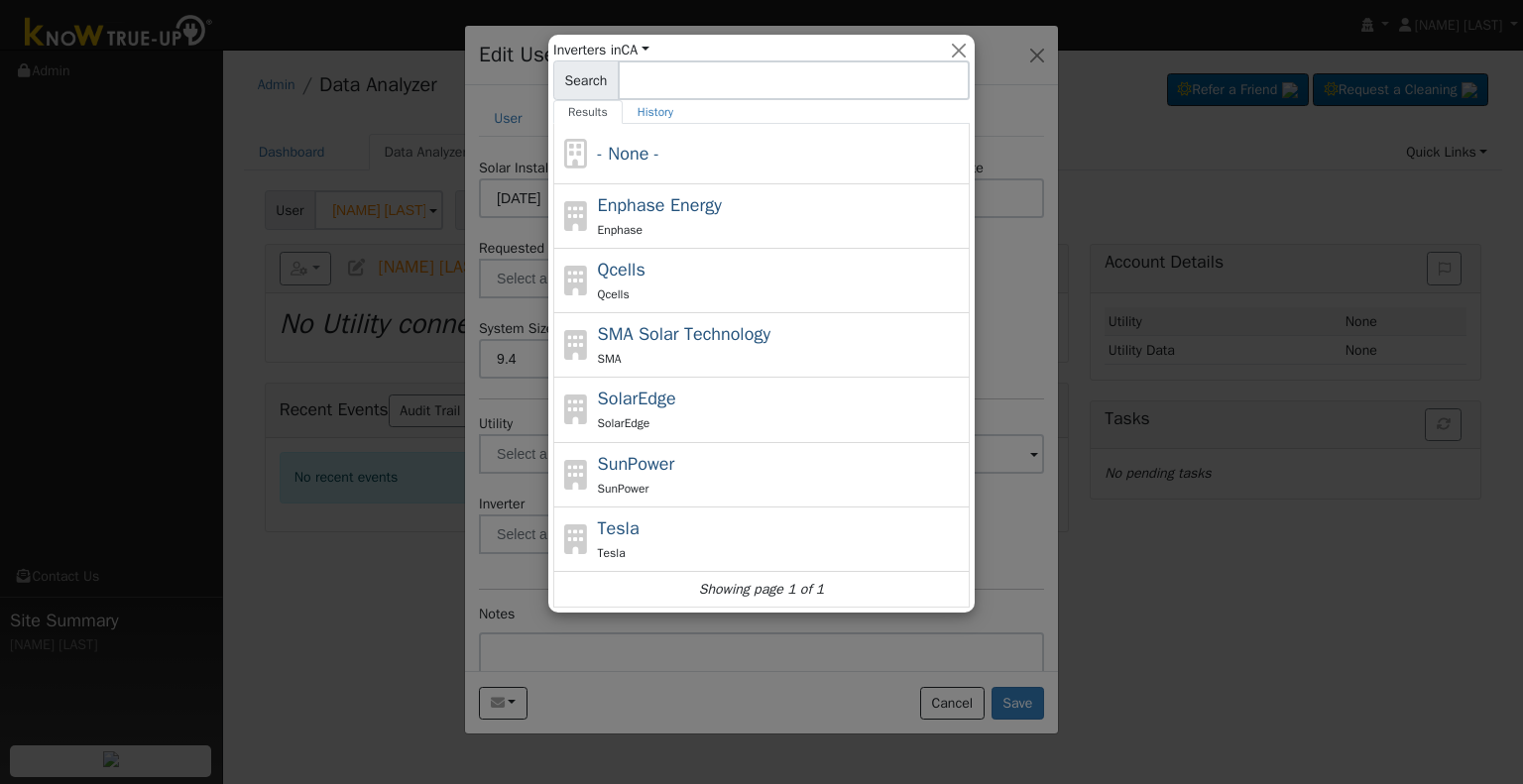 type on "SolarEdge" 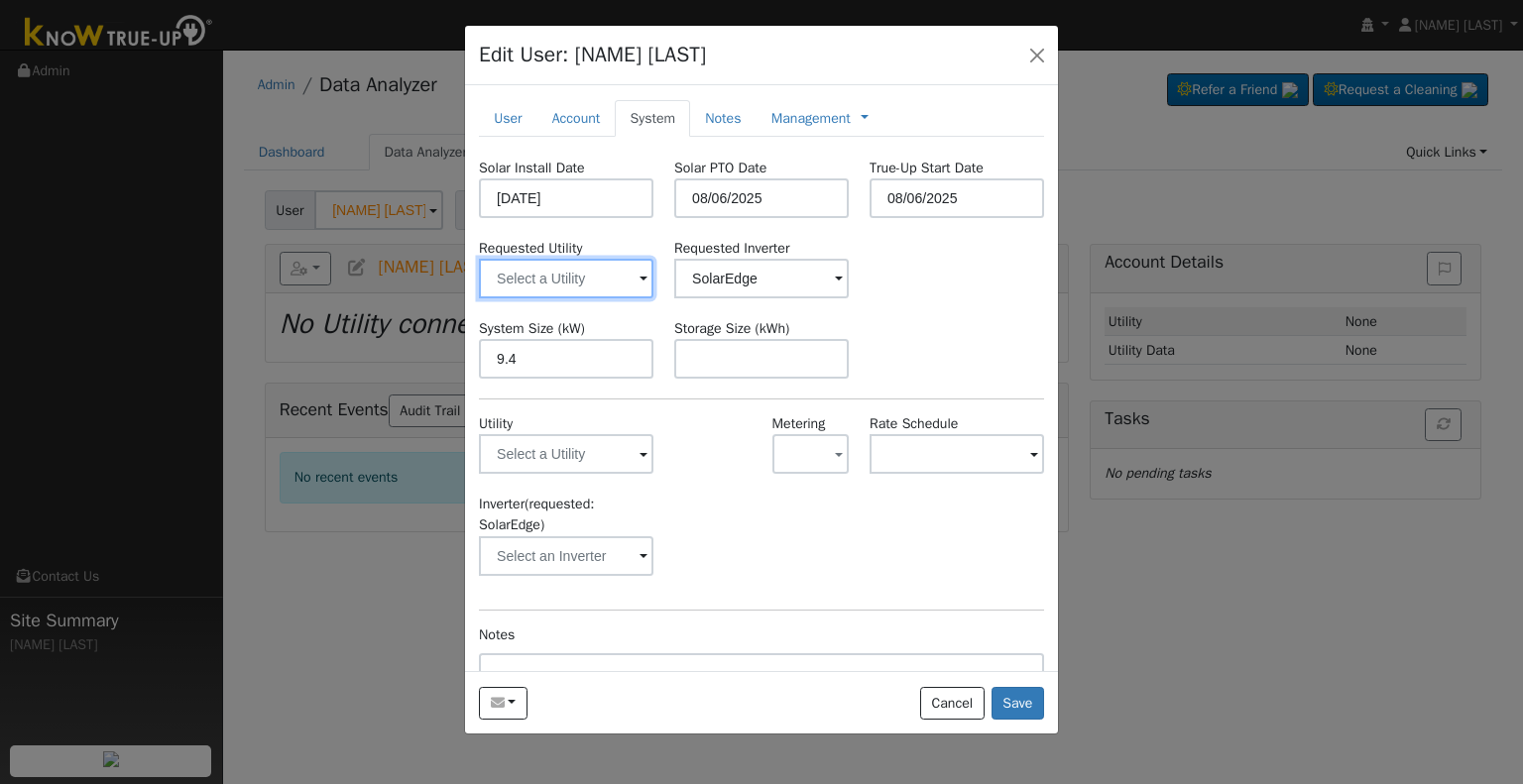 click at bounding box center [566, 279] 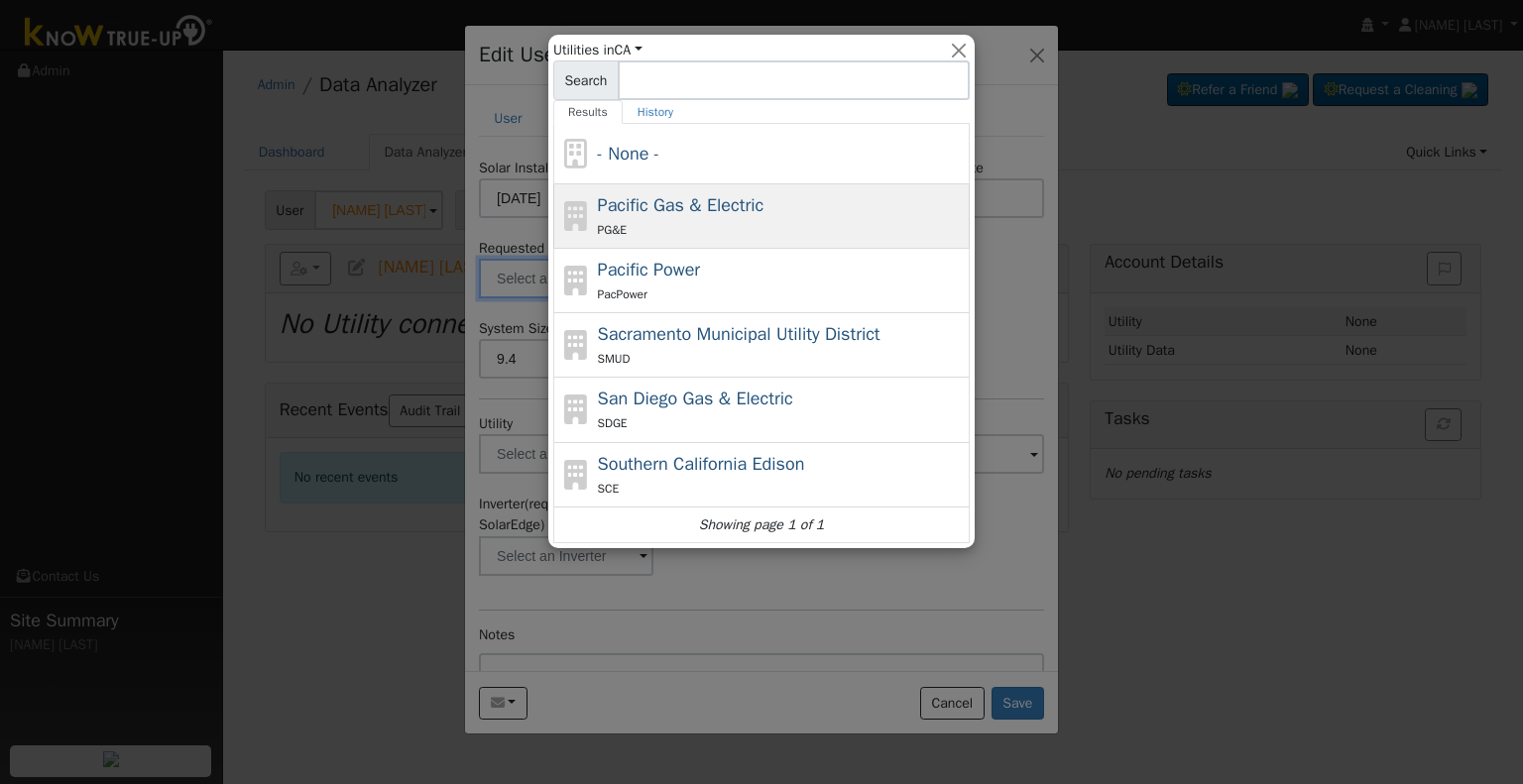 click on "Pacific Gas & Electric" at bounding box center [681, 205] 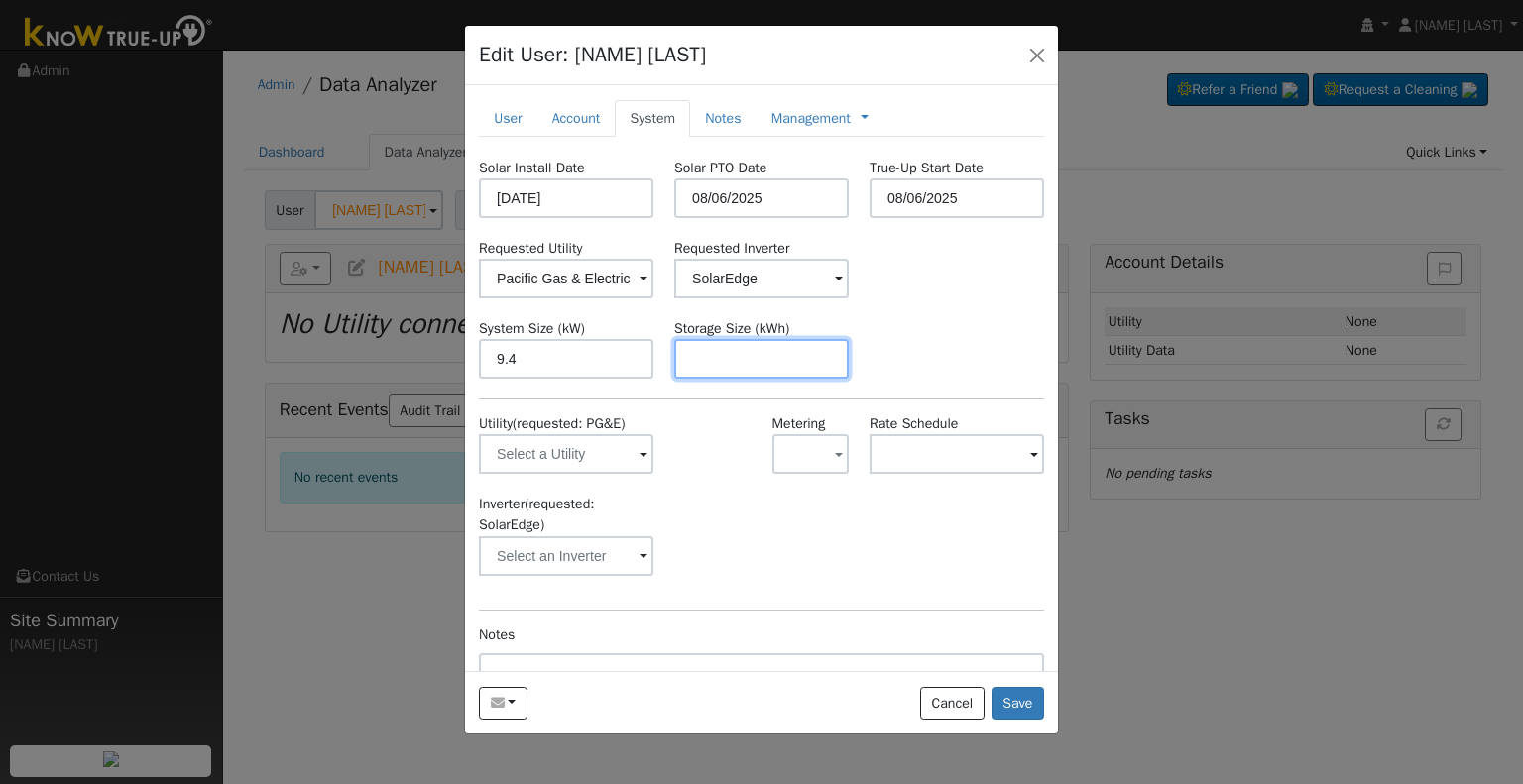 click at bounding box center [762, 359] 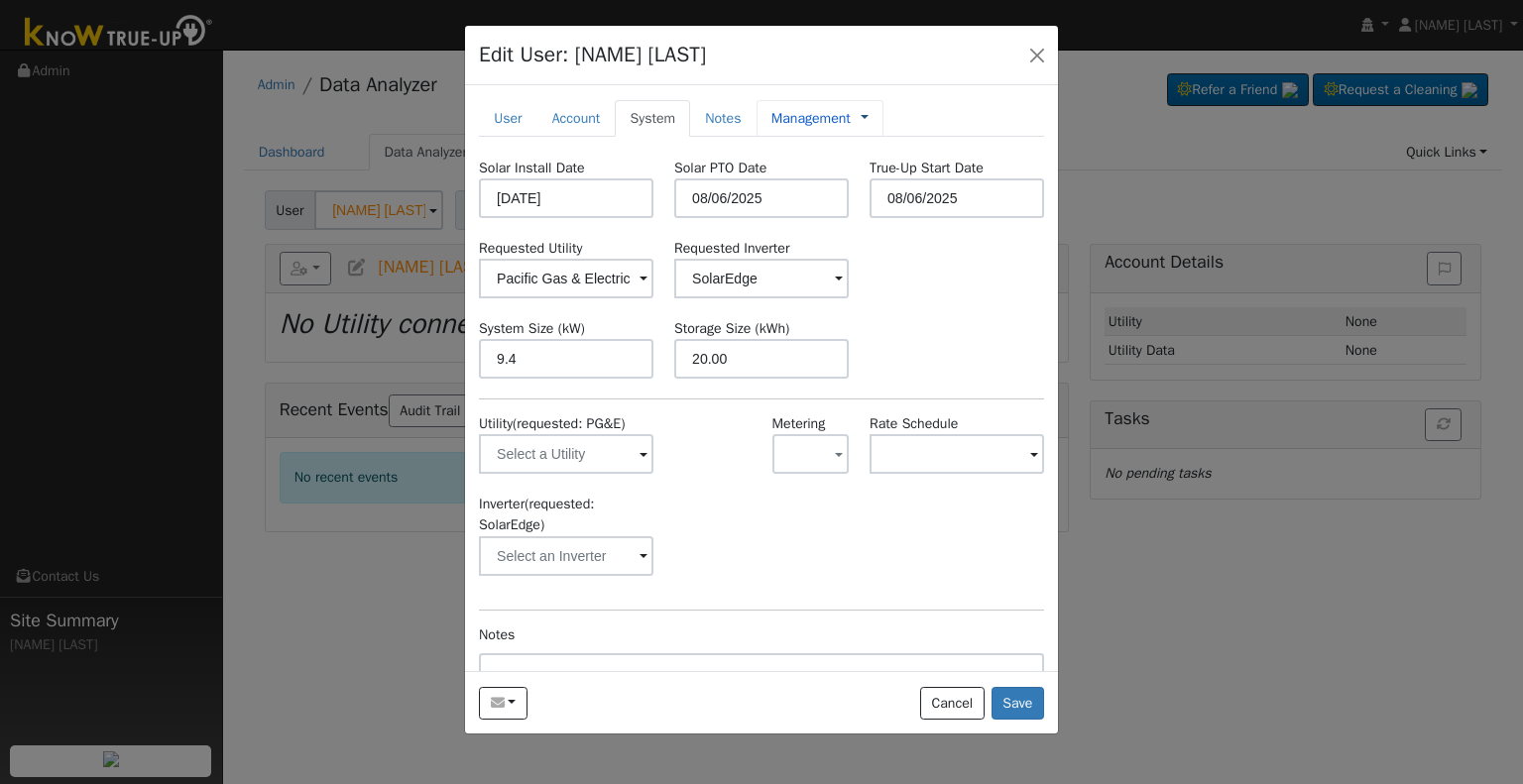 type on "20" 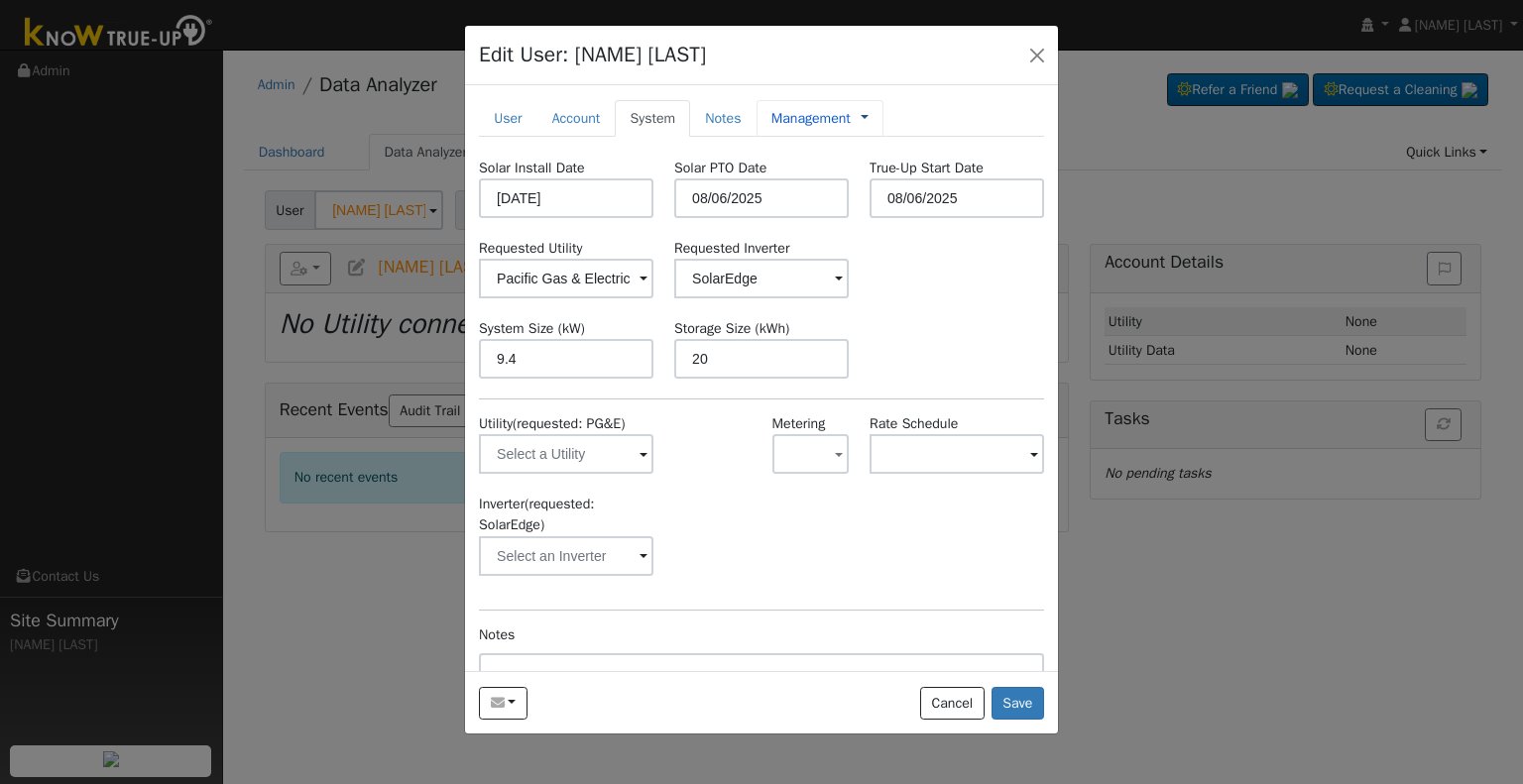 click at bounding box center (865, 118) 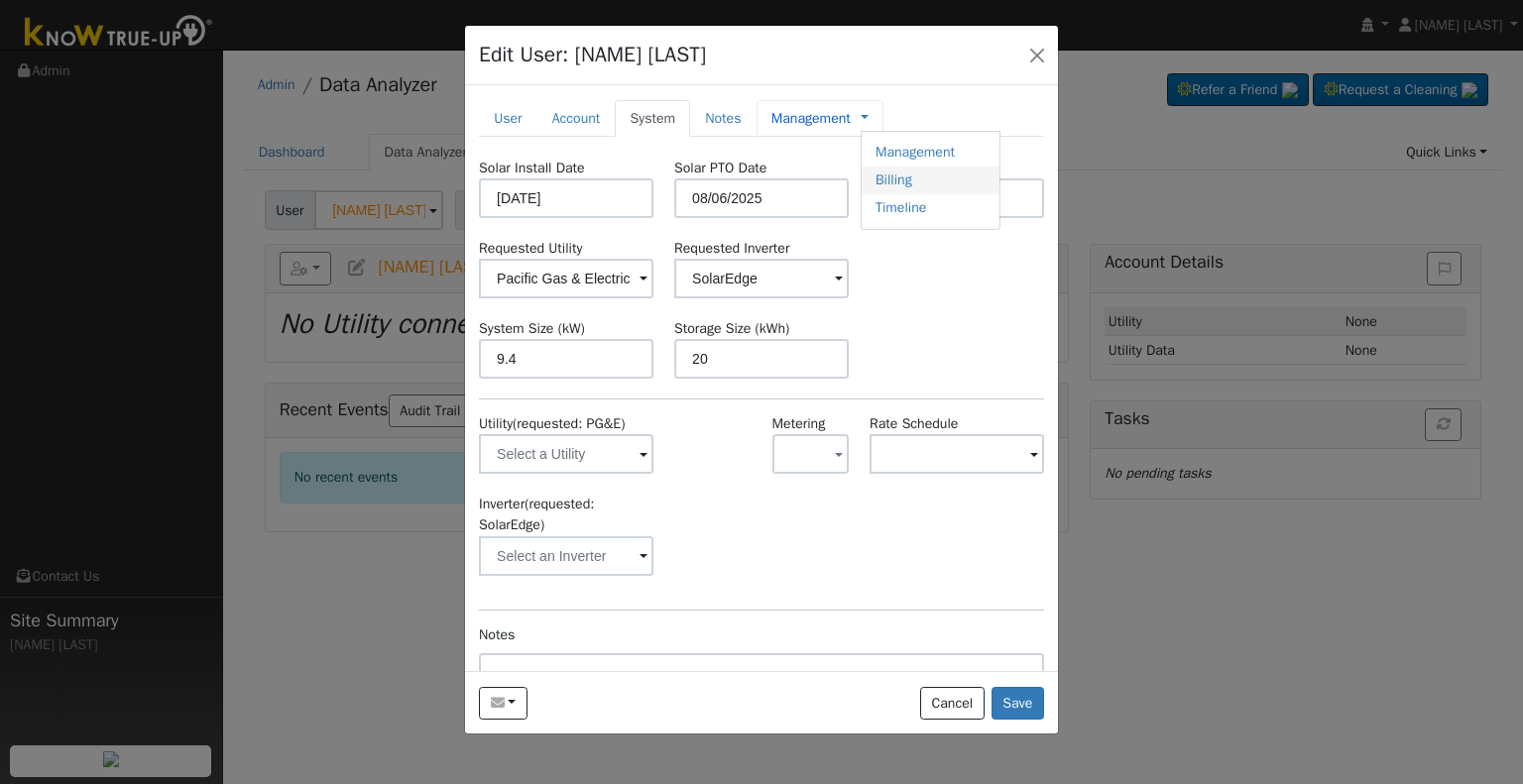 click on "Billing" at bounding box center (930, 180) 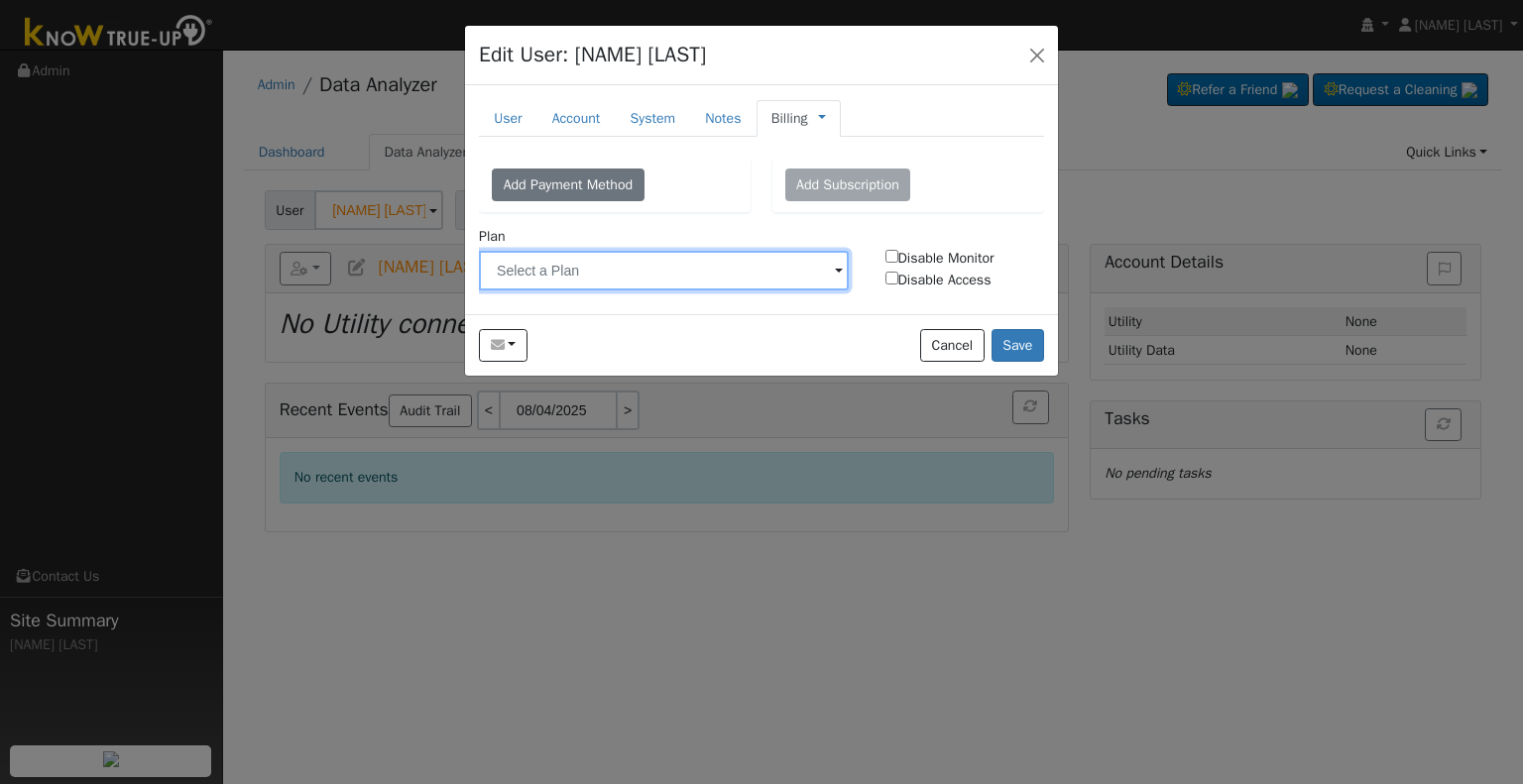 click at bounding box center (663, 271) 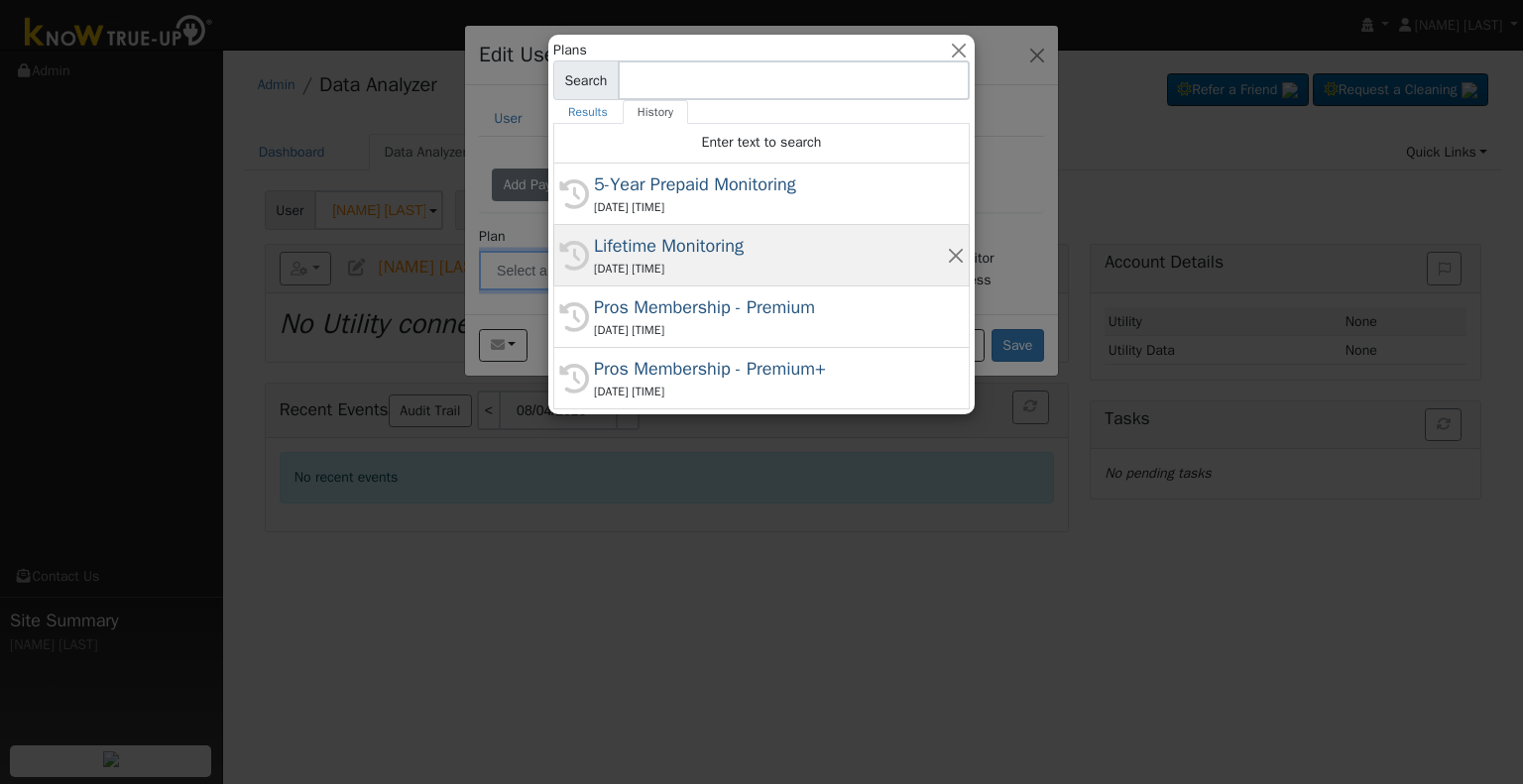 click on "Lifetime Monitoring" at bounding box center (770, 246) 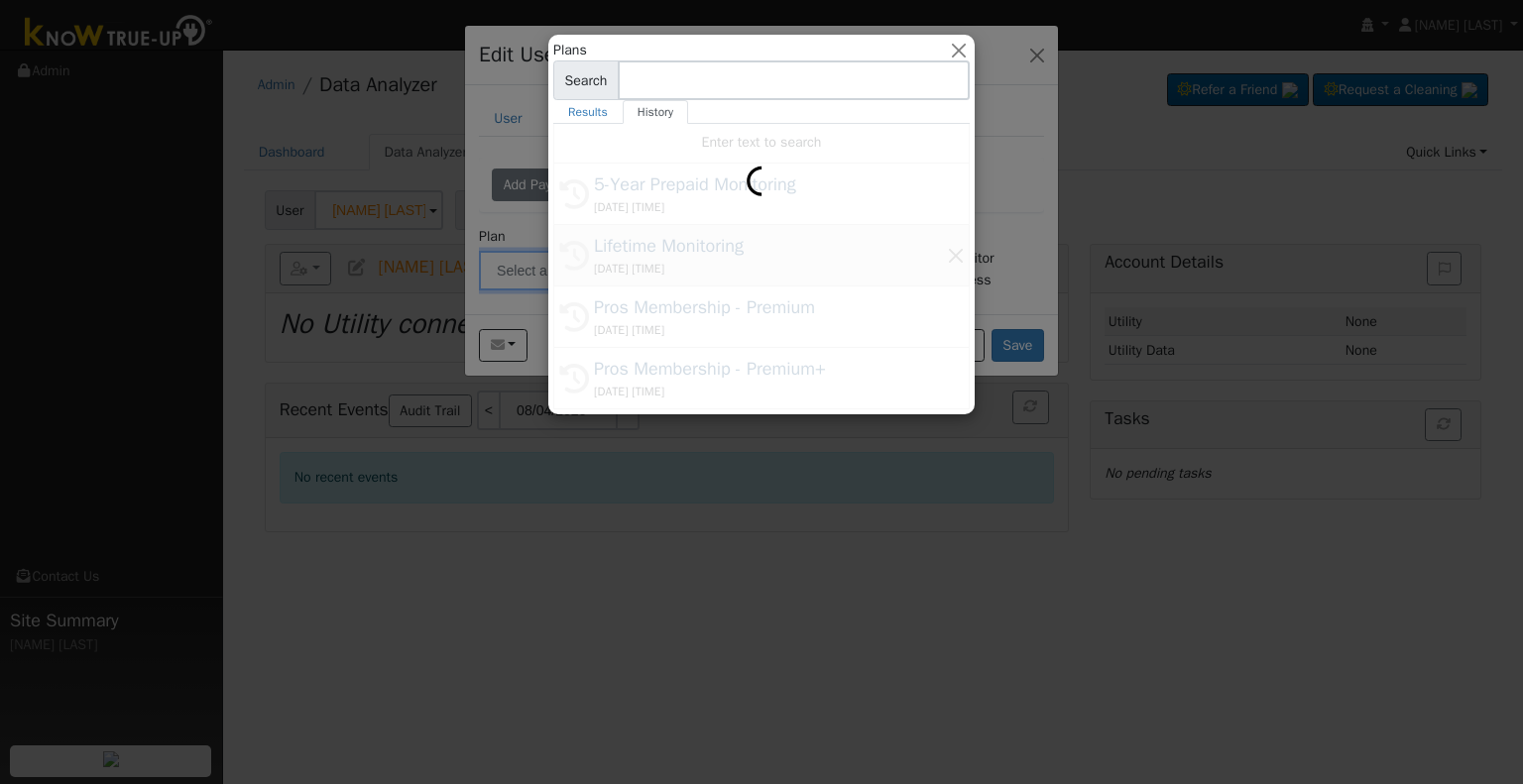 type on "Lifetime Monitoring" 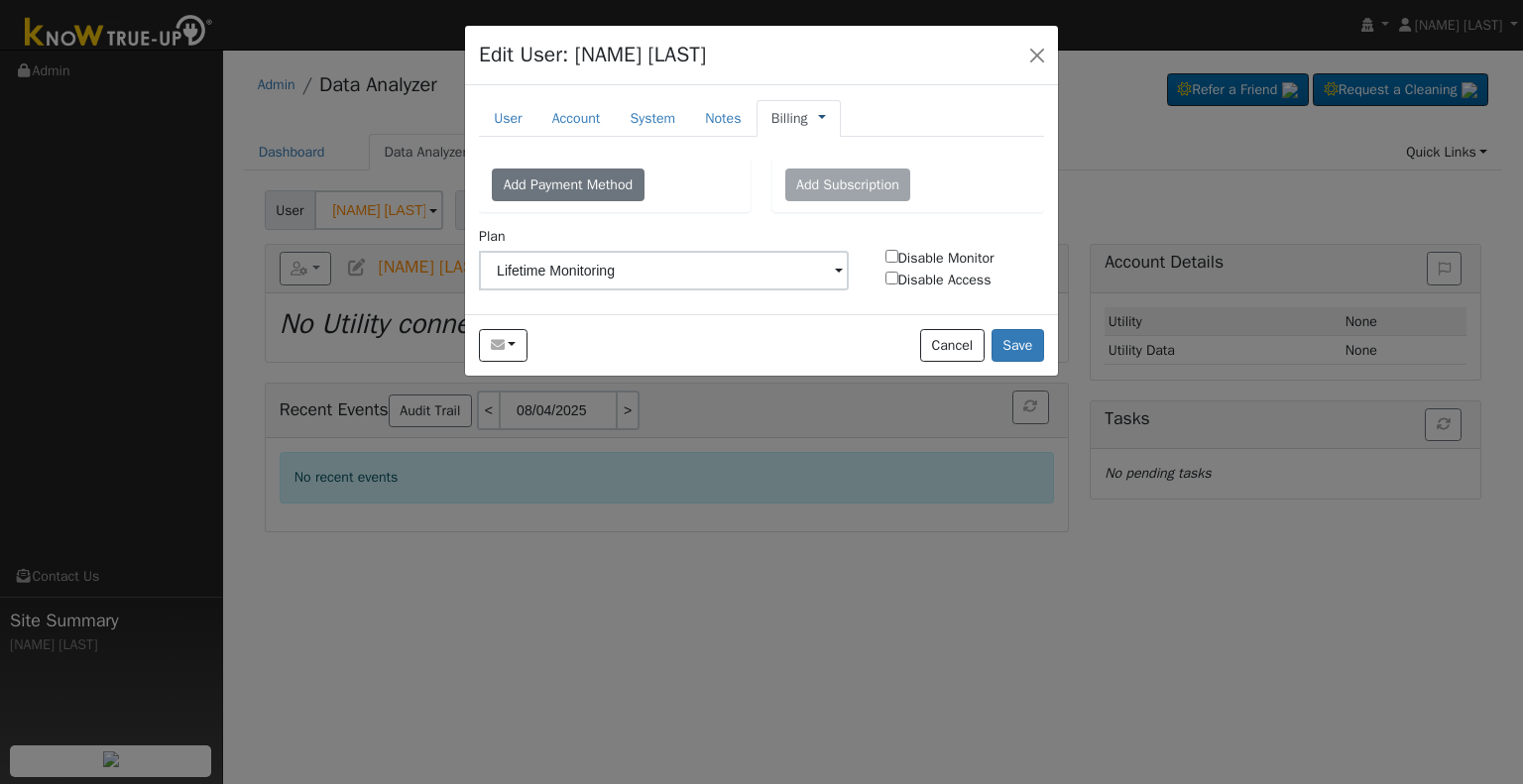 click at bounding box center (822, 118) 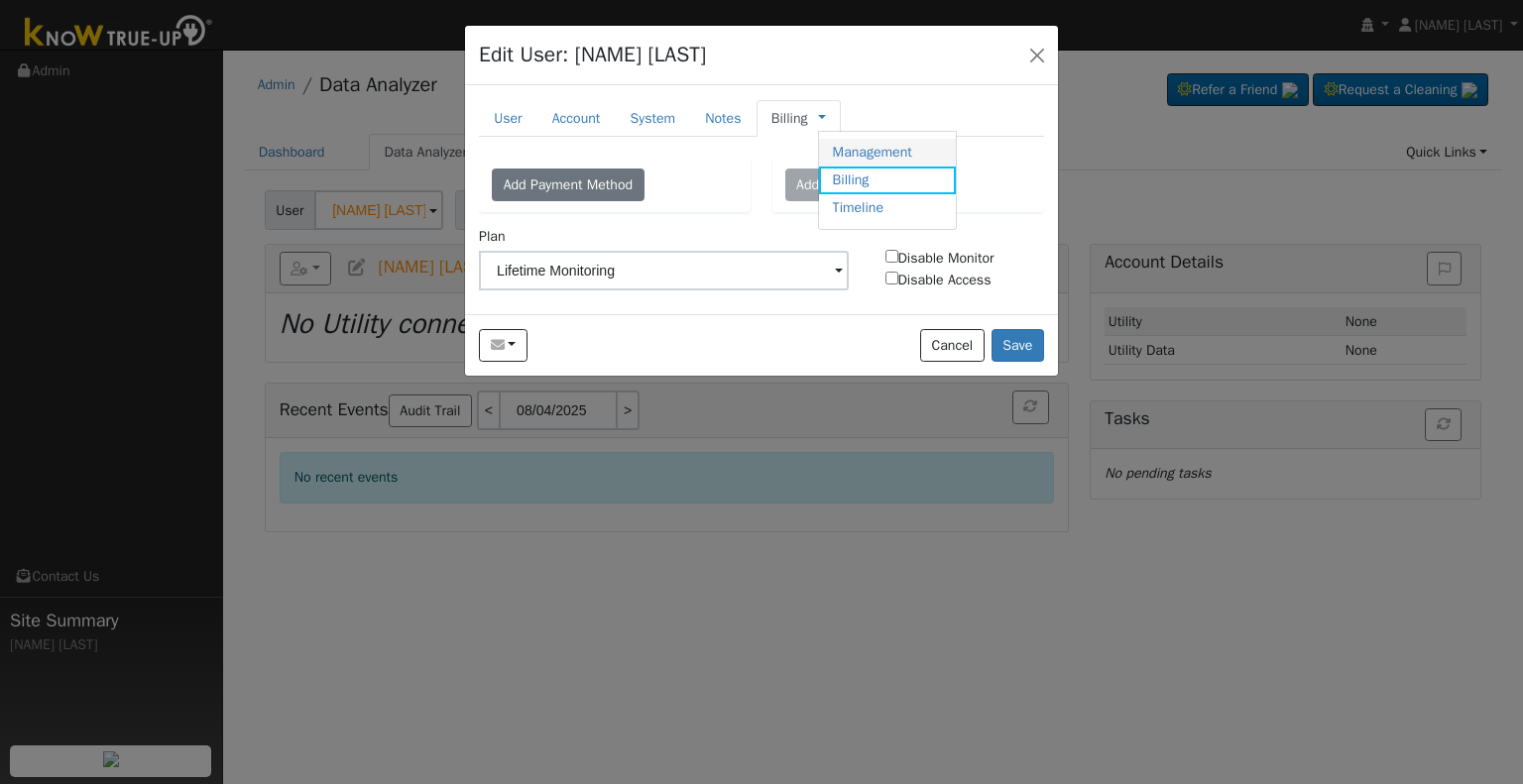 click on "Management" at bounding box center (887, 153) 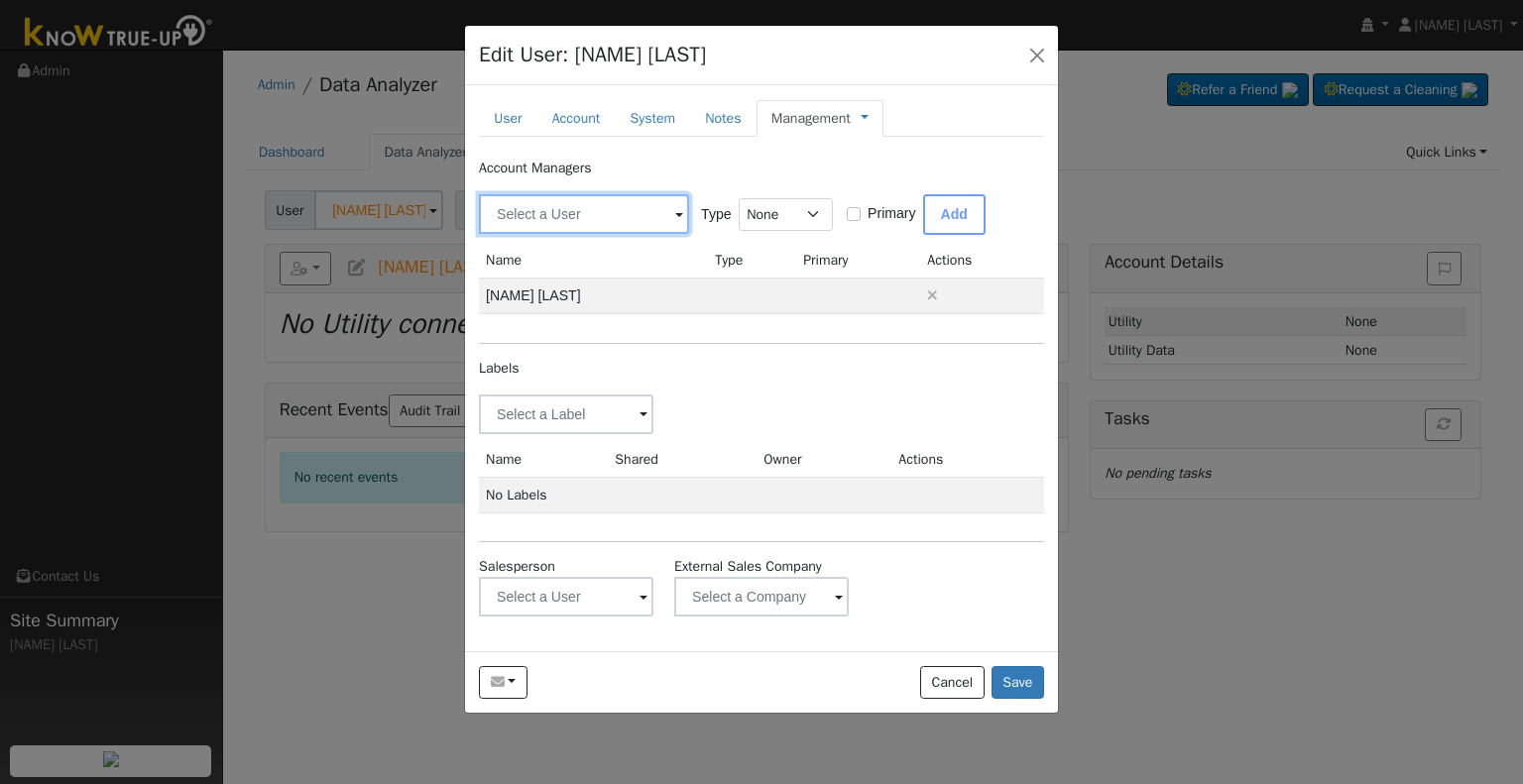 click at bounding box center [584, 214] 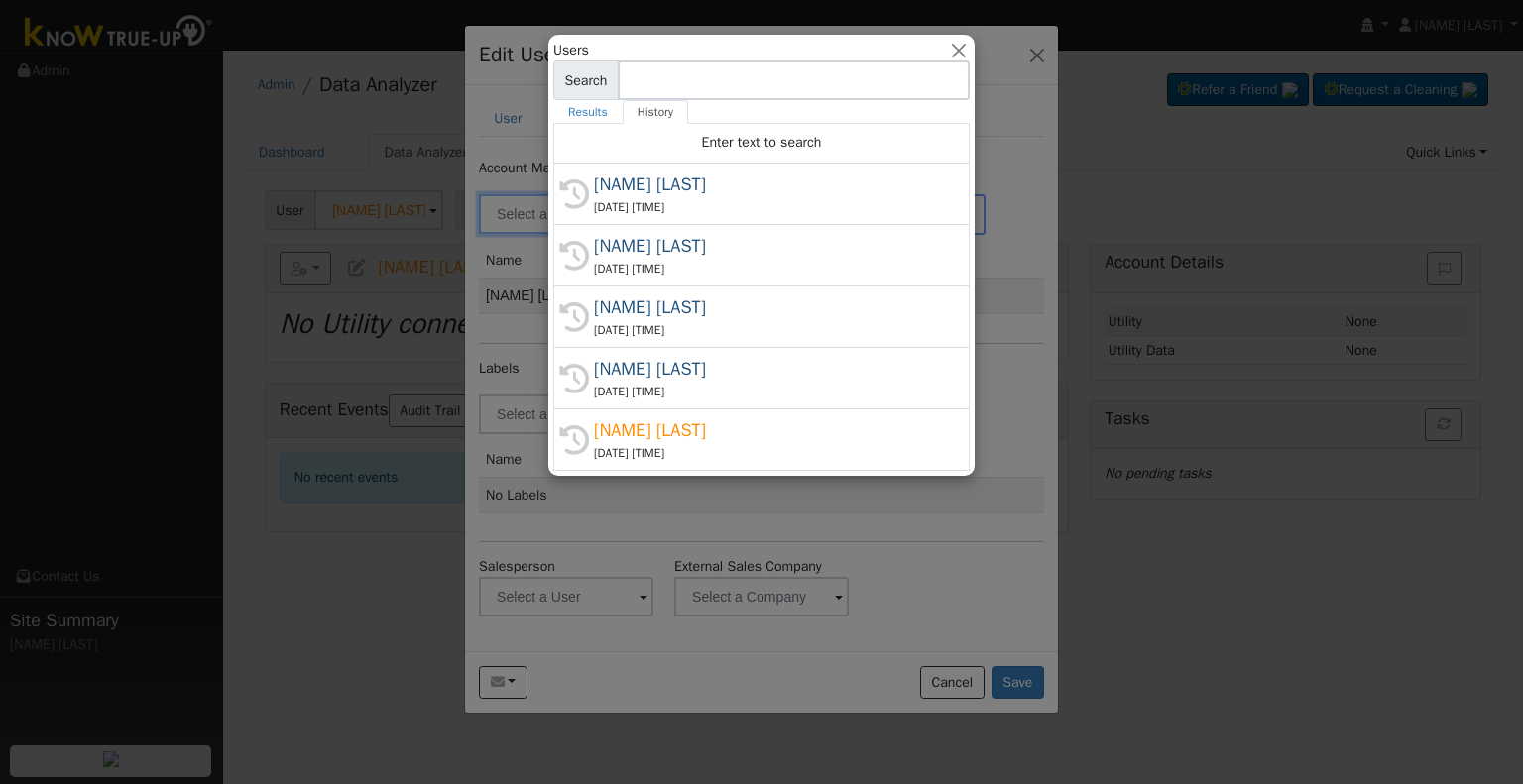 click at bounding box center (762, 392) 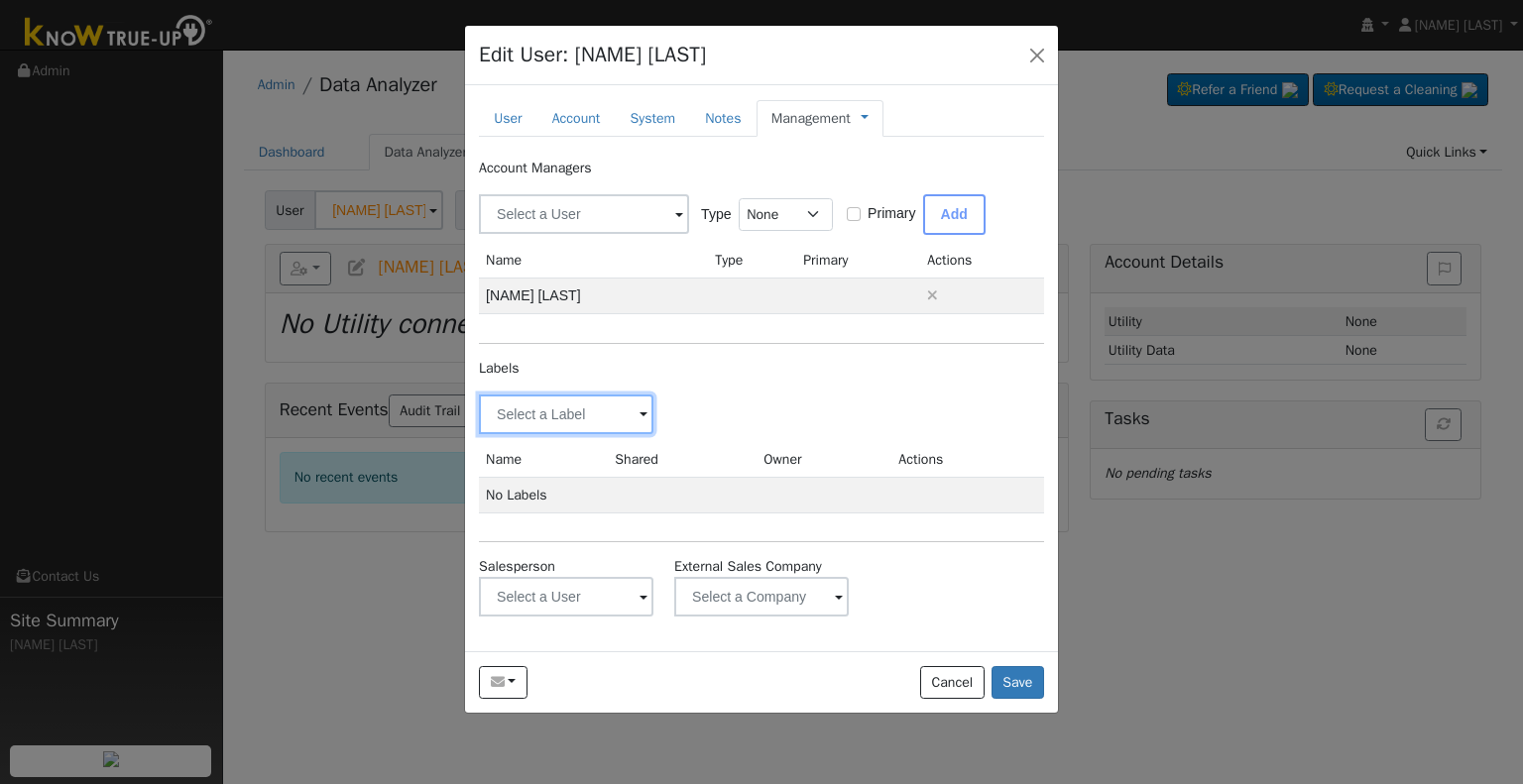 click at bounding box center [566, 414] 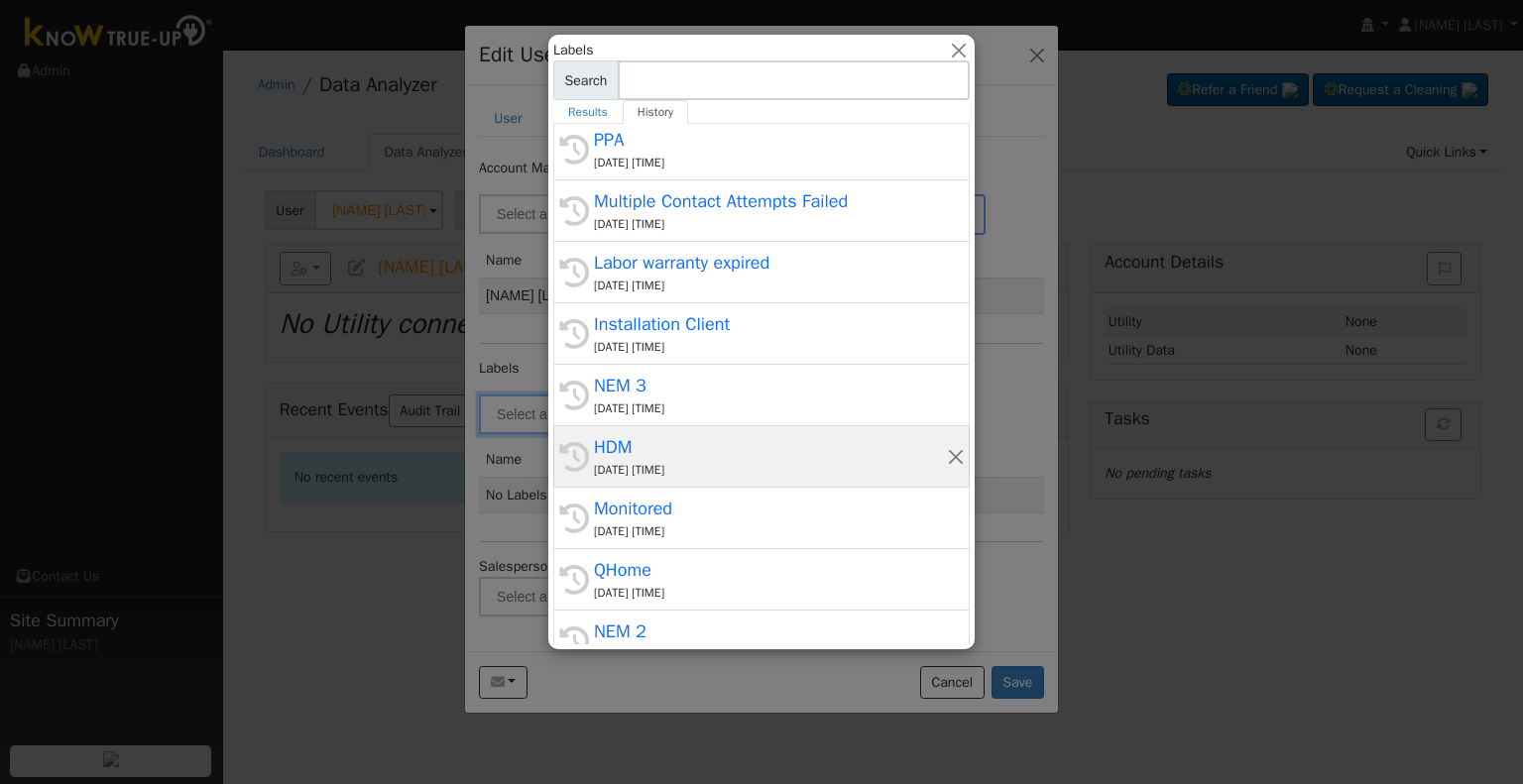 scroll, scrollTop: 396, scrollLeft: 0, axis: vertical 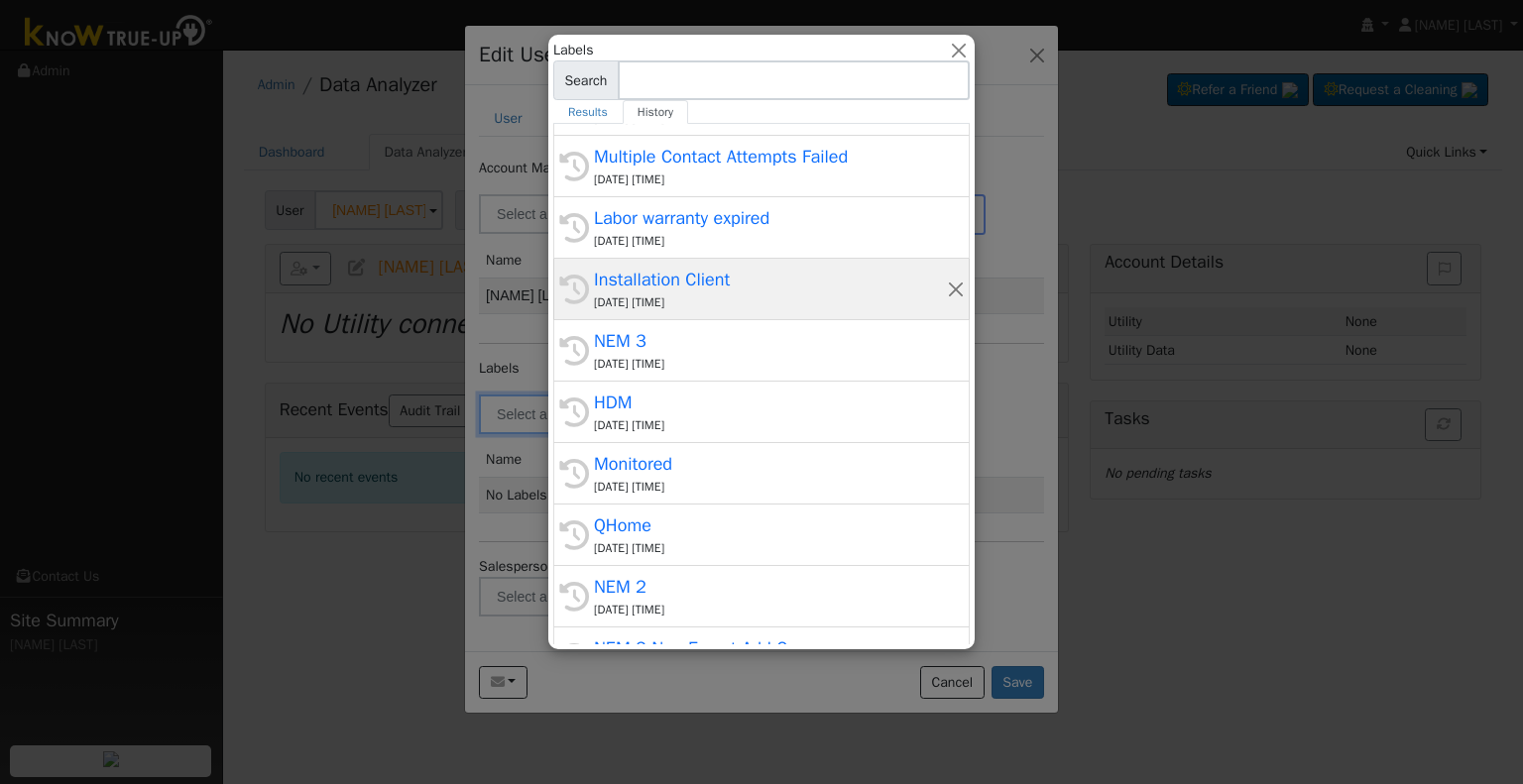 click on "Installation Client" at bounding box center (770, 280) 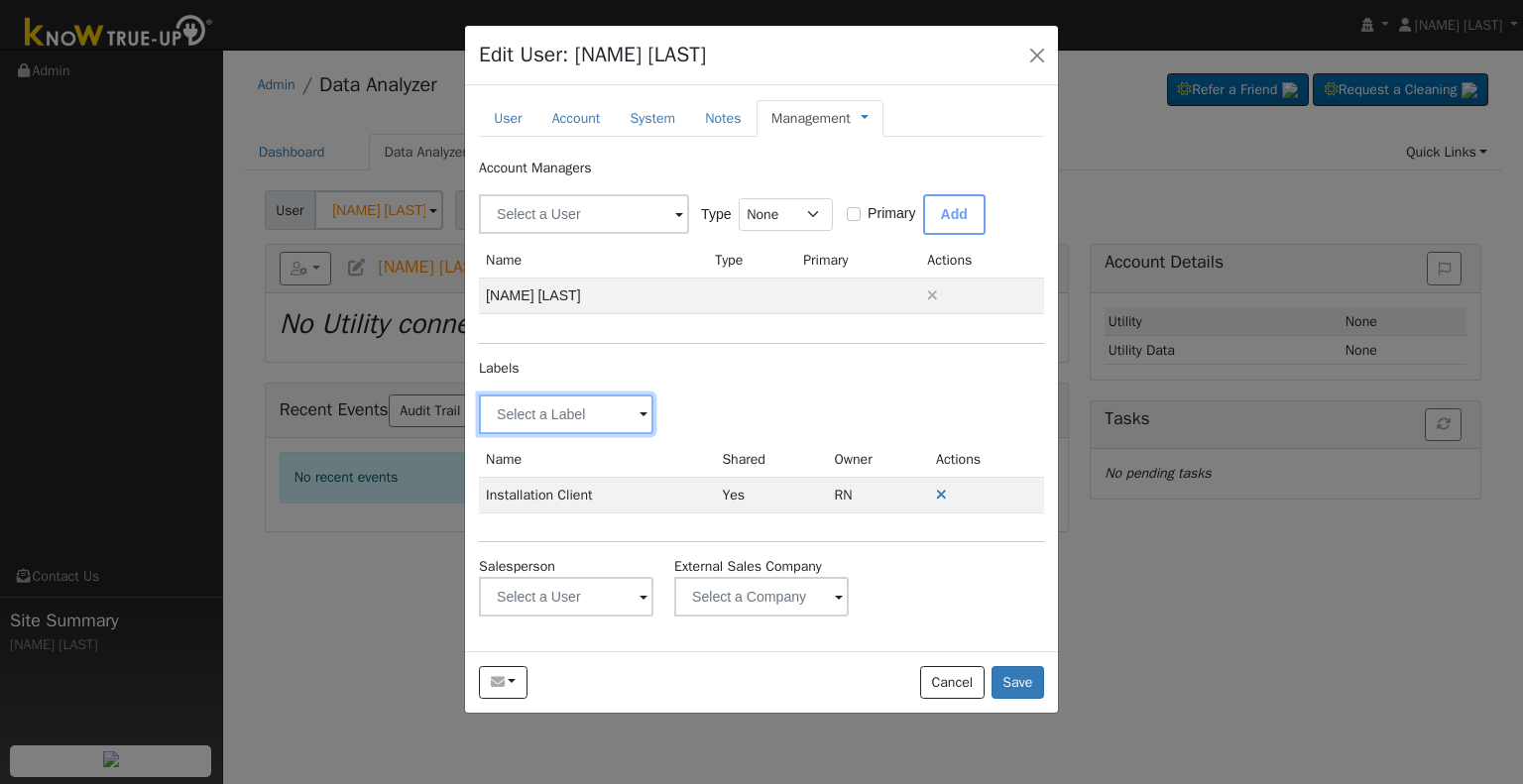 click at bounding box center (566, 414) 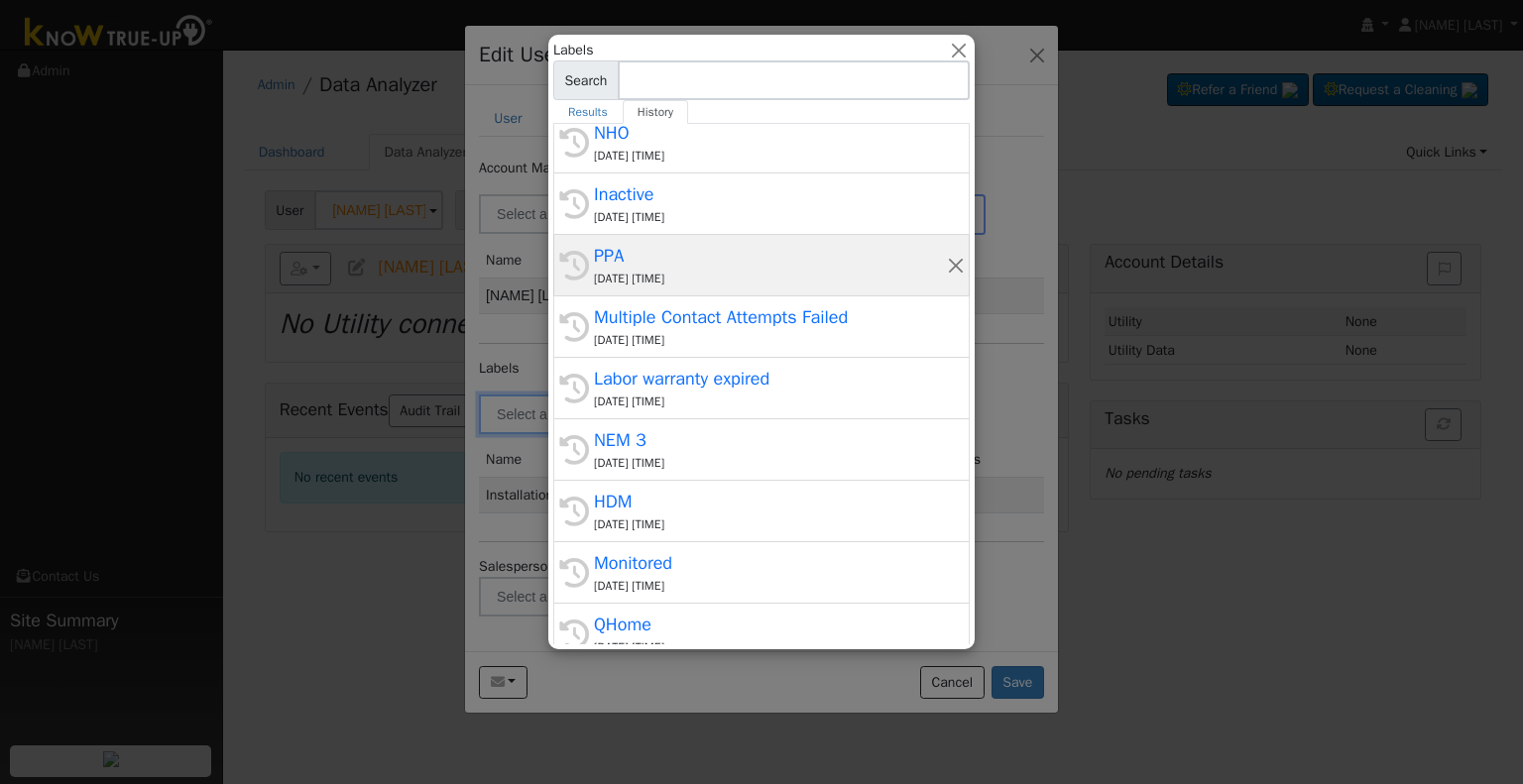 scroll, scrollTop: 396, scrollLeft: 0, axis: vertical 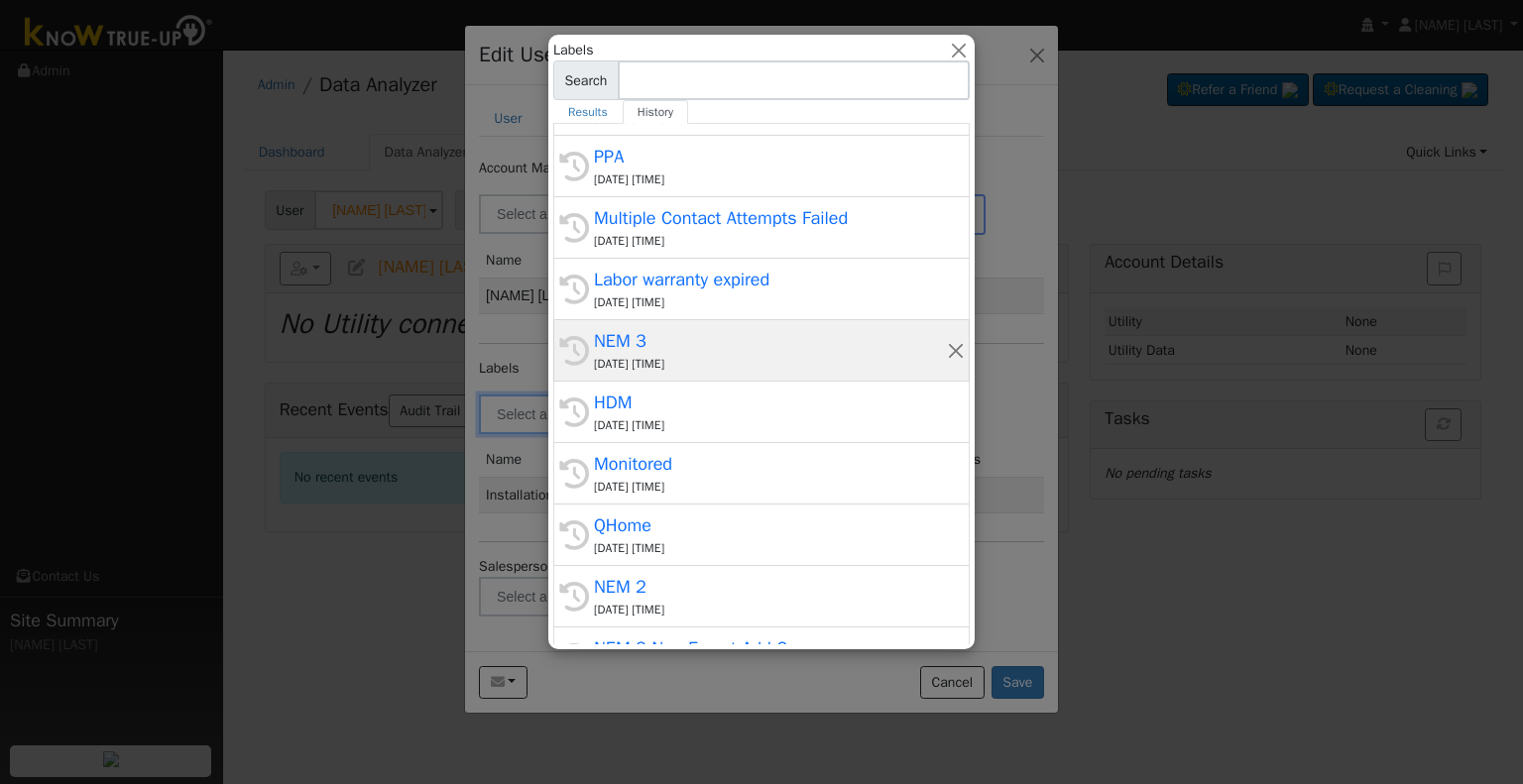click on "NEM 3" at bounding box center [770, 341] 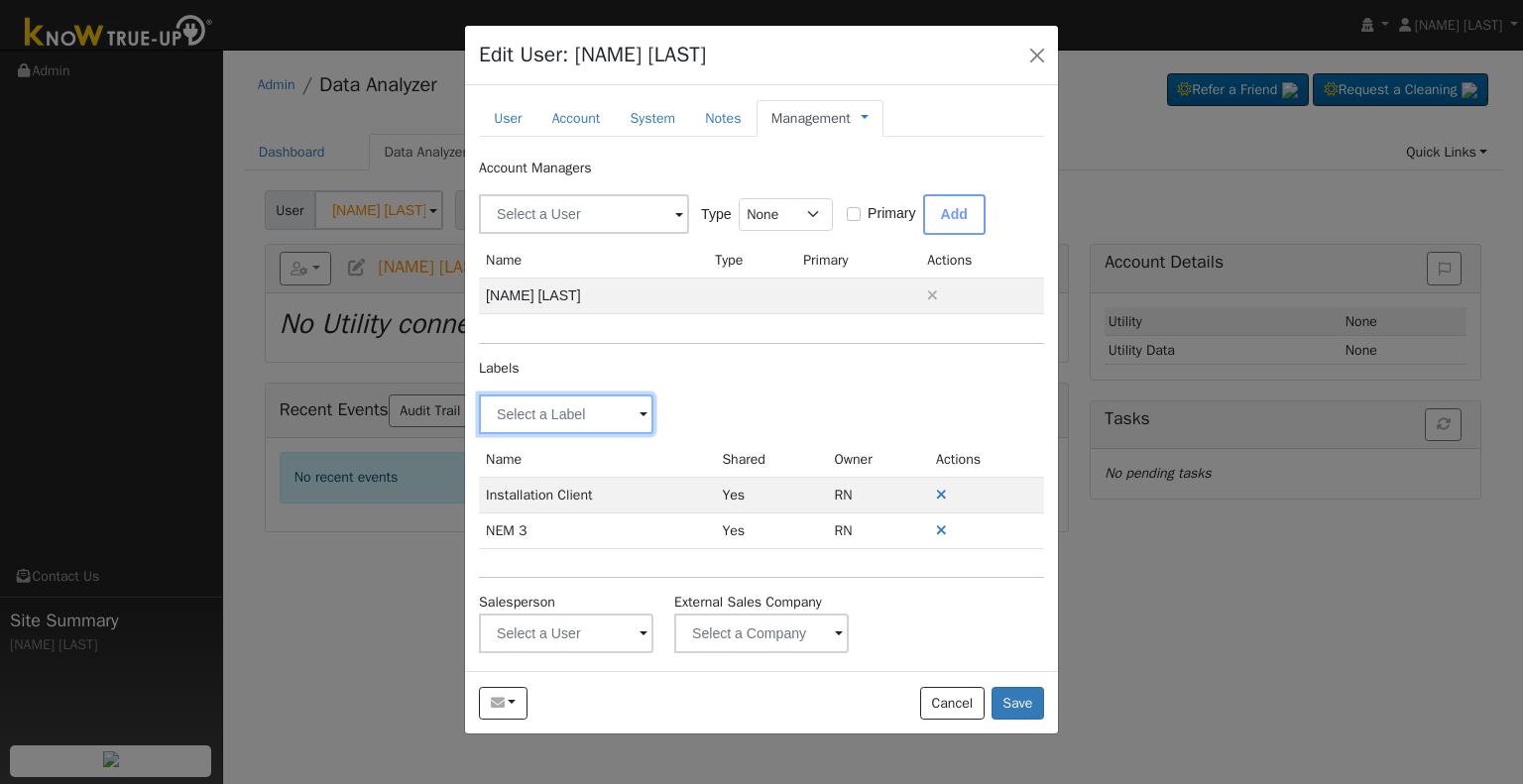 click at bounding box center [566, 414] 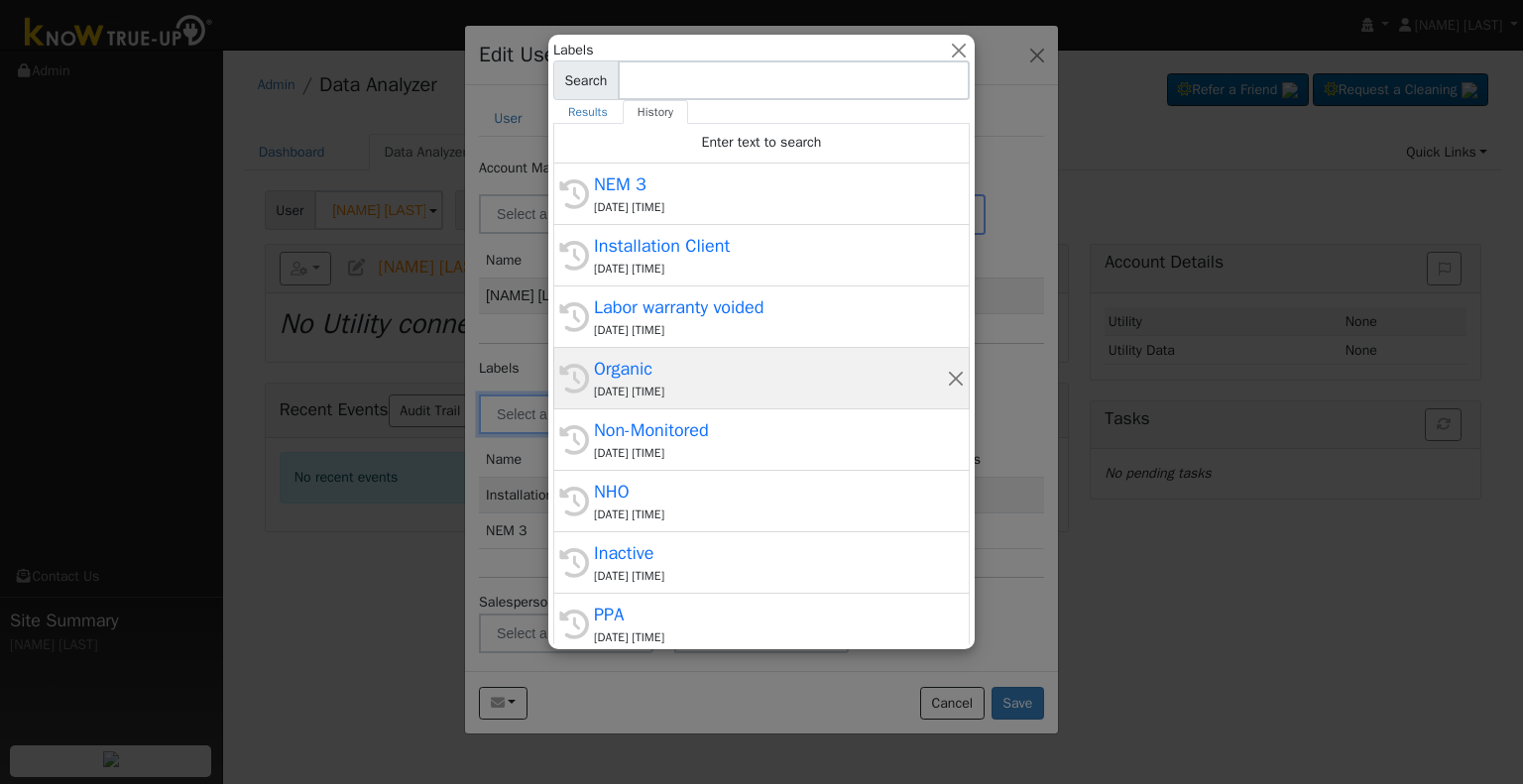 scroll, scrollTop: 496, scrollLeft: 0, axis: vertical 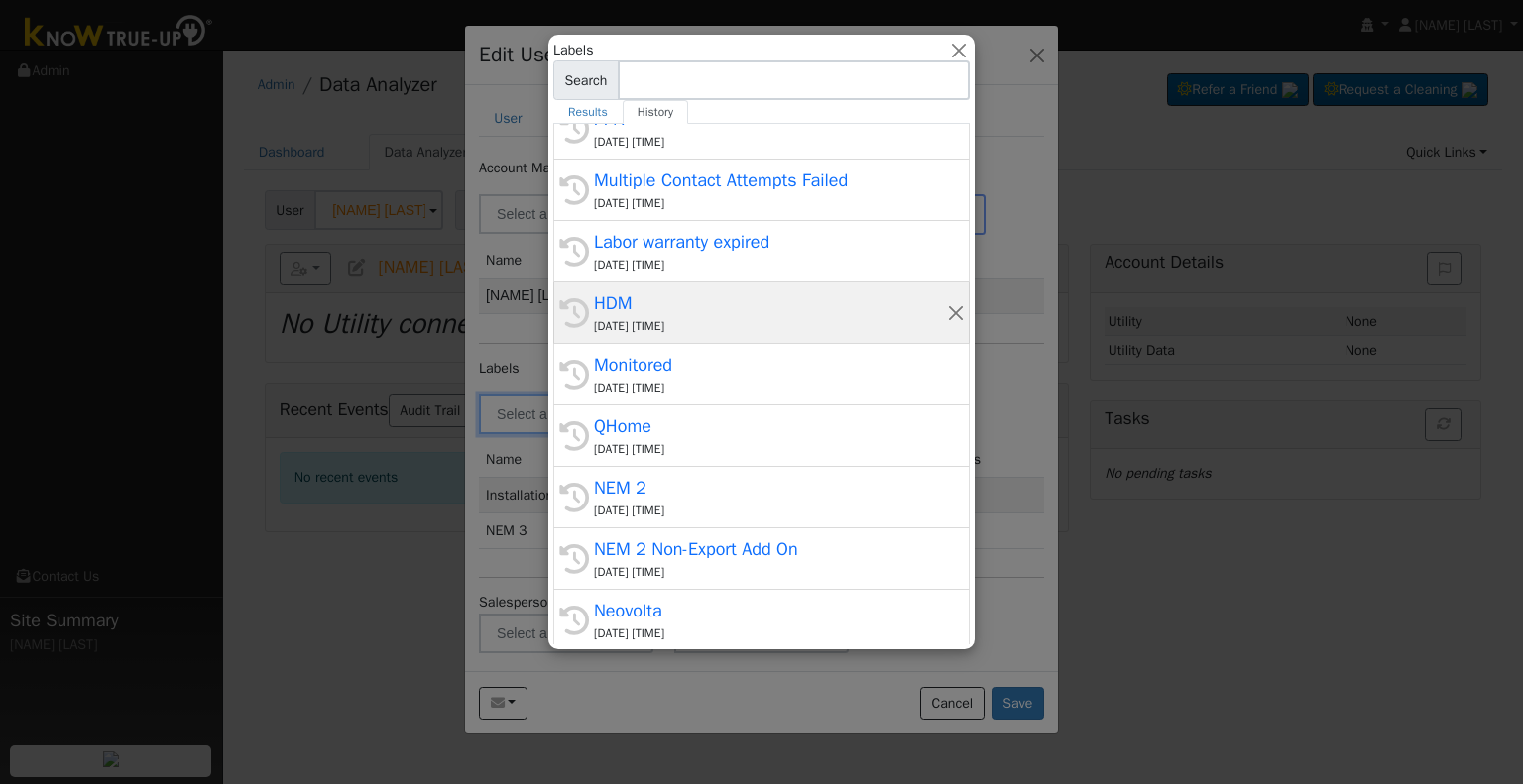 click on "08/01/2025 11:51 AM" at bounding box center (770, 326) 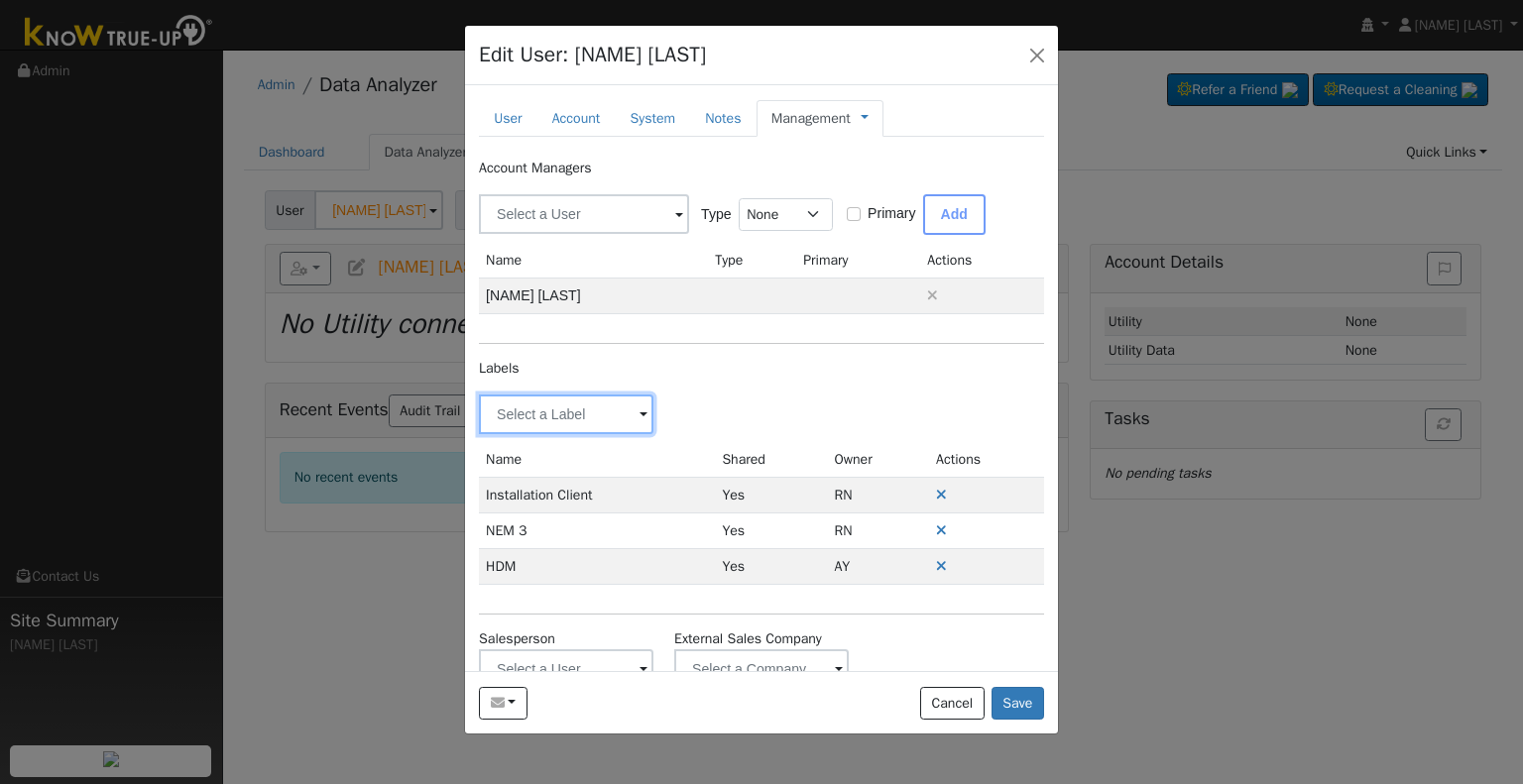 click at bounding box center (566, 414) 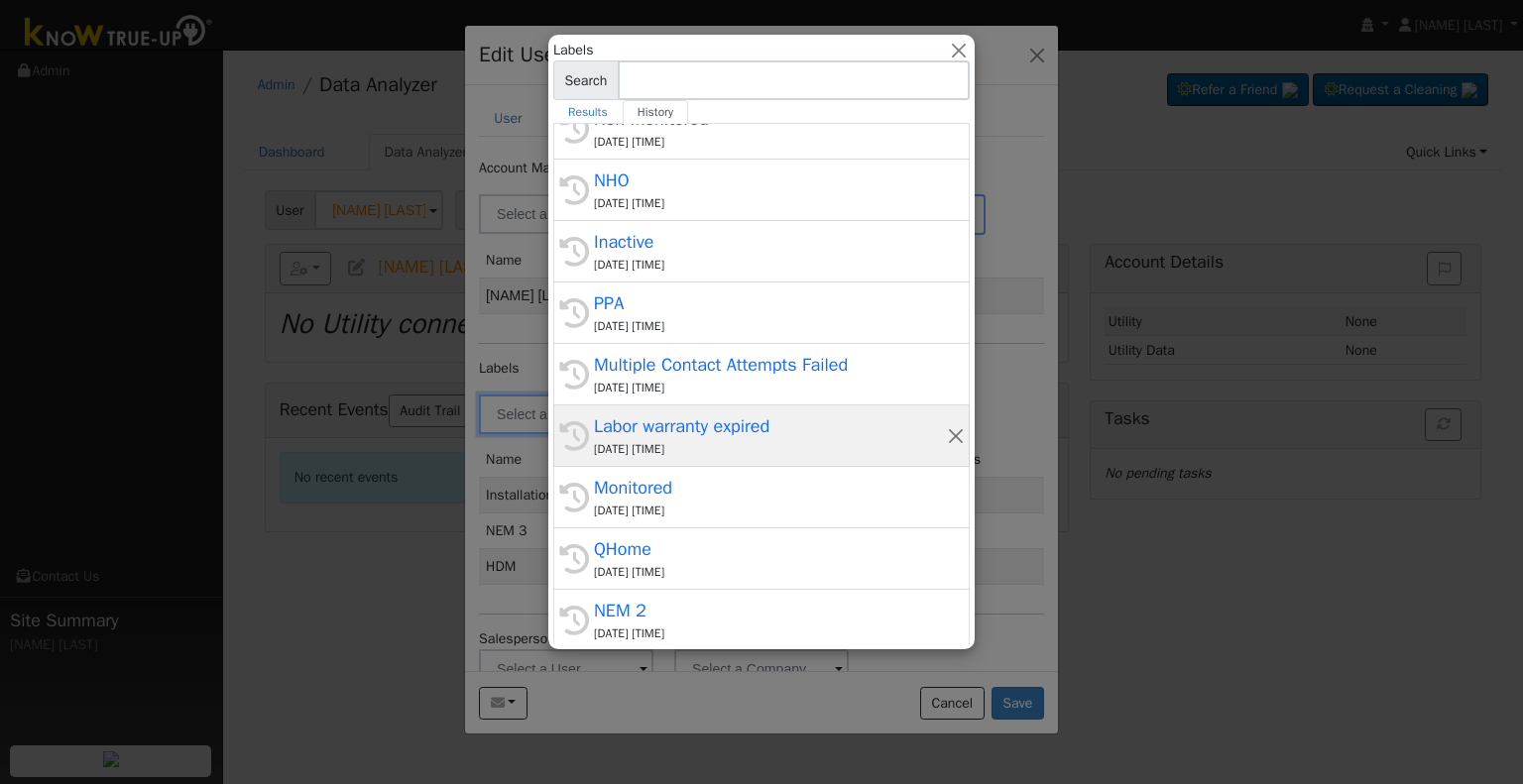 scroll, scrollTop: 396, scrollLeft: 0, axis: vertical 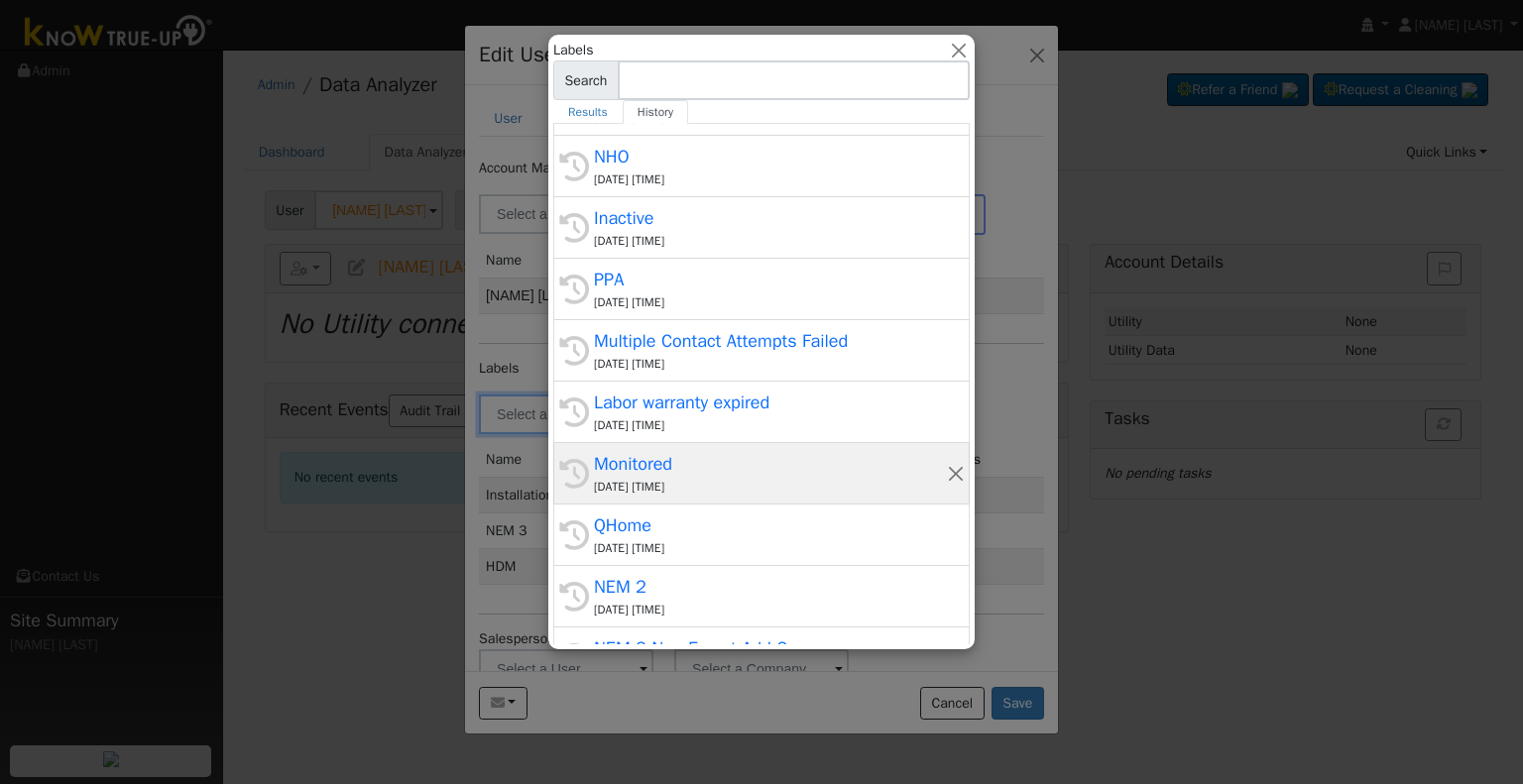 click on "08/01/2025 11:51 AM" at bounding box center [770, 487] 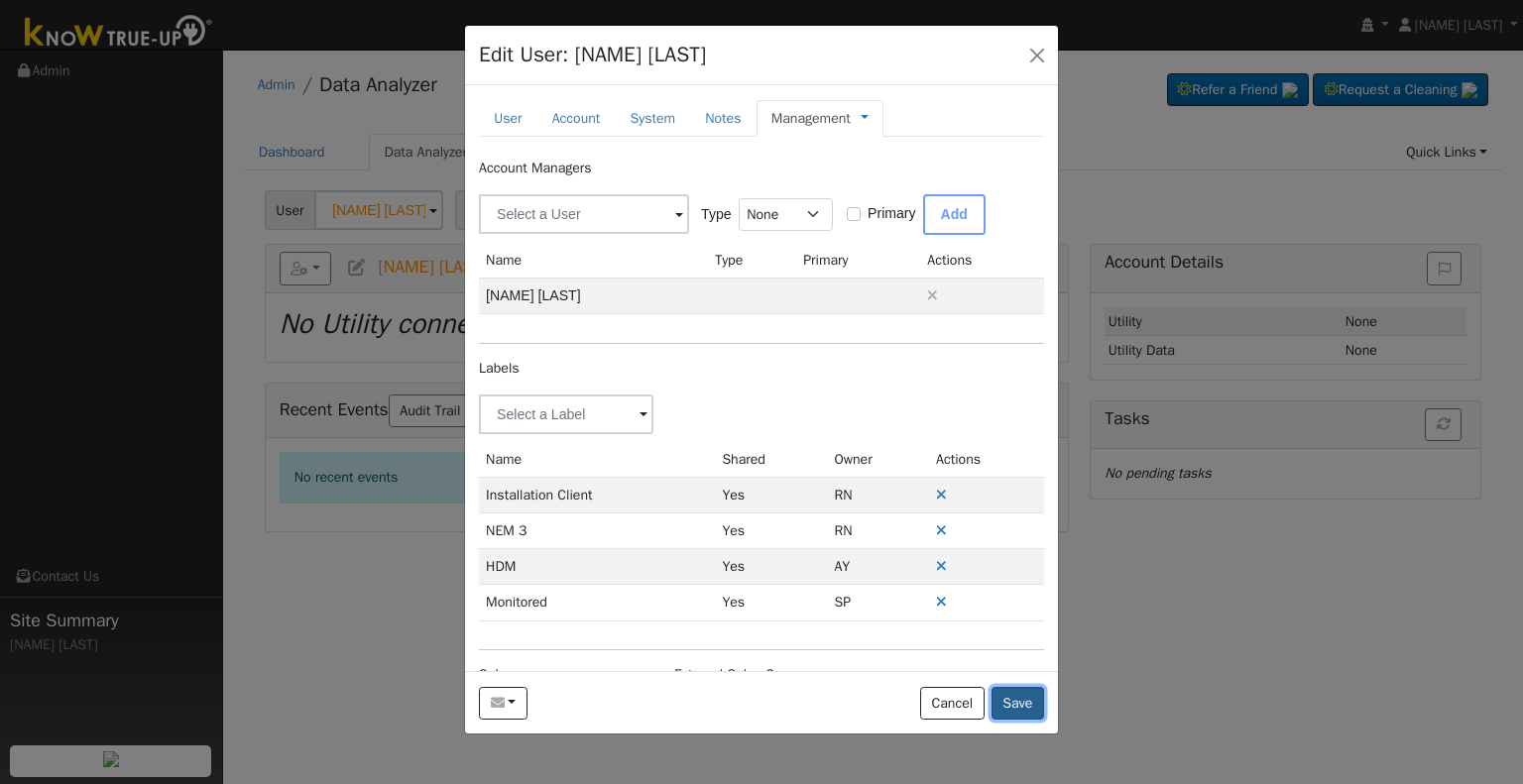 click on "Save" at bounding box center (1017, 704) 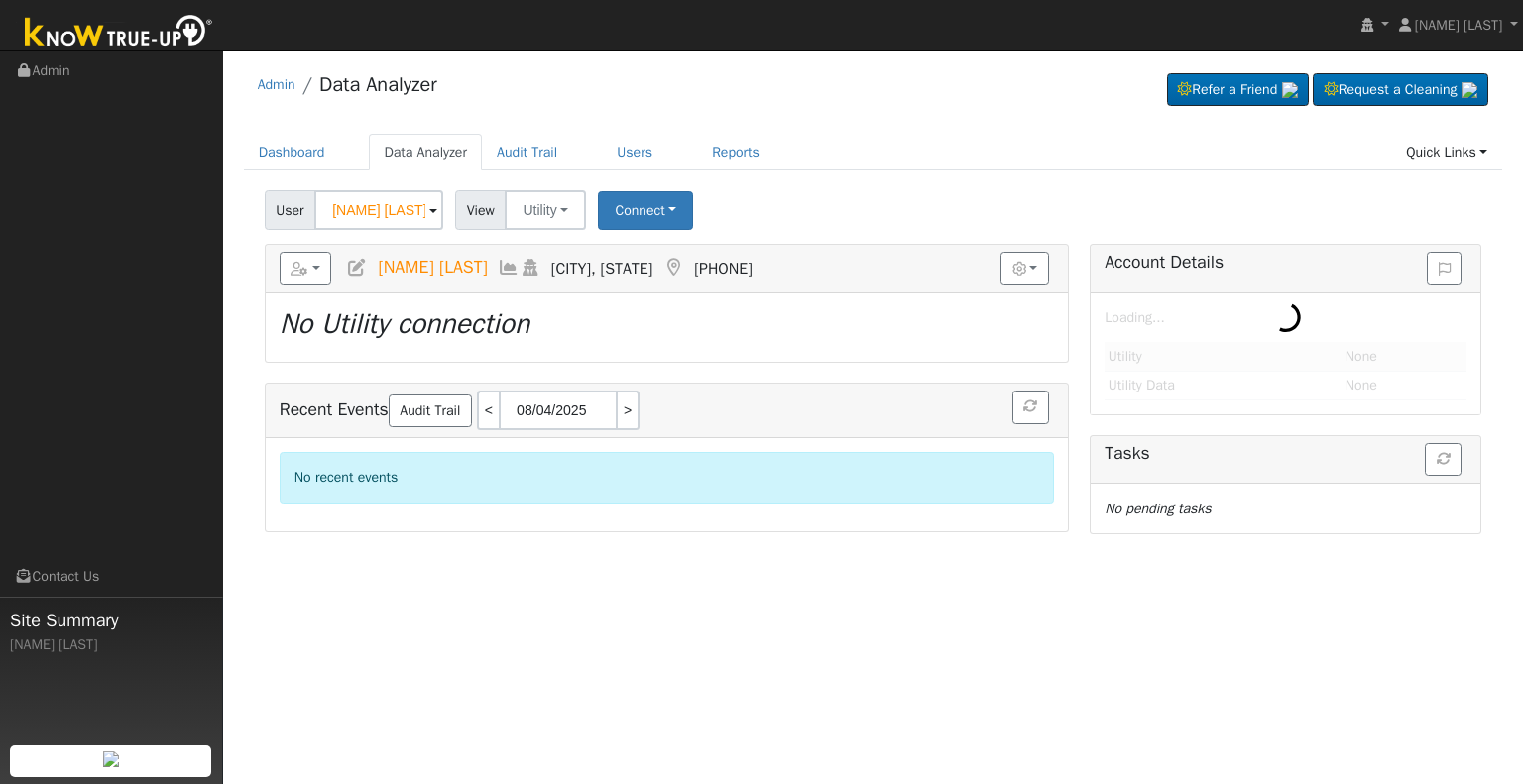 type on "[FIRST] & [FIRST] [LAST]" 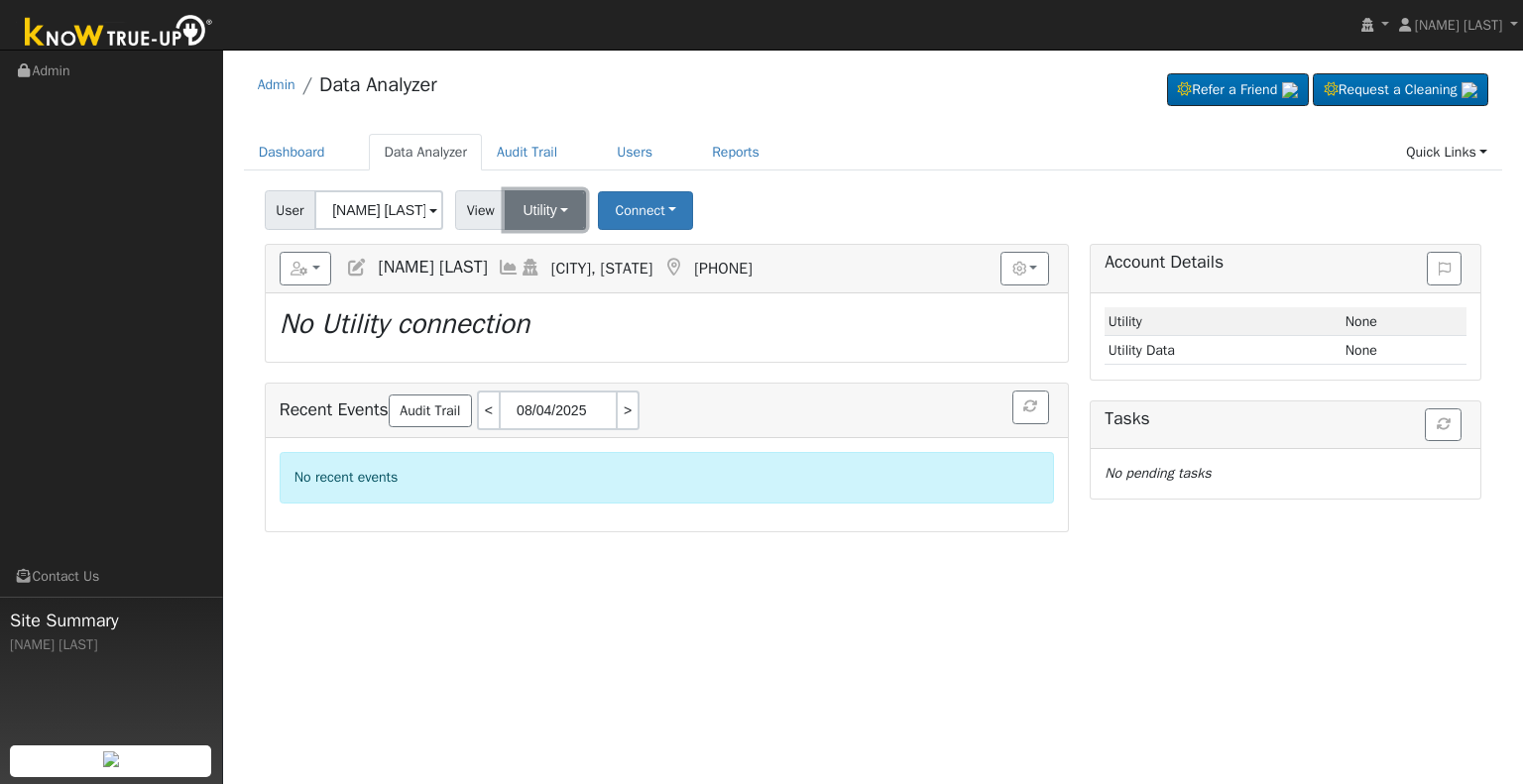 click on "Utility" at bounding box center [545, 210] 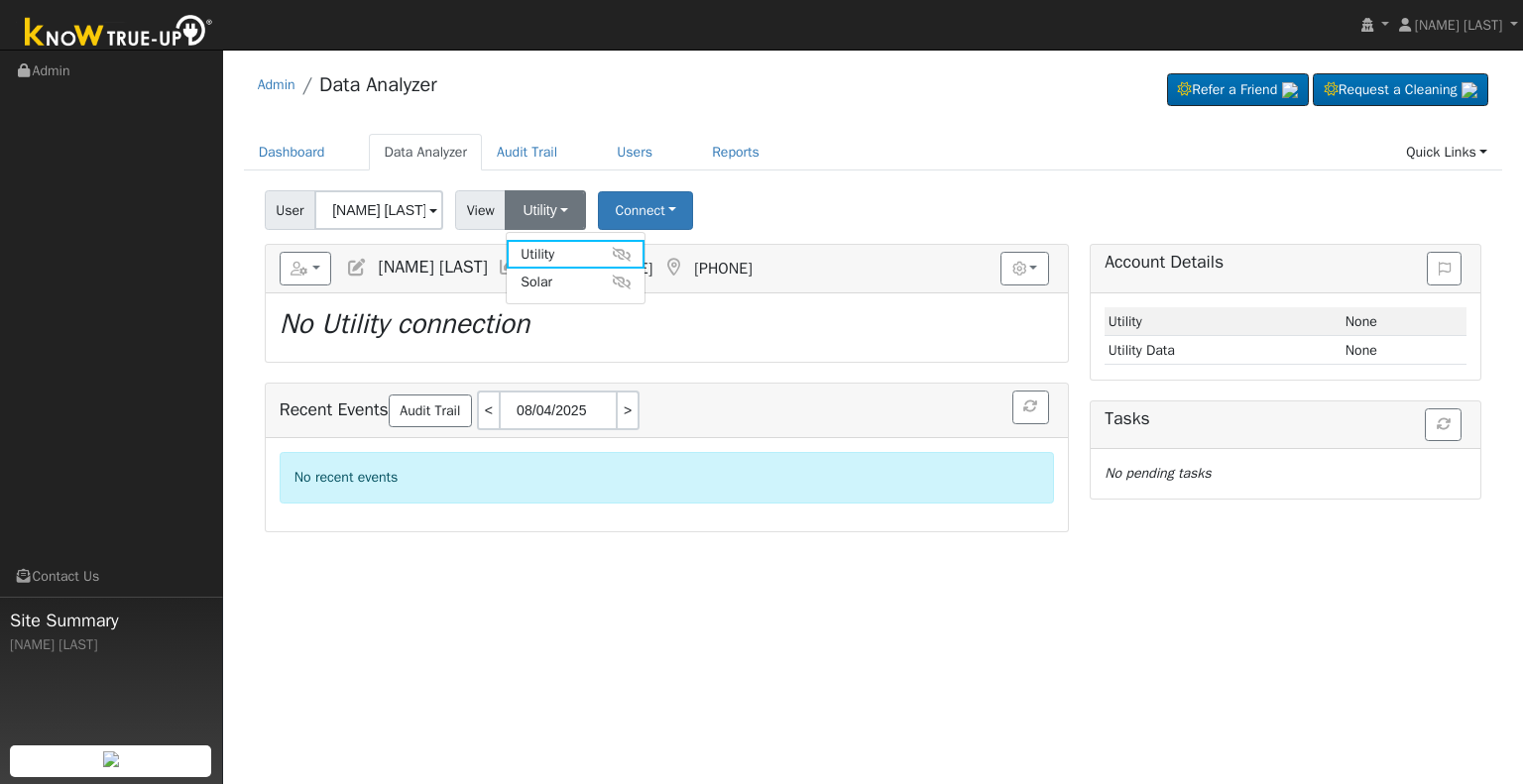 drag, startPoint x: 559, startPoint y: 281, endPoint x: 567, endPoint y: 273, distance: 11.3137085 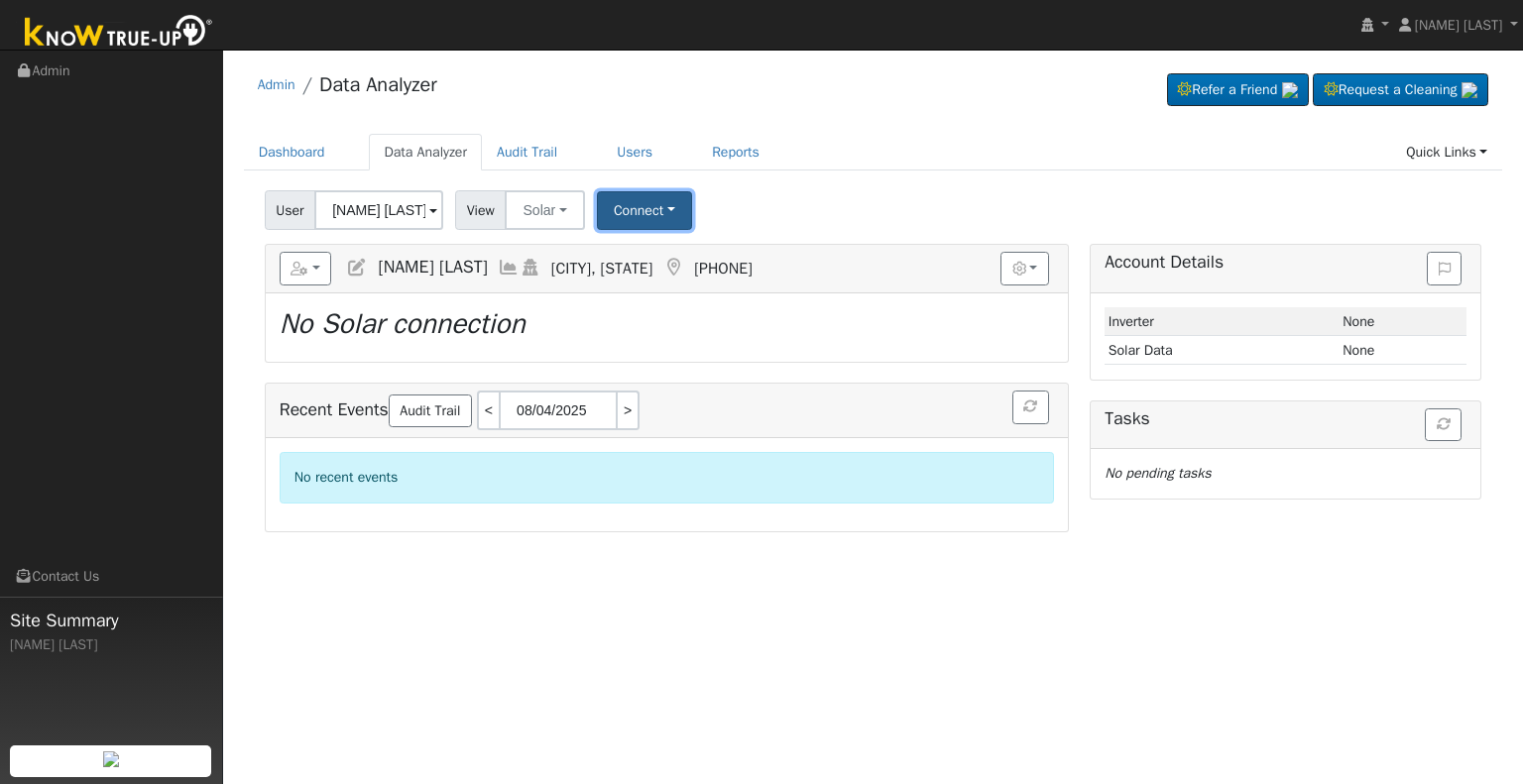 click on "Connect" at bounding box center (644, 210) 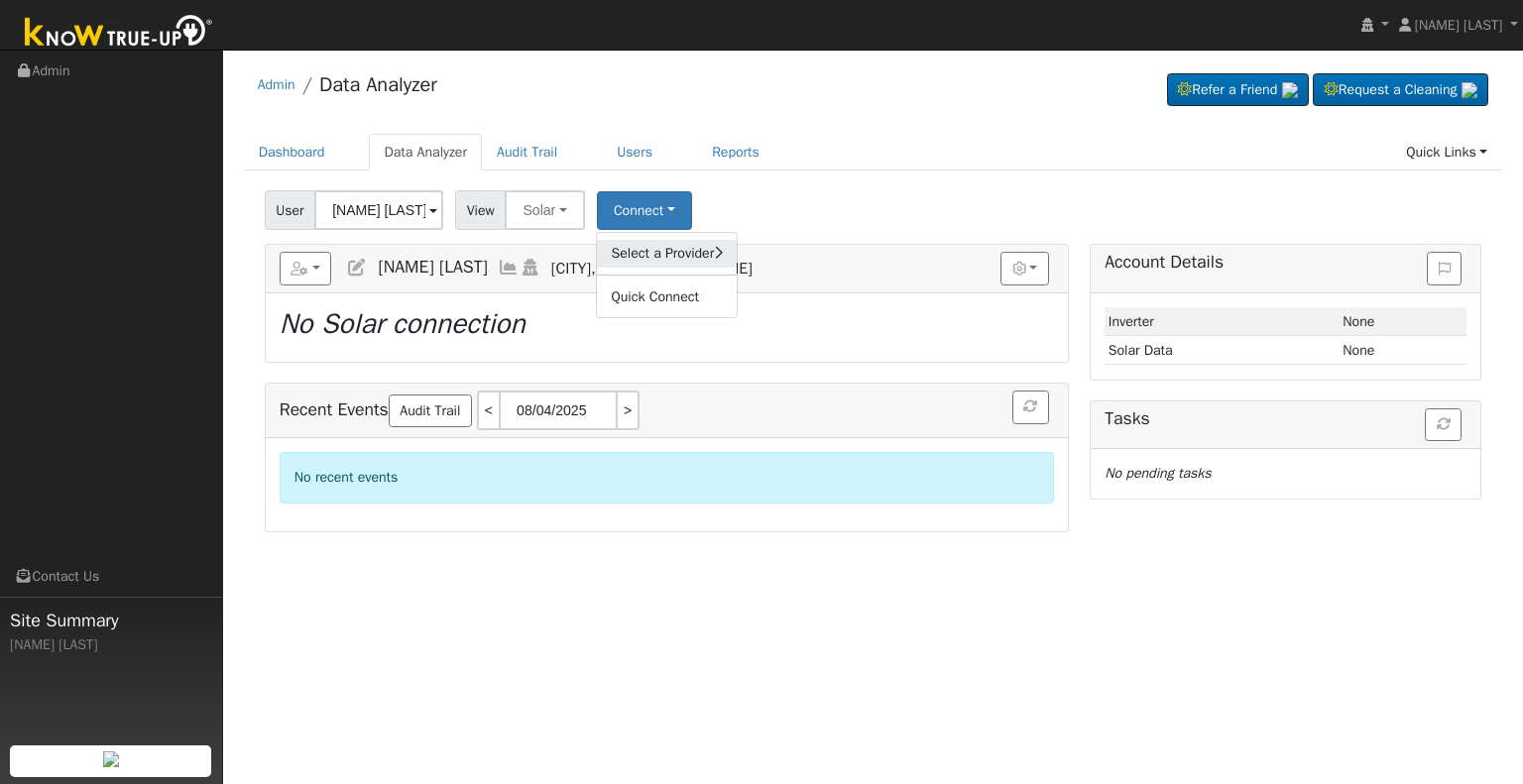 click on "Select a Provider" 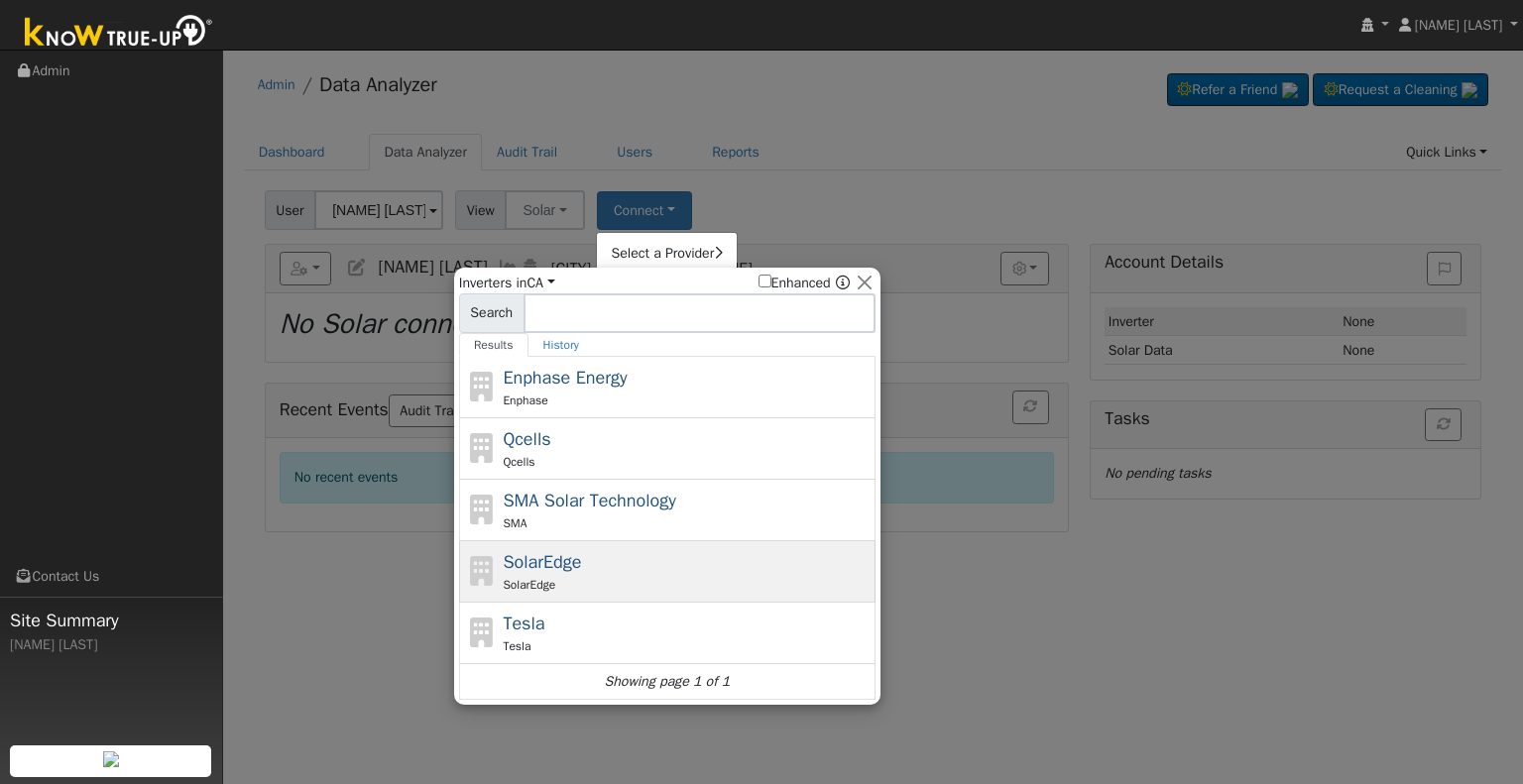 click on "SolarEdge SolarEdge" at bounding box center (686, 571) 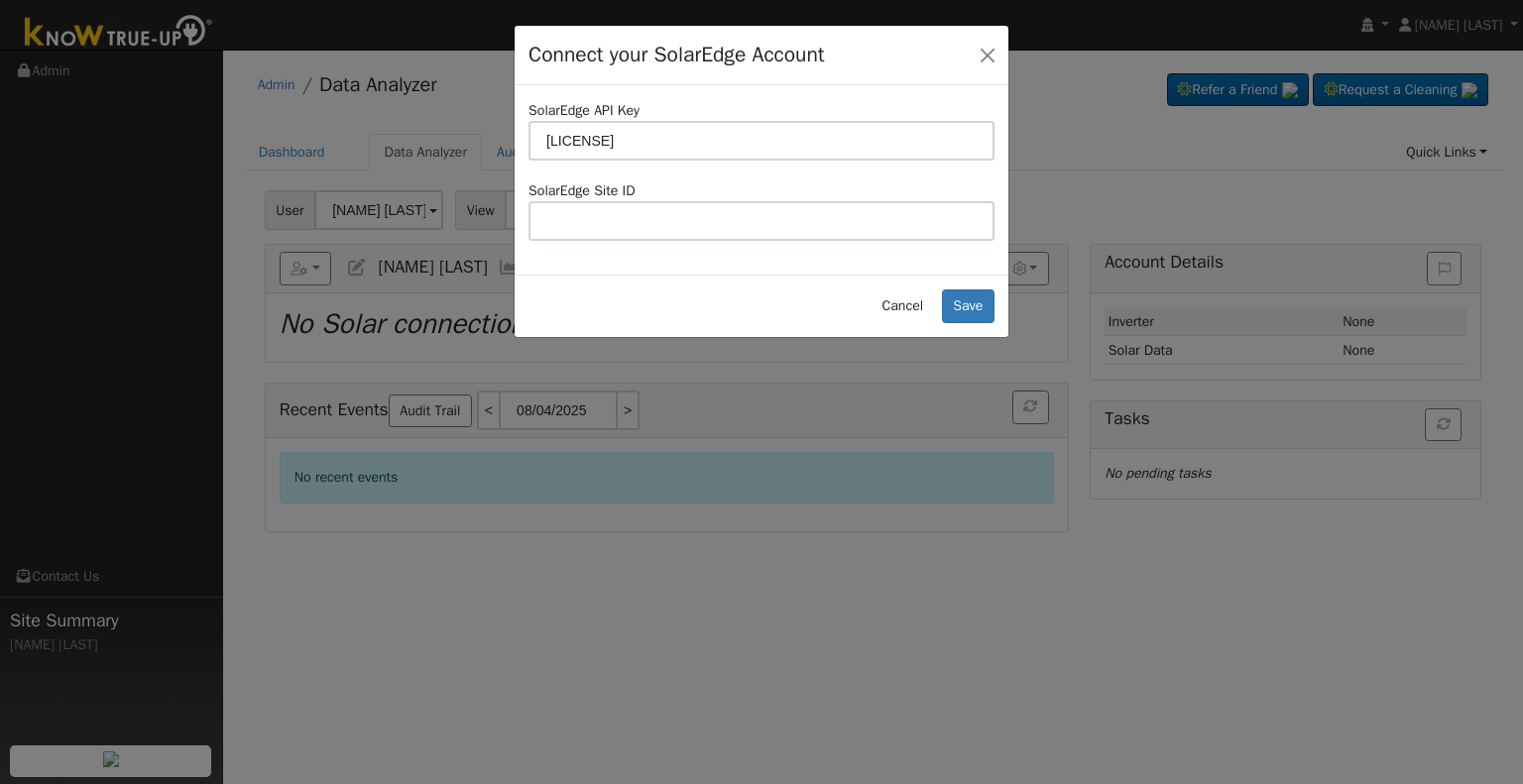 type on "WZIE94M44ZLHPEXTB7NBHZE4Q6ATSX7L" 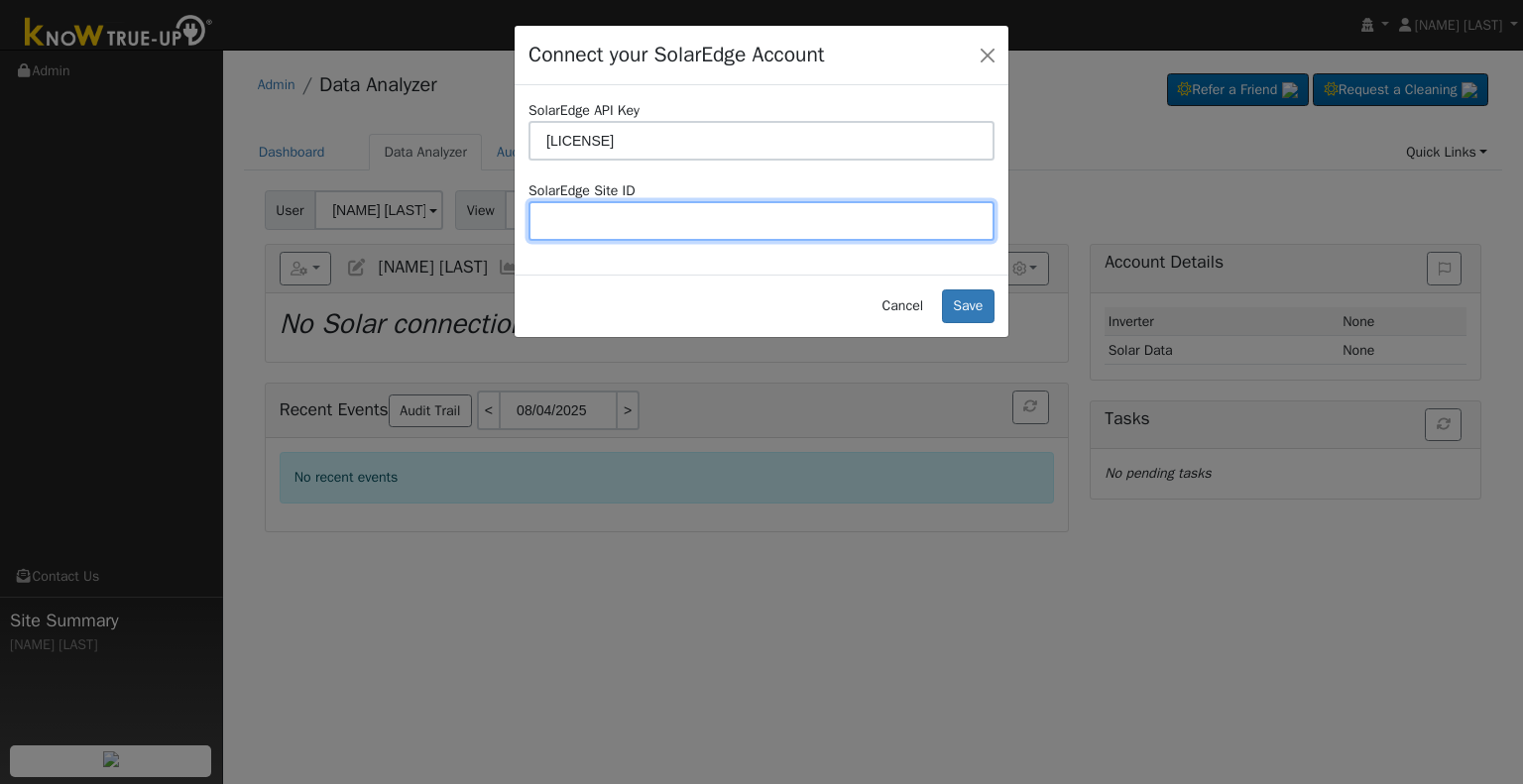 click at bounding box center (762, 221) 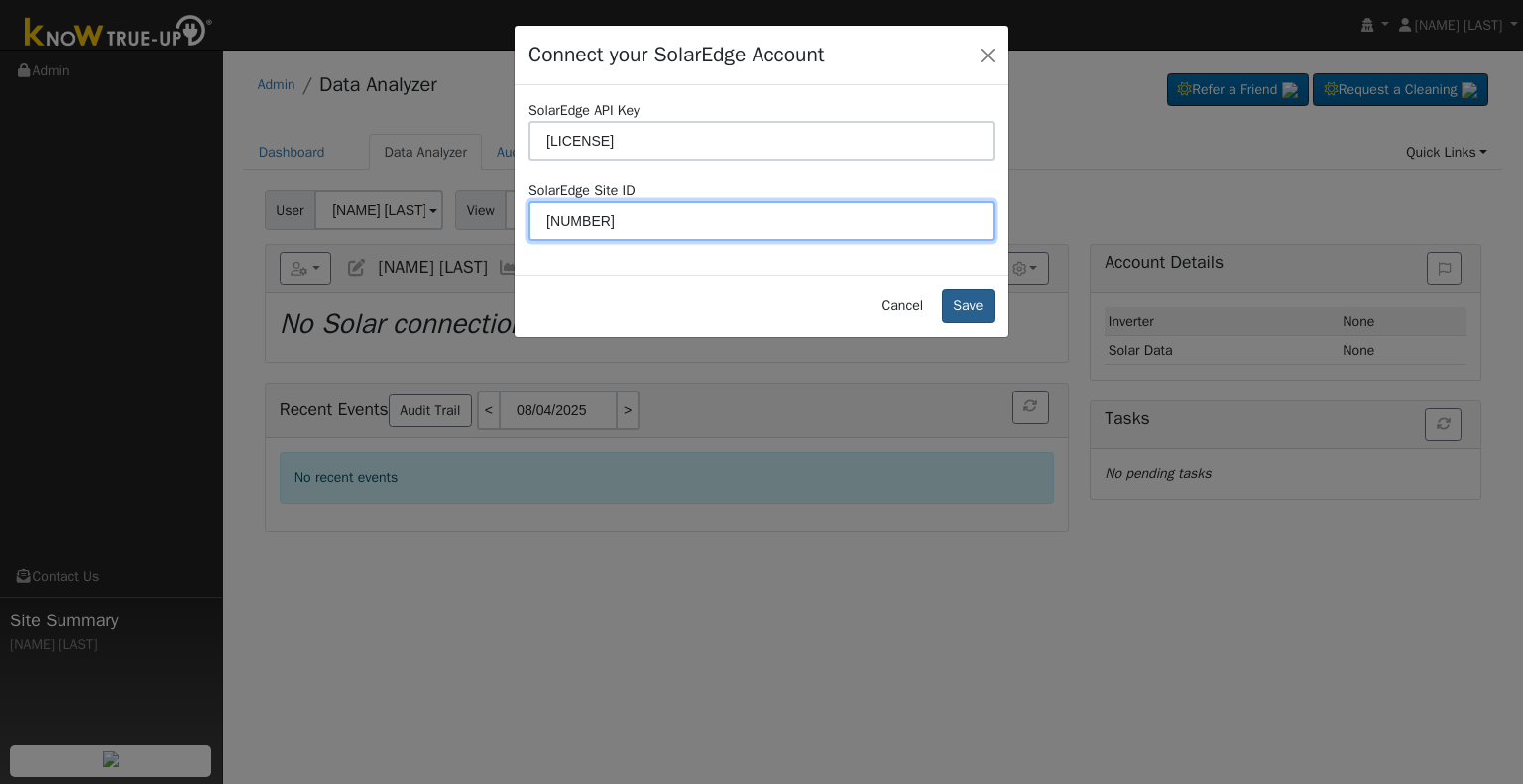 type on "4692834" 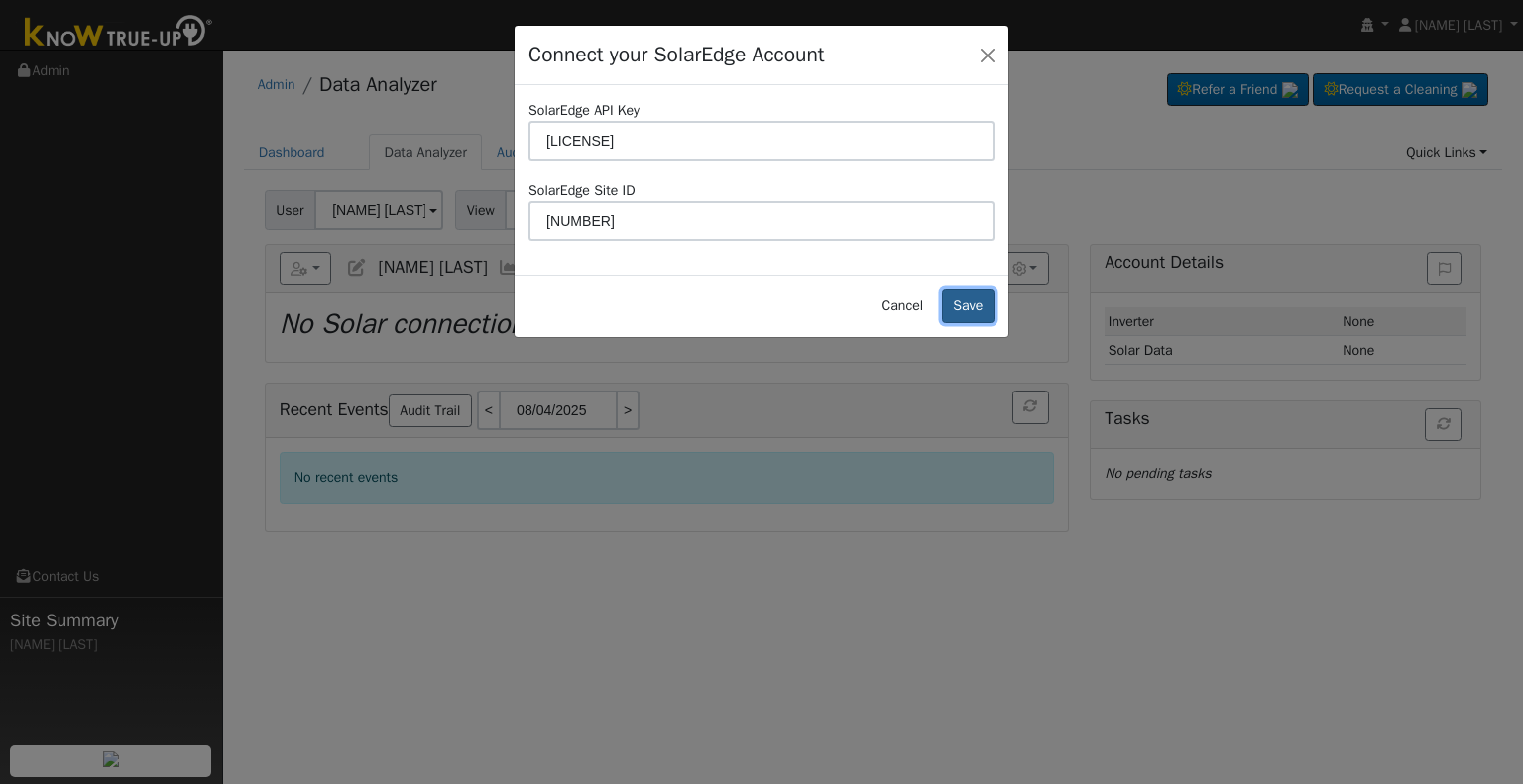 click on "Save" at bounding box center (968, 306) 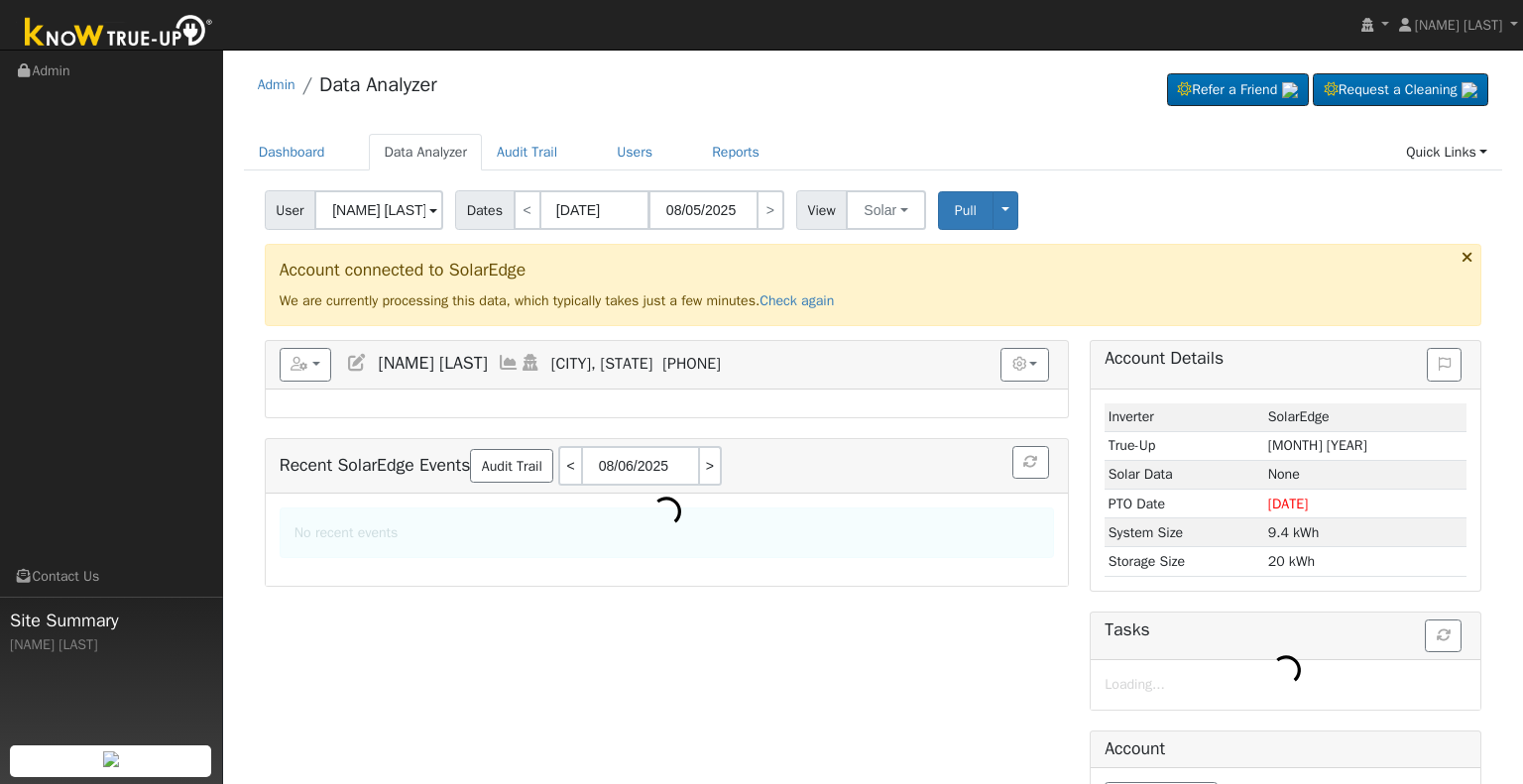 scroll, scrollTop: 0, scrollLeft: 0, axis: both 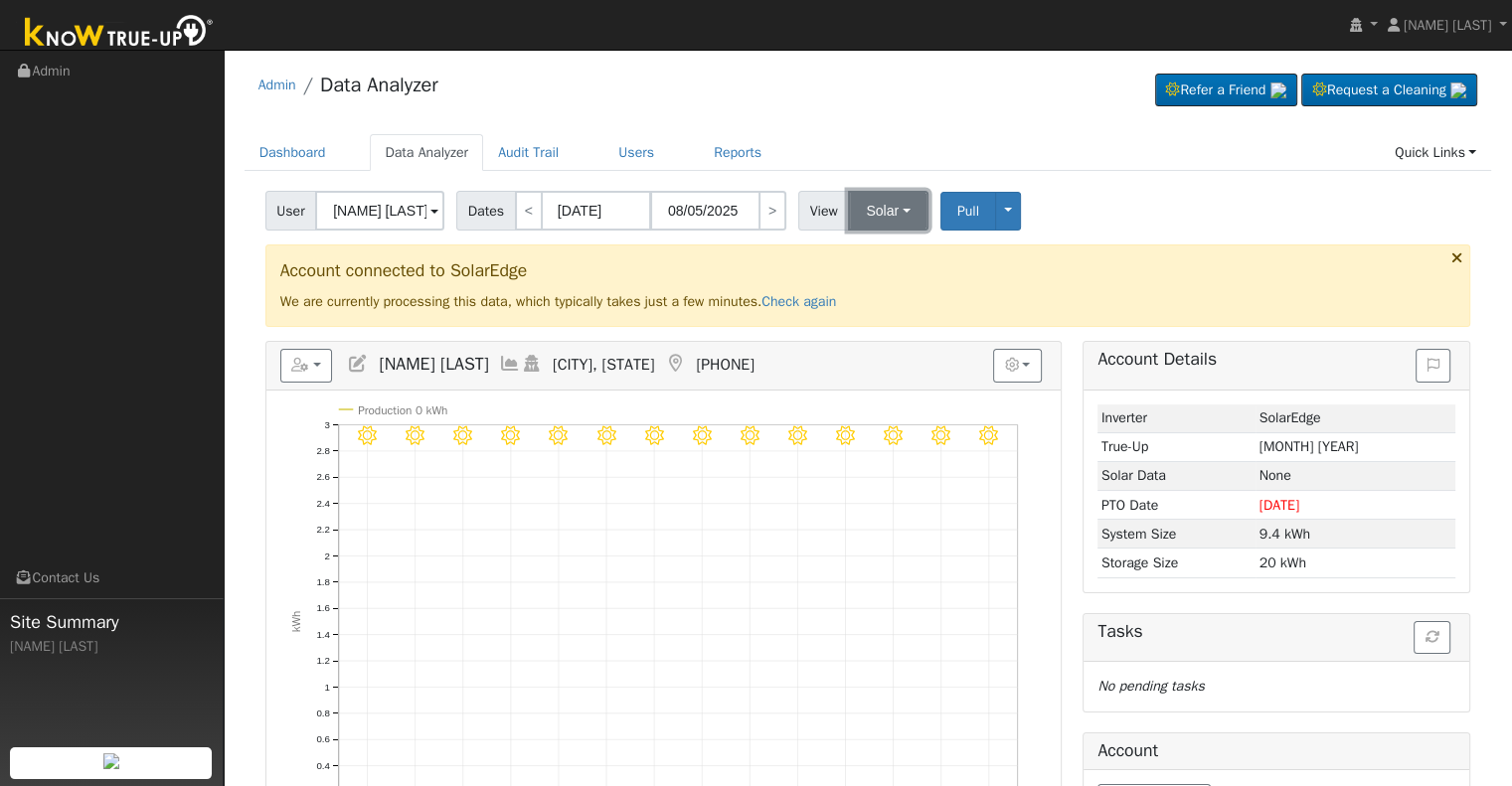 click on "Solar" at bounding box center (888, 211) 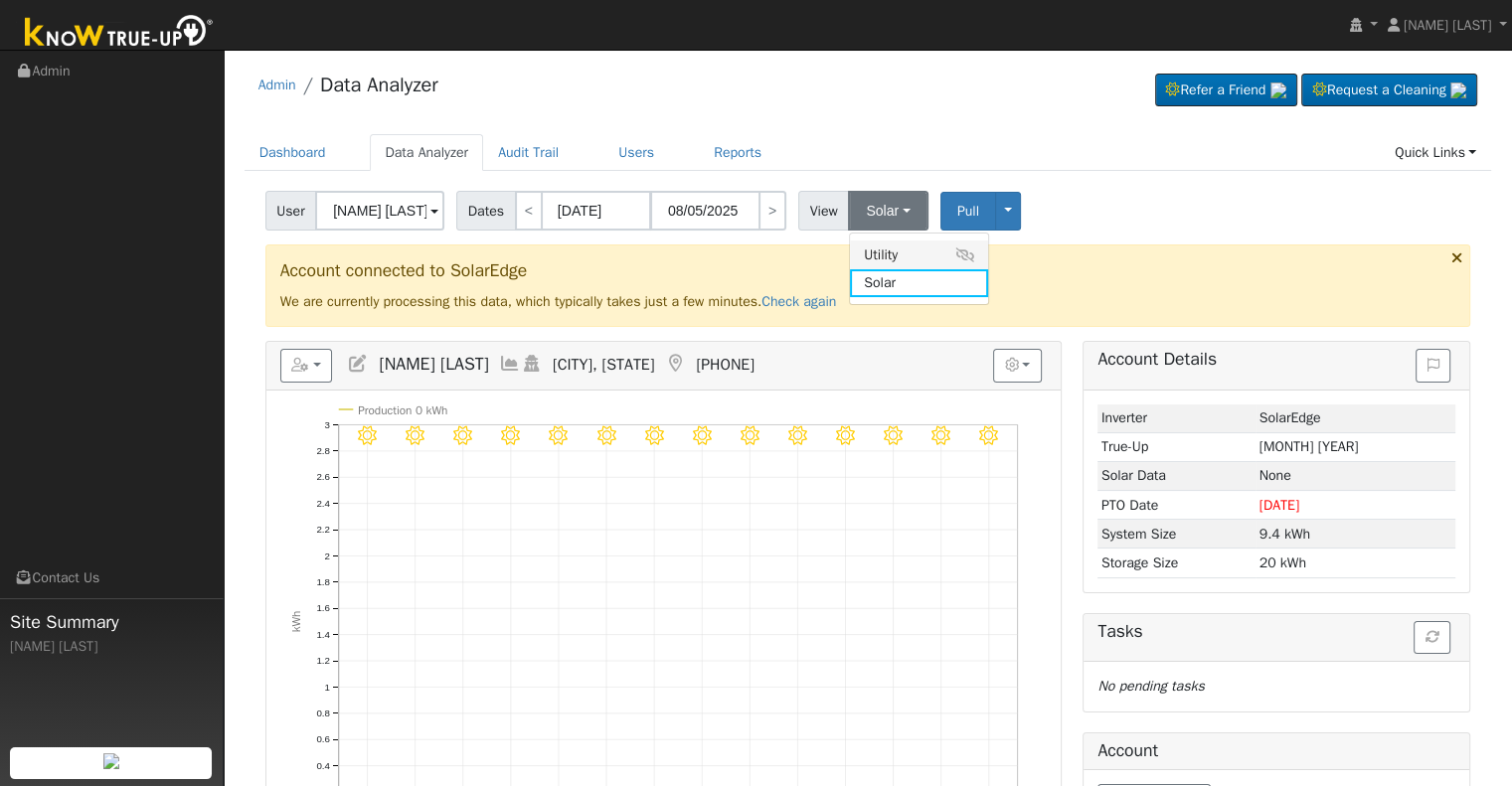 click on "Utility" at bounding box center (919, 254) 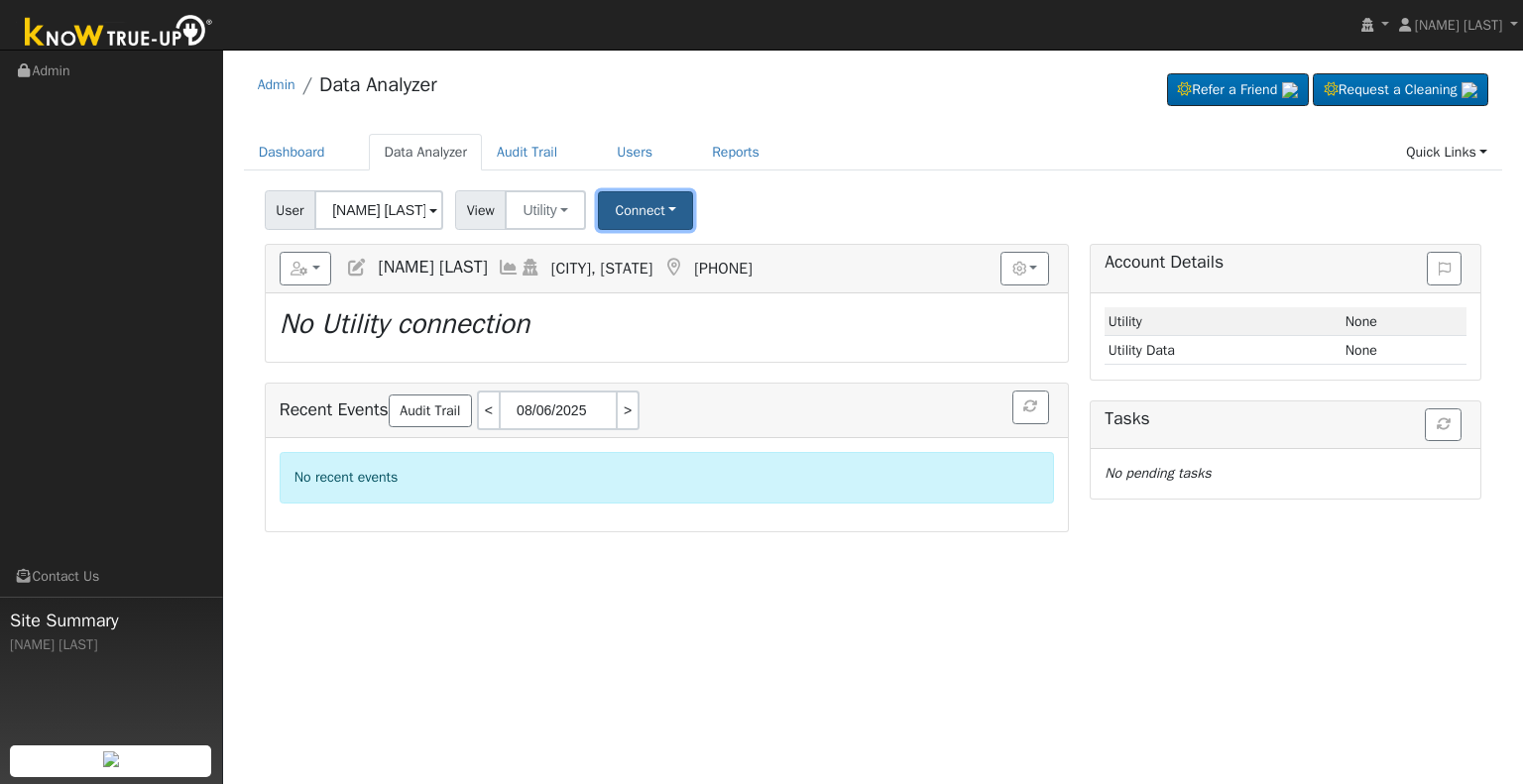 click on "Connect" at bounding box center (645, 210) 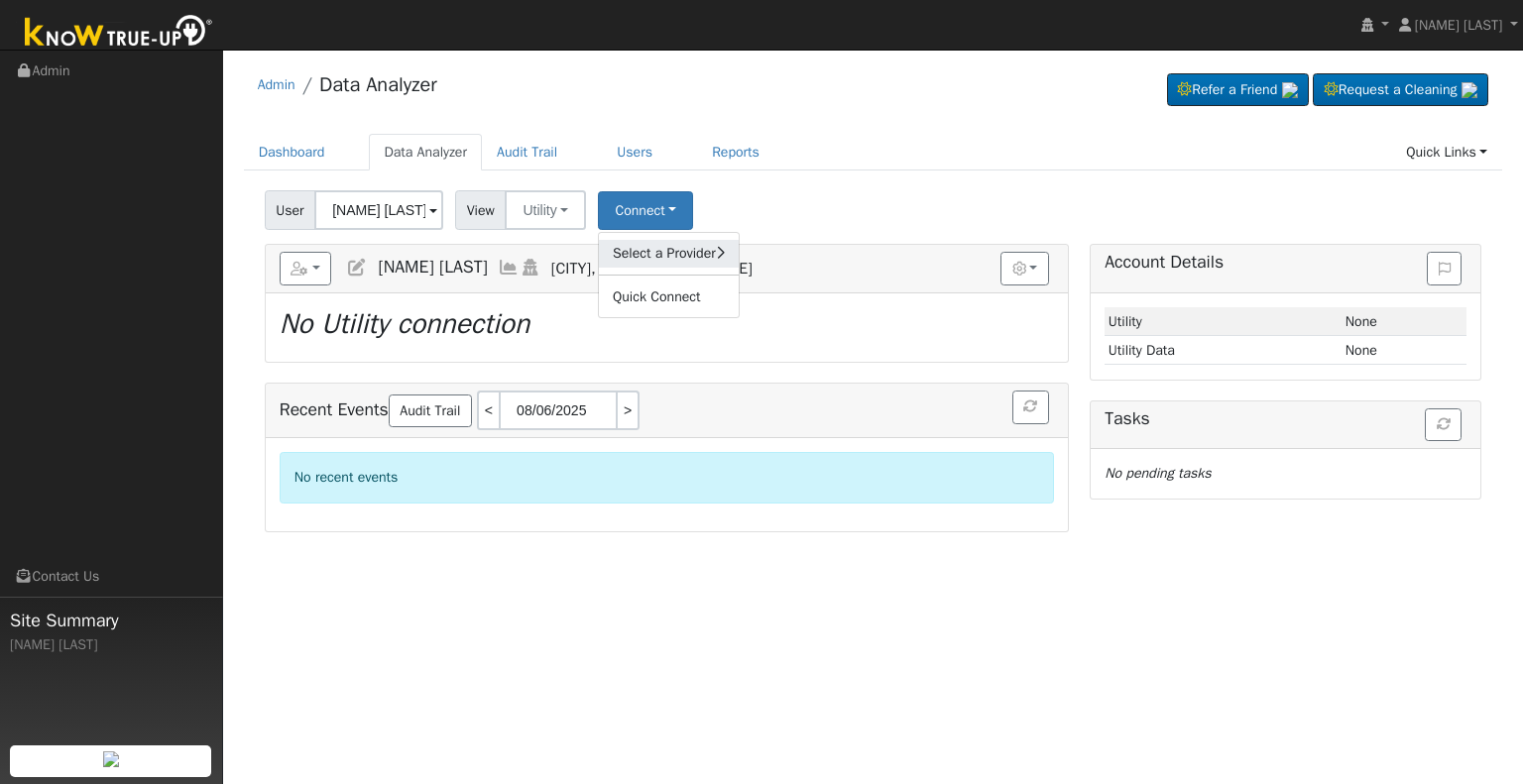 click on "Select a Provider" 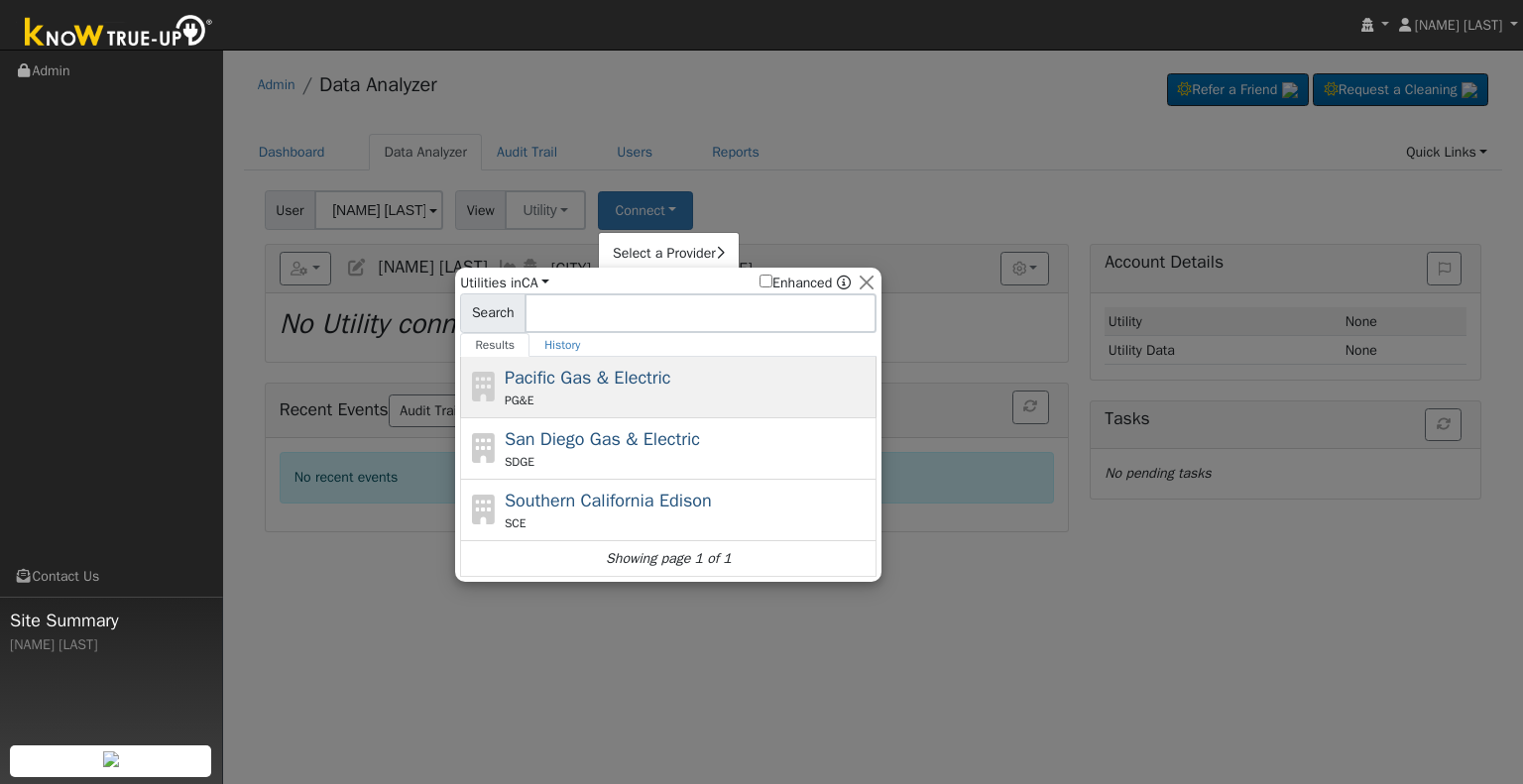 click on "Pacific Gas & Electric" at bounding box center (588, 378) 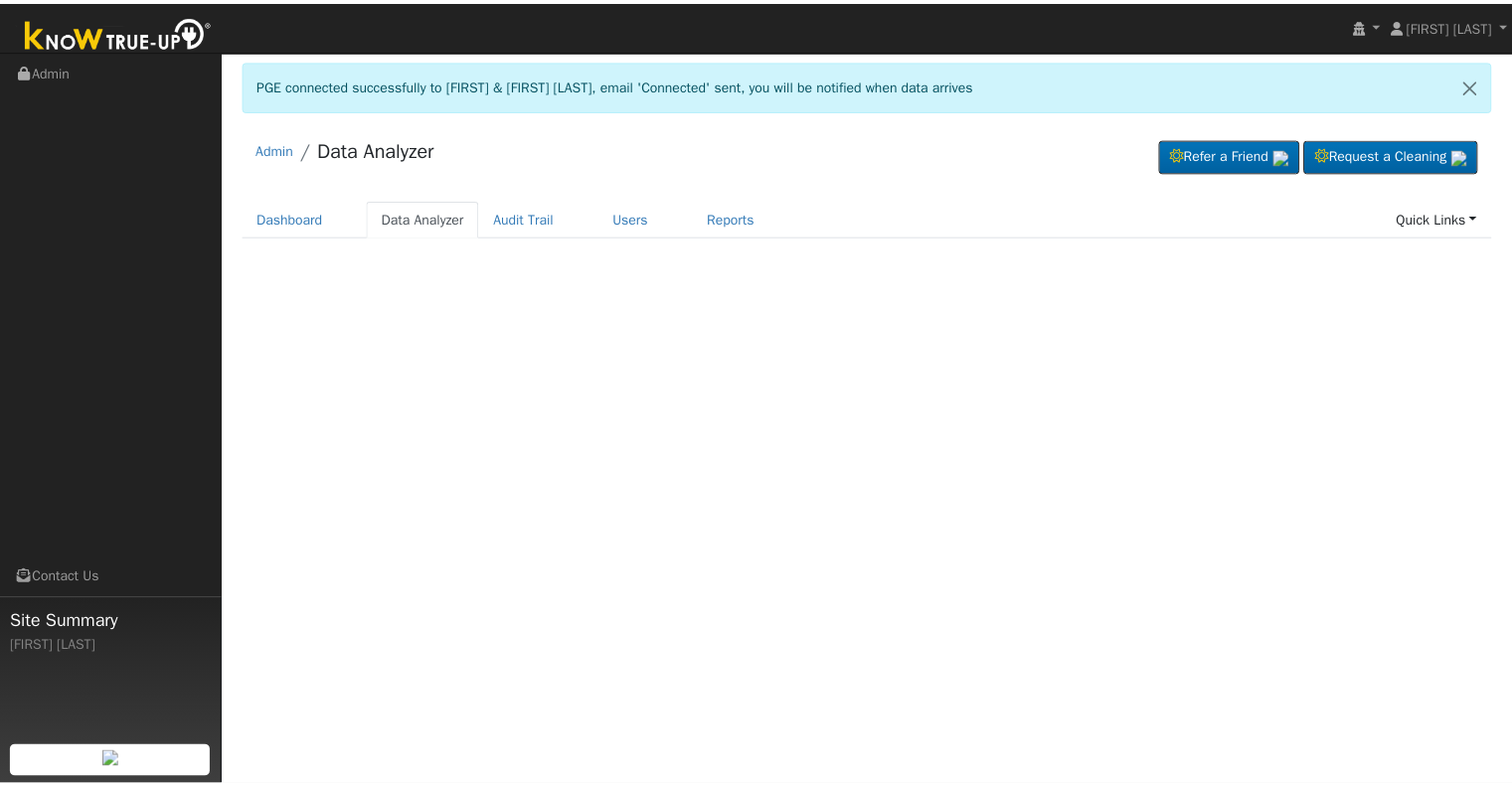 scroll, scrollTop: 0, scrollLeft: 0, axis: both 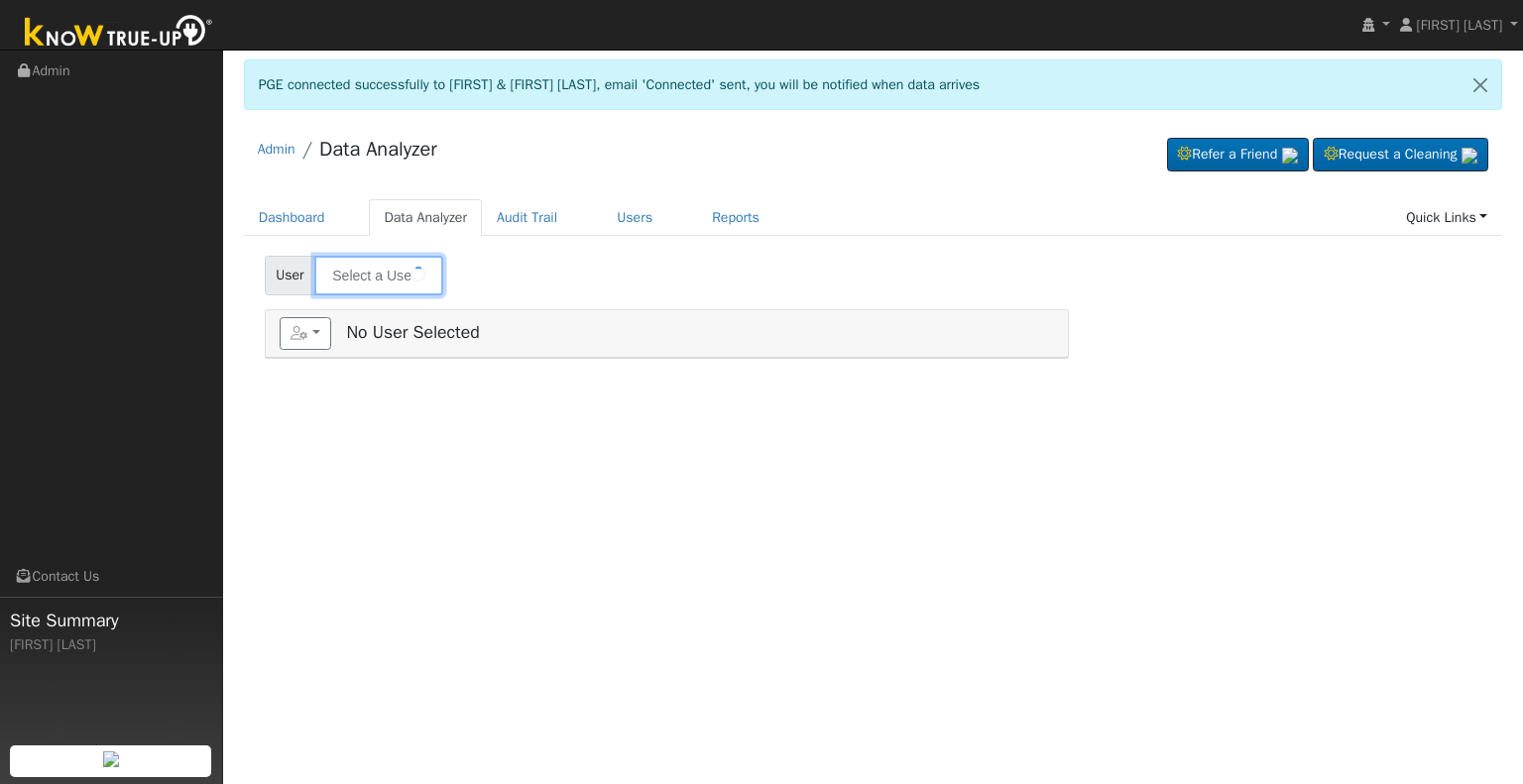 type on "[FIRST] & [FIRST] [LAST]" 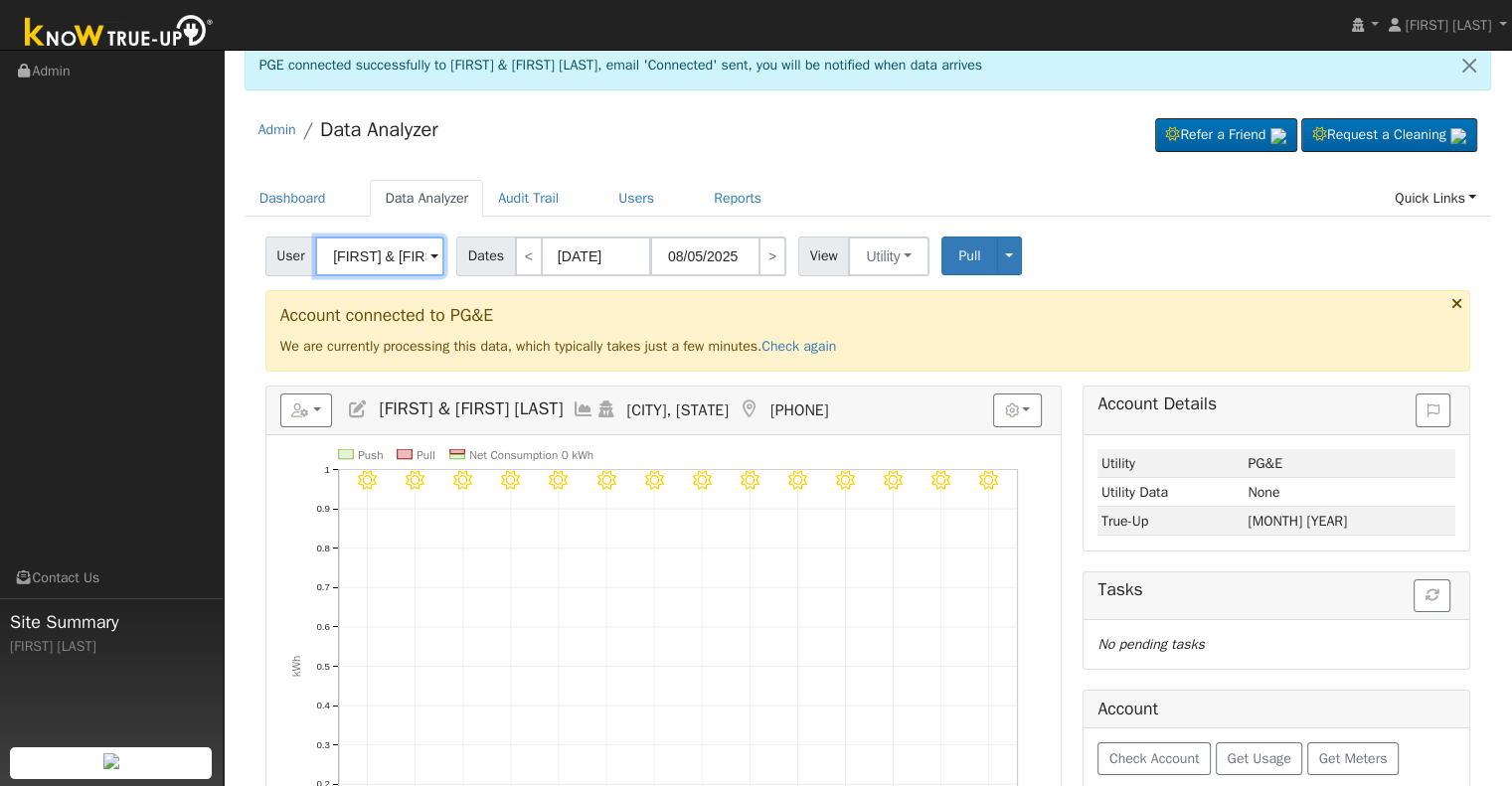 scroll, scrollTop: 0, scrollLeft: 0, axis: both 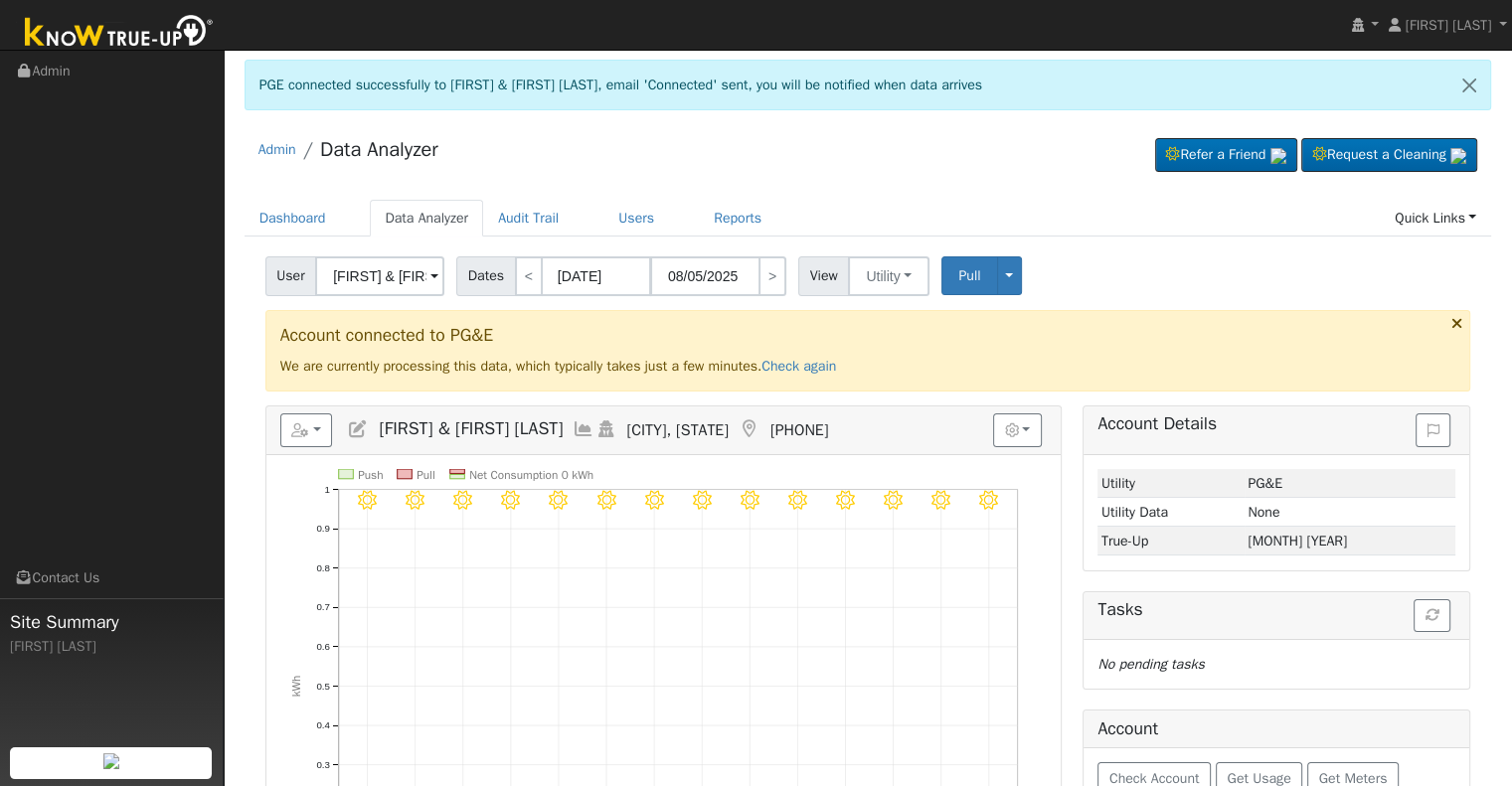 click at bounding box center [358, 429] 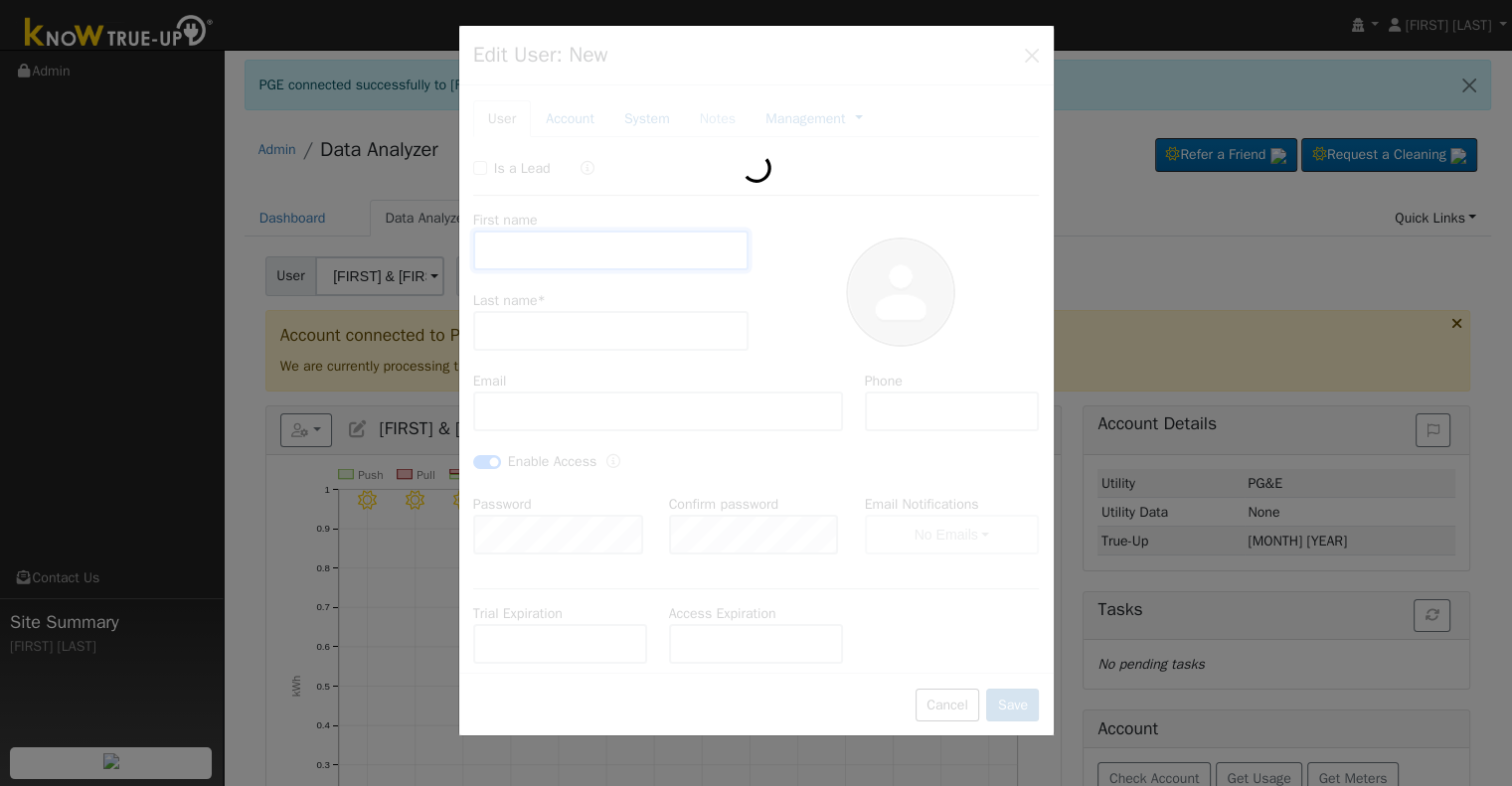 type on "Roger & Margarita" 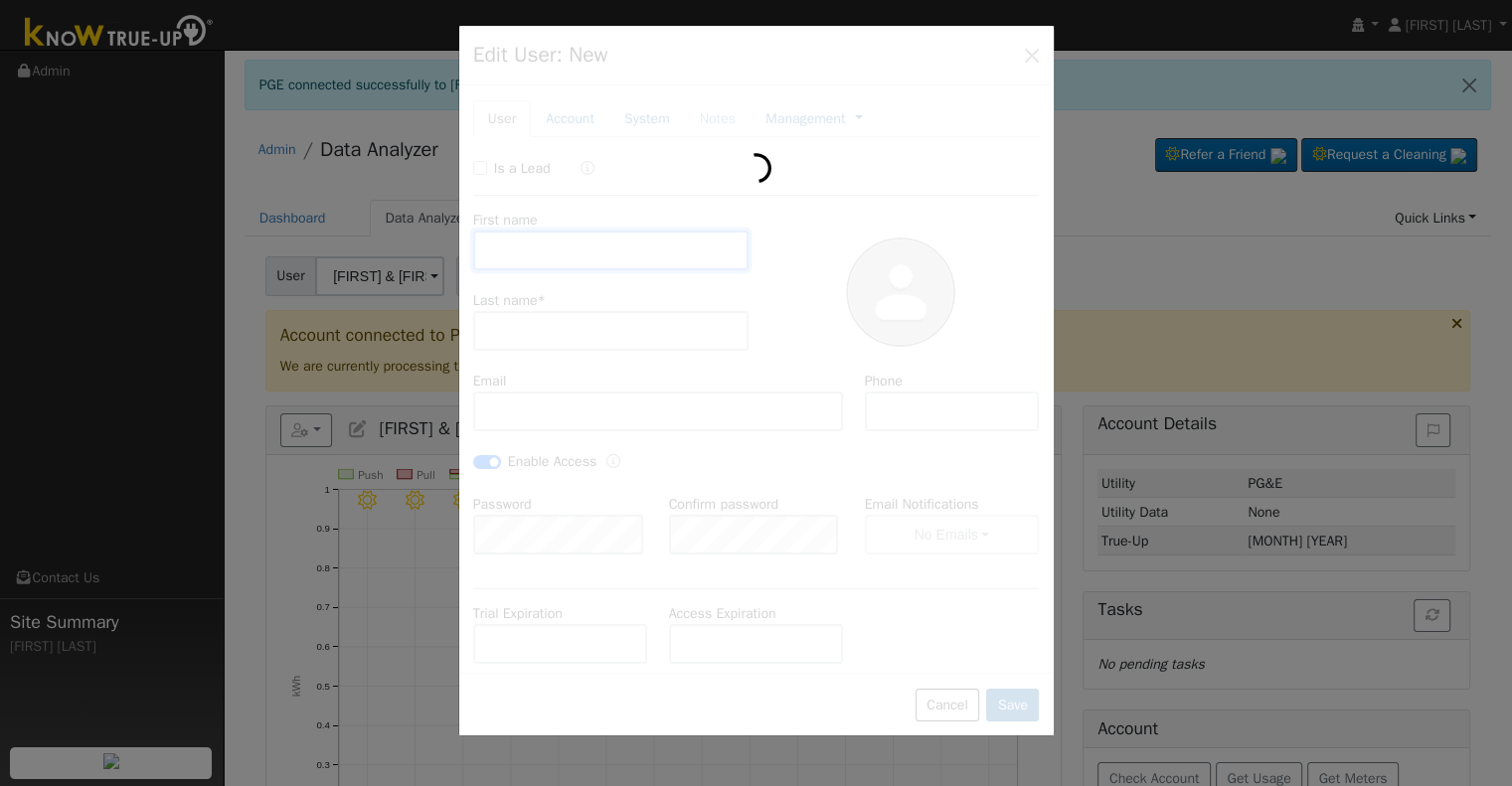 type on "Henry" 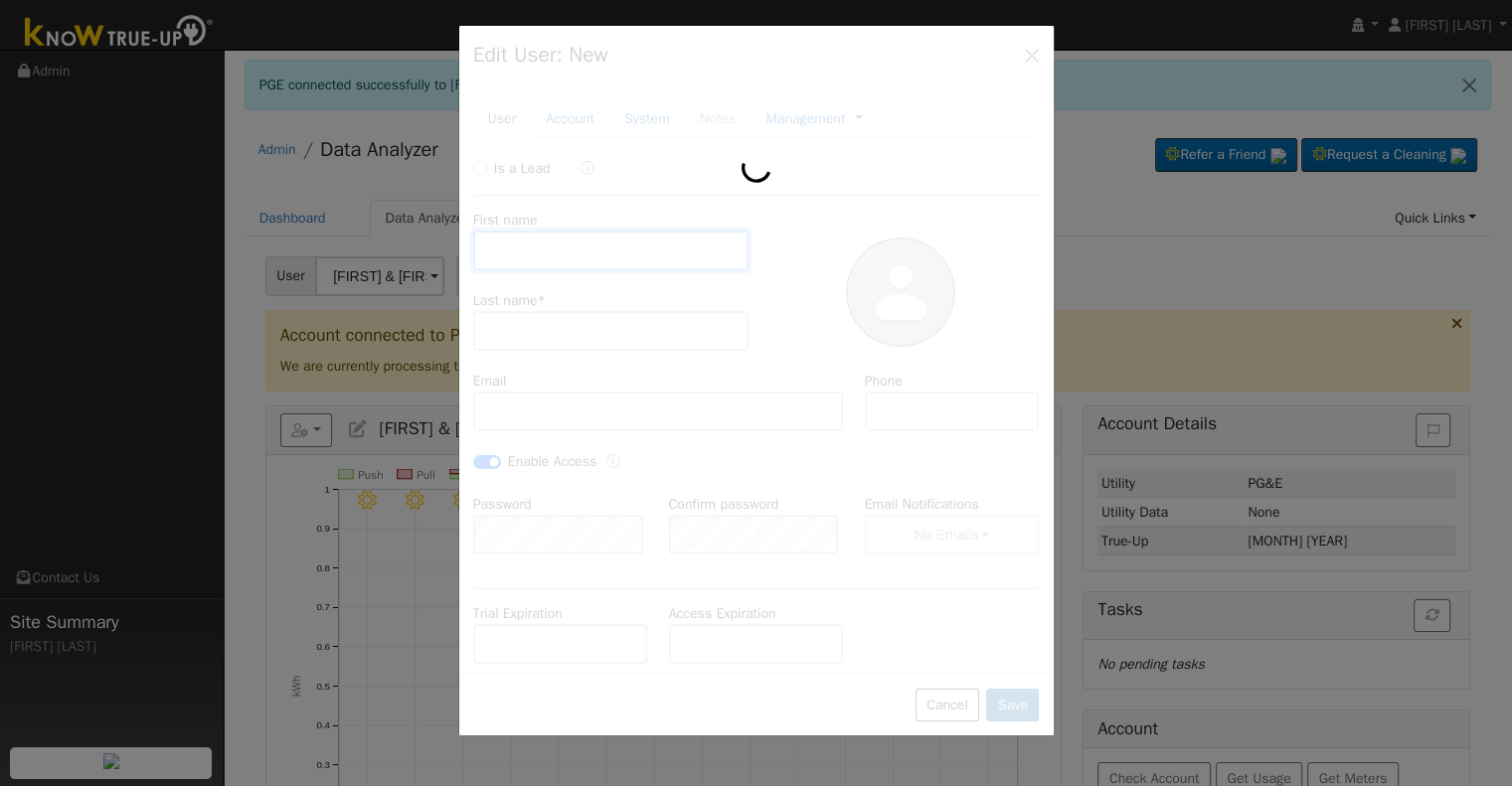 type on "rogerh@mvdinc.com" 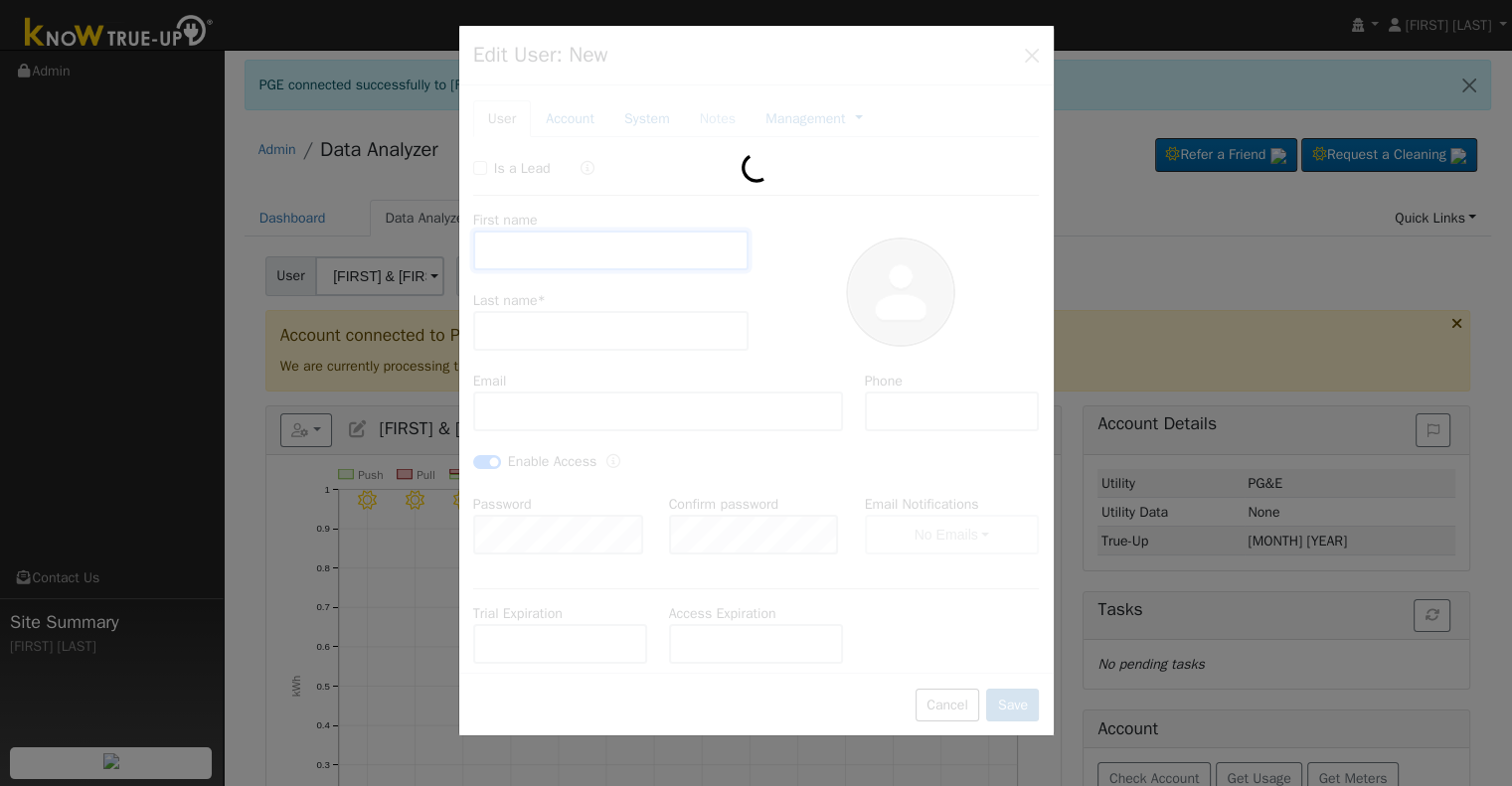 type on "[PHONE]" 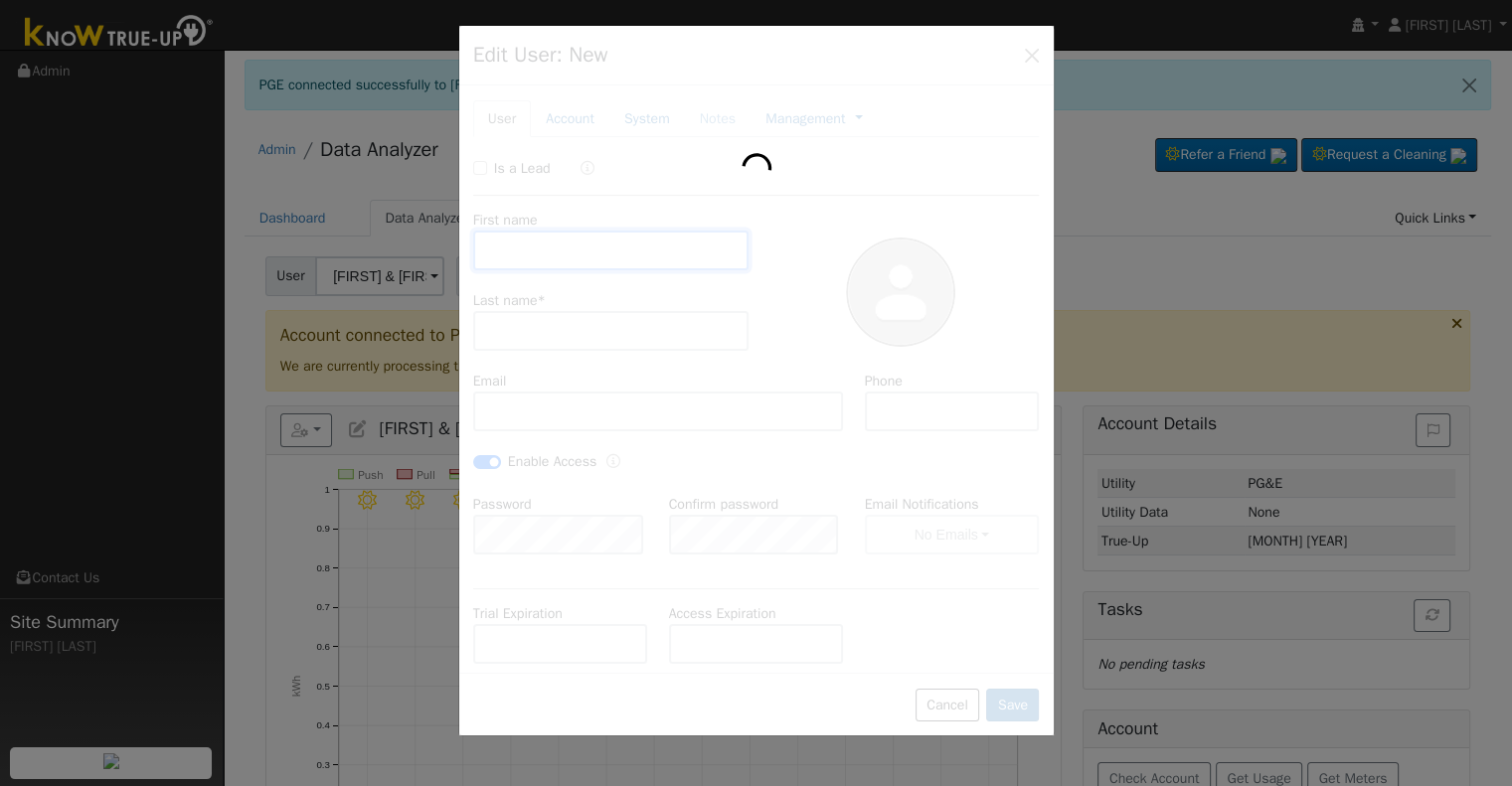 checkbox on "true" 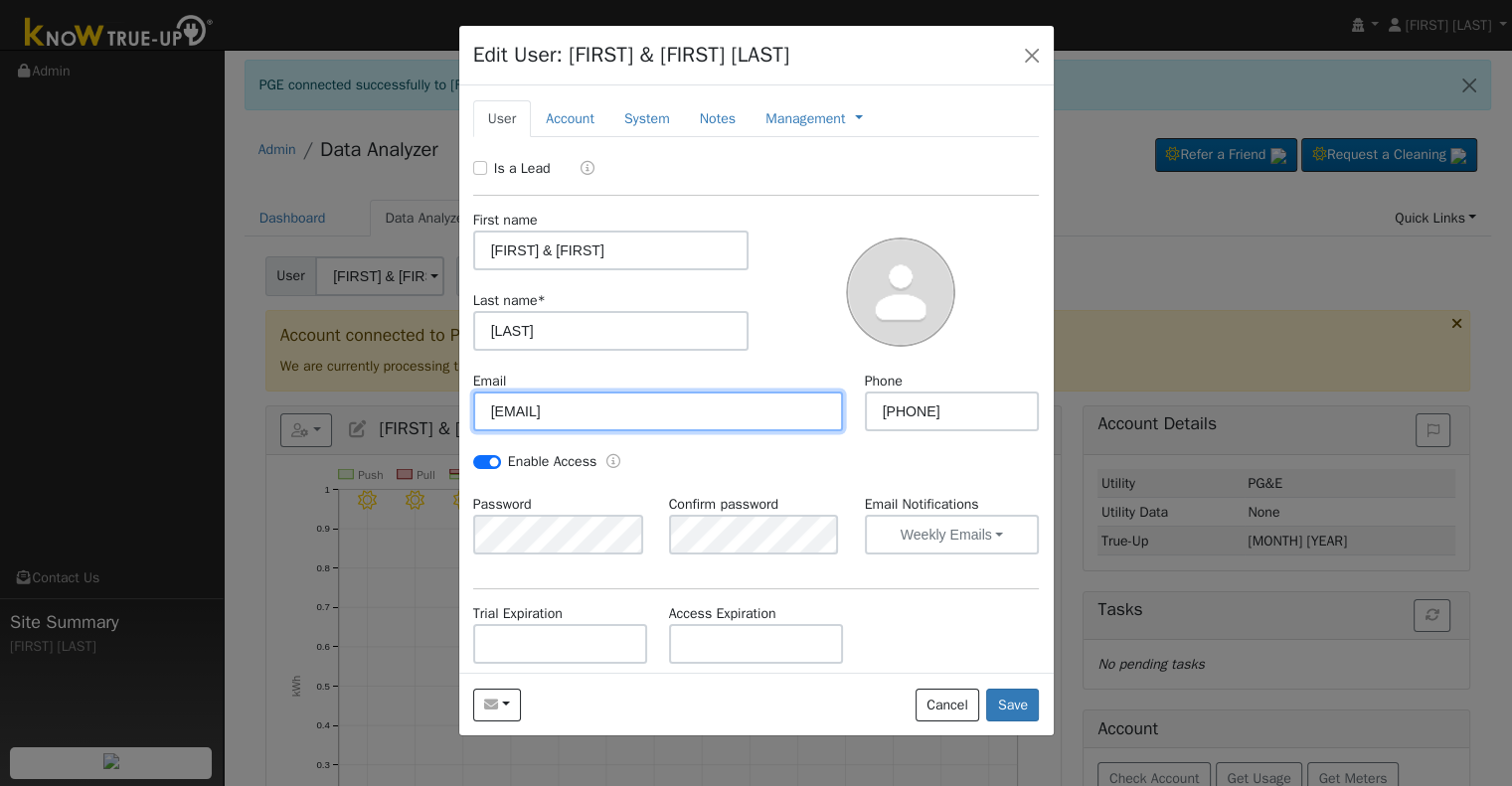 drag, startPoint x: 646, startPoint y: 414, endPoint x: 459, endPoint y: 418, distance: 187.04278 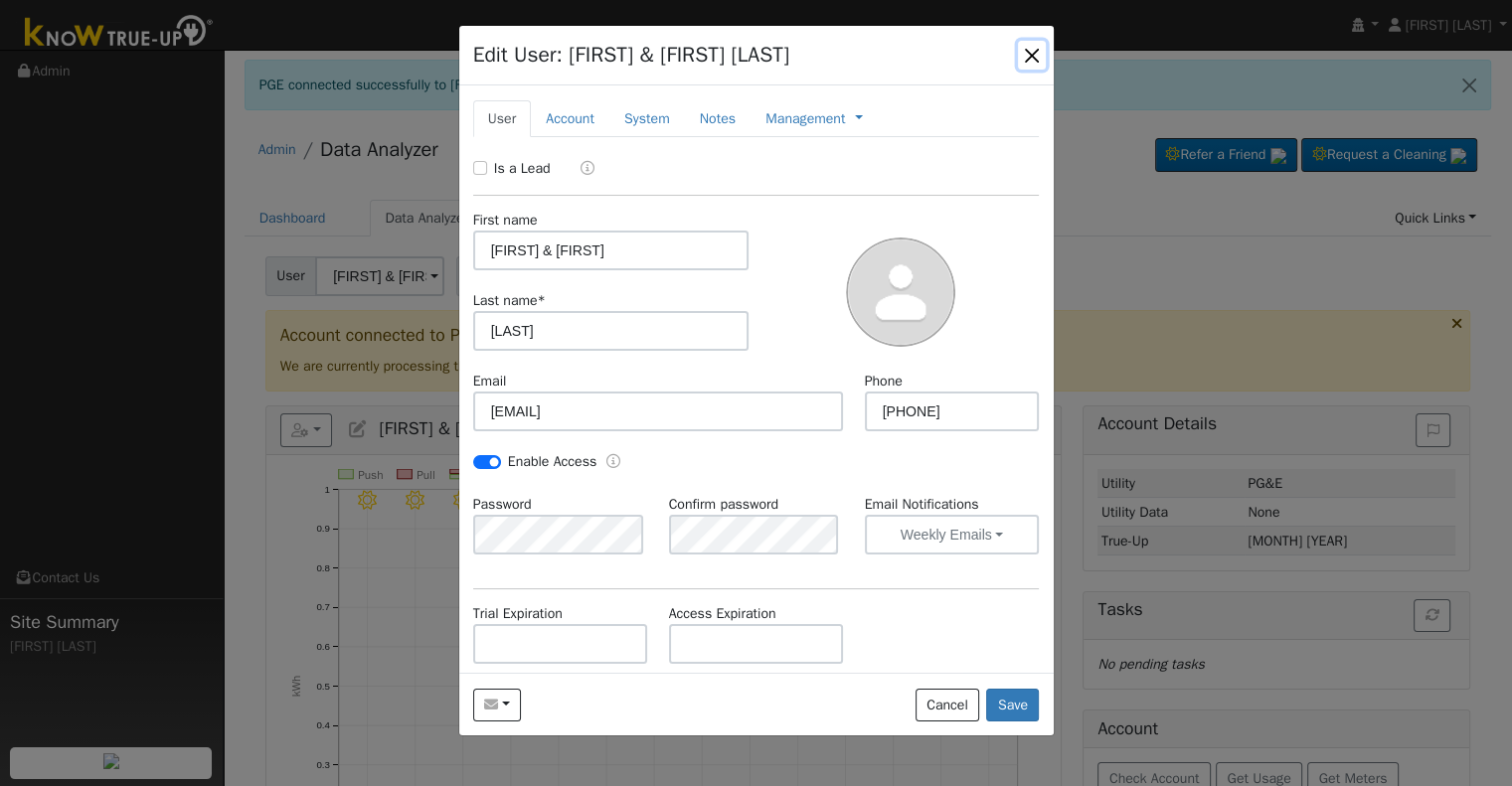 click at bounding box center (1032, 55) 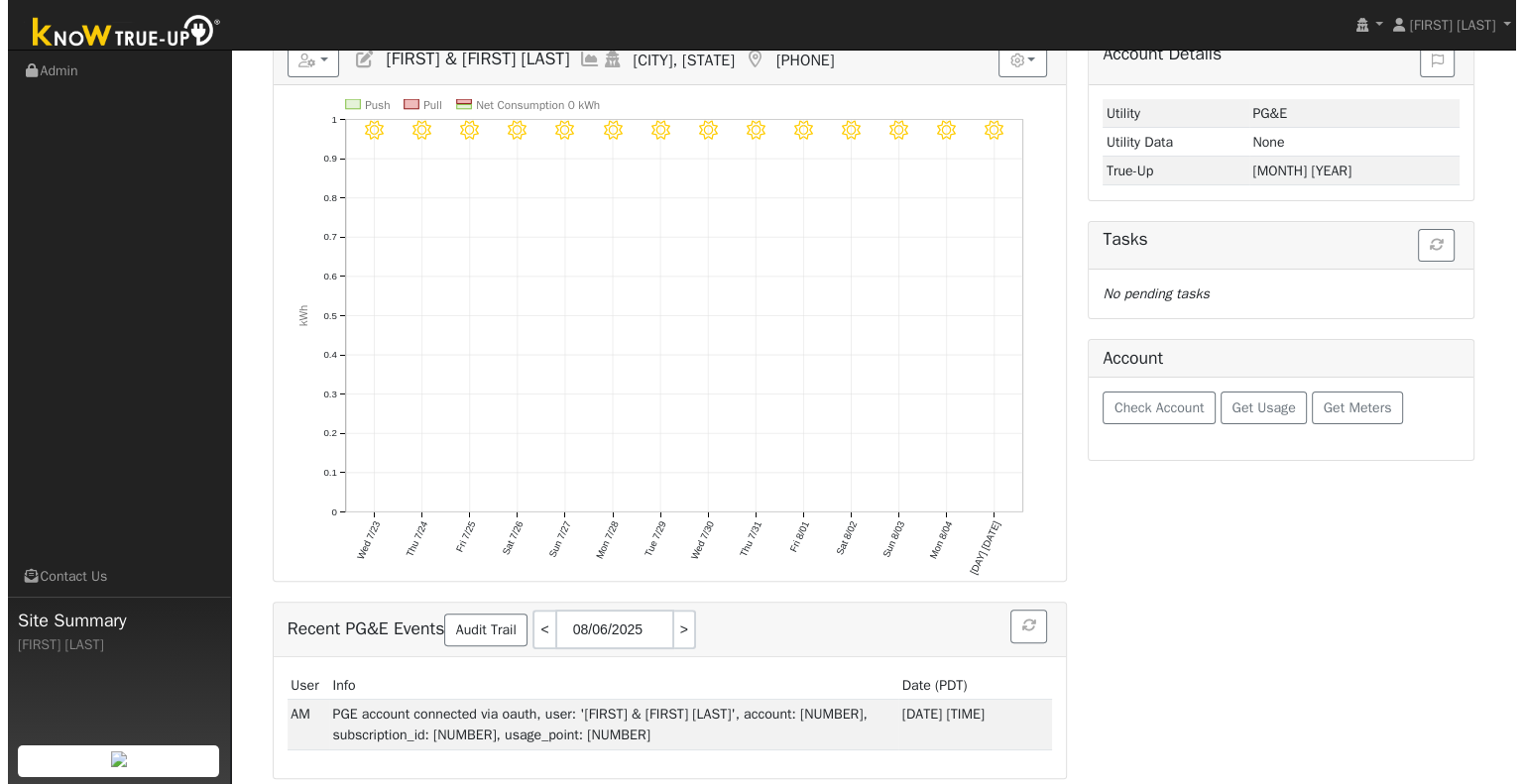 scroll, scrollTop: 0, scrollLeft: 0, axis: both 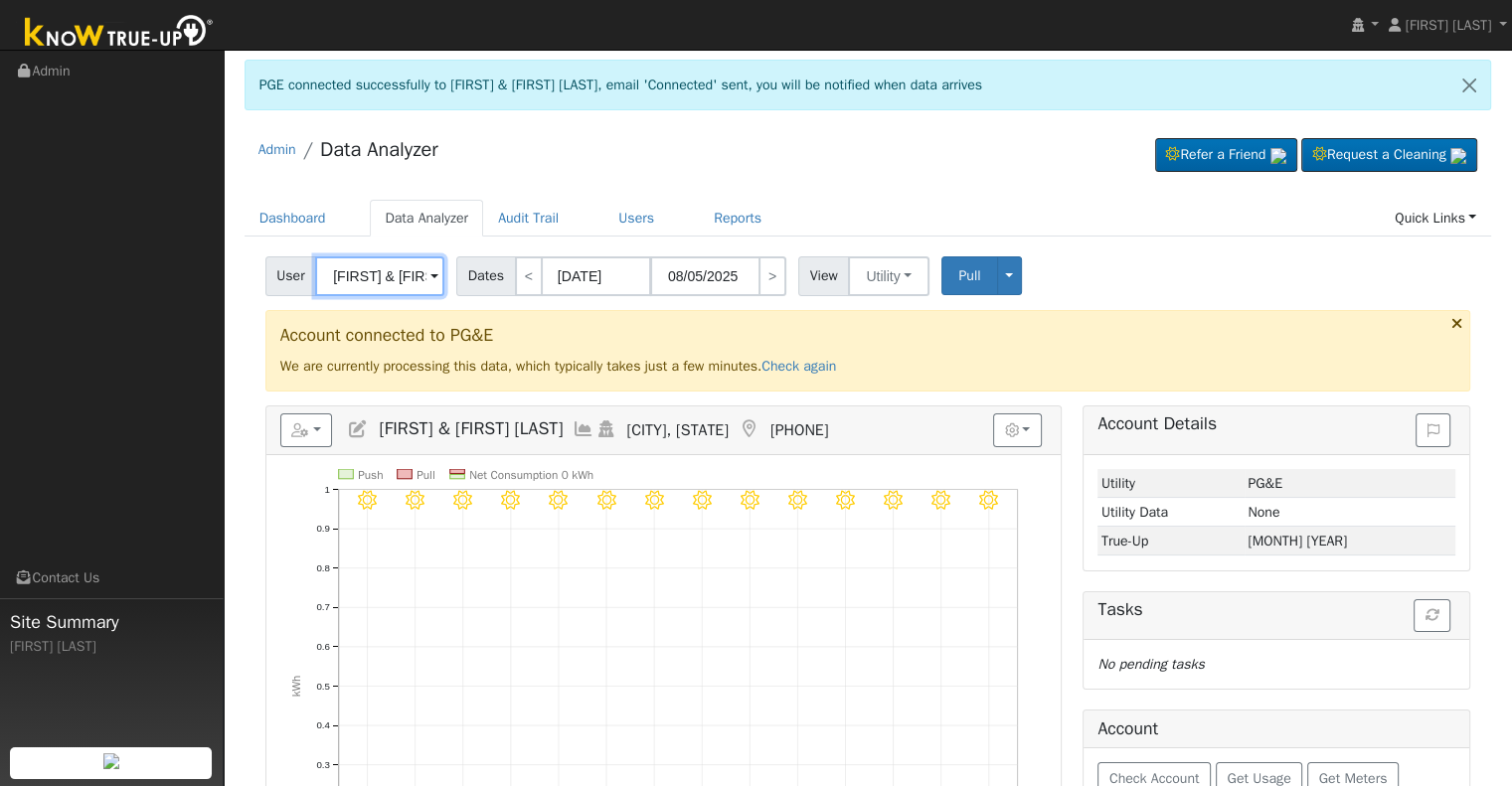 click on "Roger & Margarita Henry" at bounding box center (380, 276) 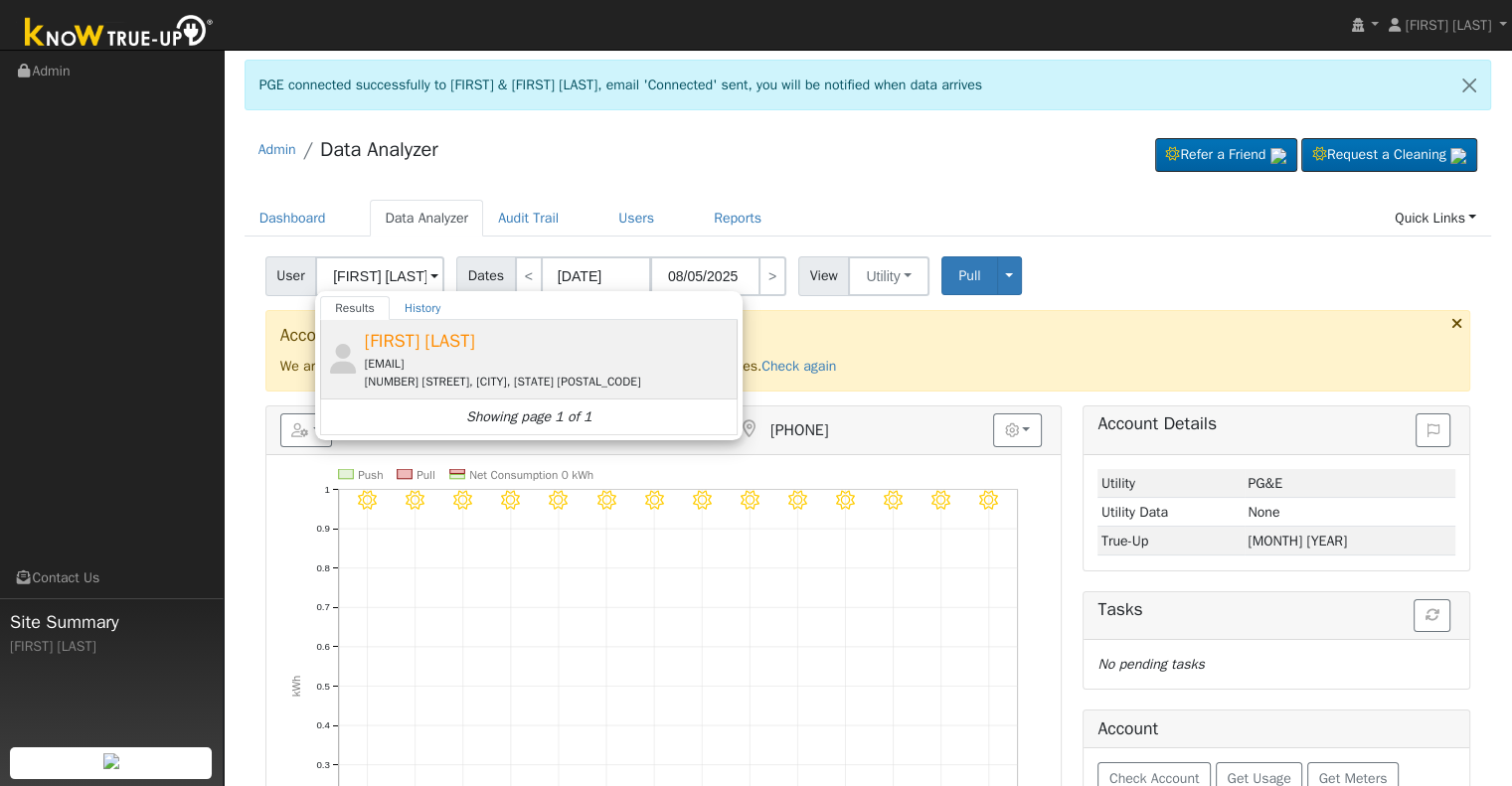 click on "Jenna Hill hilljenna1313@gmail.com 414 East Chevy Chase Drive, Tulare, CA 93274" at bounding box center [549, 359] 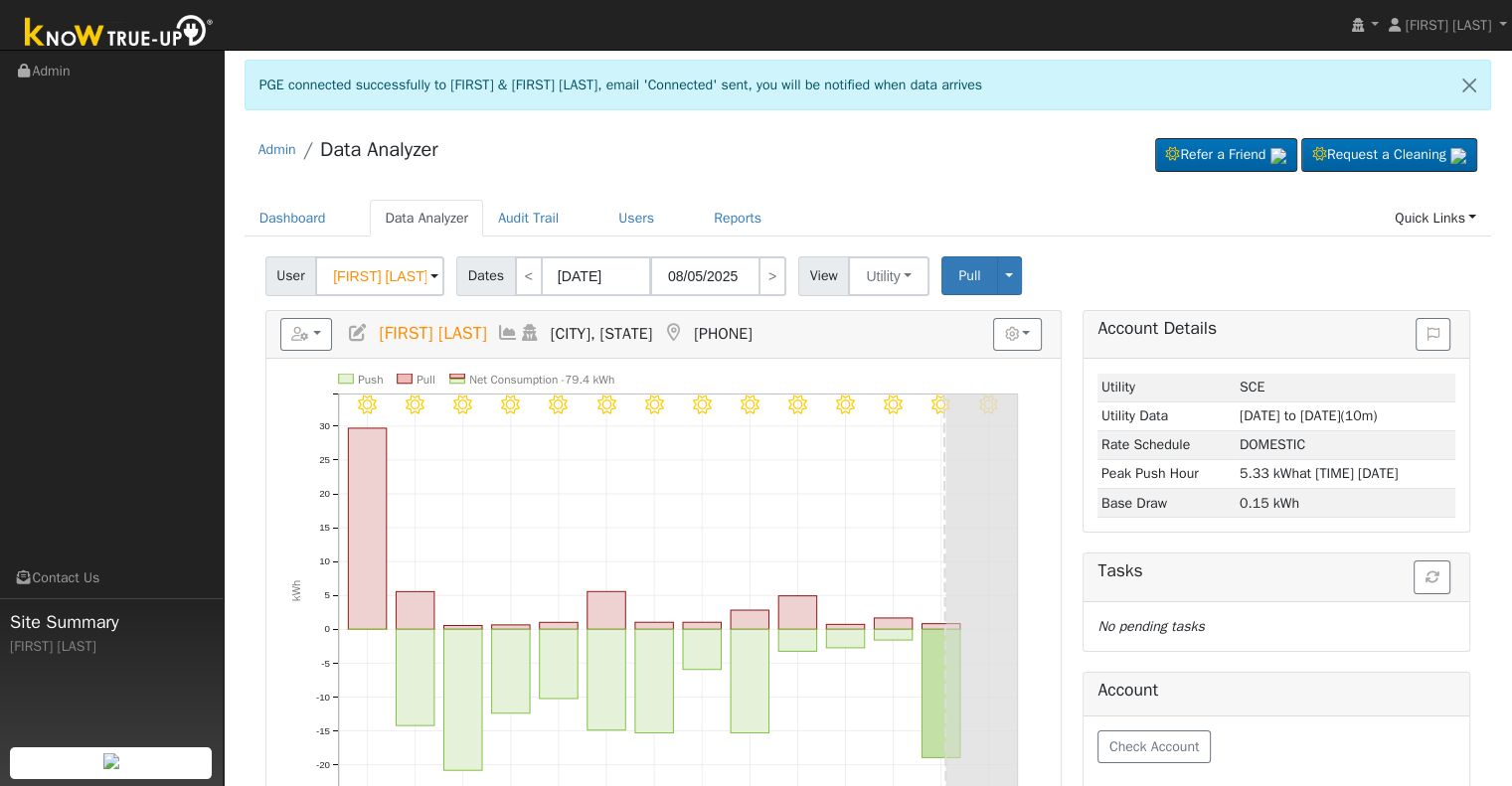click at bounding box center [358, 333] 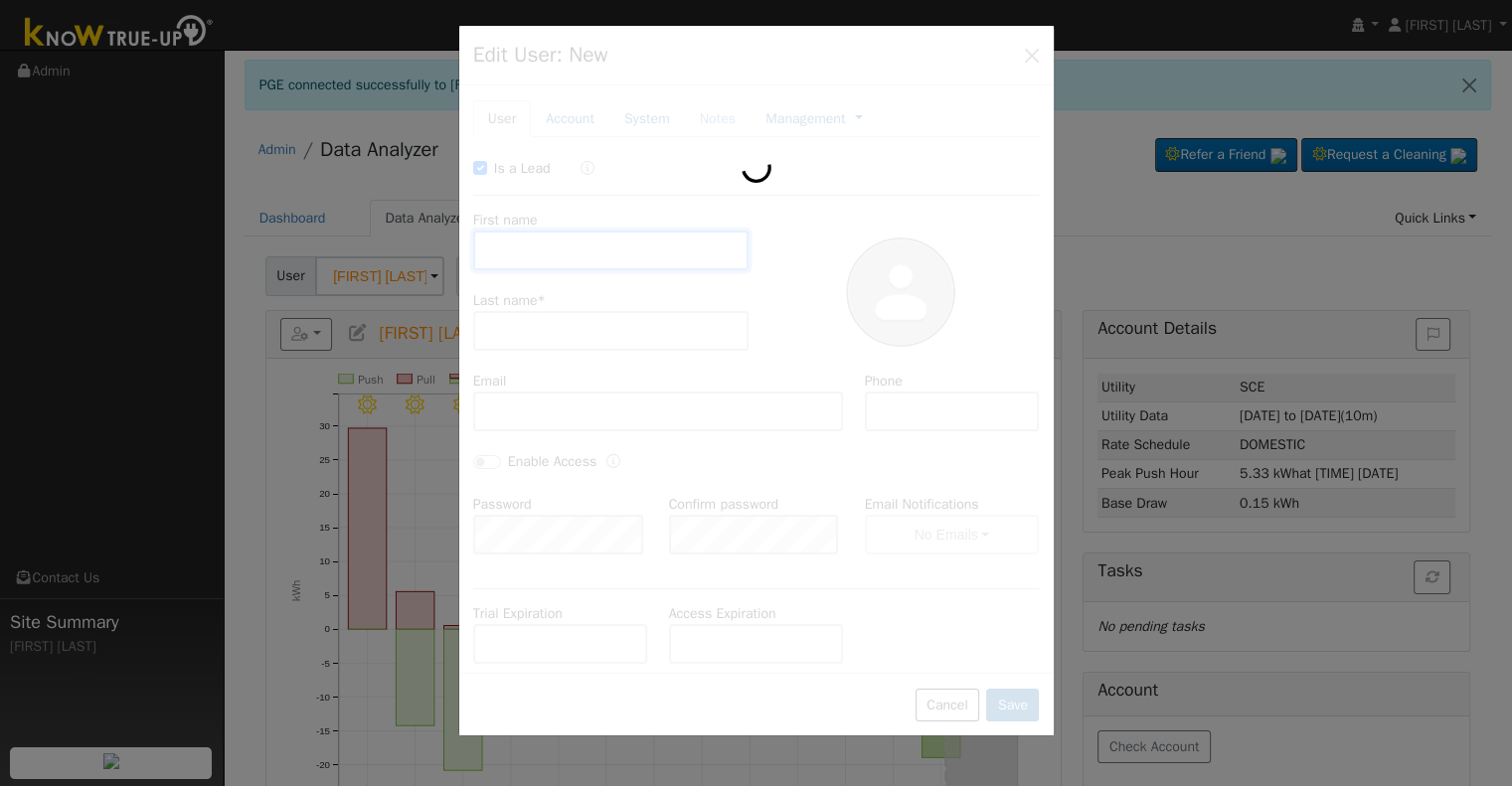 checkbox on "true" 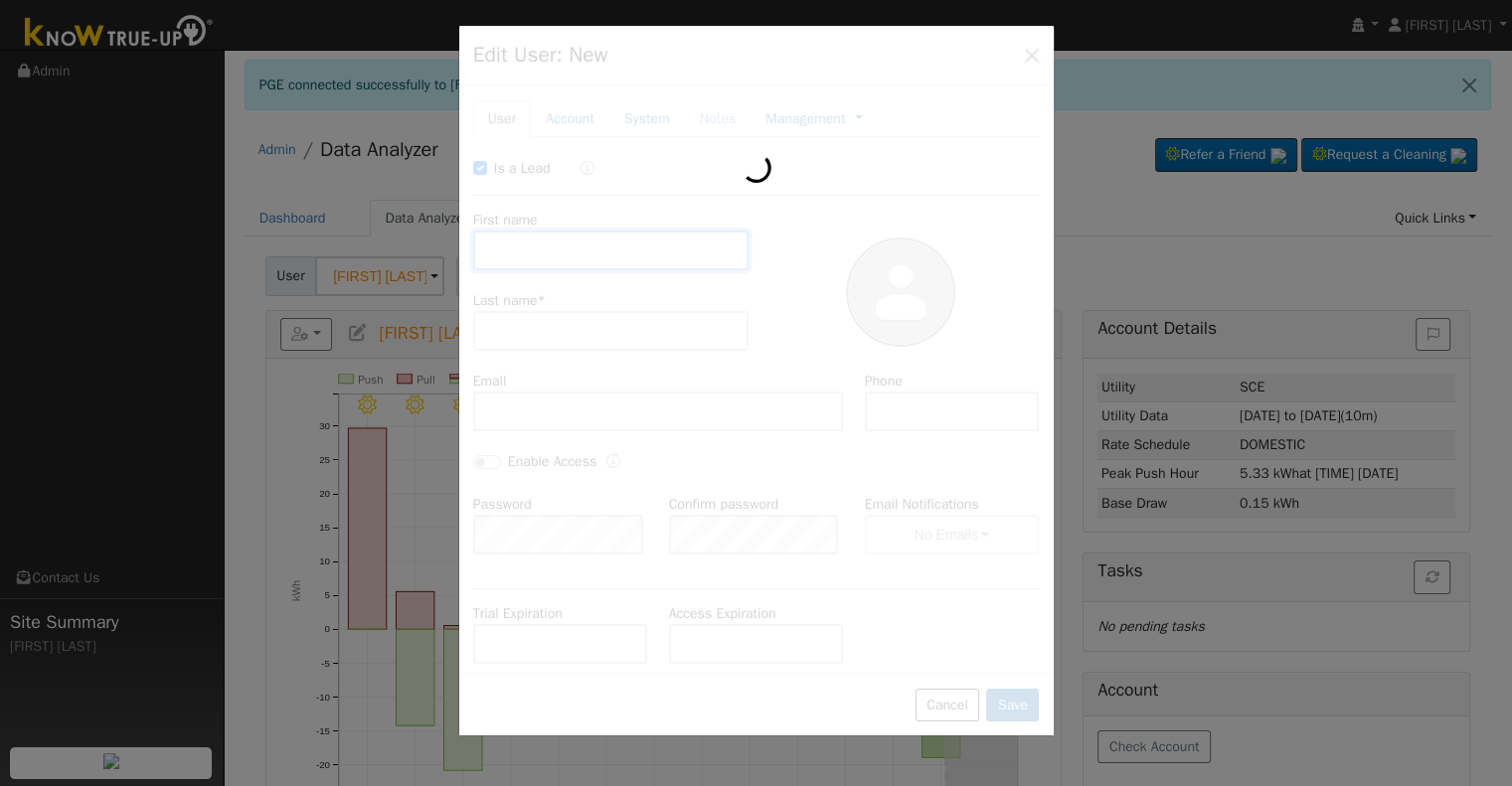 type on "Jenna" 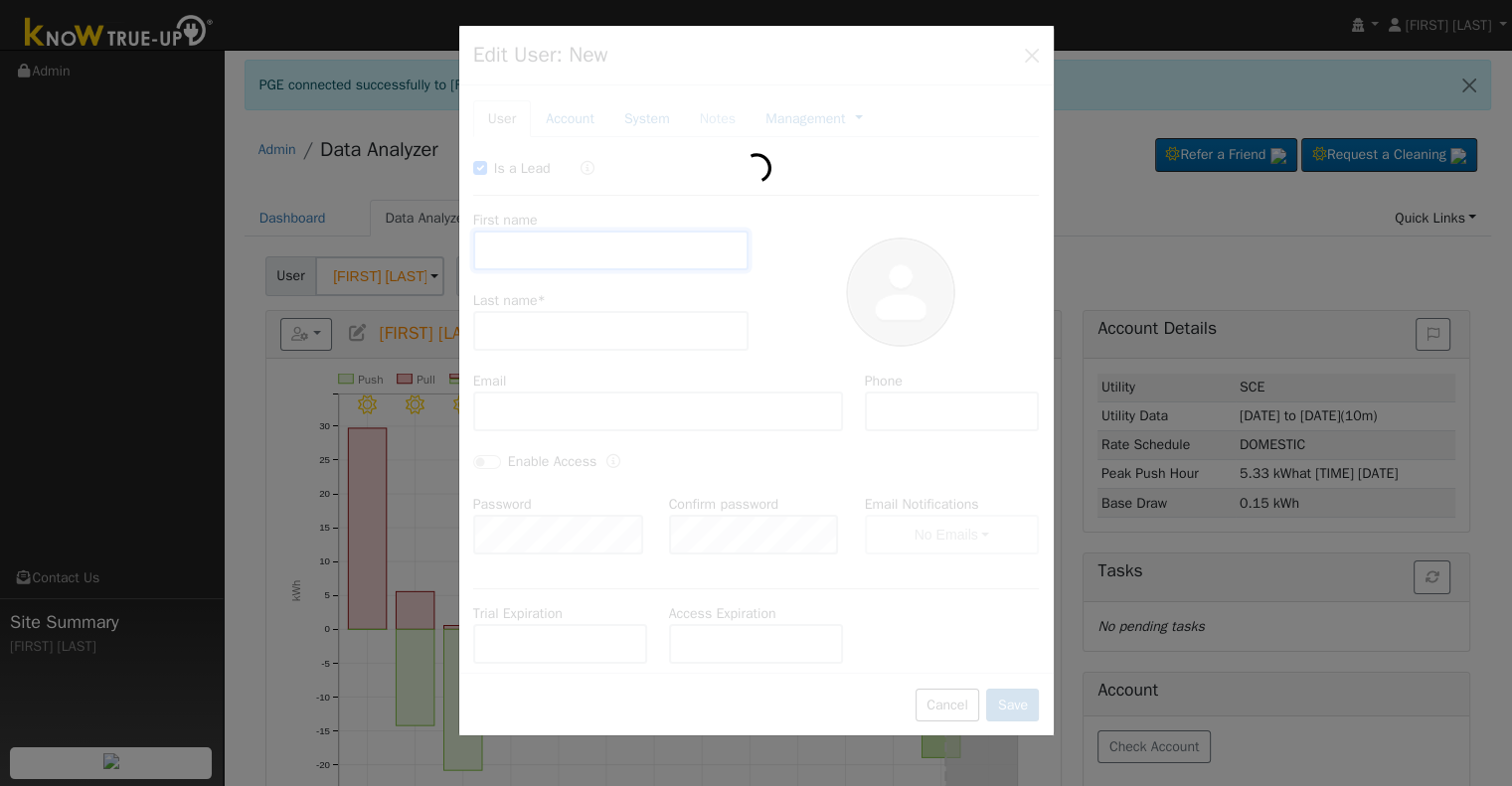 type on "Hill" 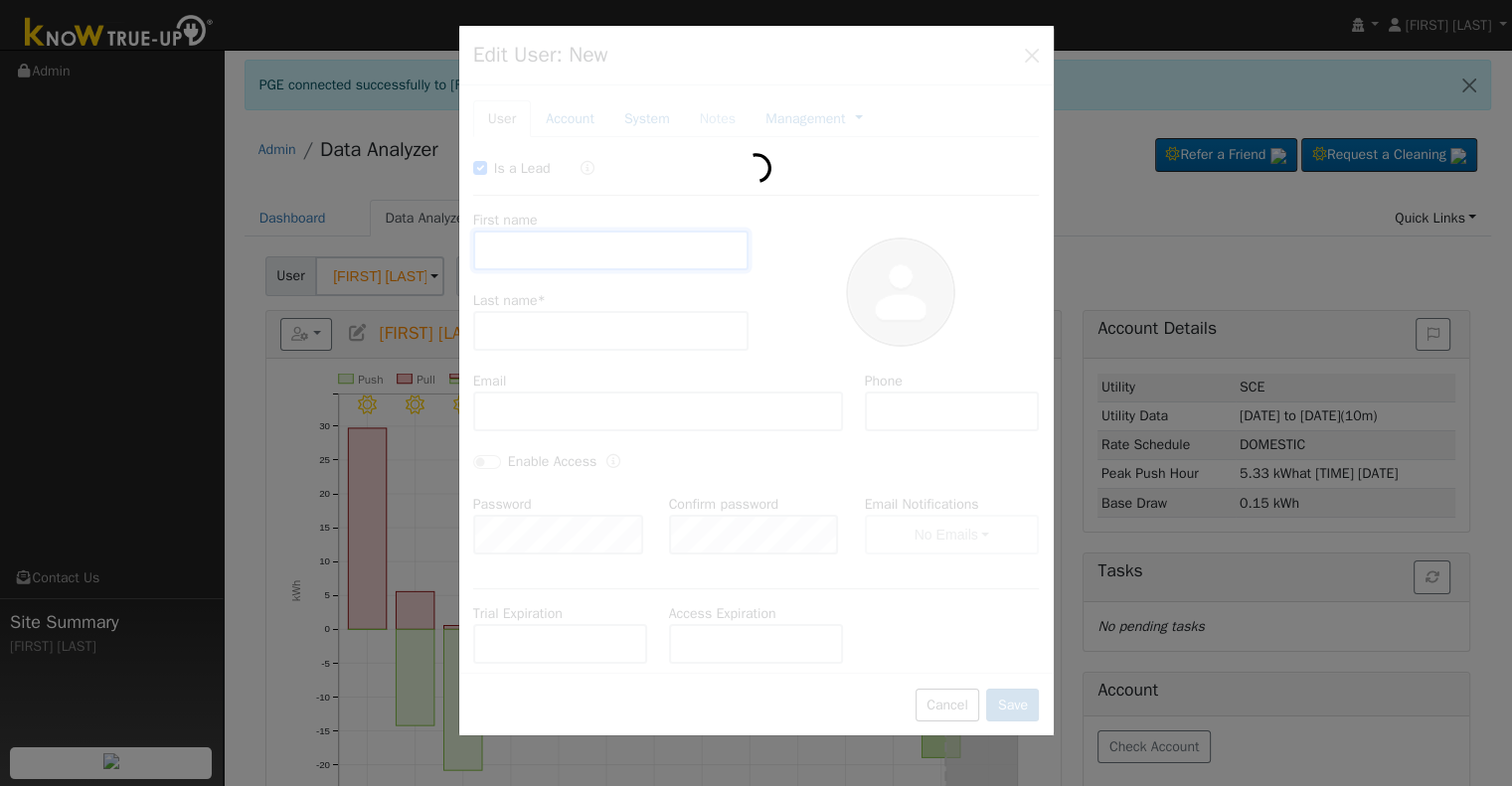 type on "hilljenna1313@gmail.com" 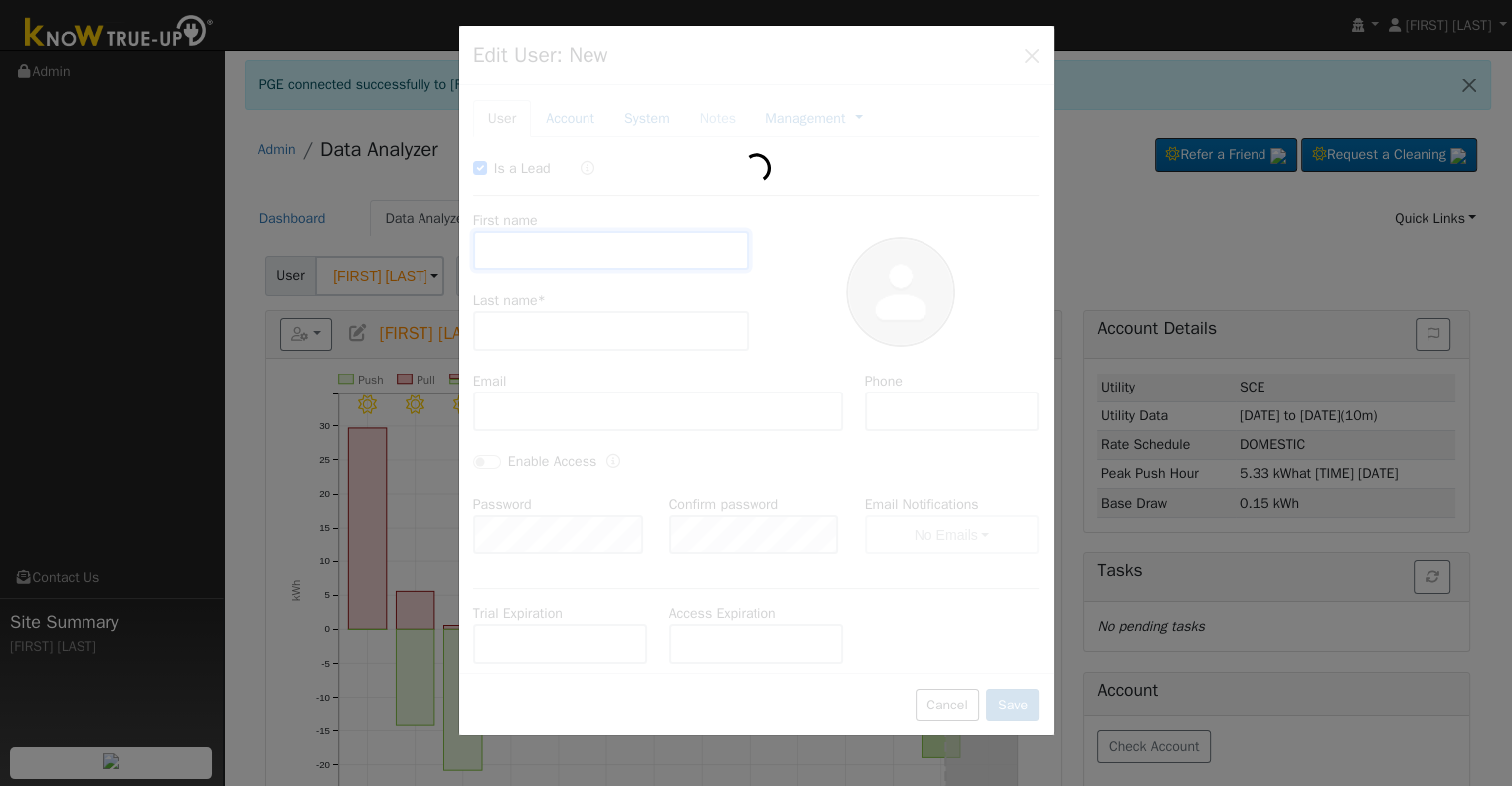 type on "(559) 280-2410" 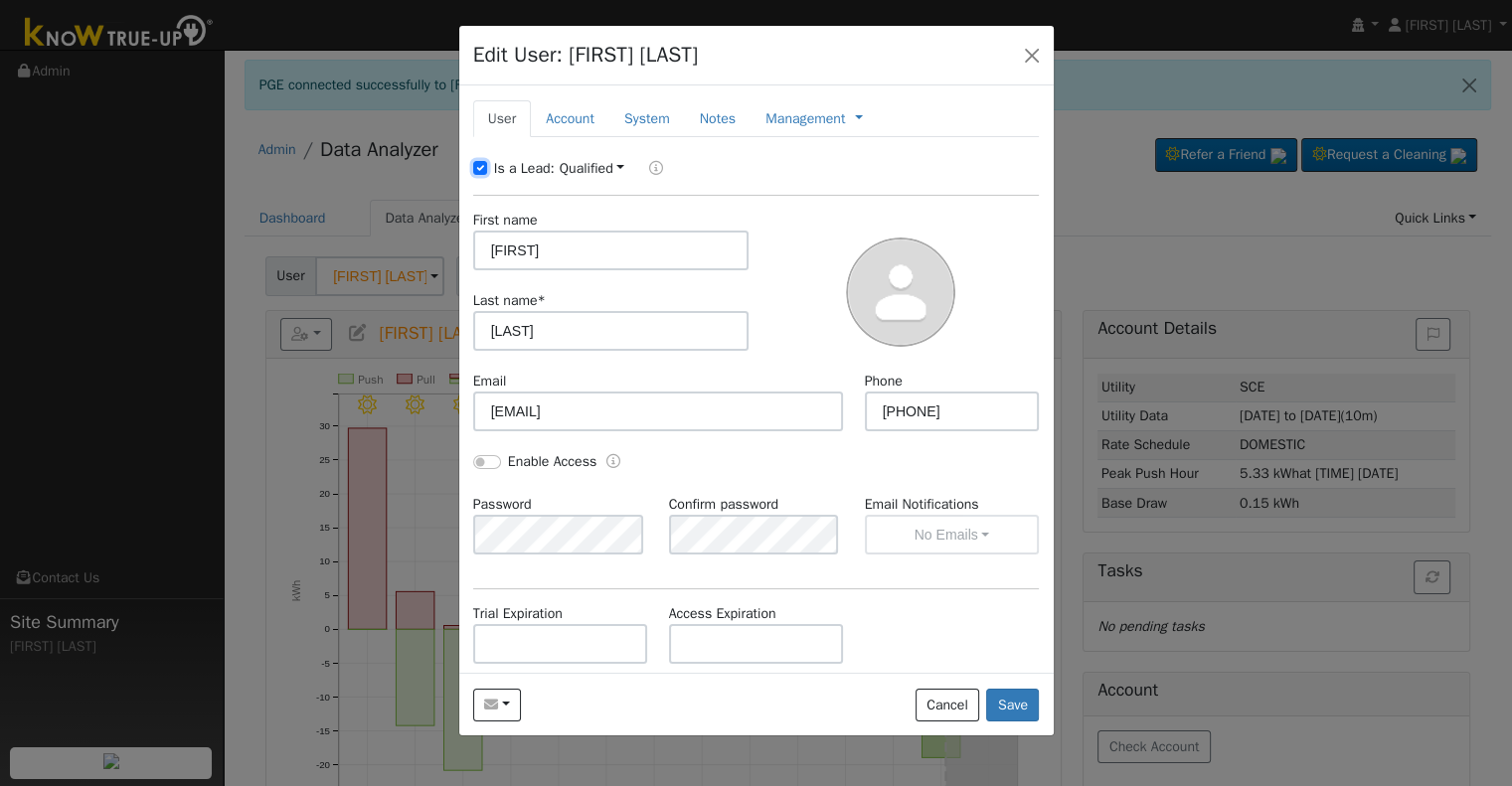 click on "Is a Lead:" at bounding box center [480, 168] 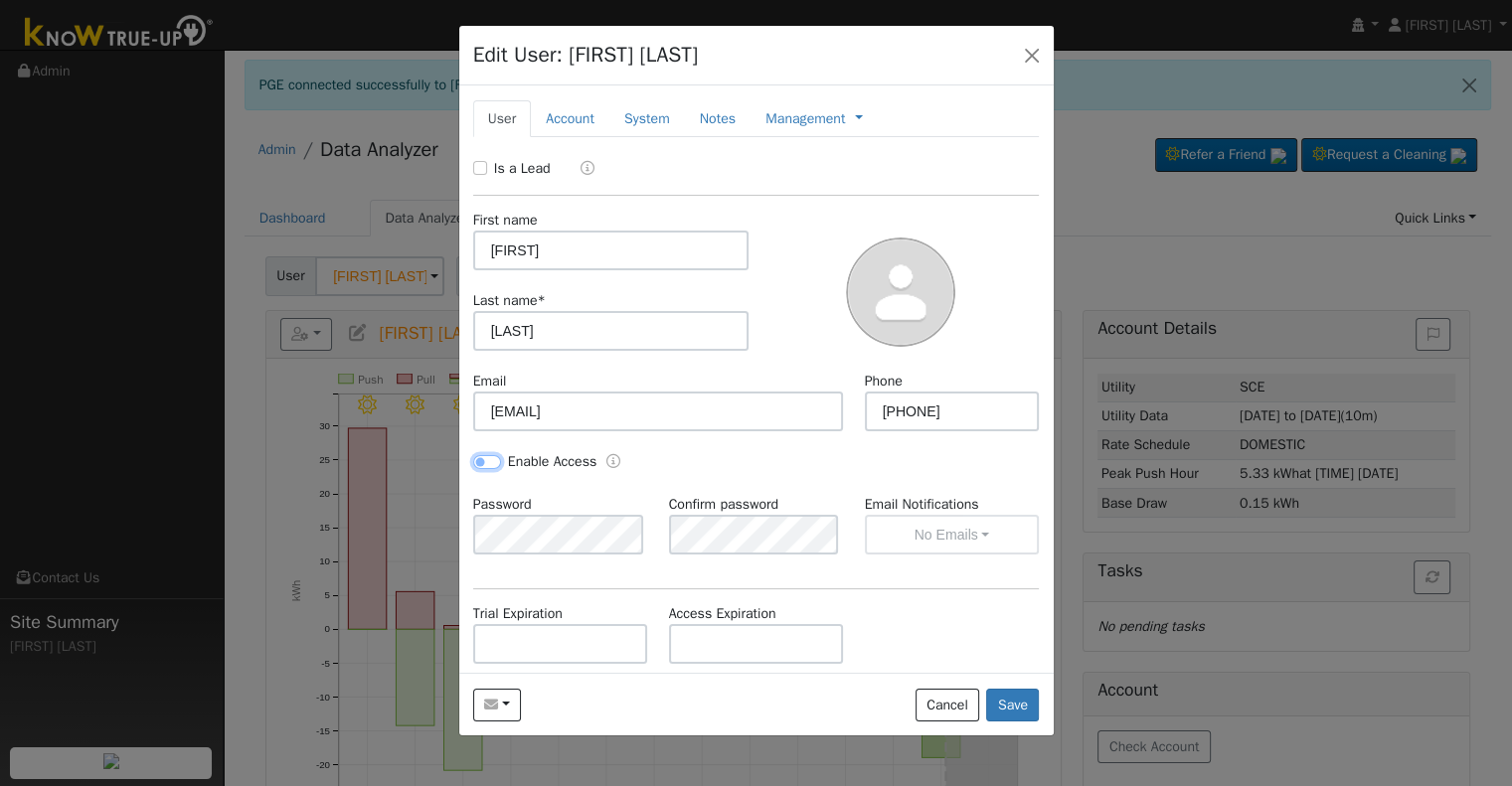 click on "Enable Access" at bounding box center (487, 462) 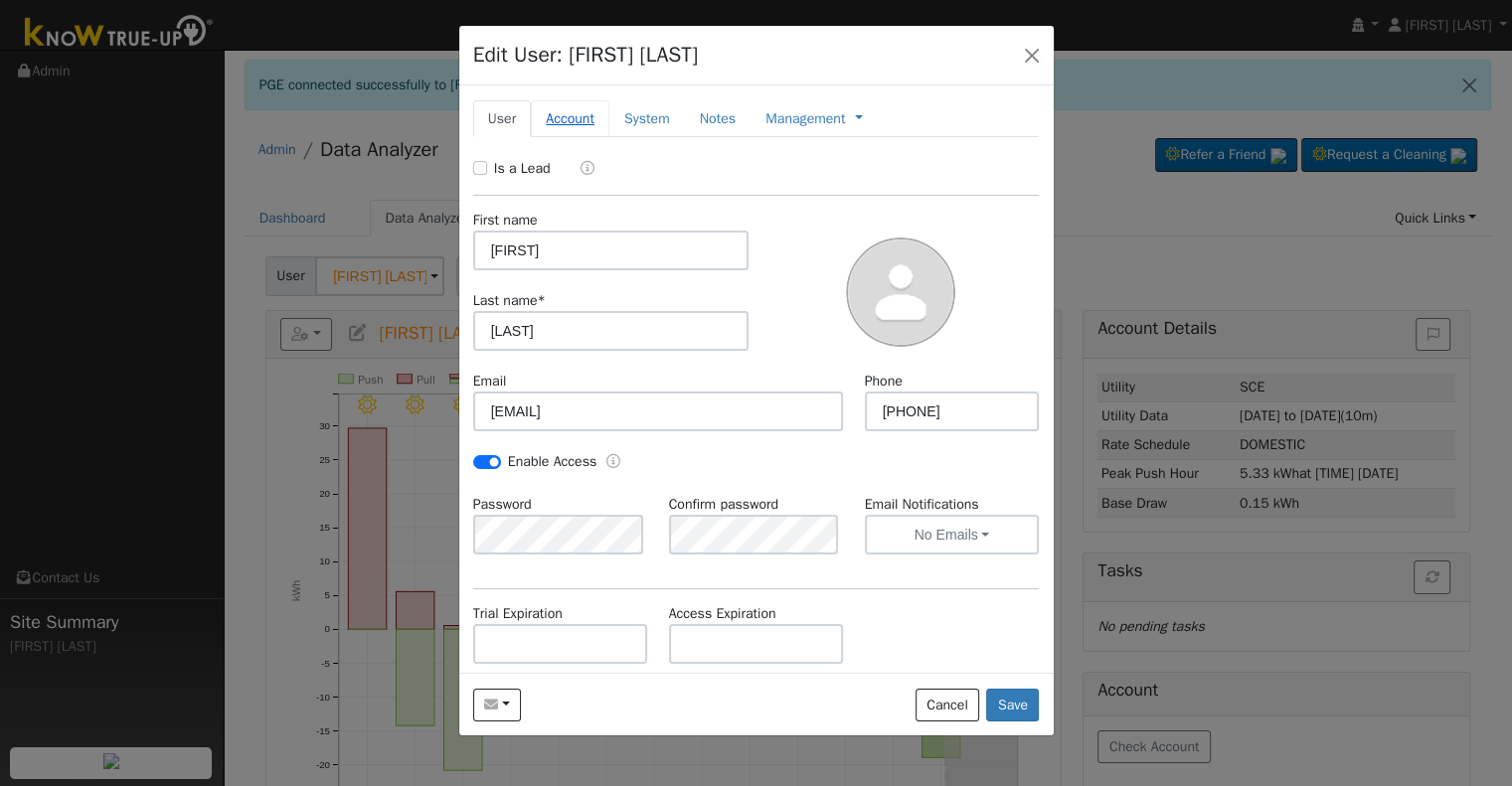 click on "Account" at bounding box center (570, 118) 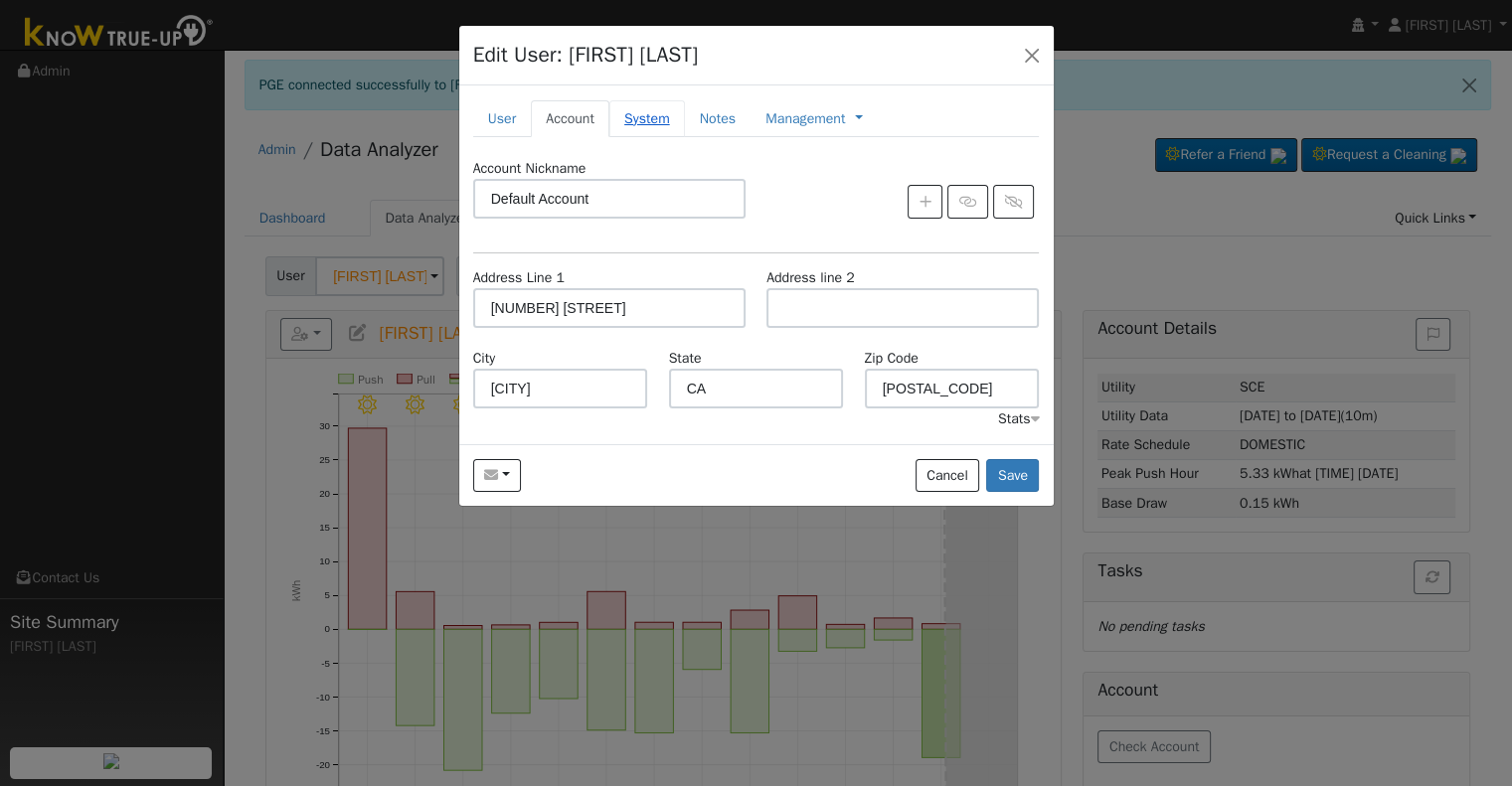 click on "System" at bounding box center [647, 118] 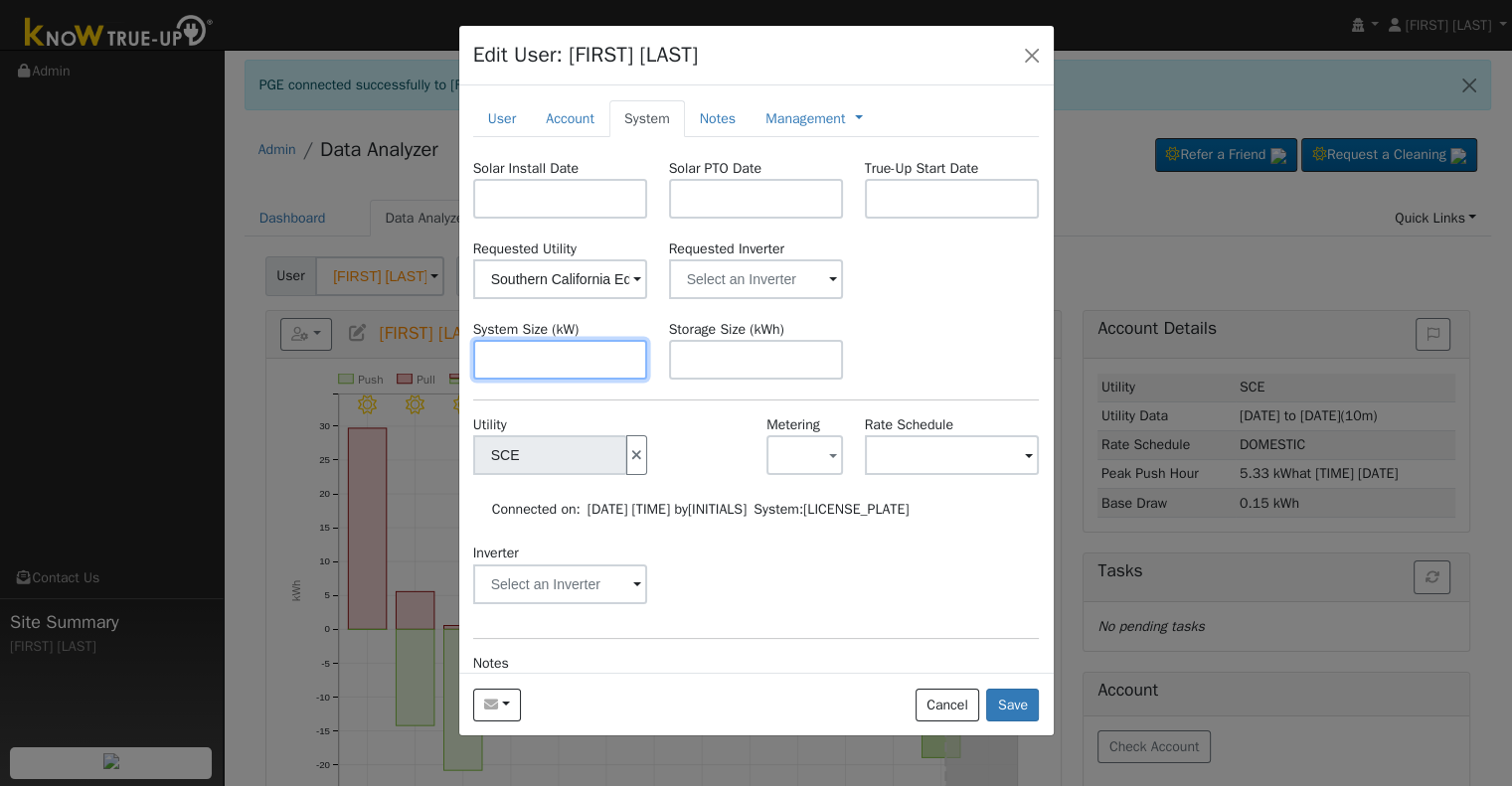 click at bounding box center [561, 360] 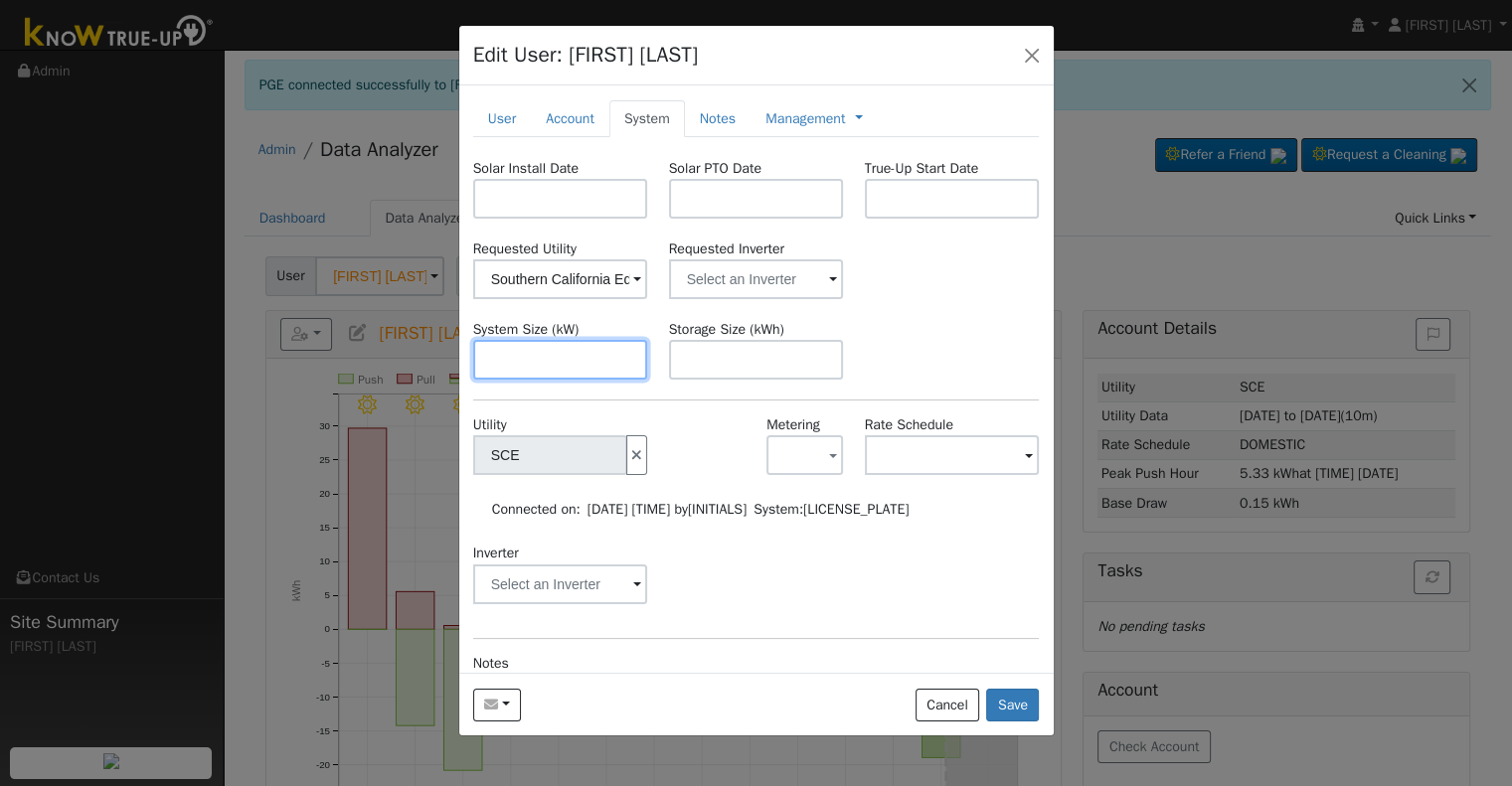 paste on "12.300" 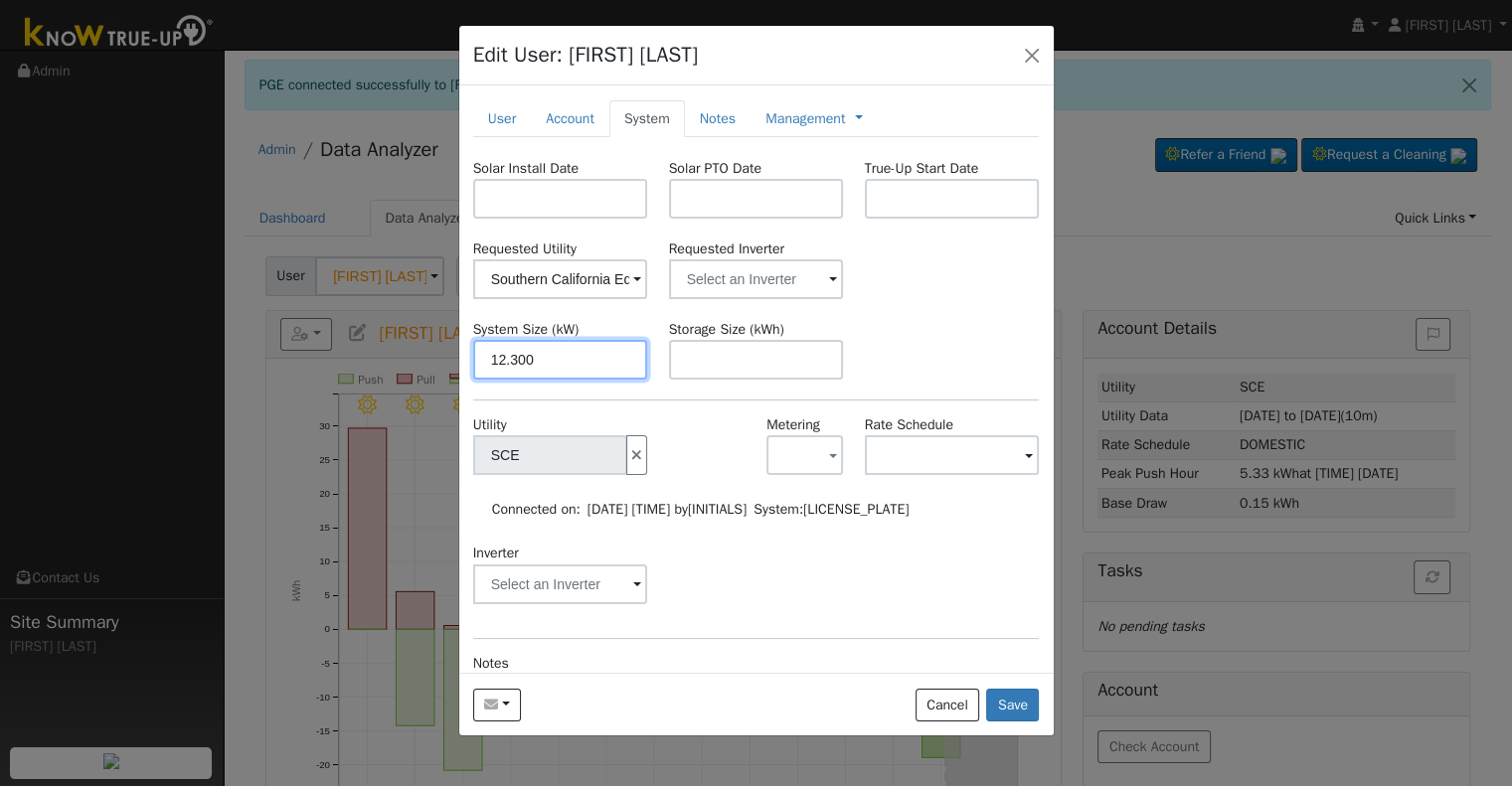 type on "12.3" 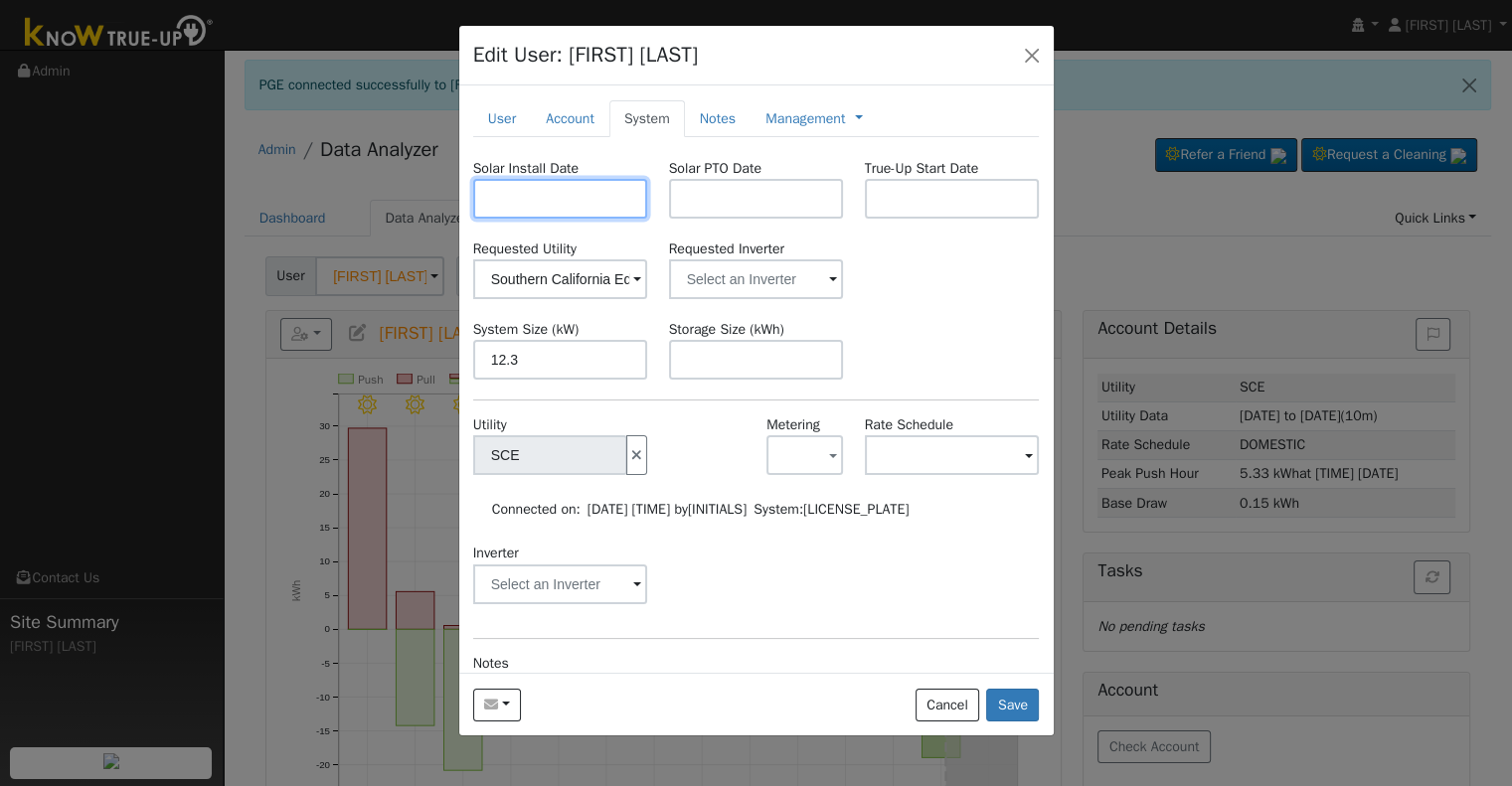 click at bounding box center (561, 199) 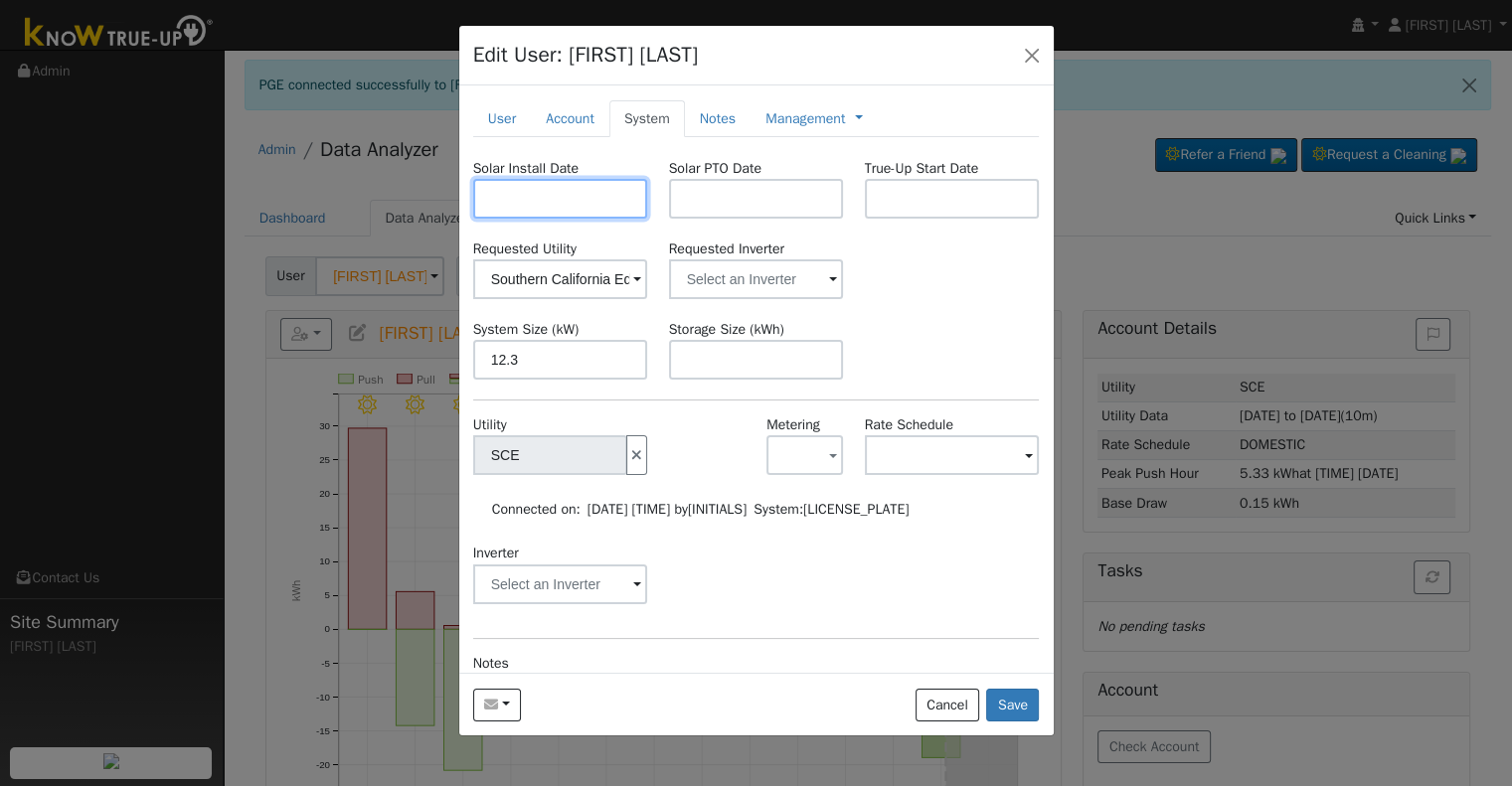 paste on "4/25/2025" 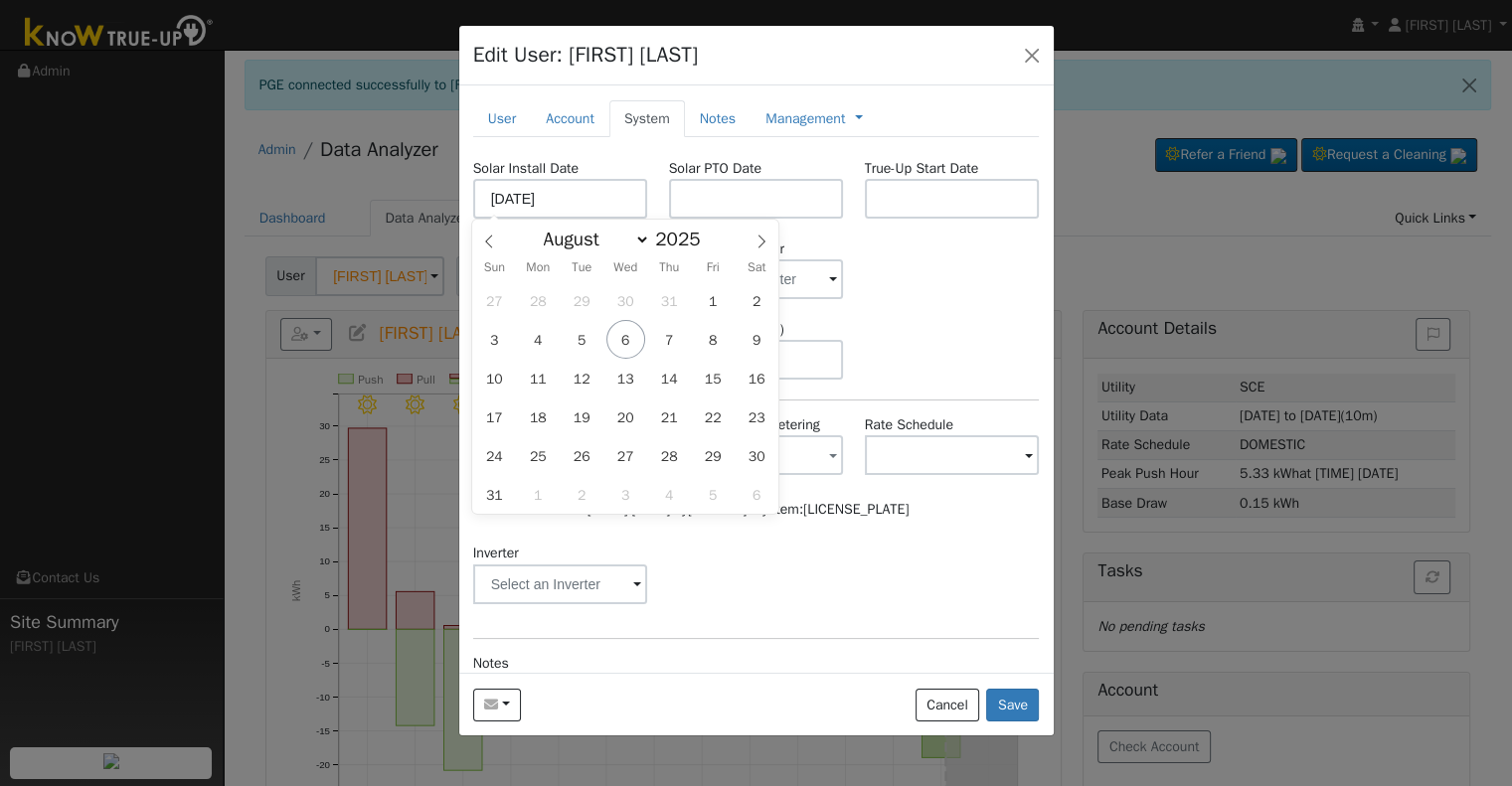 type on "04/25/2025" 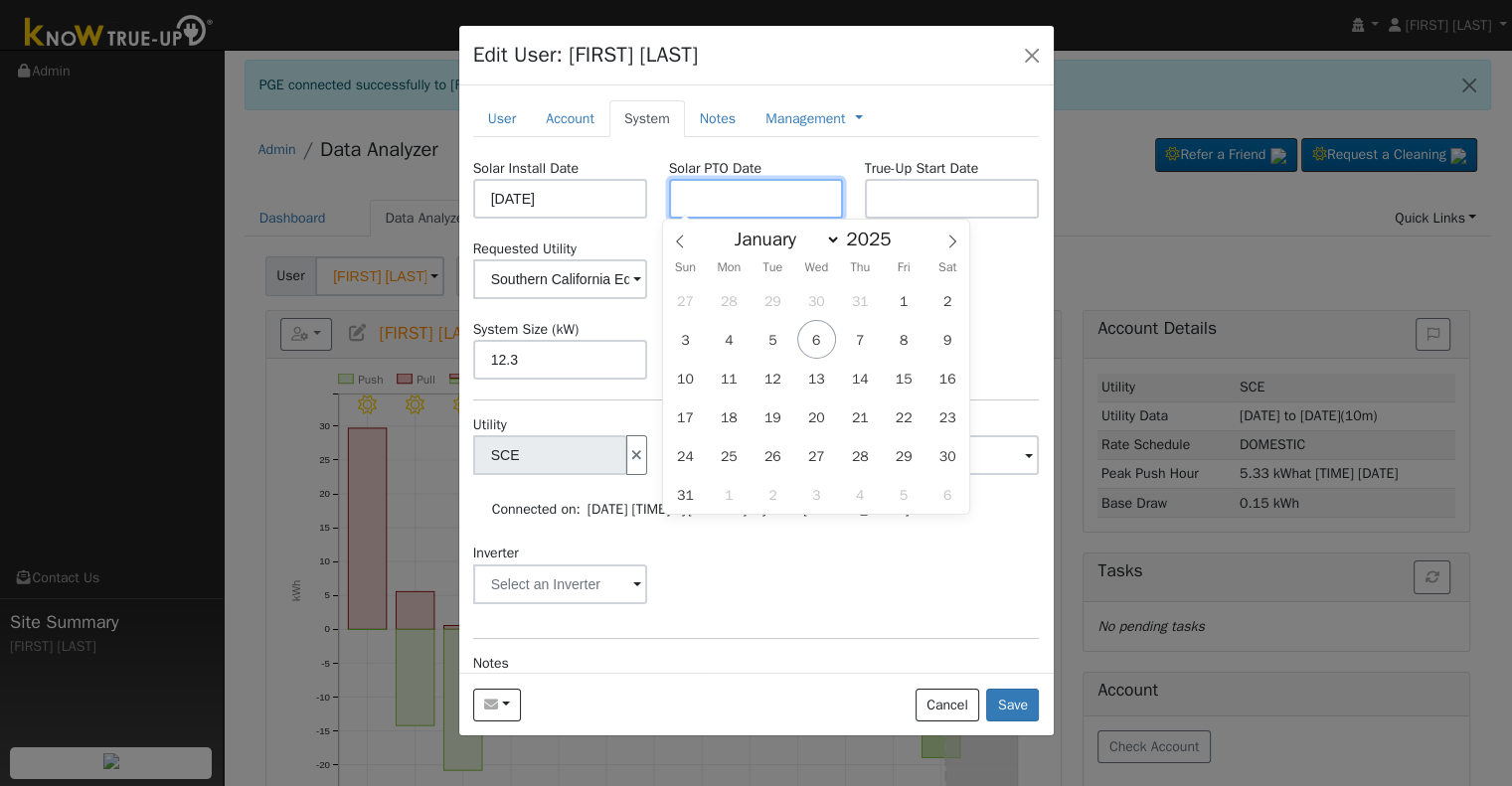 click at bounding box center (756, 199) 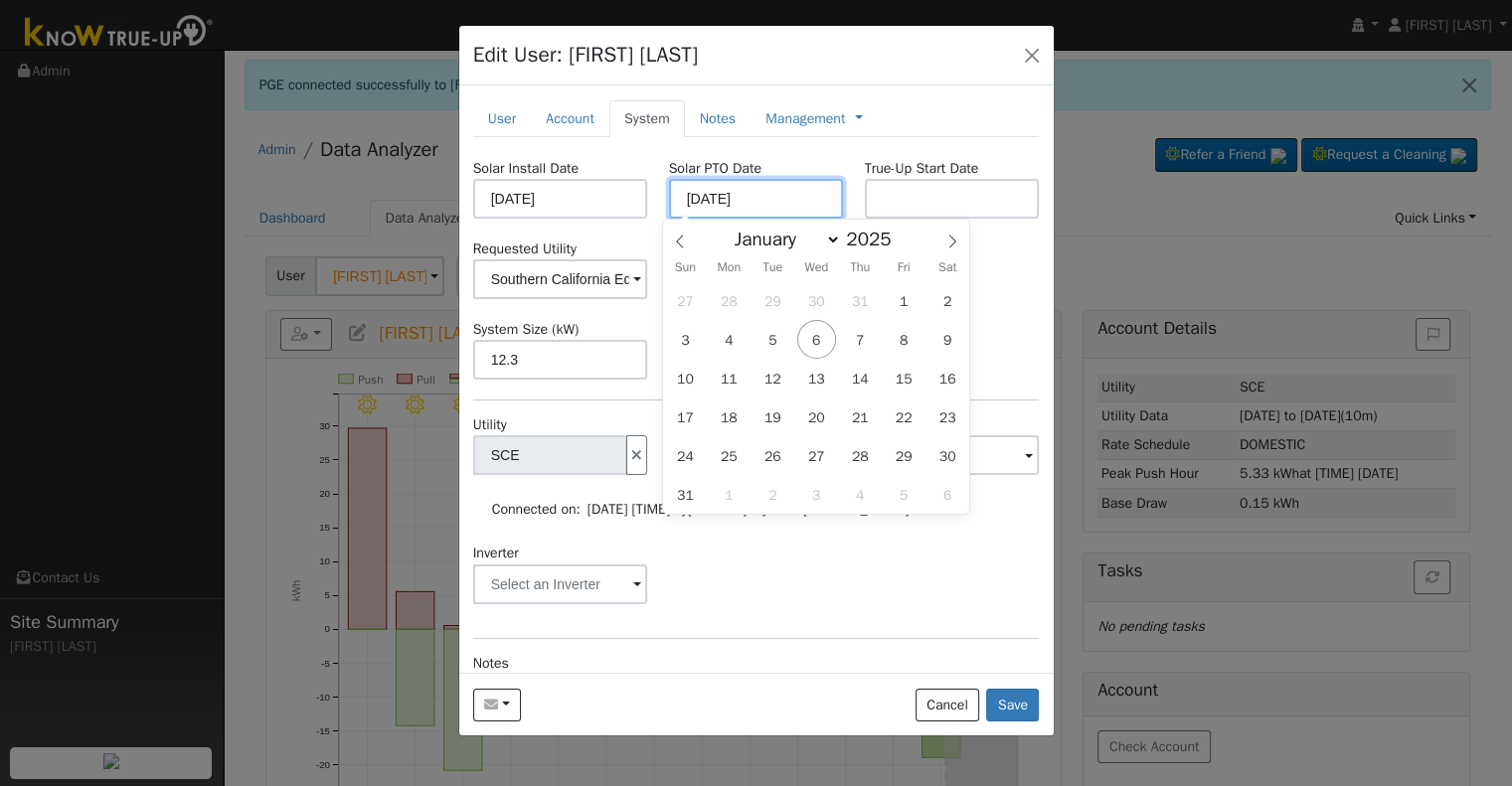 type on "08/06/2025" 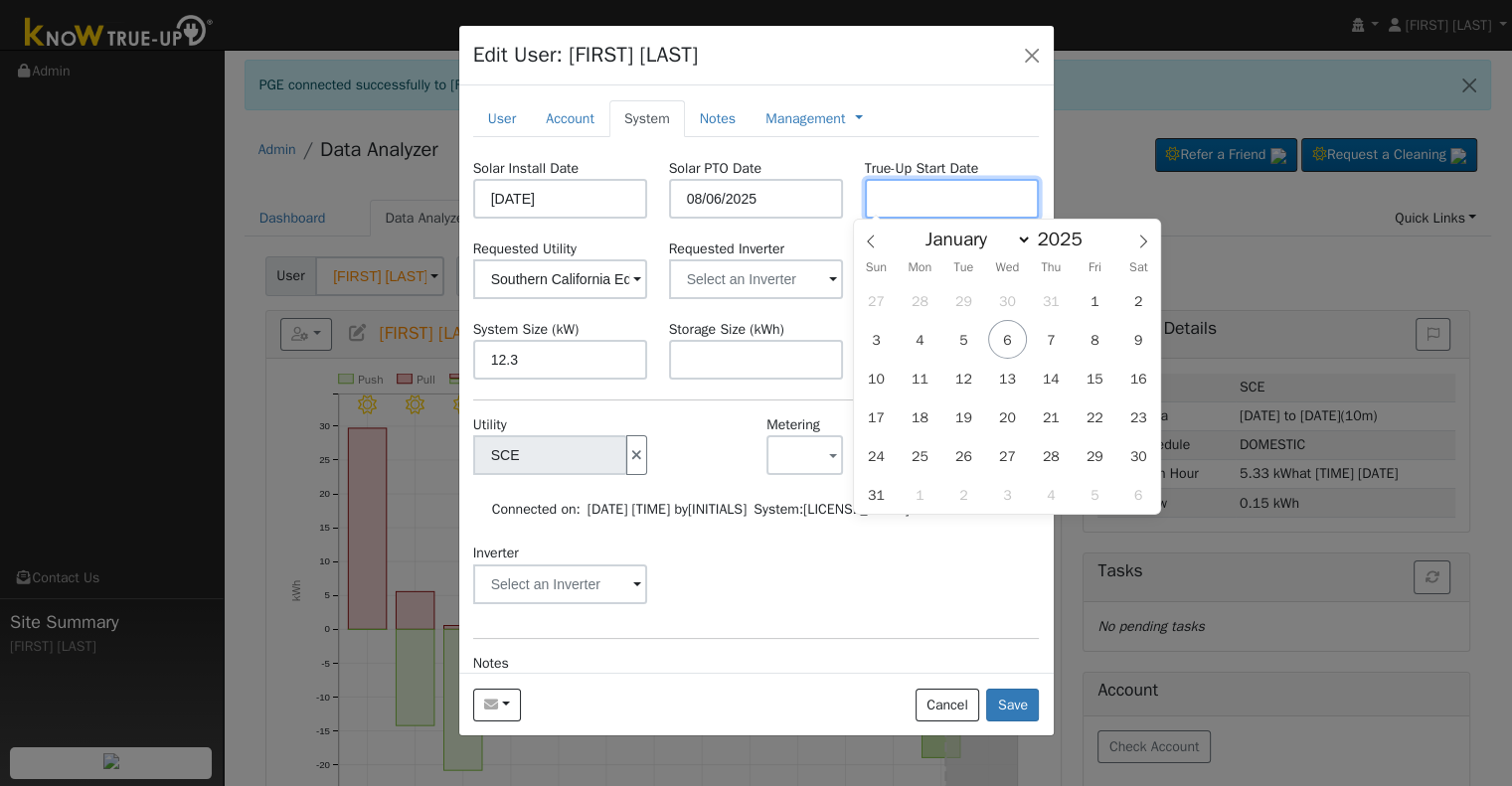 click at bounding box center (952, 199) 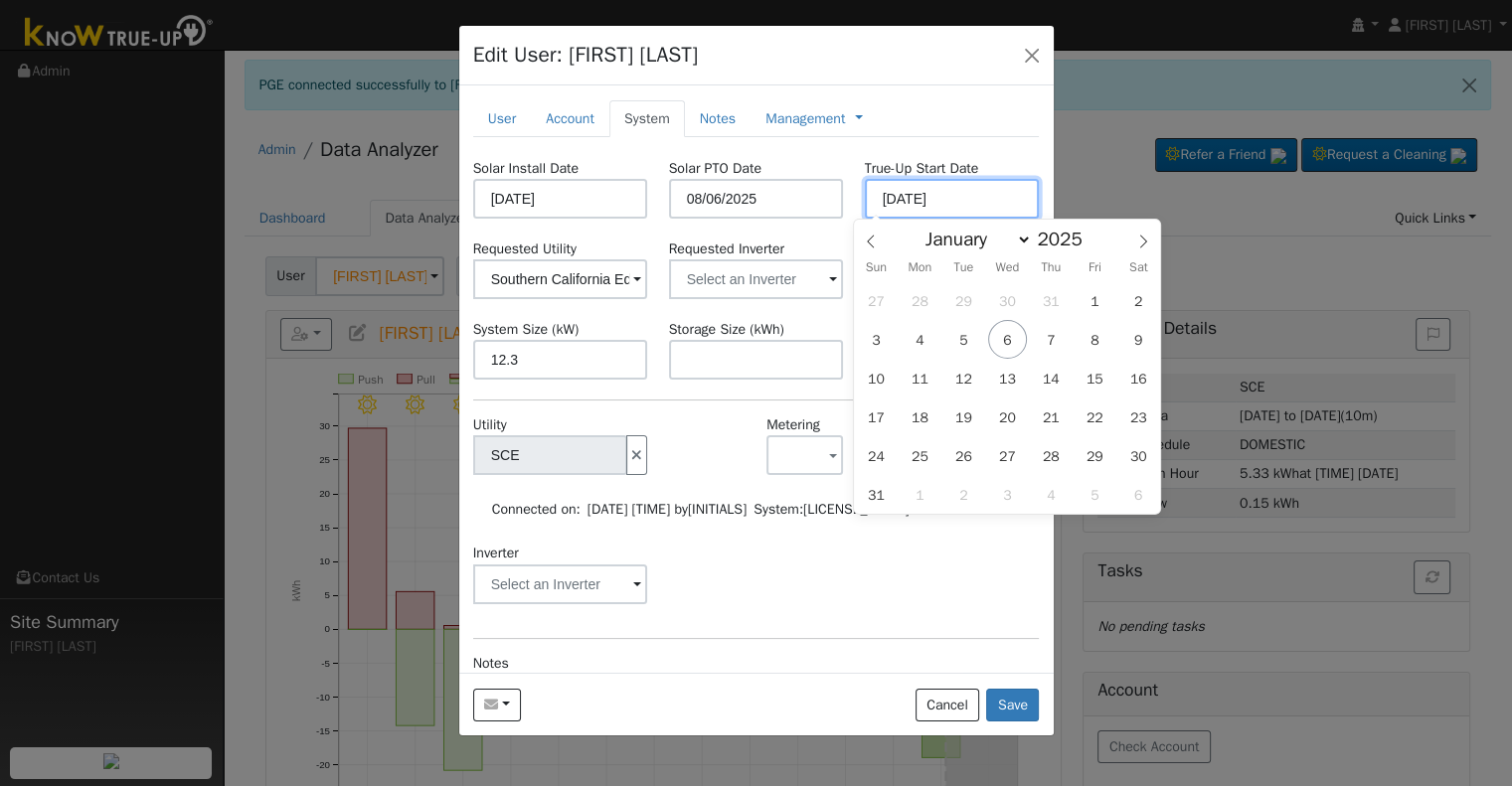 type on "08/06/2025" 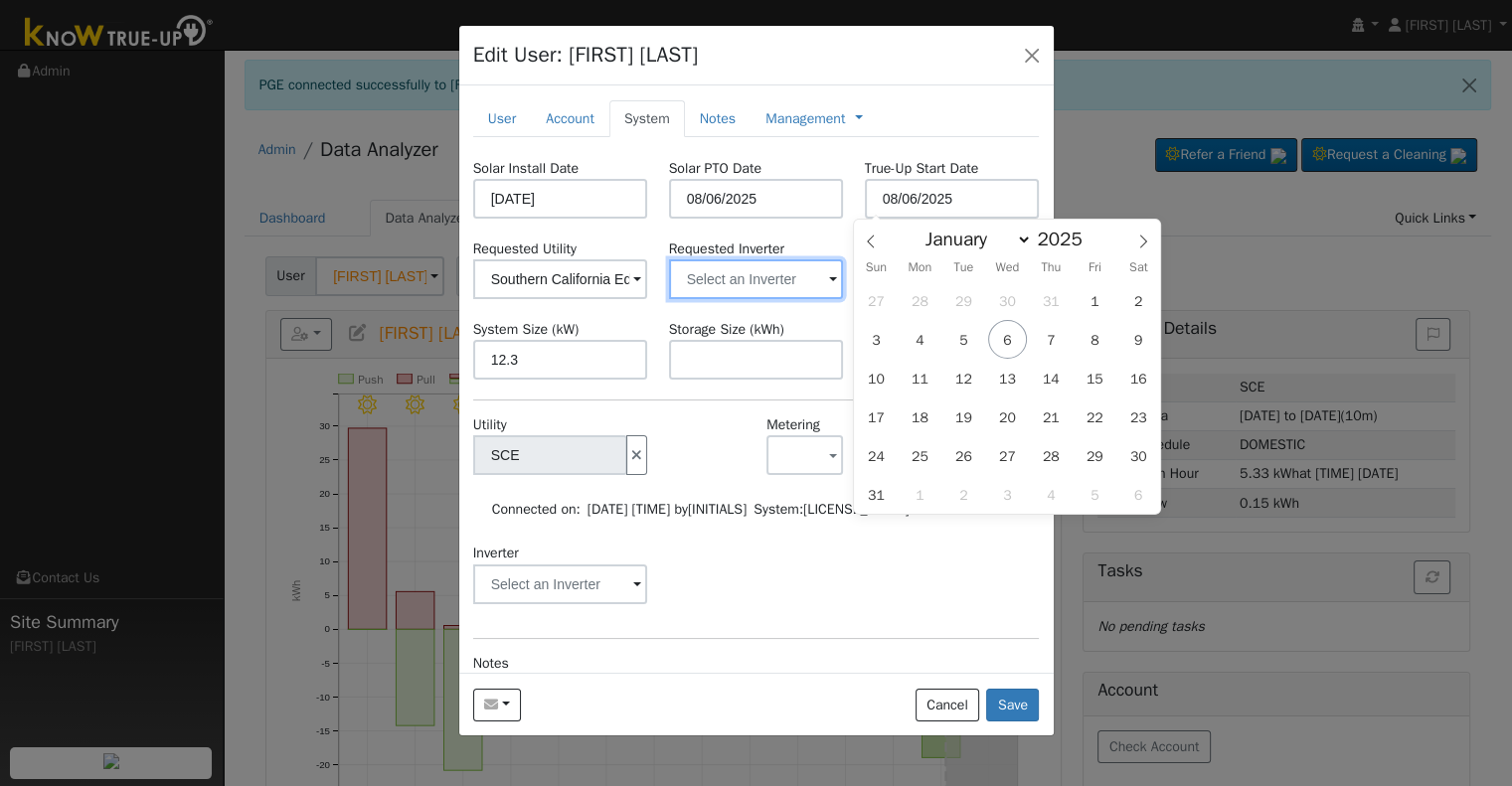 click at bounding box center (561, 279) 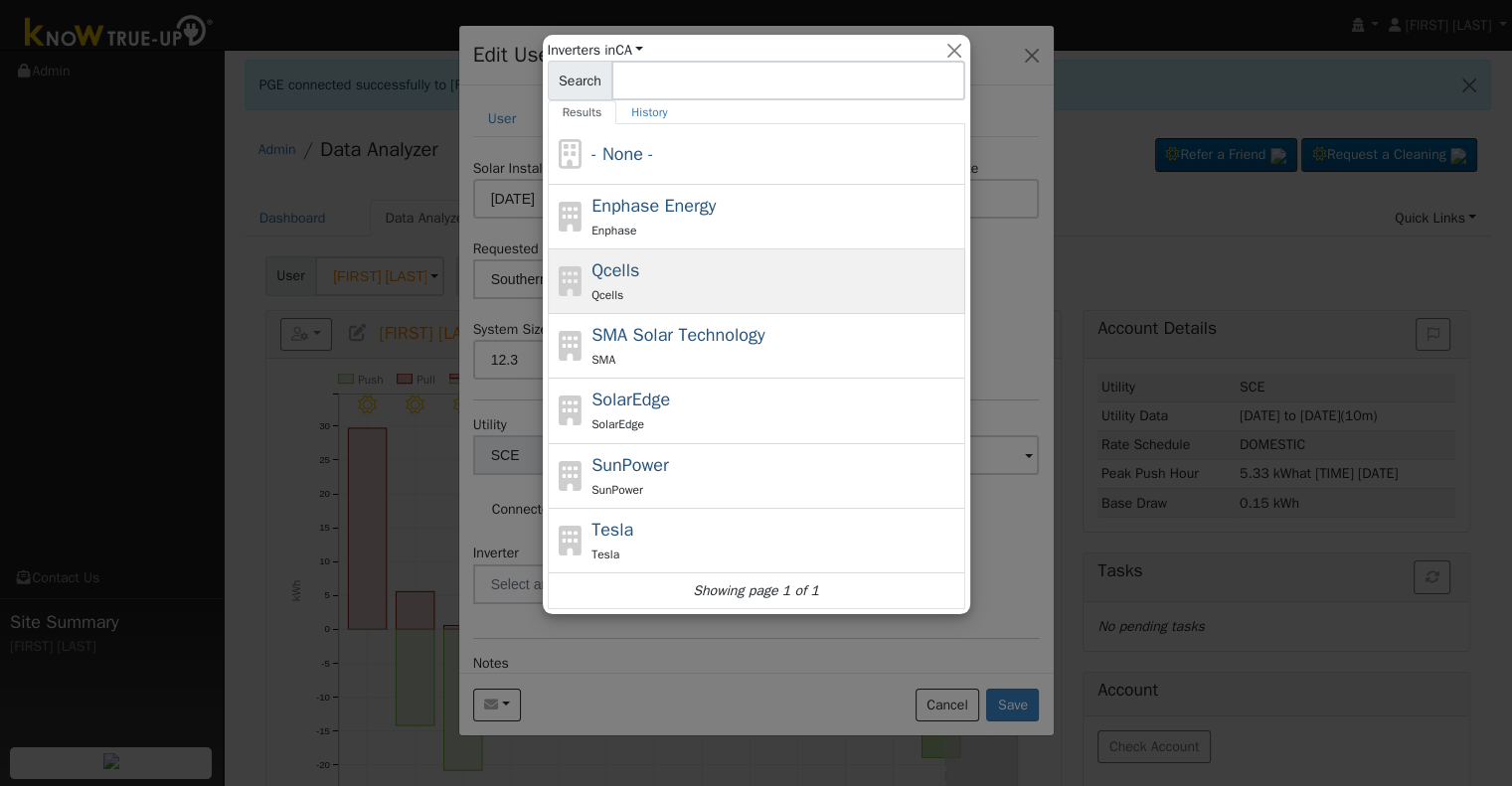 click on "Qcells Qcells" at bounding box center [775, 281] 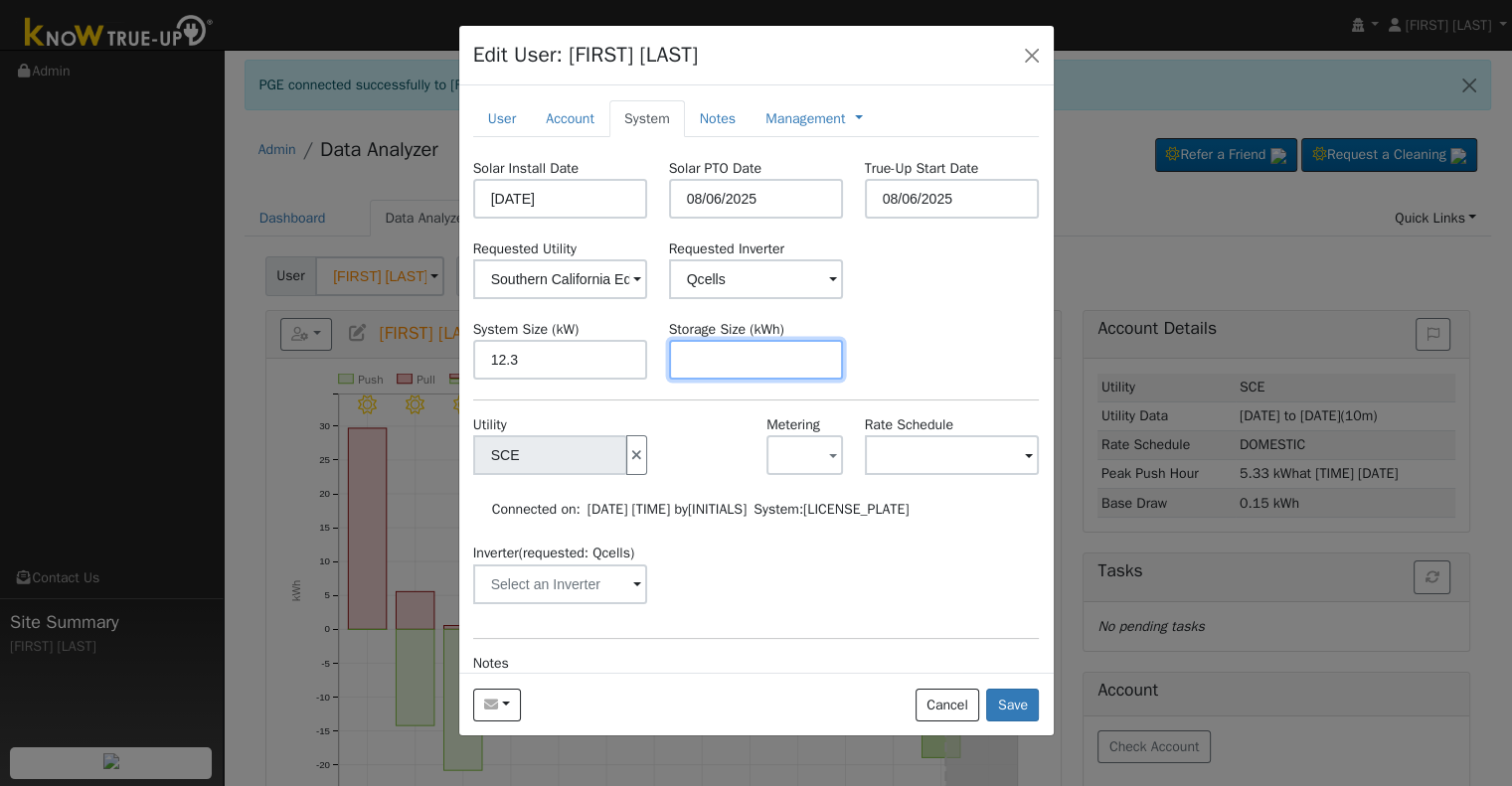 click at bounding box center [756, 360] 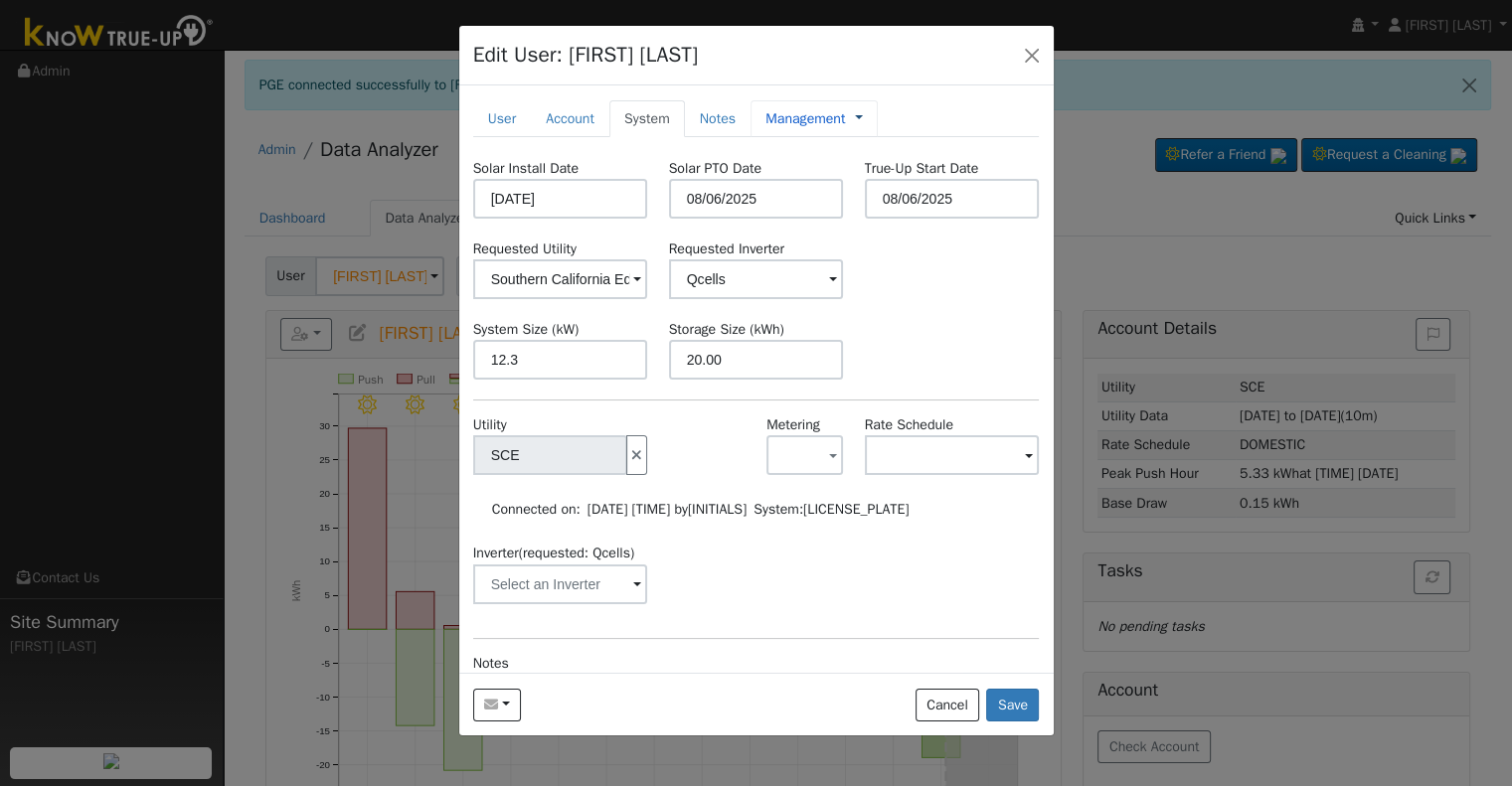 type on "20" 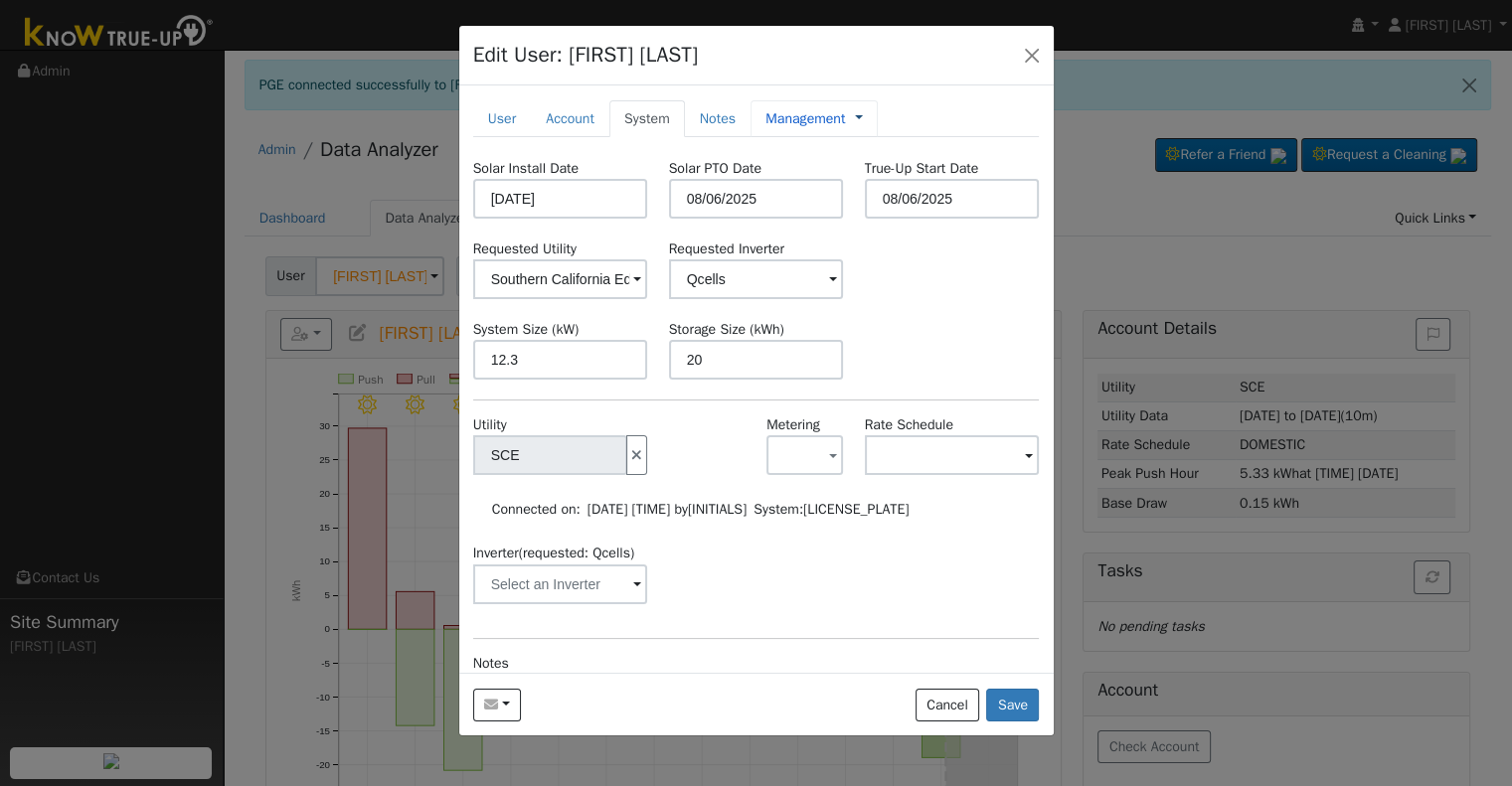 click at bounding box center [859, 118] 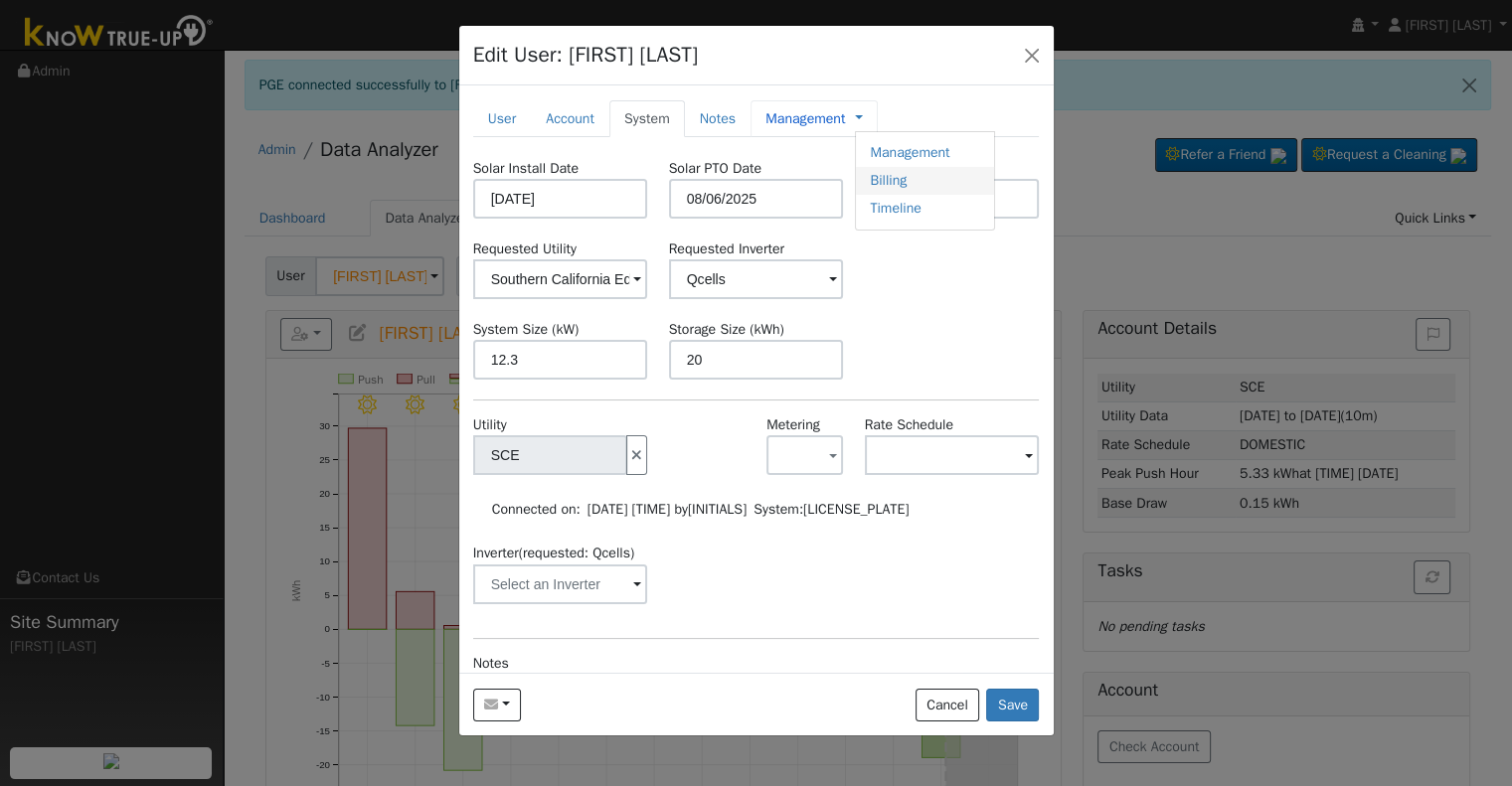 click on "Billing" at bounding box center (924, 181) 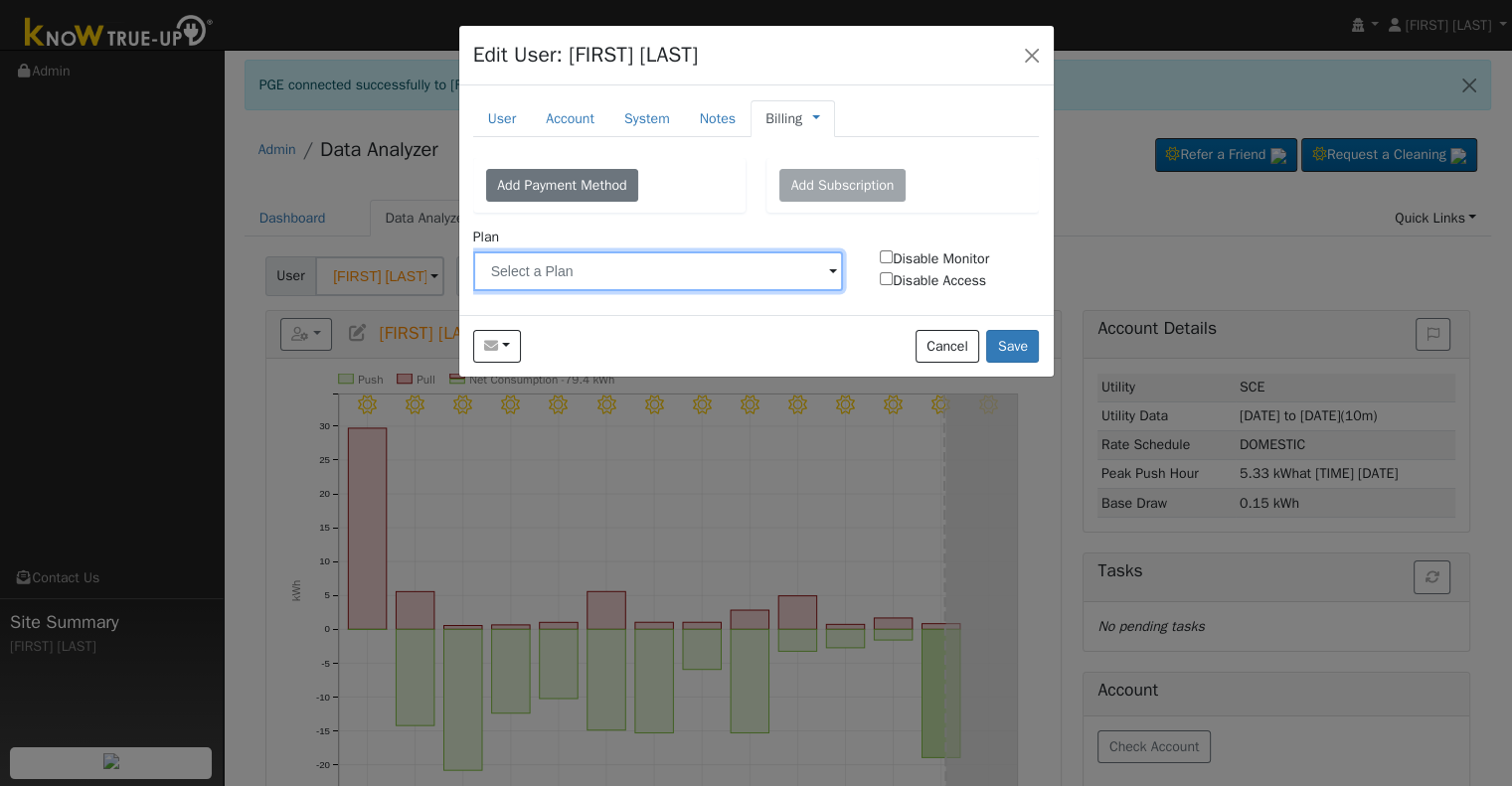 click at bounding box center (658, 271) 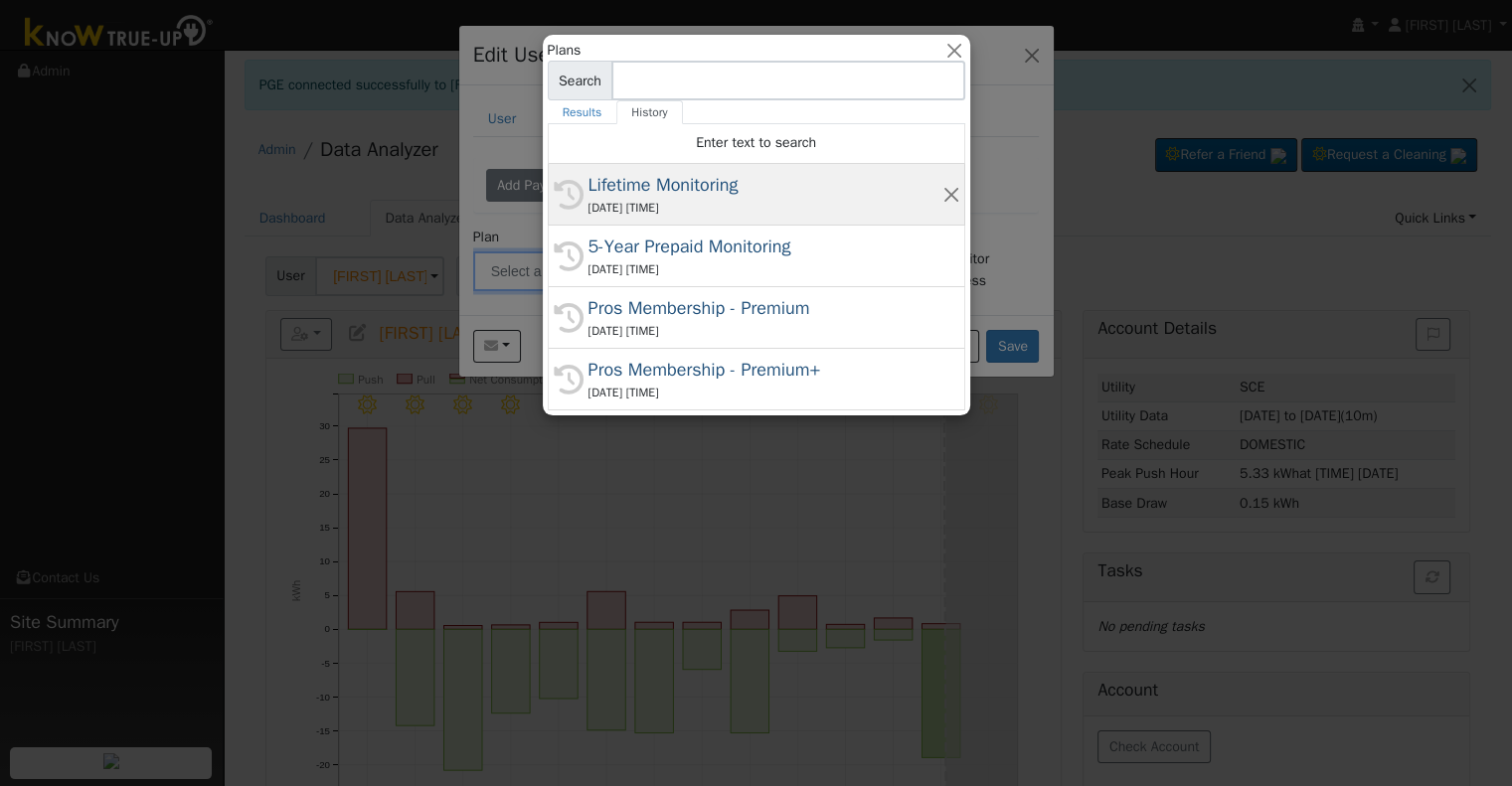 click on "Lifetime Monitoring" at bounding box center (765, 185) 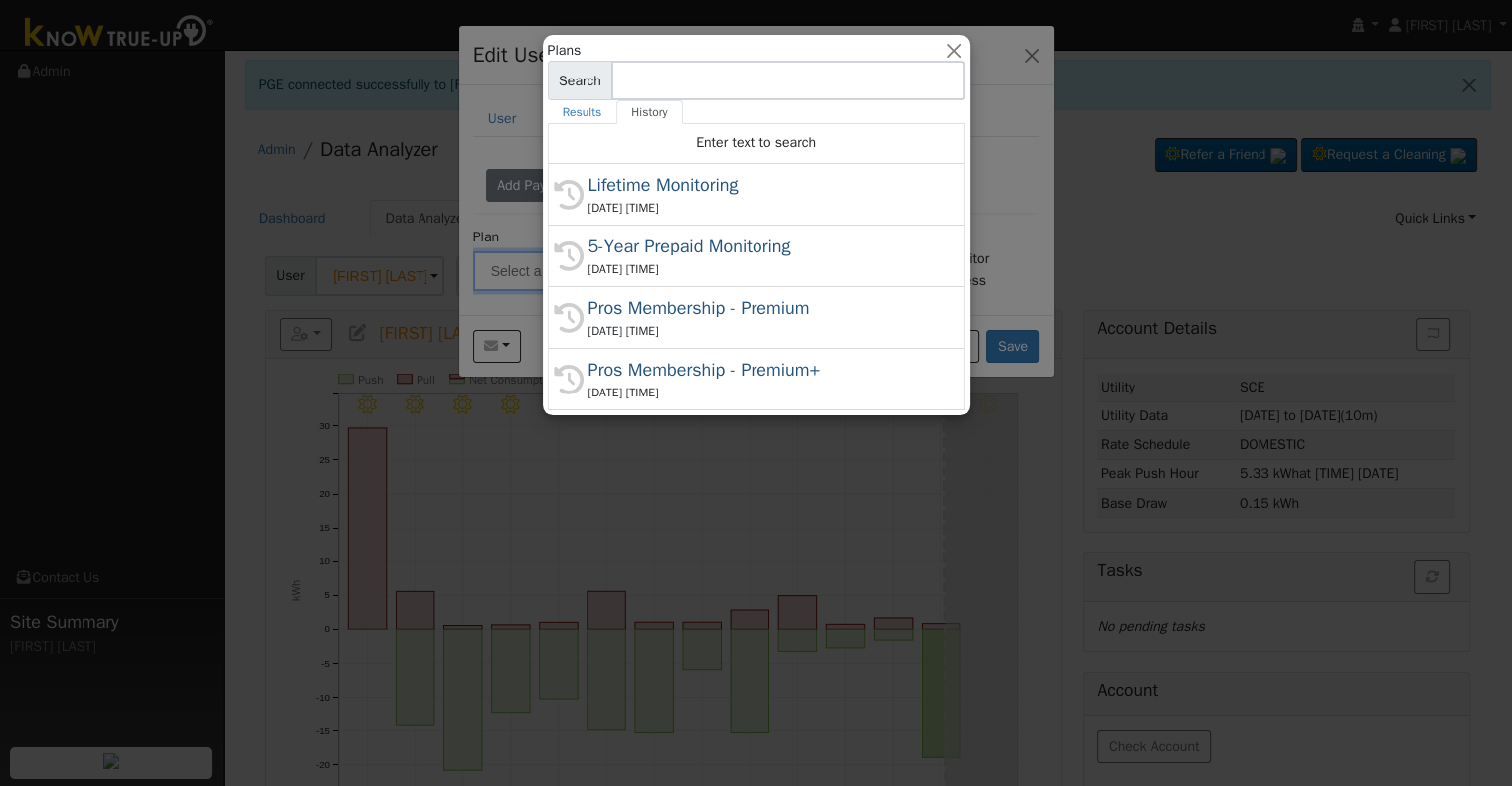 type on "Lifetime Monitoring" 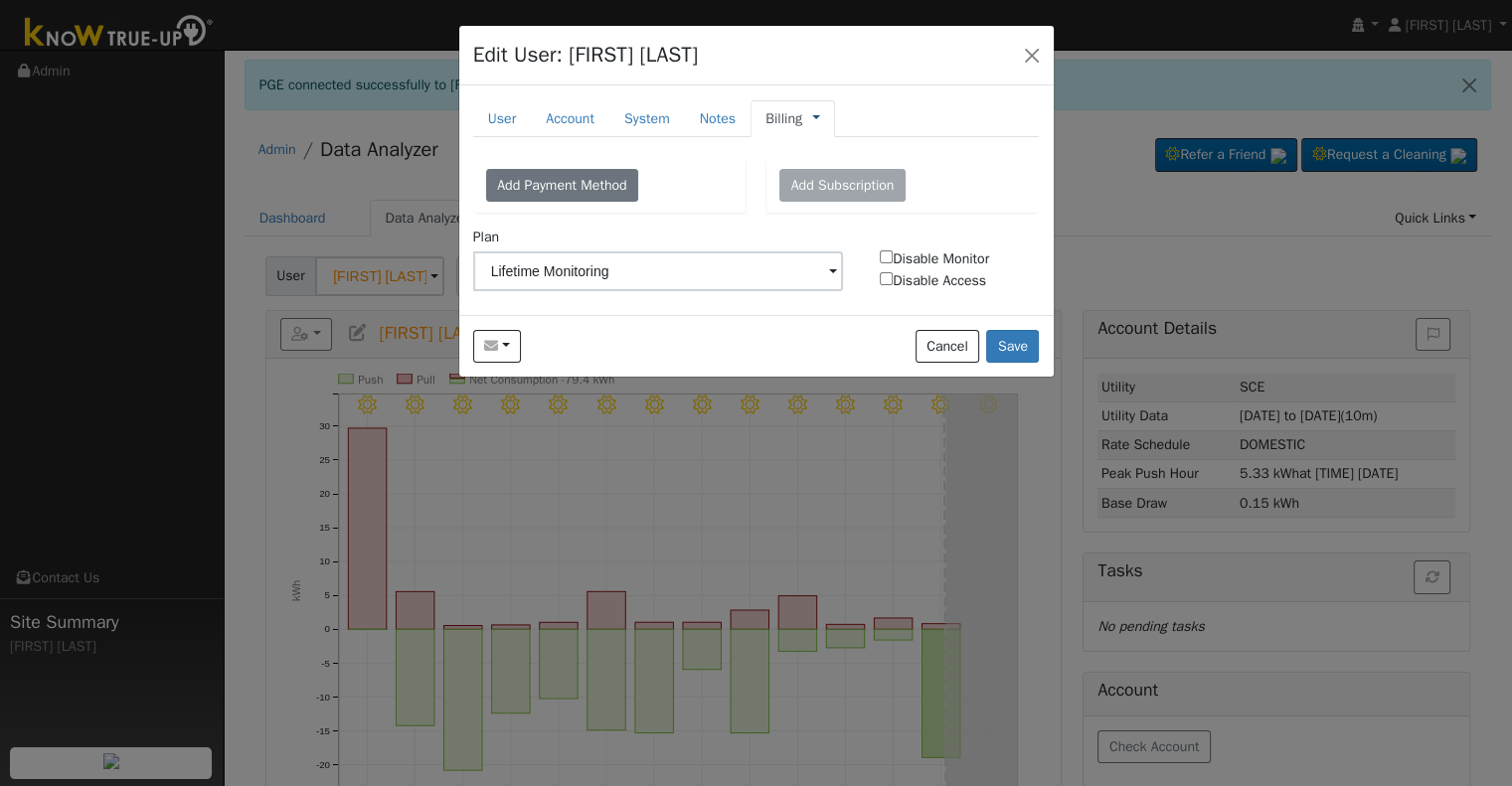 click at bounding box center [816, 118] 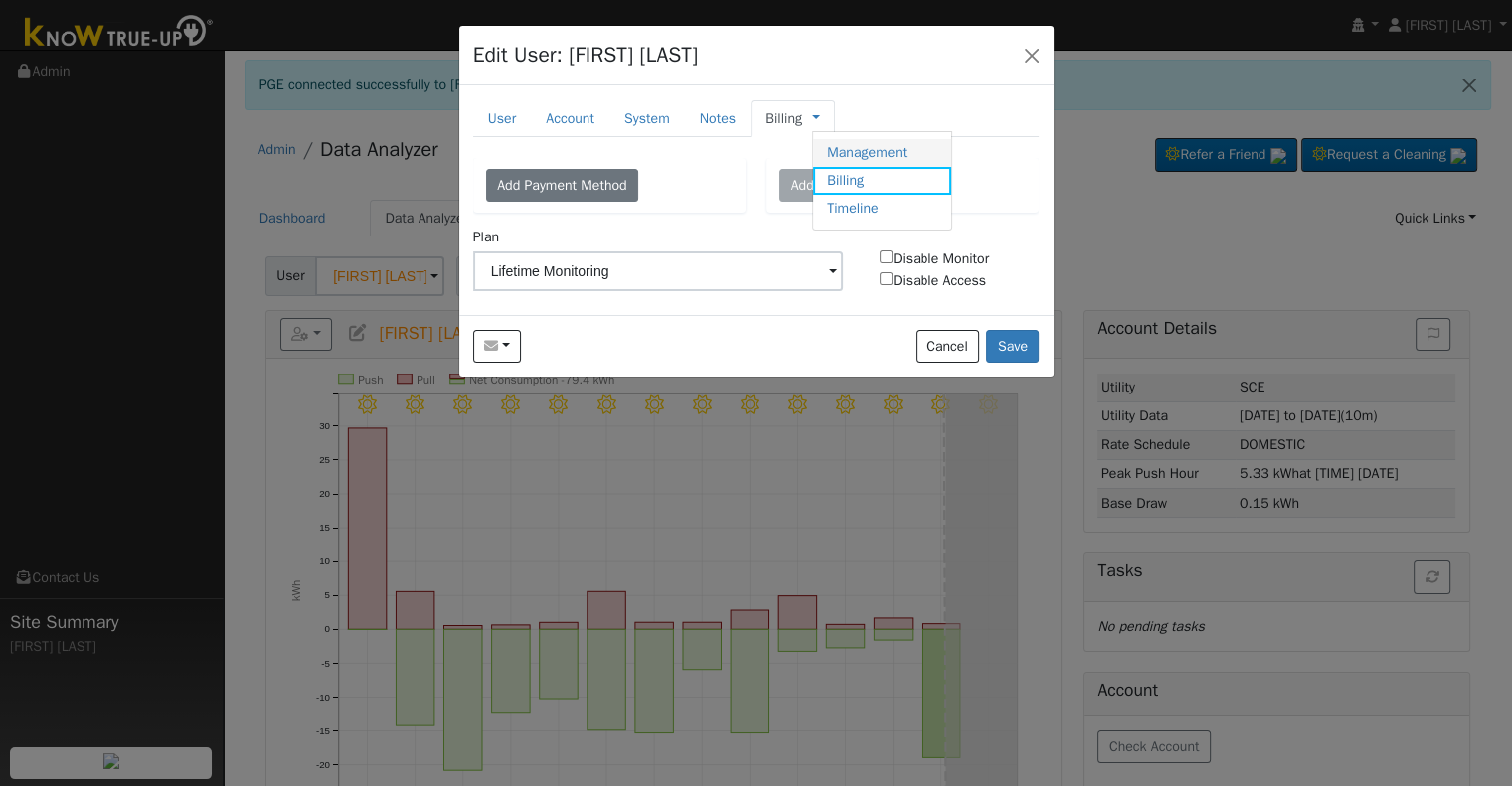 click on "Management" at bounding box center [882, 153] 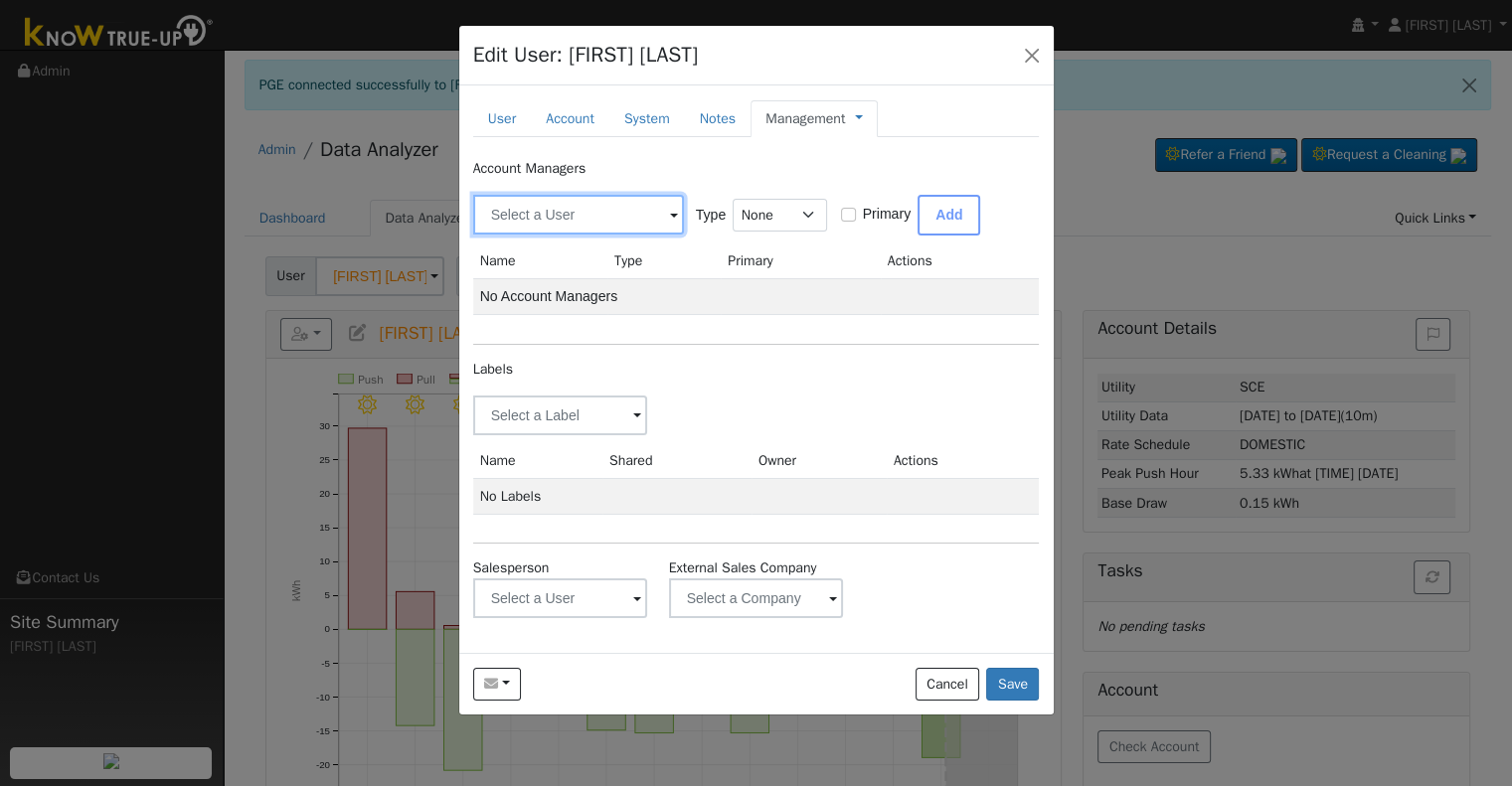click at bounding box center (579, 215) 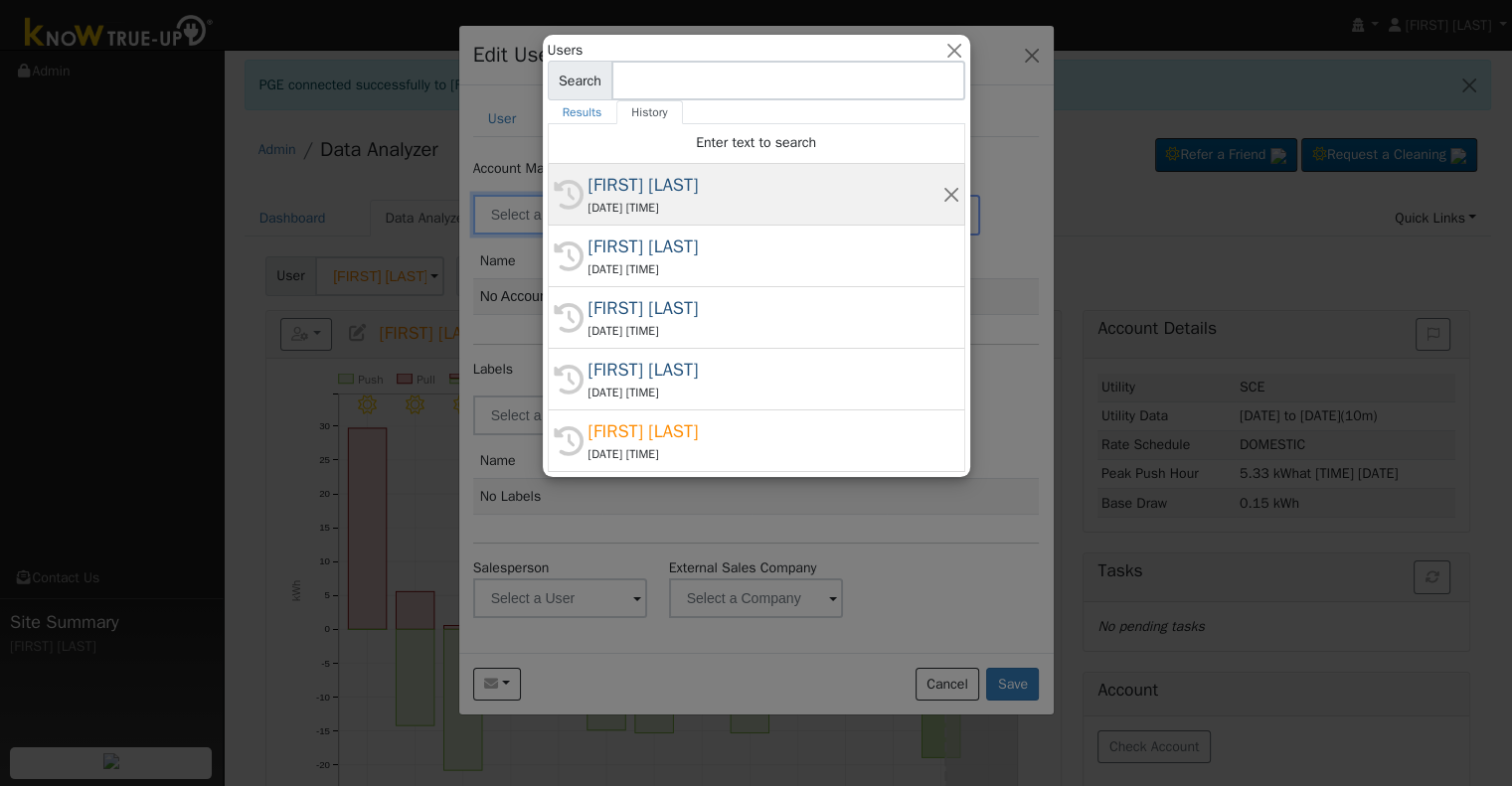 click on "Chuck Rowland" at bounding box center (765, 185) 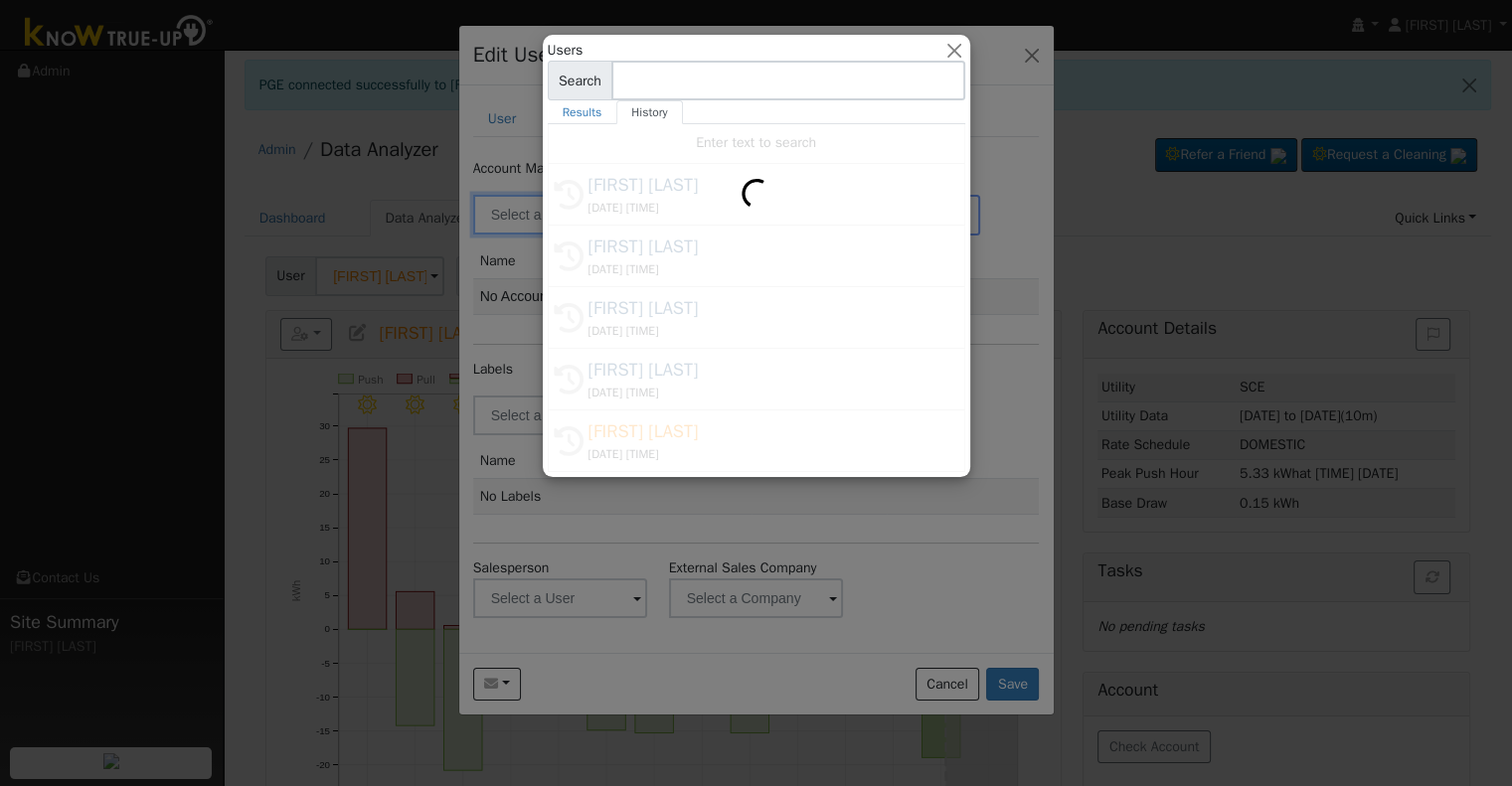 type on "Chuck Rowland" 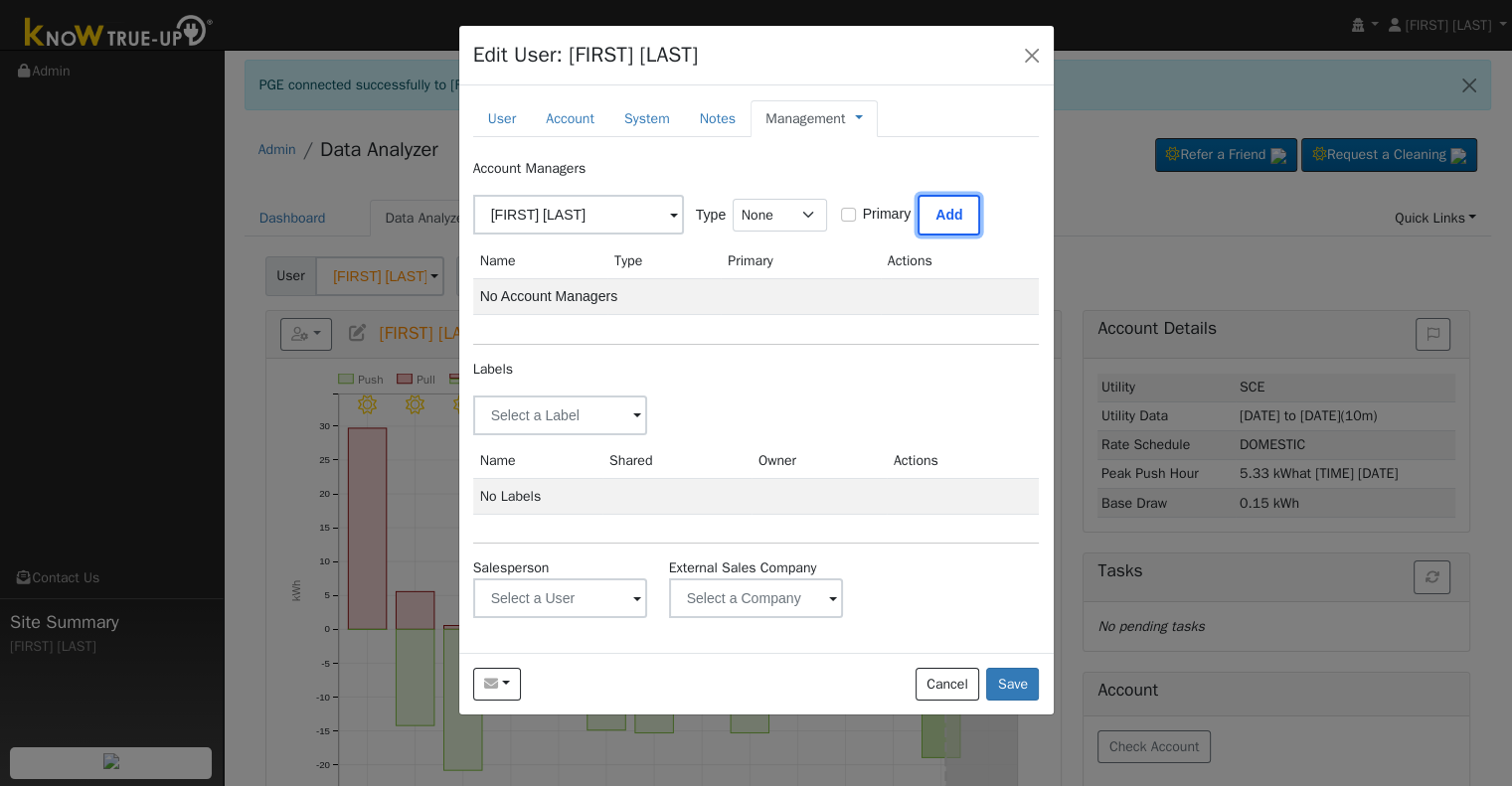 click on "Add" at bounding box center (948, 215) 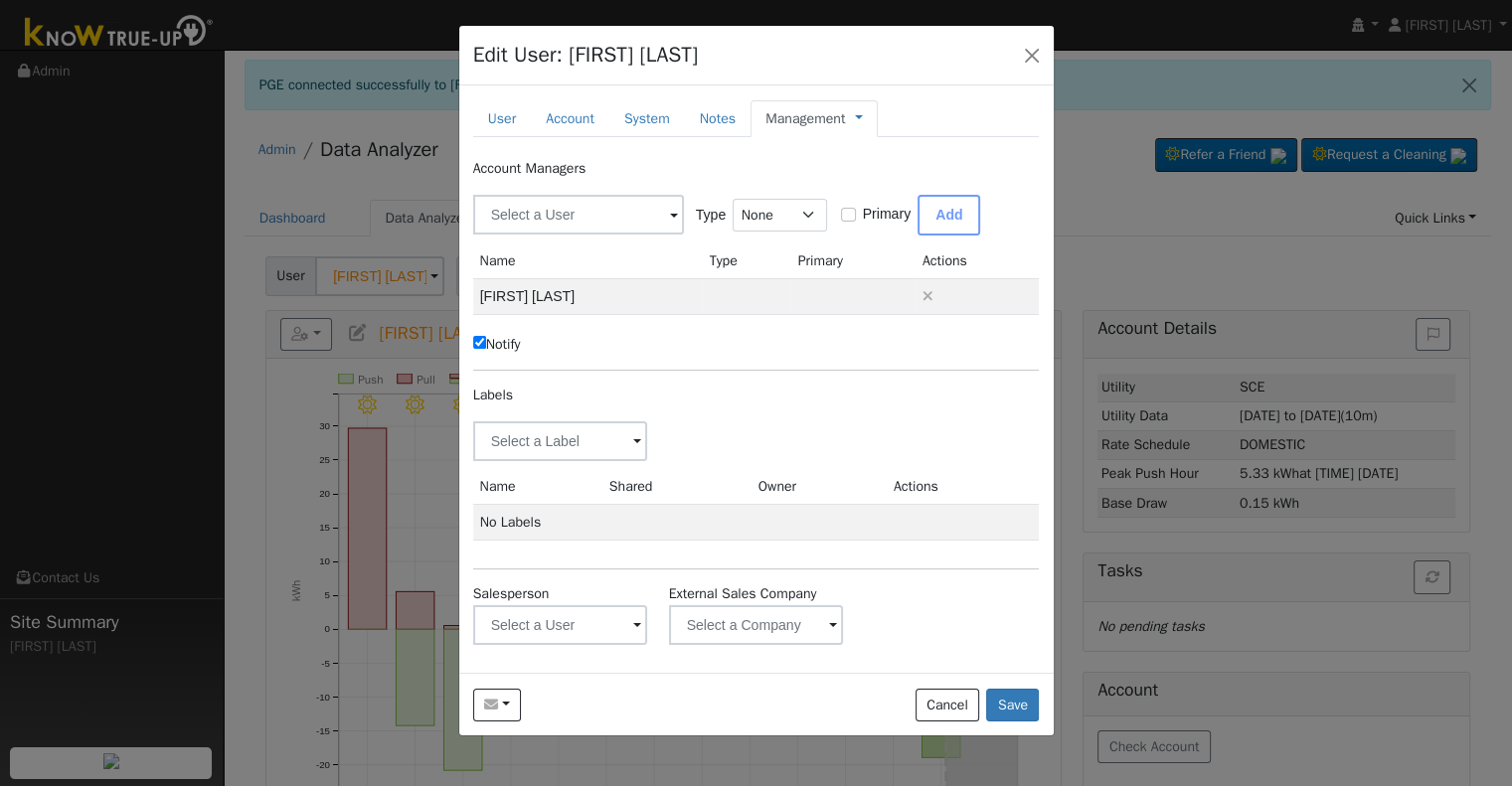 click on "Notify" at bounding box center (479, 342) 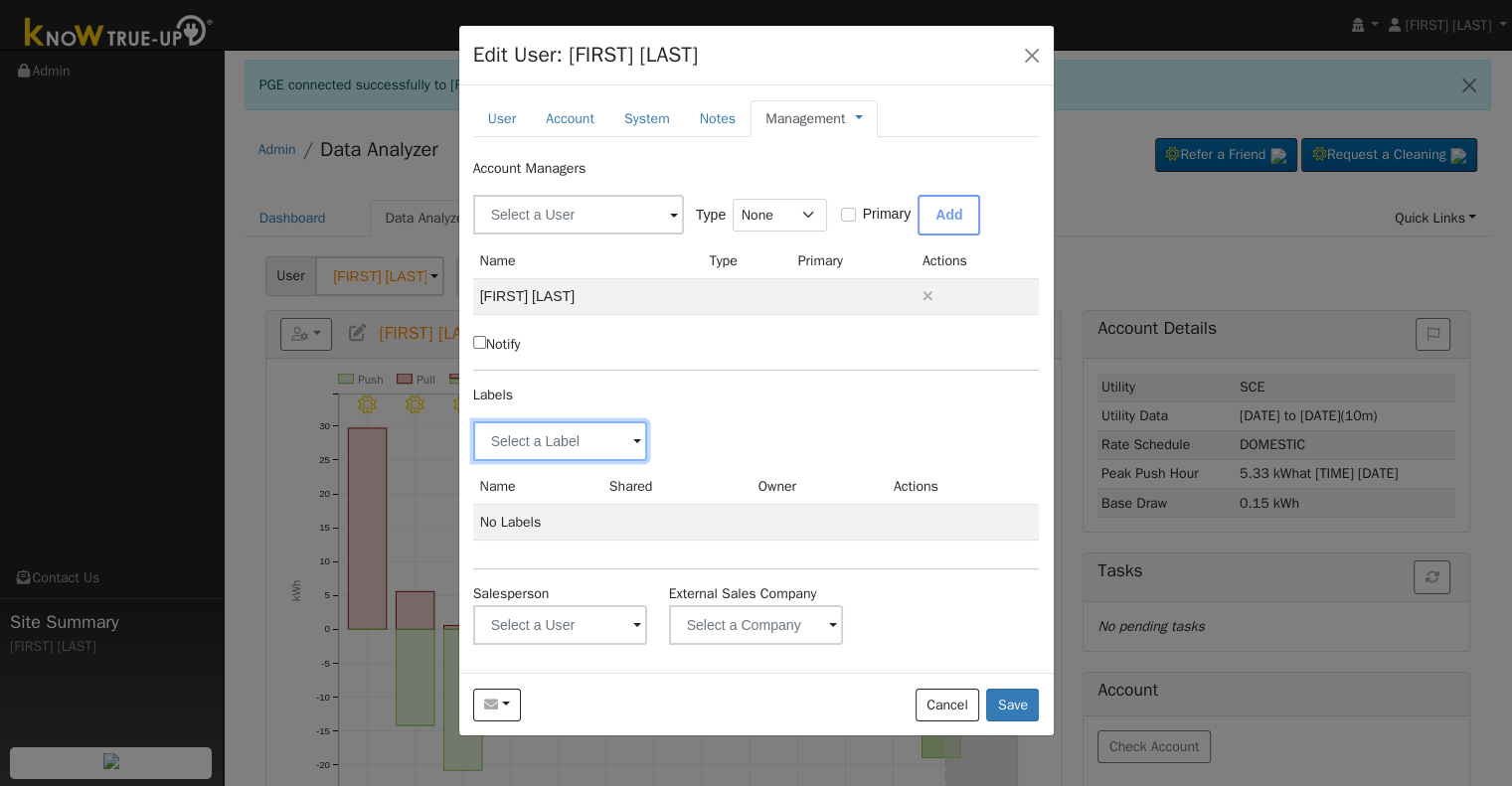 click at bounding box center [561, 441] 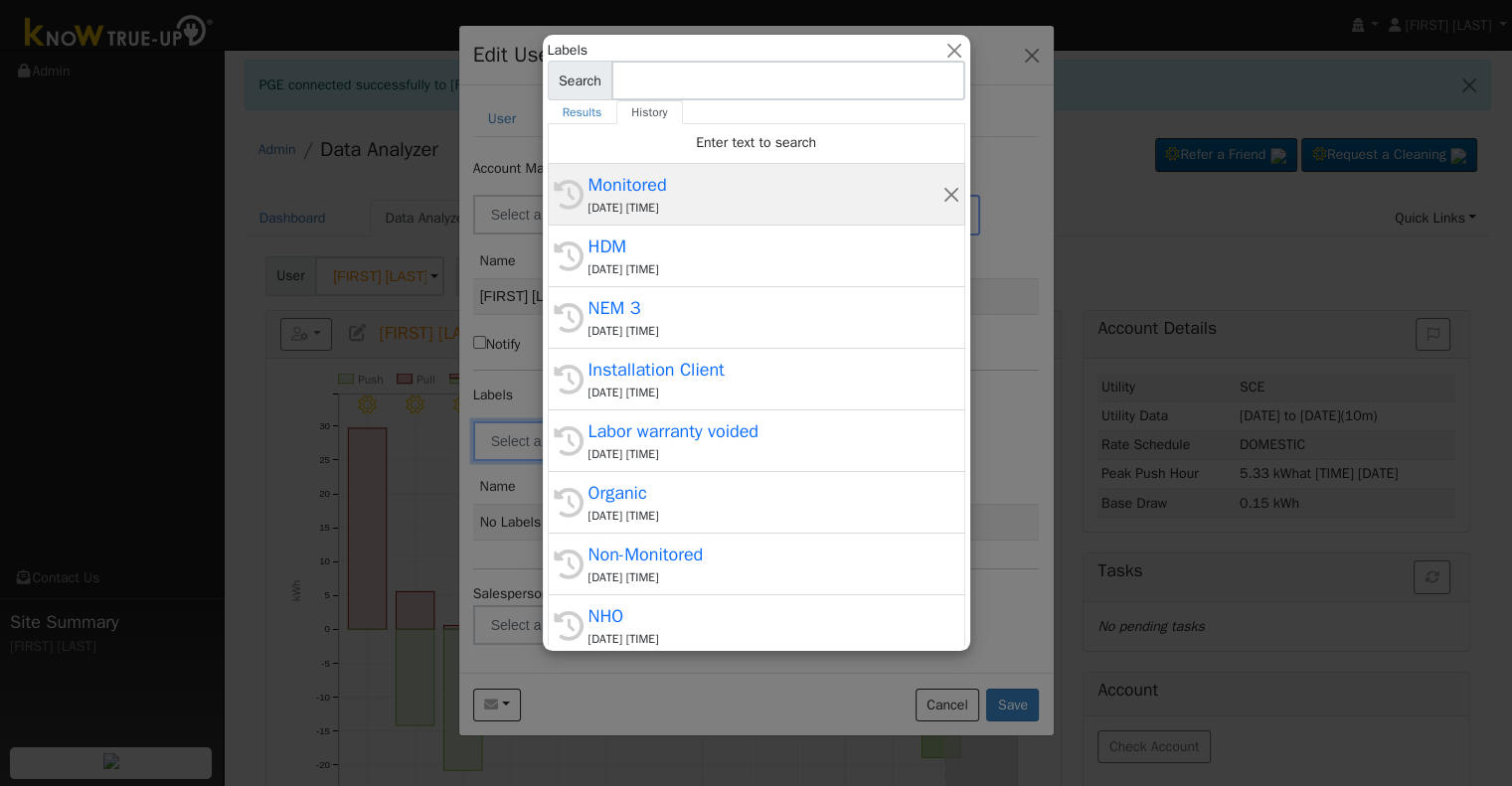 click on "Monitored" at bounding box center (765, 185) 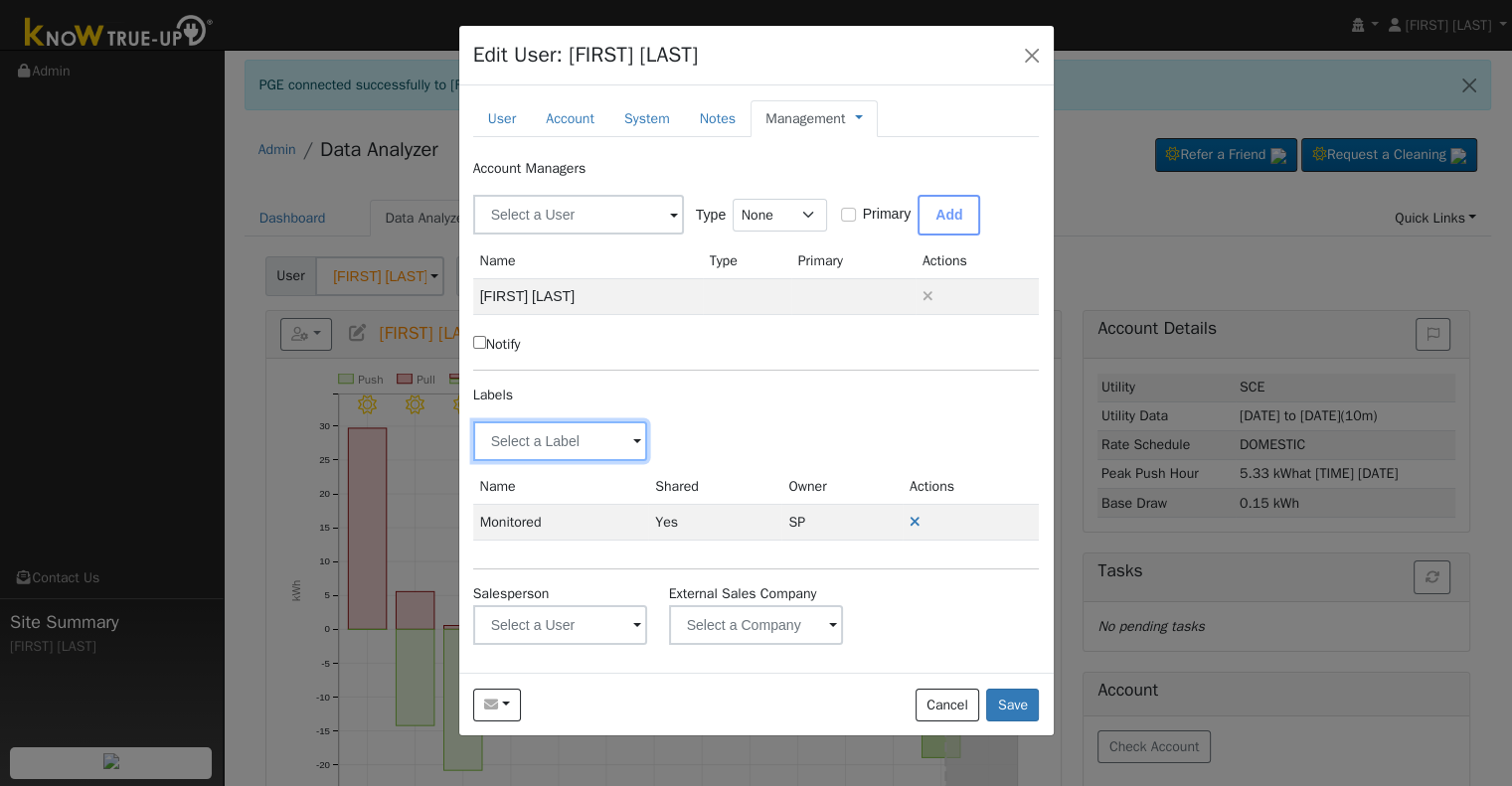 click at bounding box center [561, 441] 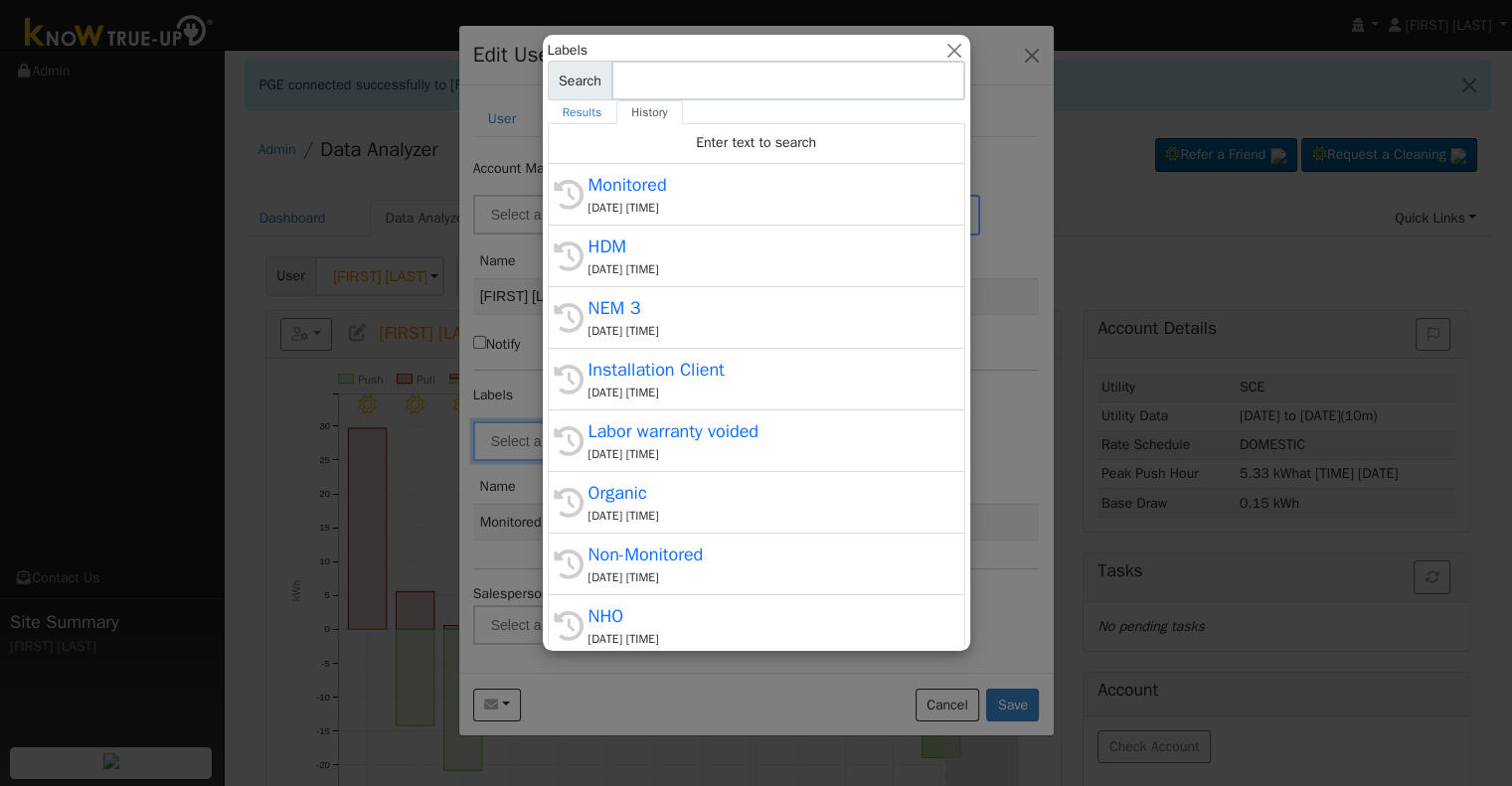 click on "HDM" at bounding box center [765, 246] 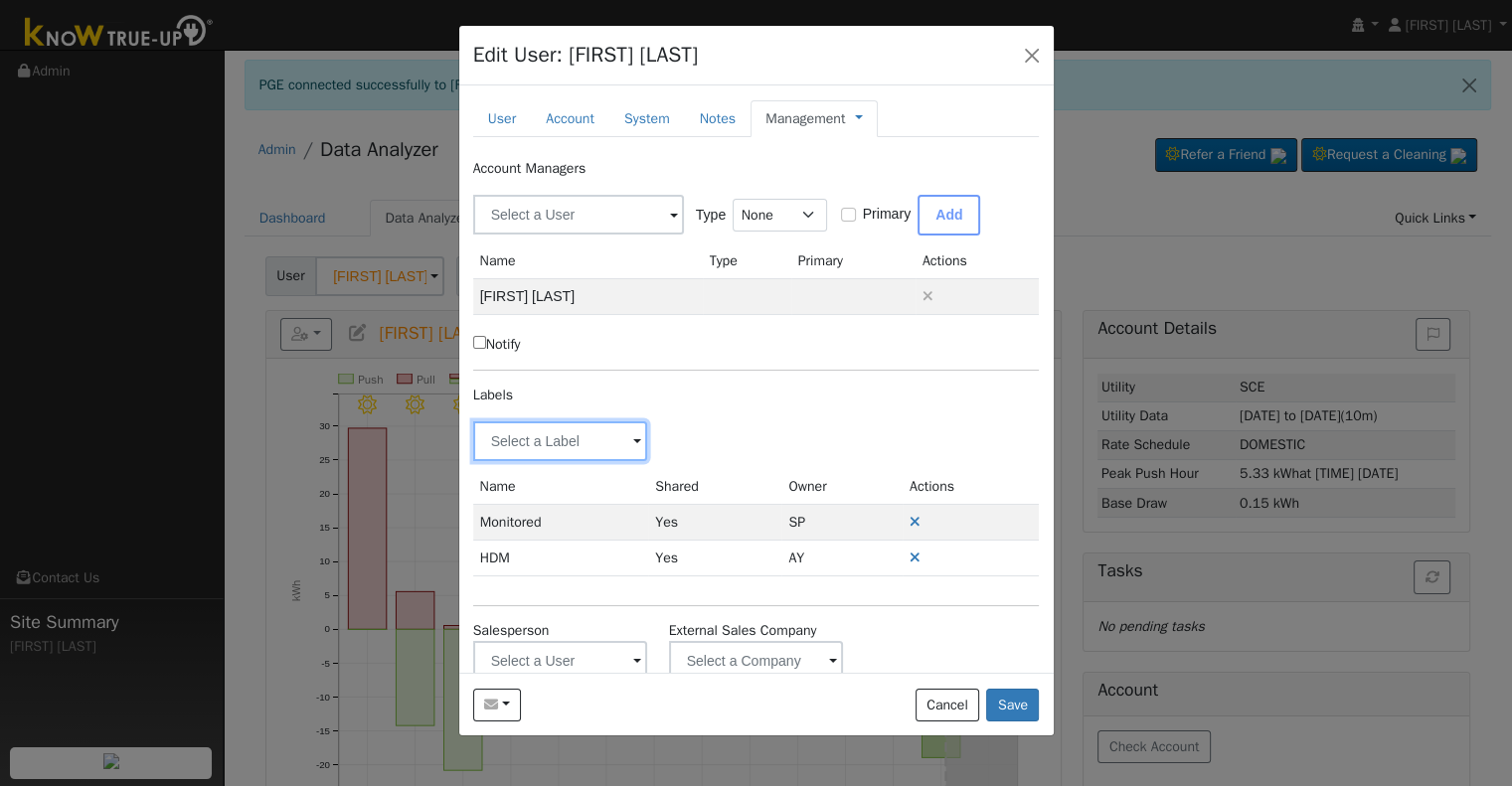 click at bounding box center (561, 441) 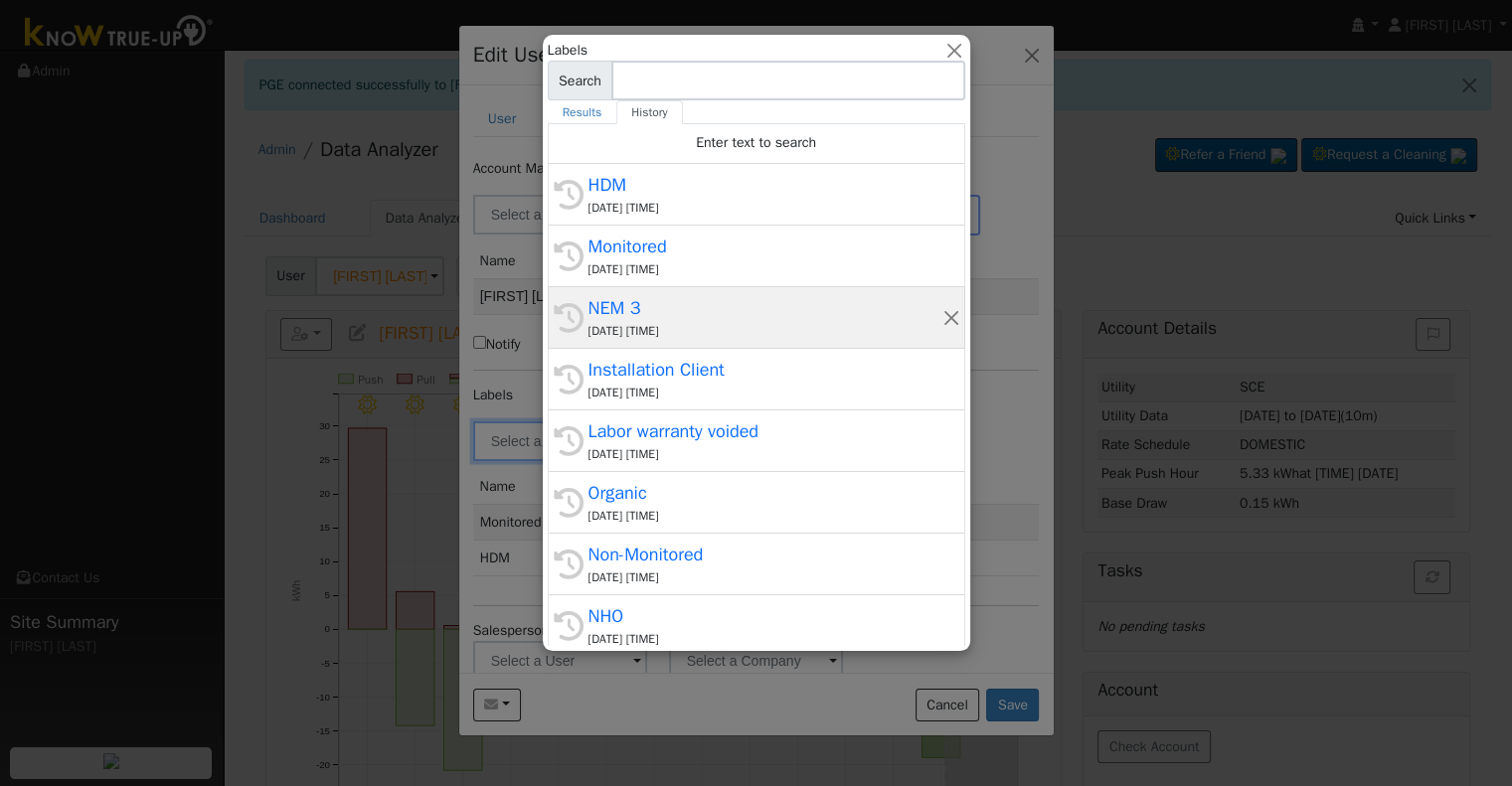 click on "08/06/2025 1:21 PM" at bounding box center (765, 331) 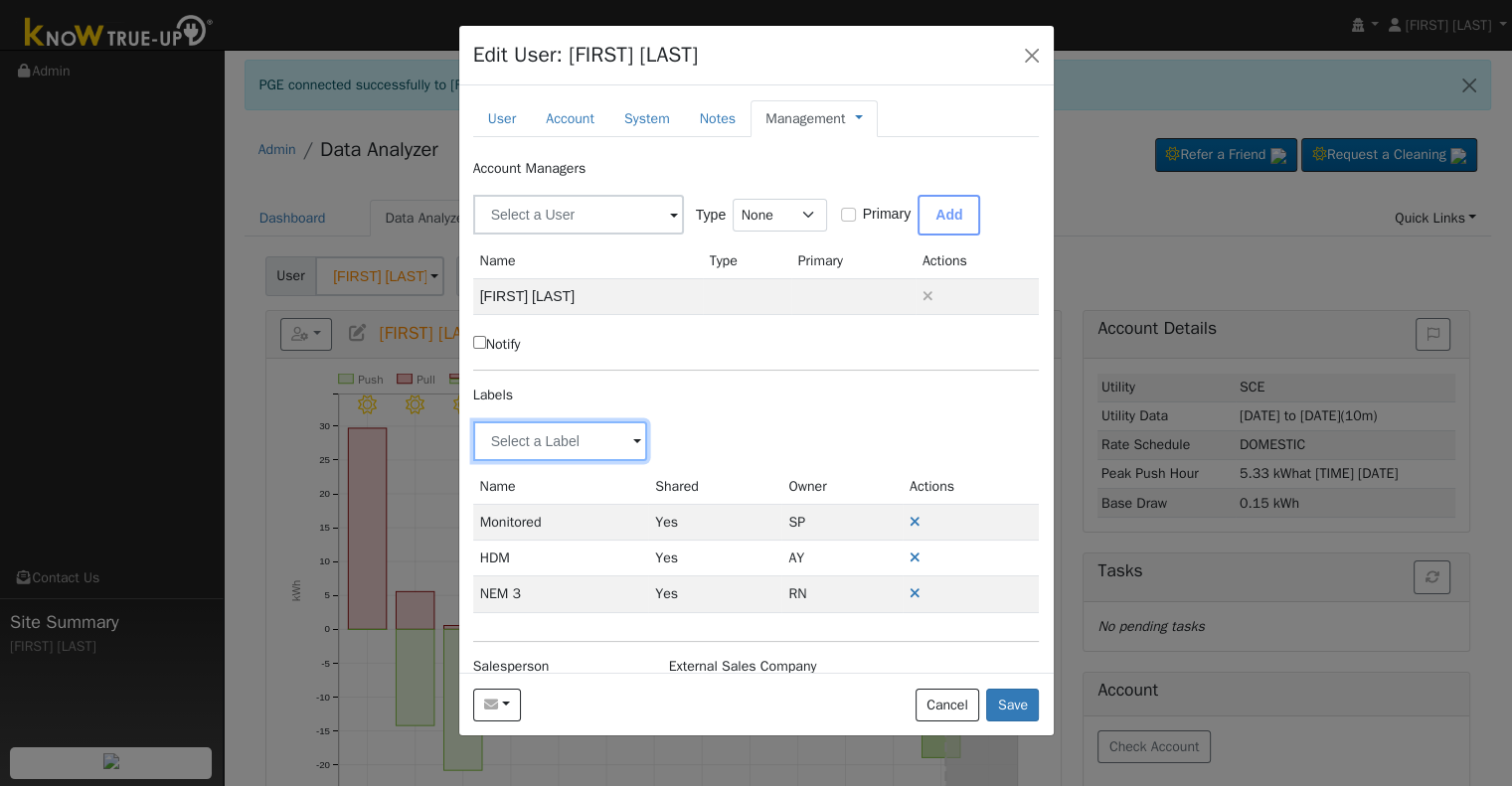 click at bounding box center [561, 441] 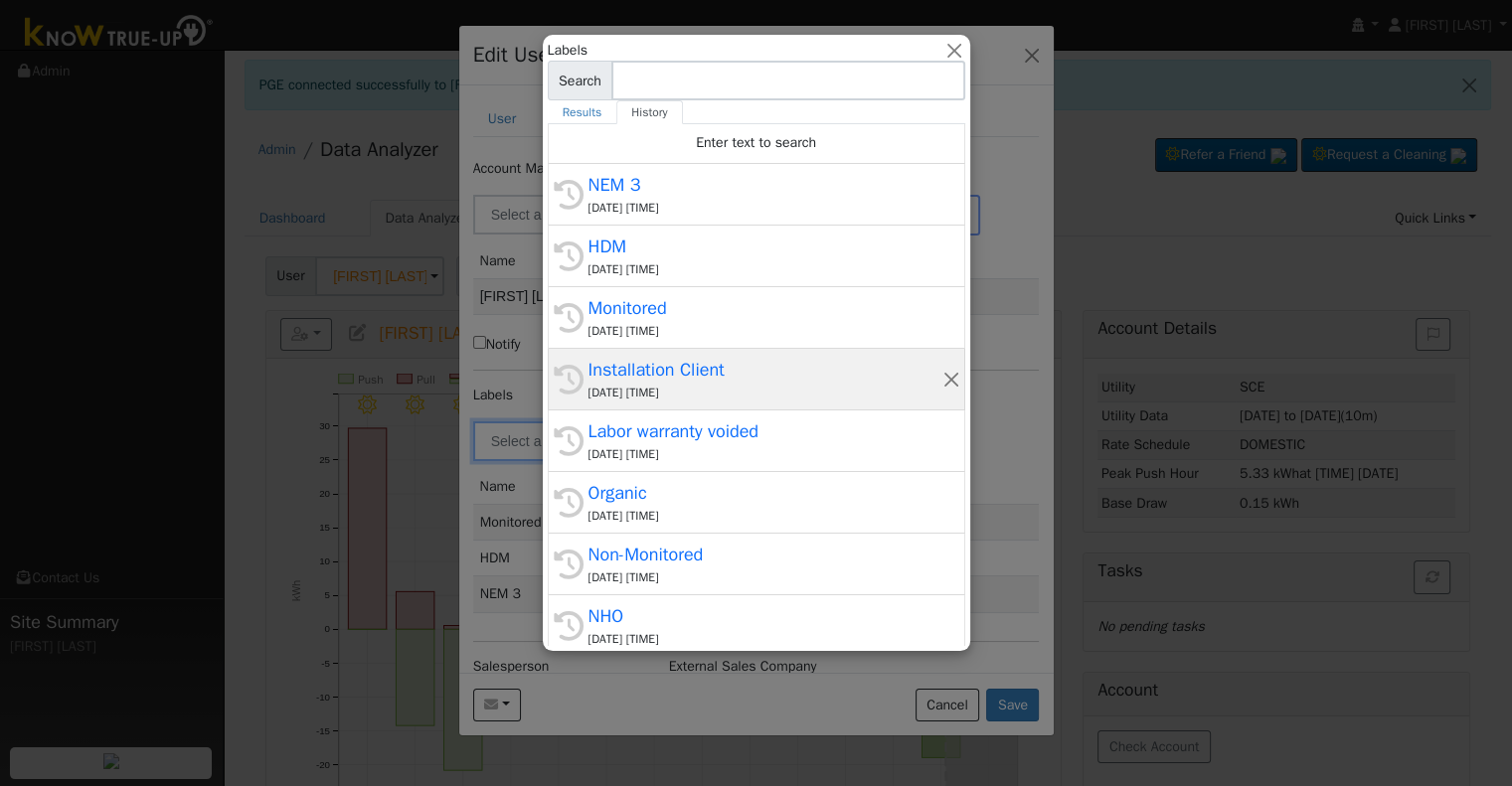 click on "Installation Client" at bounding box center [765, 370] 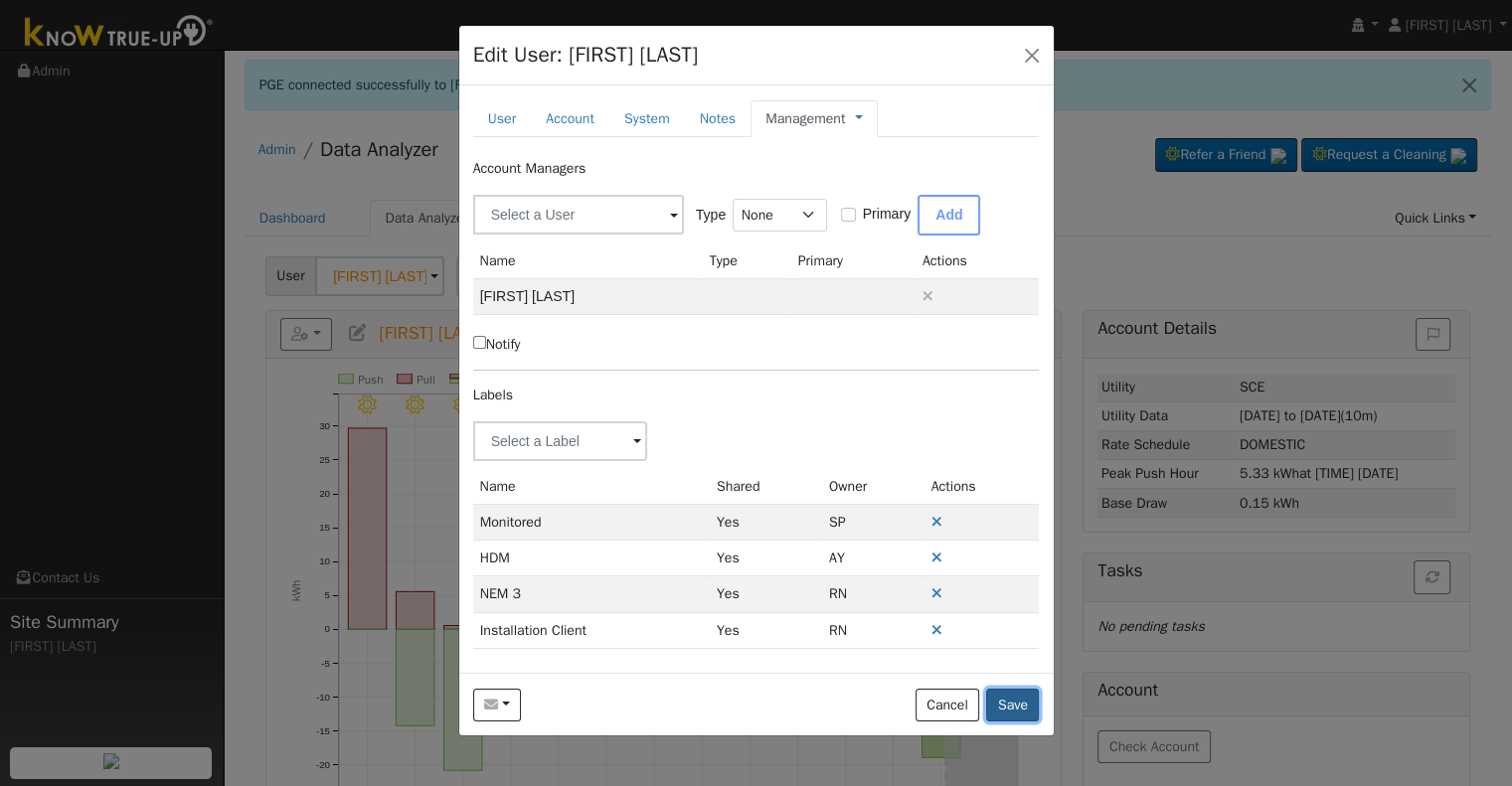 click on "Save" at bounding box center [1012, 706] 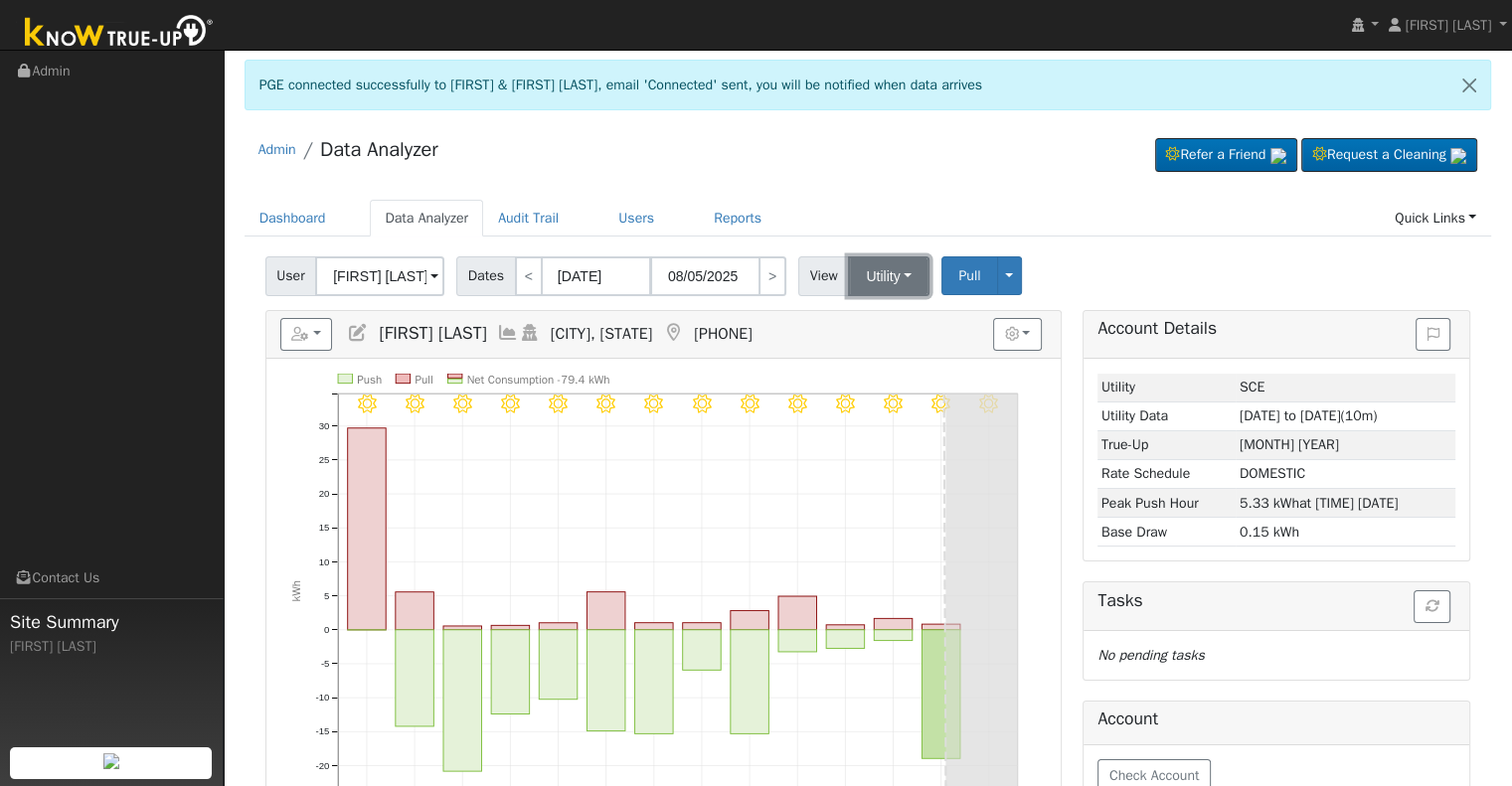 click on "Utility" at bounding box center [889, 276] 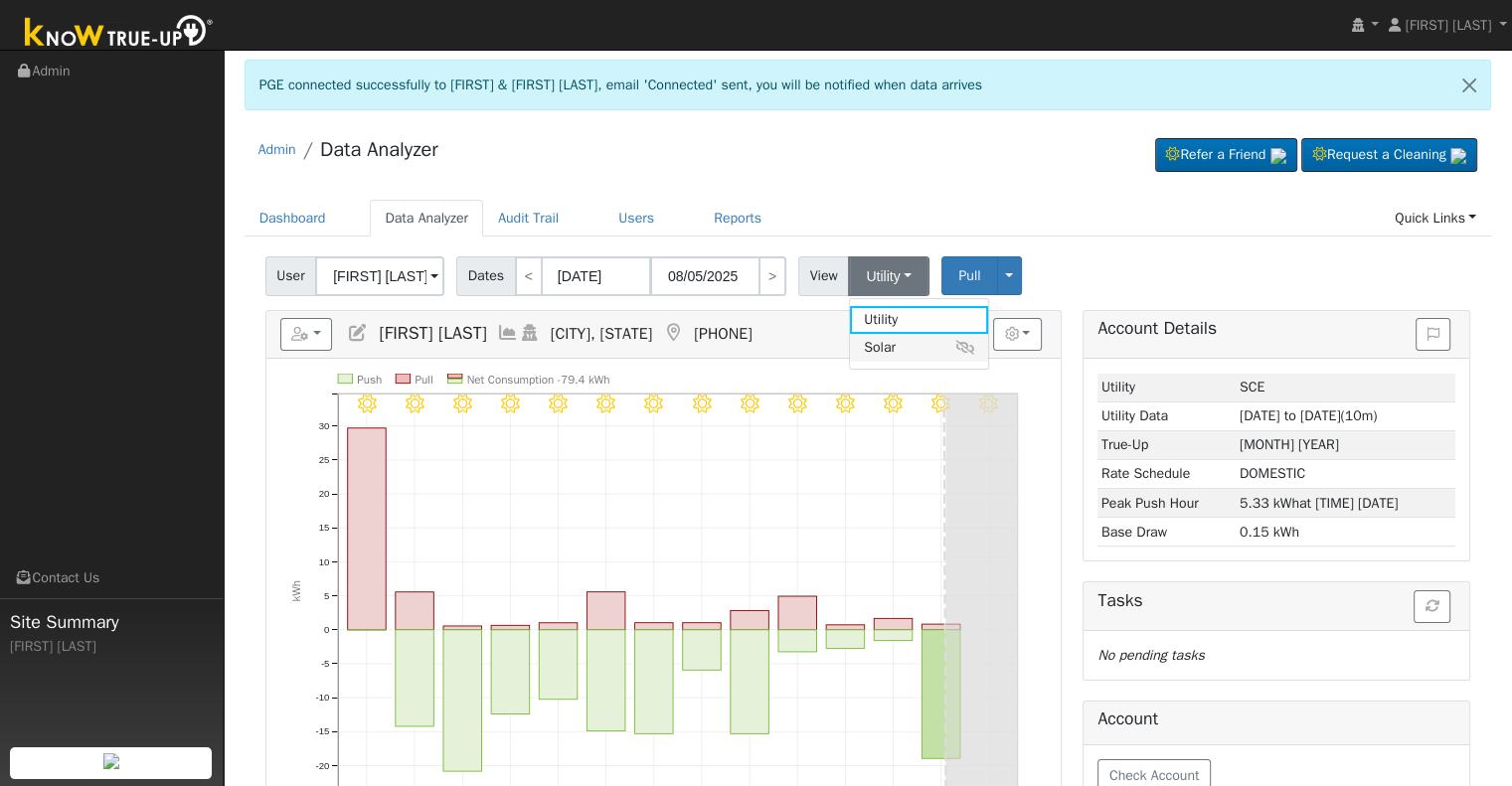 click on "Solar" at bounding box center (919, 348) 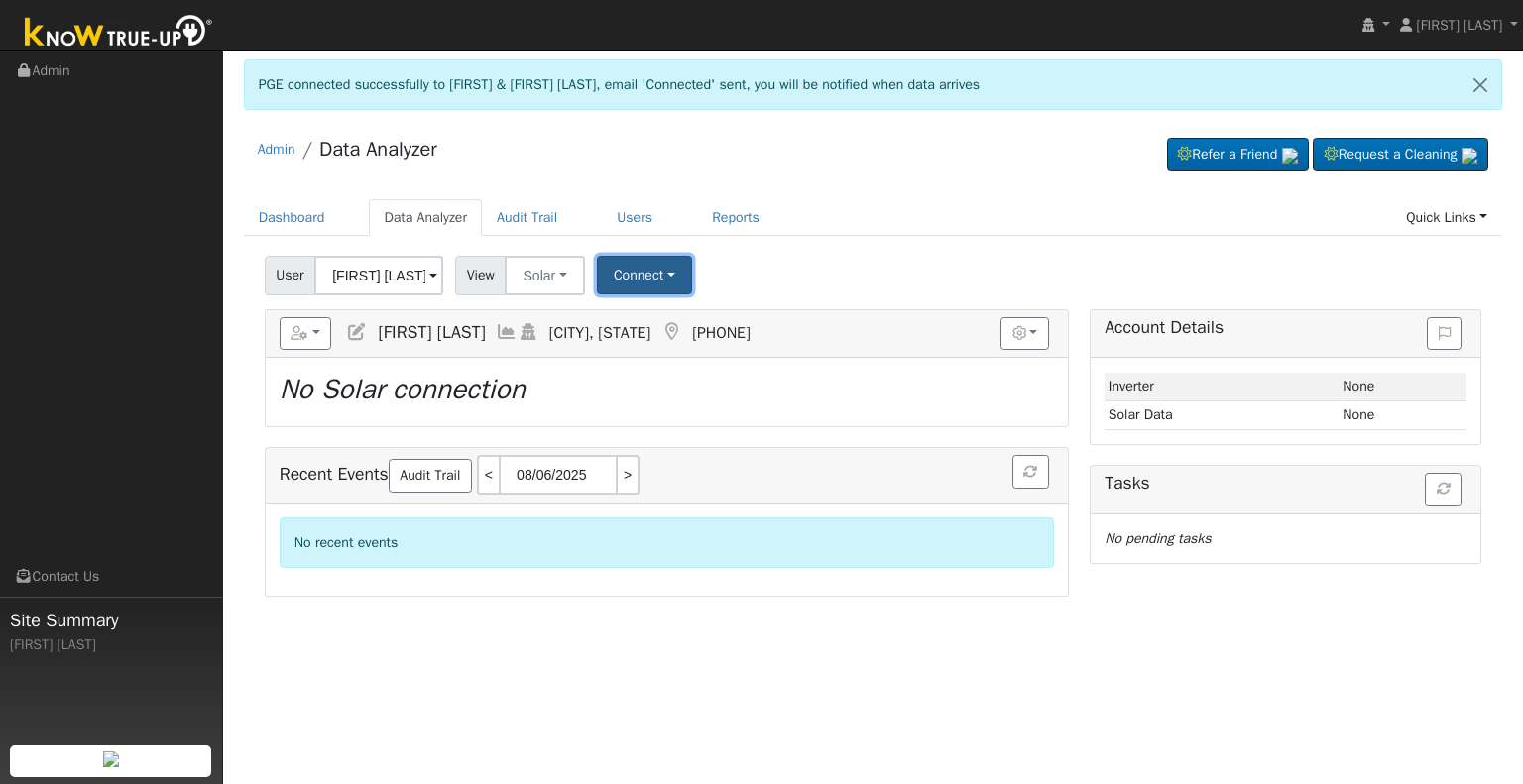 click on "Connect" at bounding box center [644, 275] 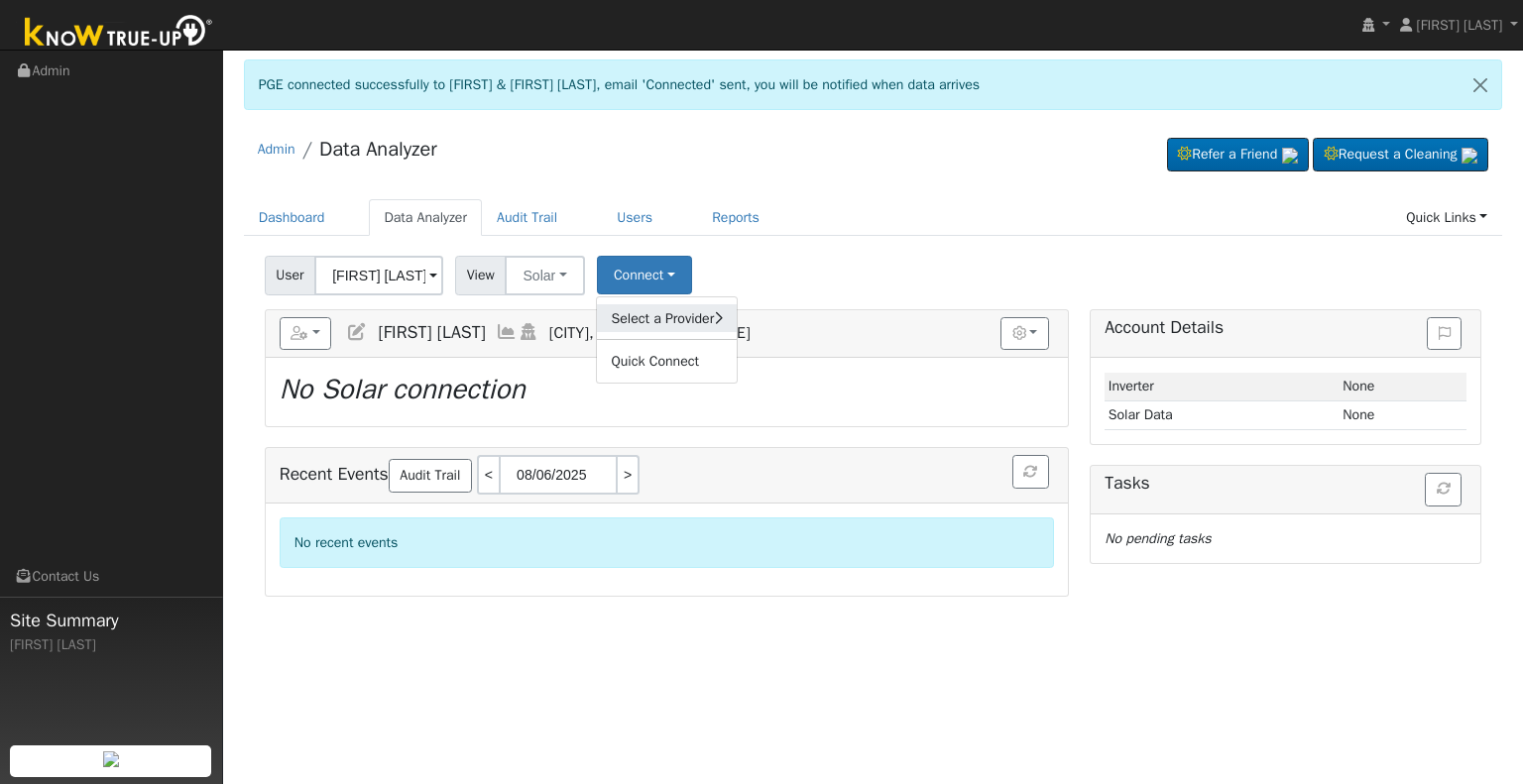 click on "Select a Provider" 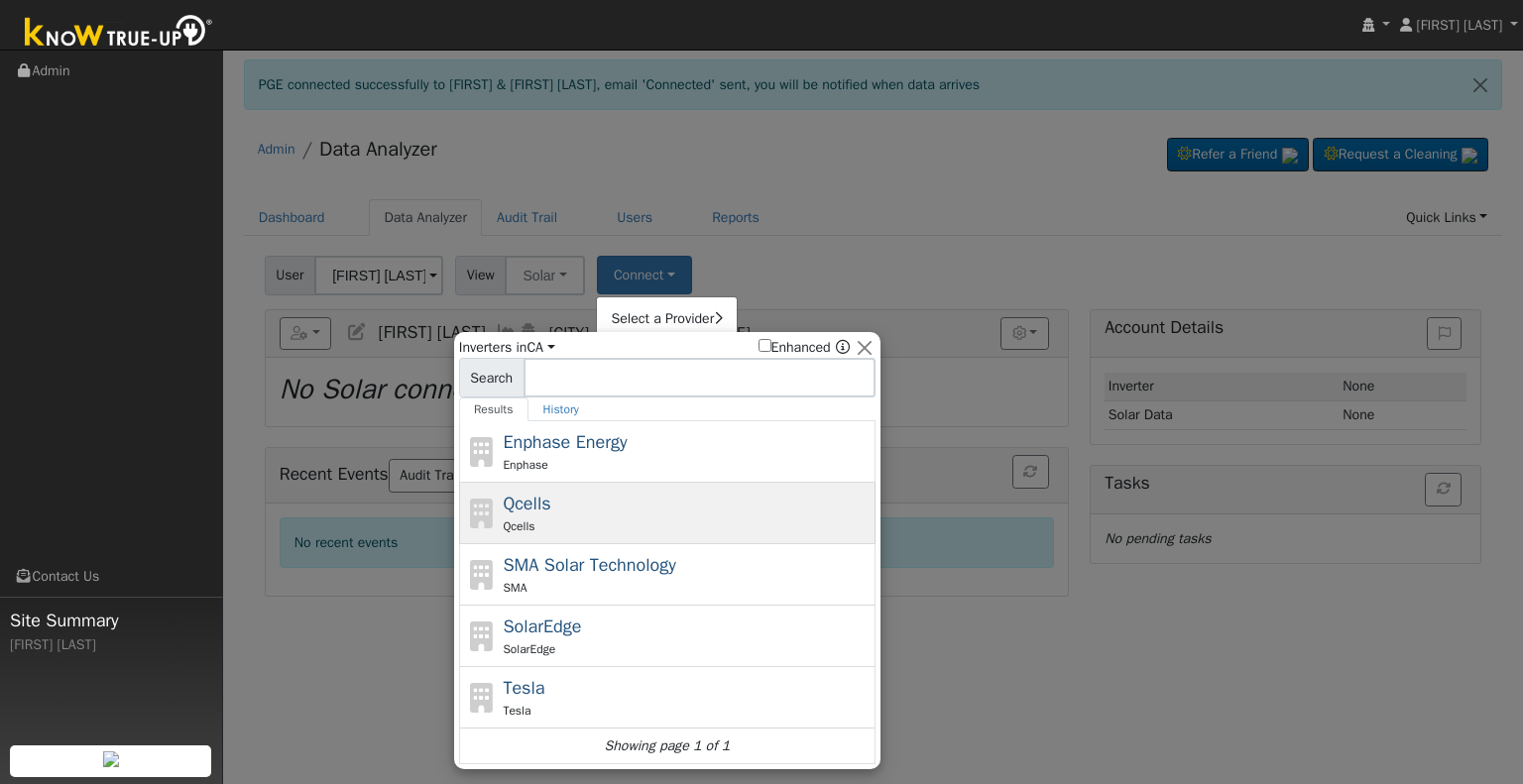 click on "Qcells Qcells" at bounding box center (686, 512) 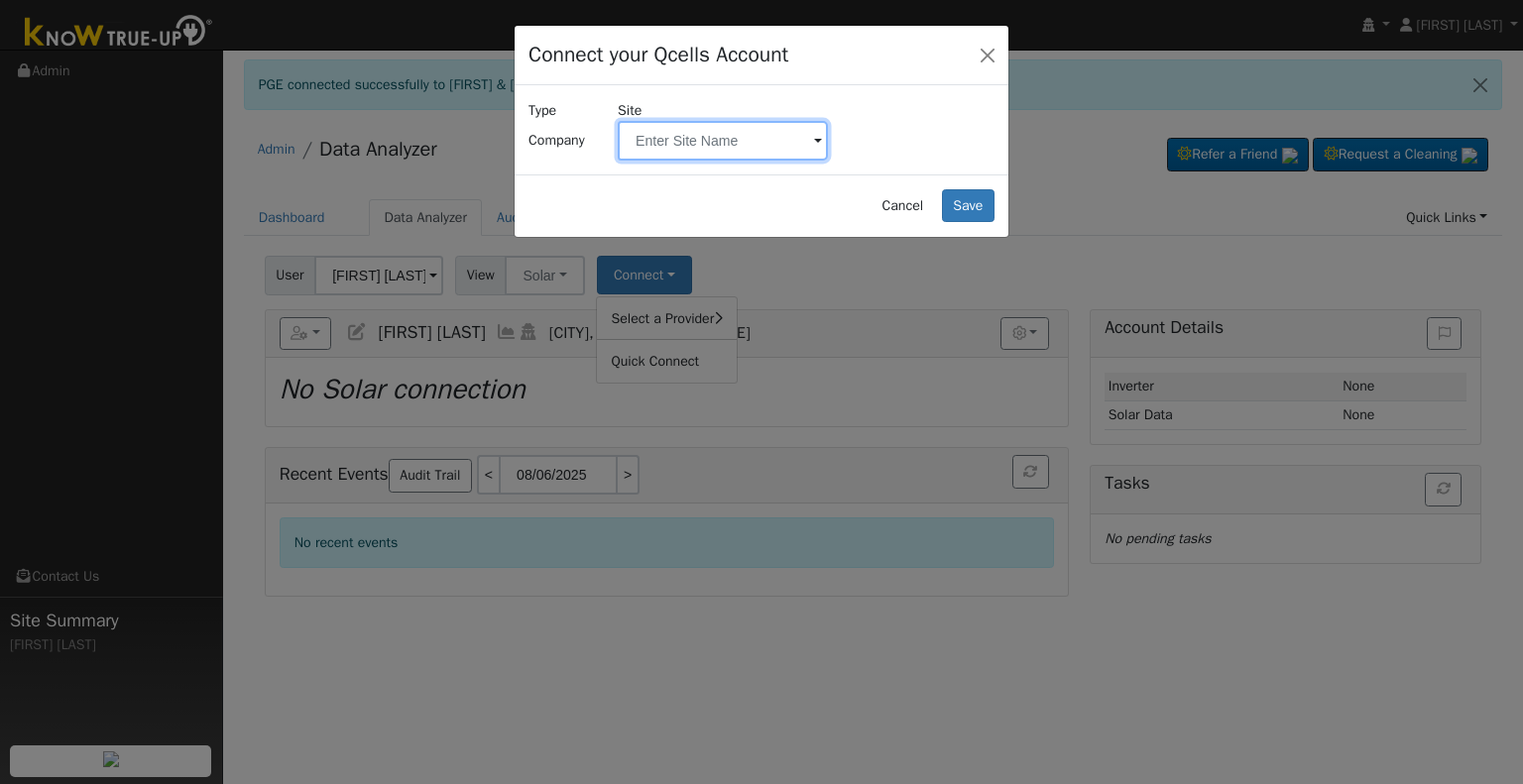 click at bounding box center [723, 141] 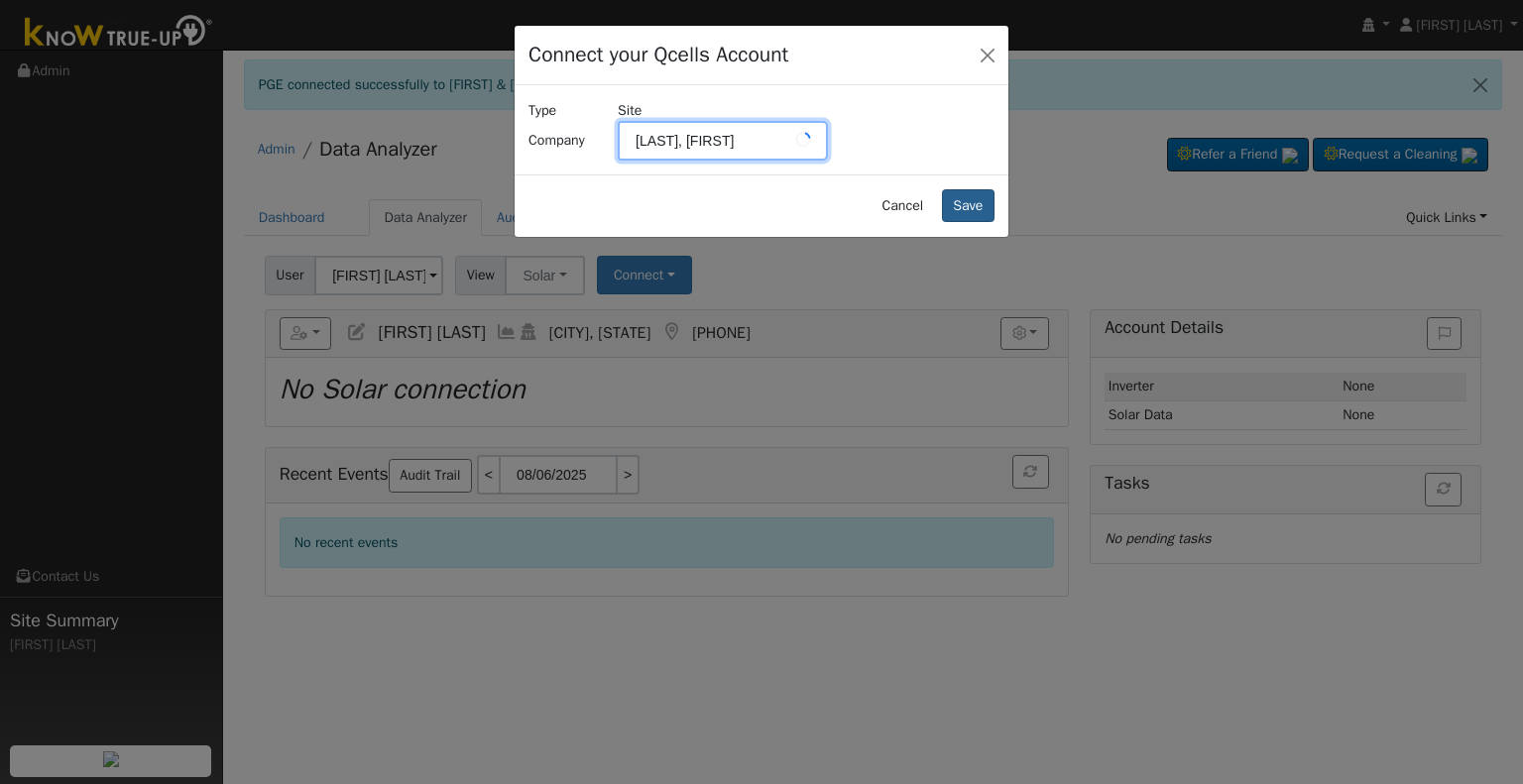 type on "Hill, Jenna" 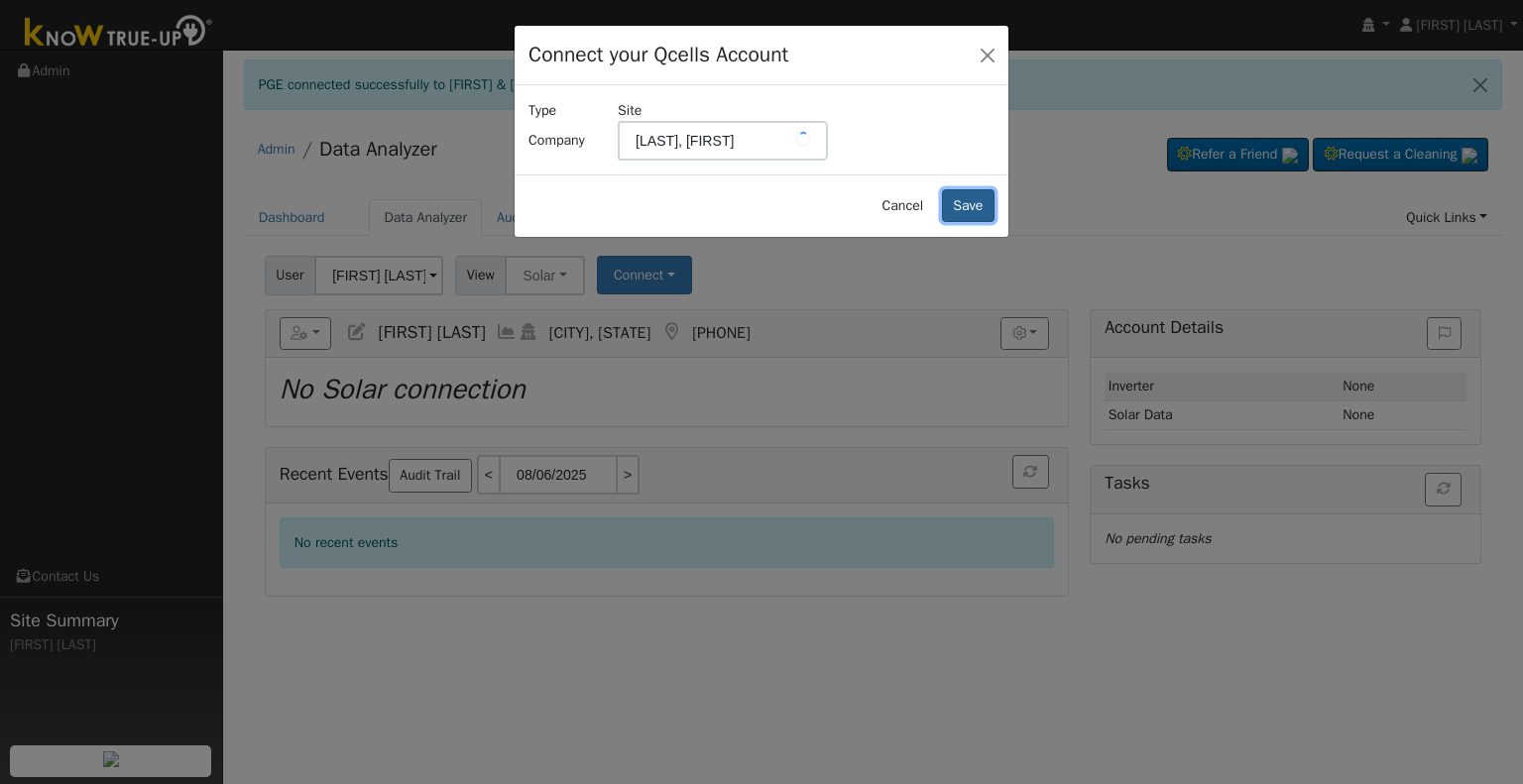 click on "Save" at bounding box center [968, 206] 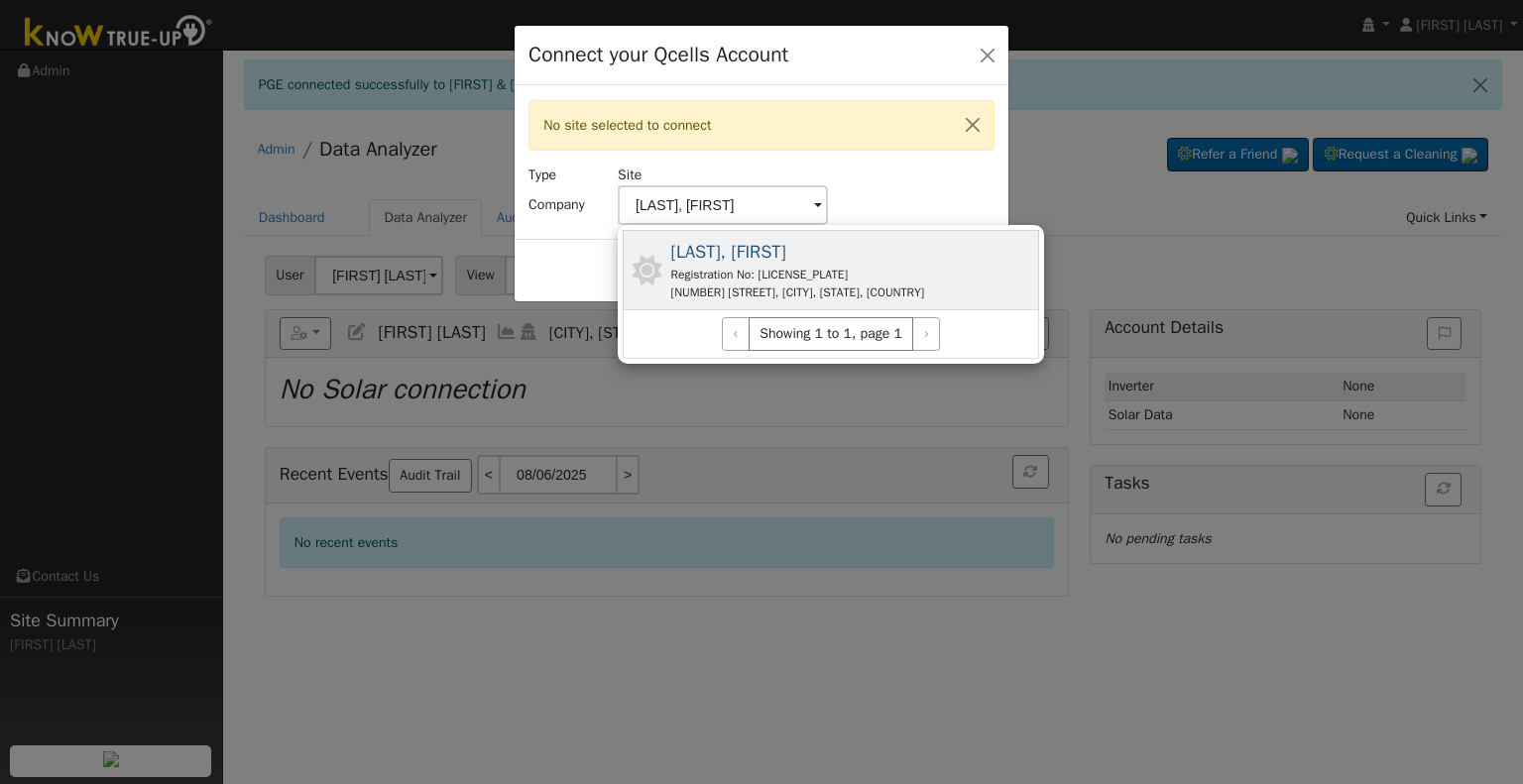 click on "Registration No: SSLRRQL2EU" at bounding box center (798, 275) 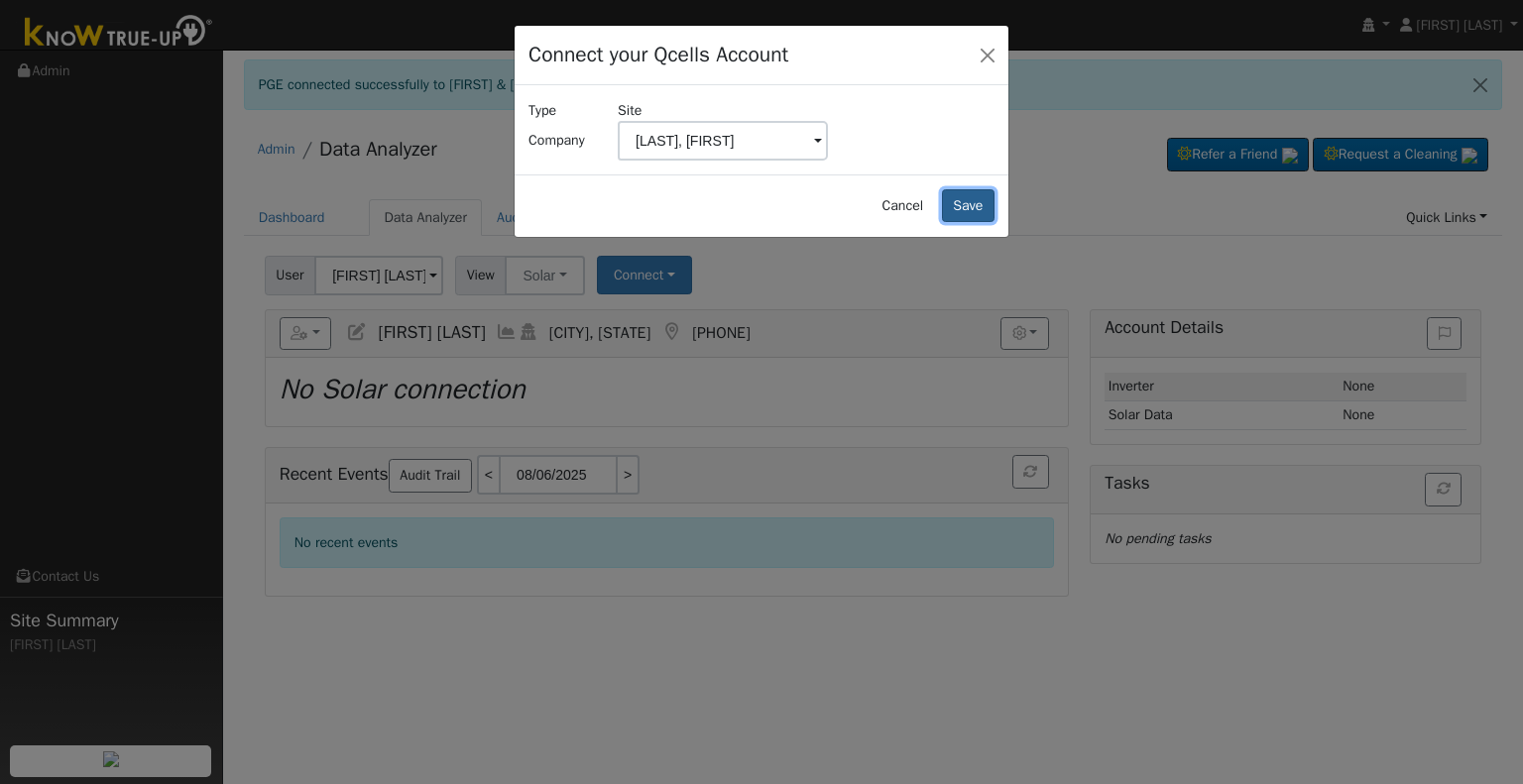 click on "Save" at bounding box center [968, 206] 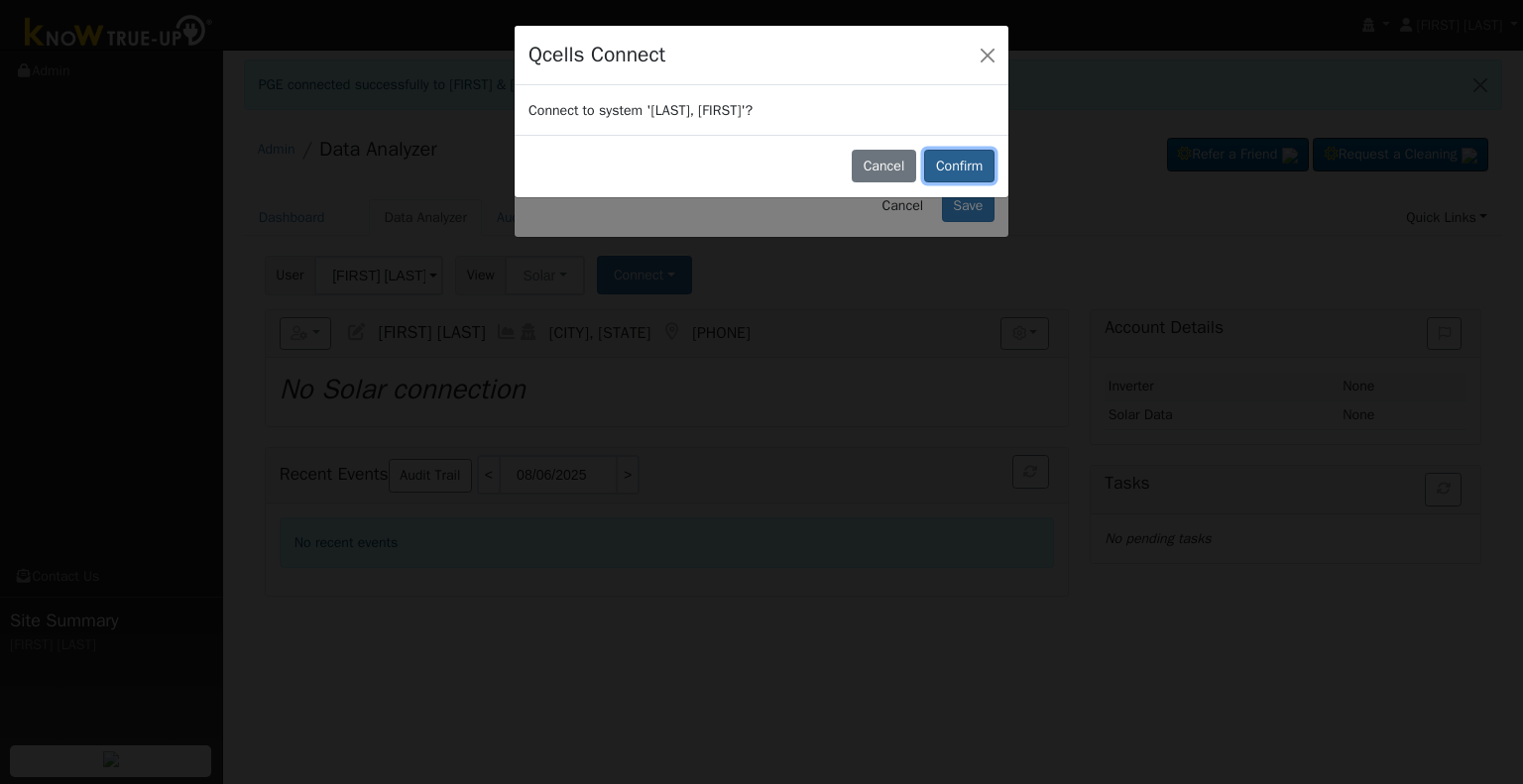 click on "Confirm" at bounding box center [959, 167] 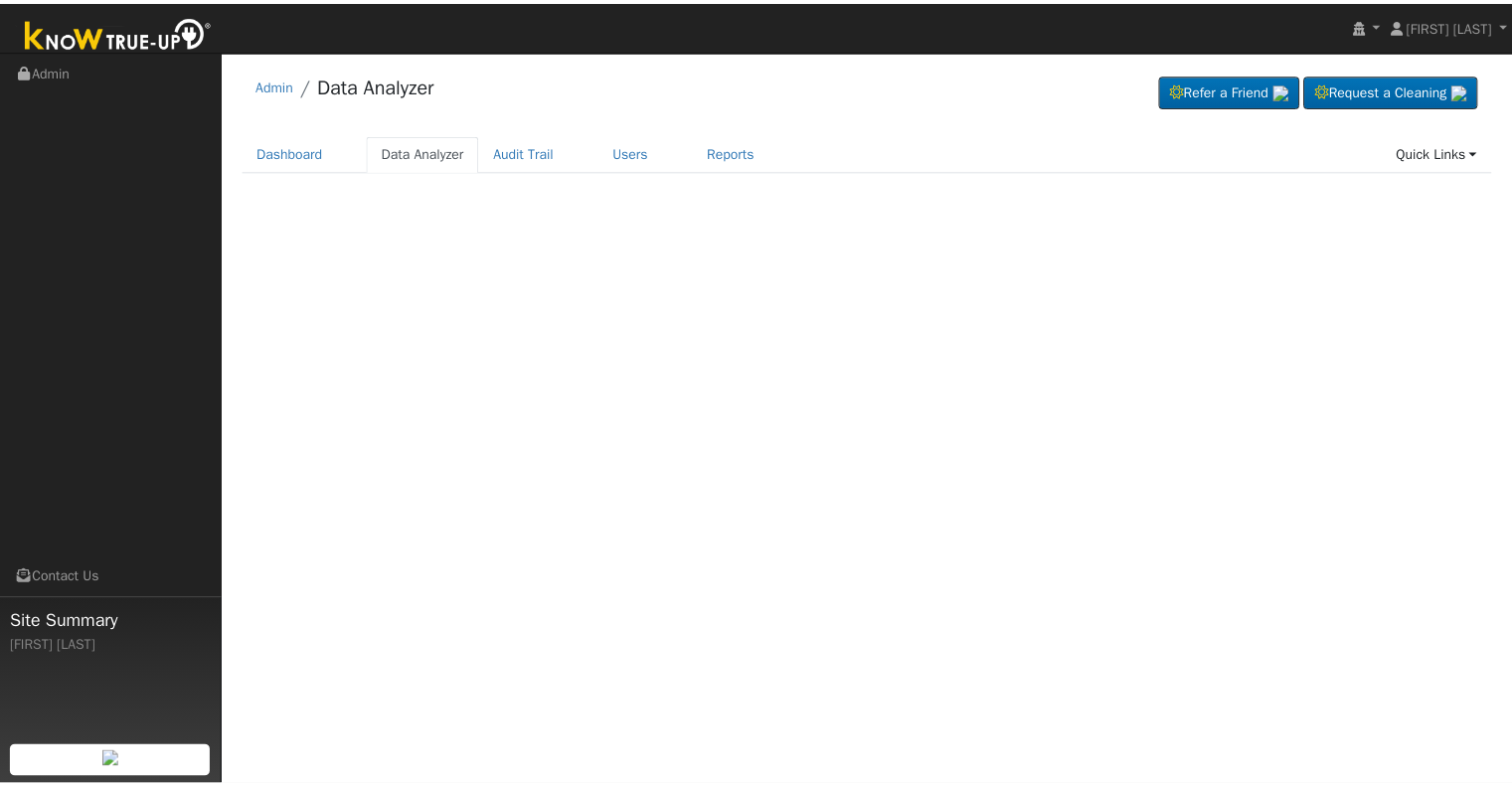 scroll, scrollTop: 0, scrollLeft: 0, axis: both 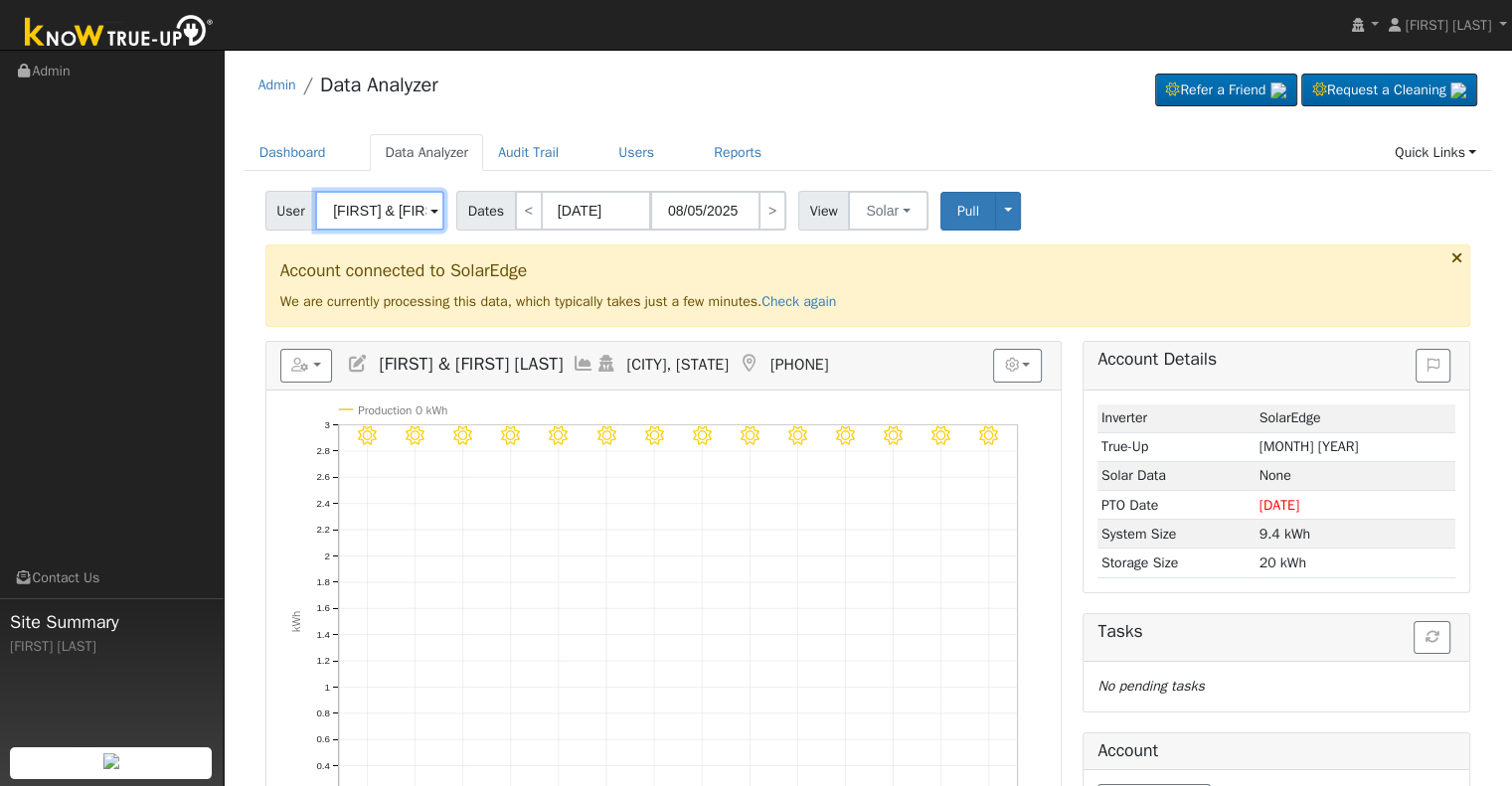 click on "[FIRST] & [FIRST] [LAST]" at bounding box center (380, 211) 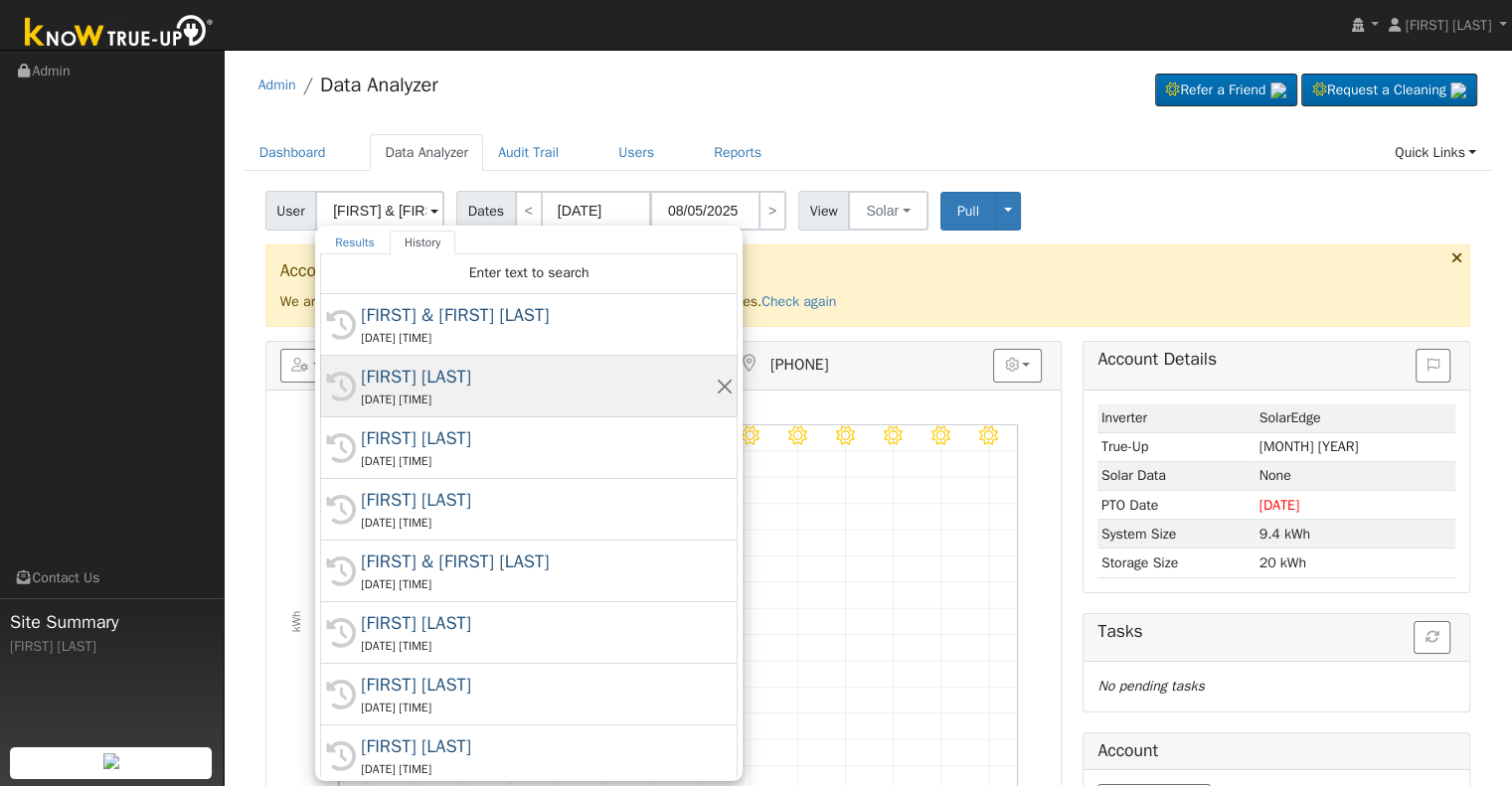 click on "[FIRST] [LAST]" at bounding box center (538, 377) 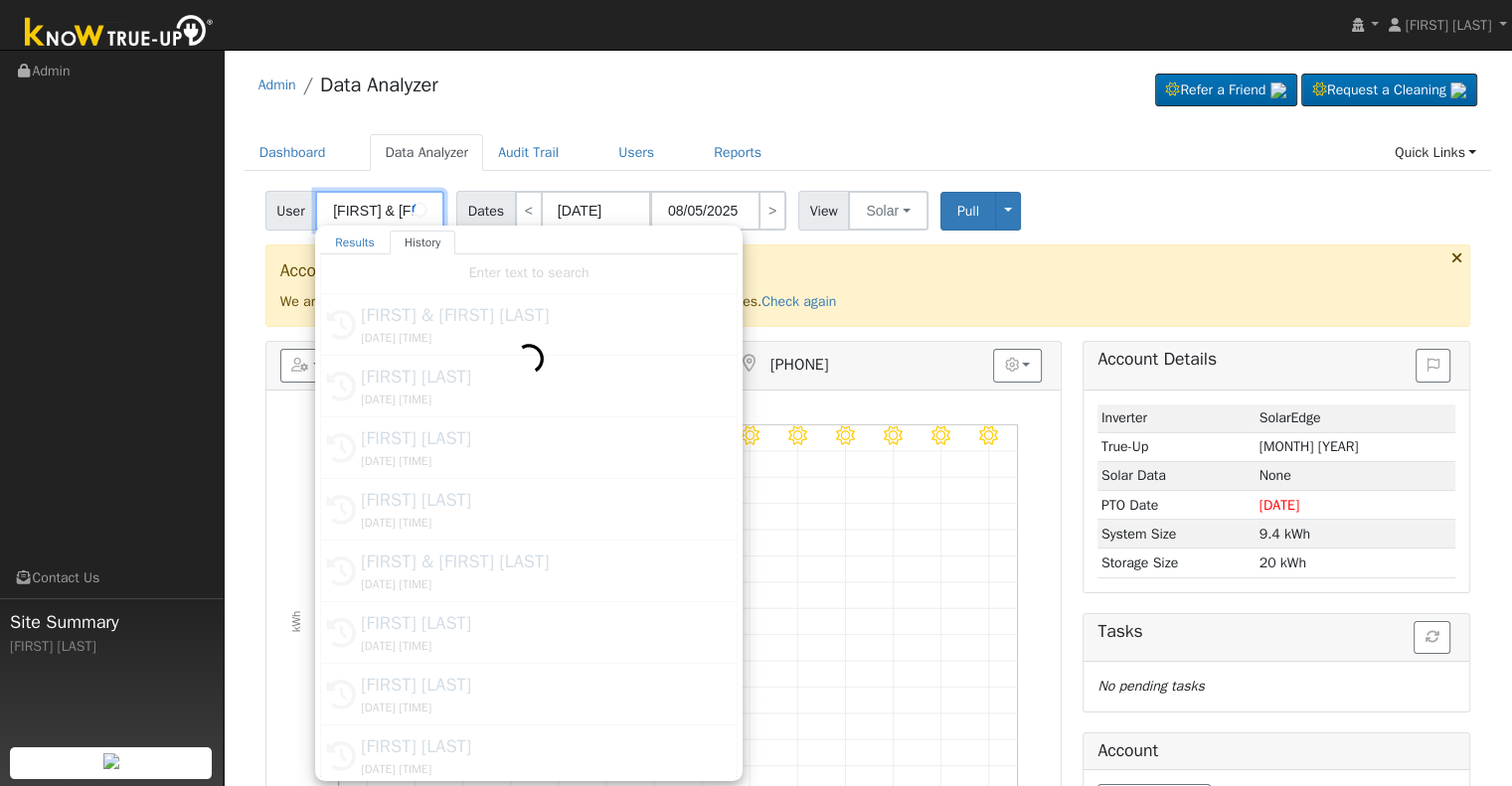 type on "[FIRST] [LAST]" 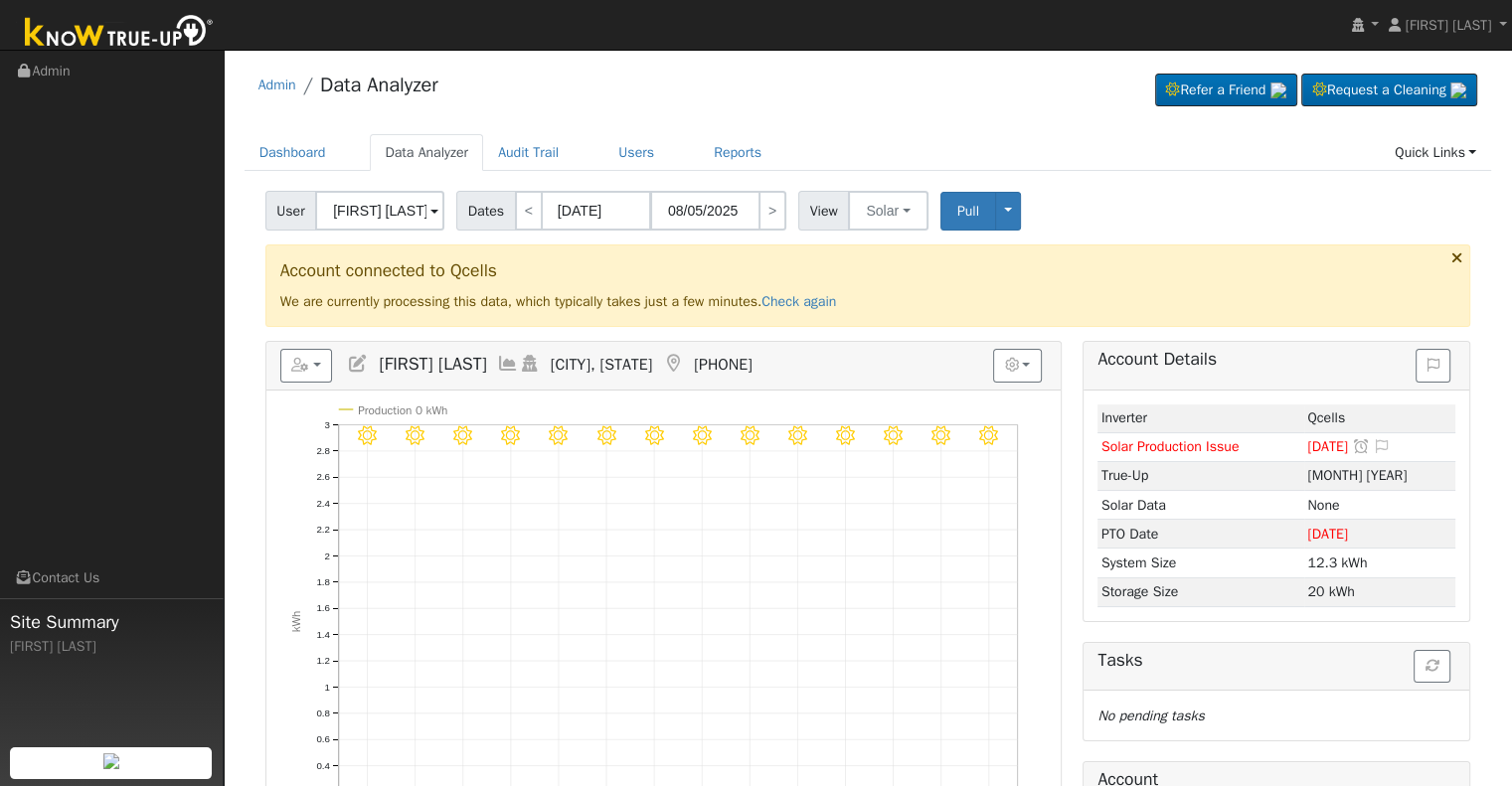click at bounding box center [358, 364] 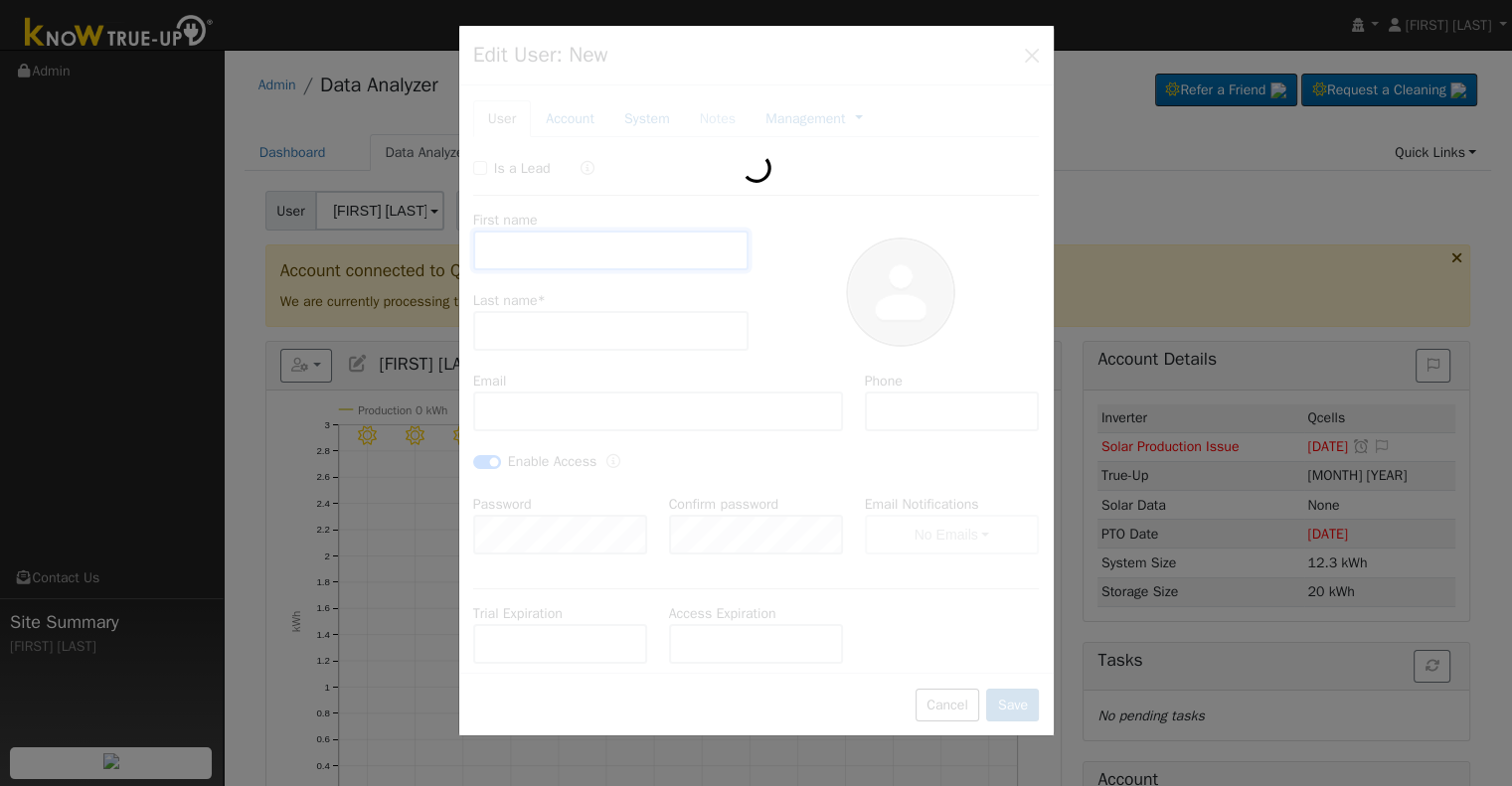type on "[FIRST]" 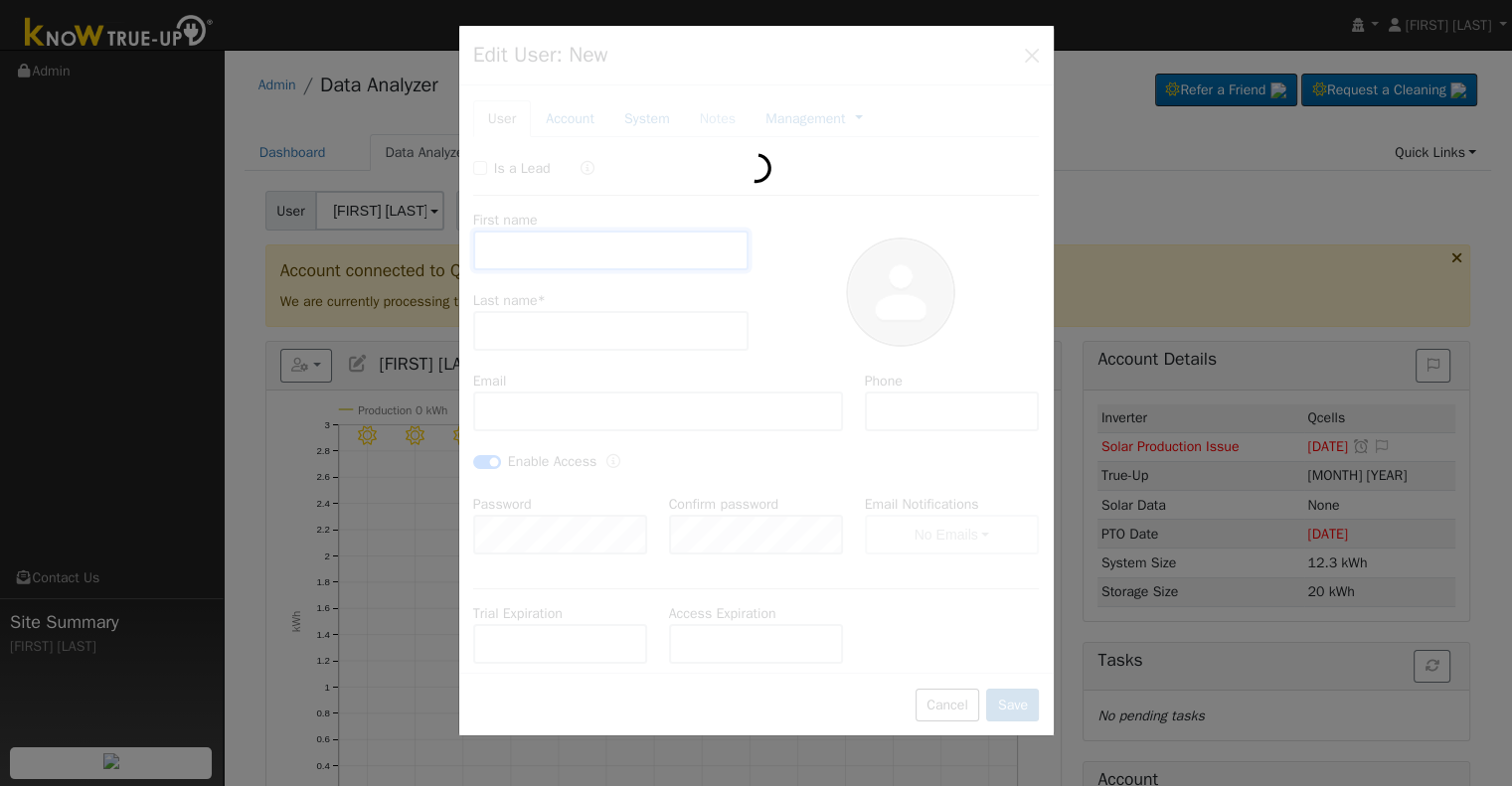 type on "[LAST]" 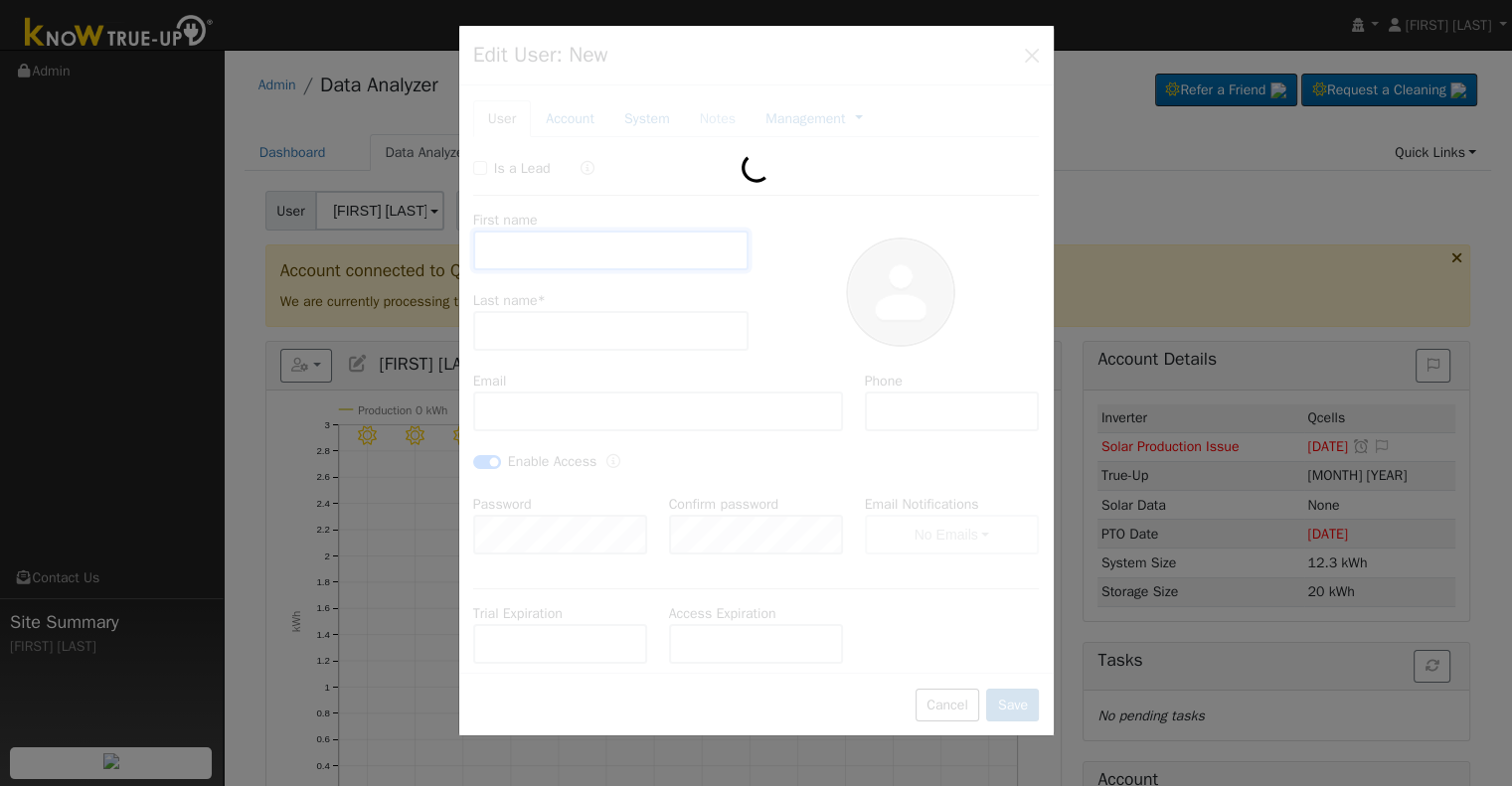 type on "[EMAIL]" 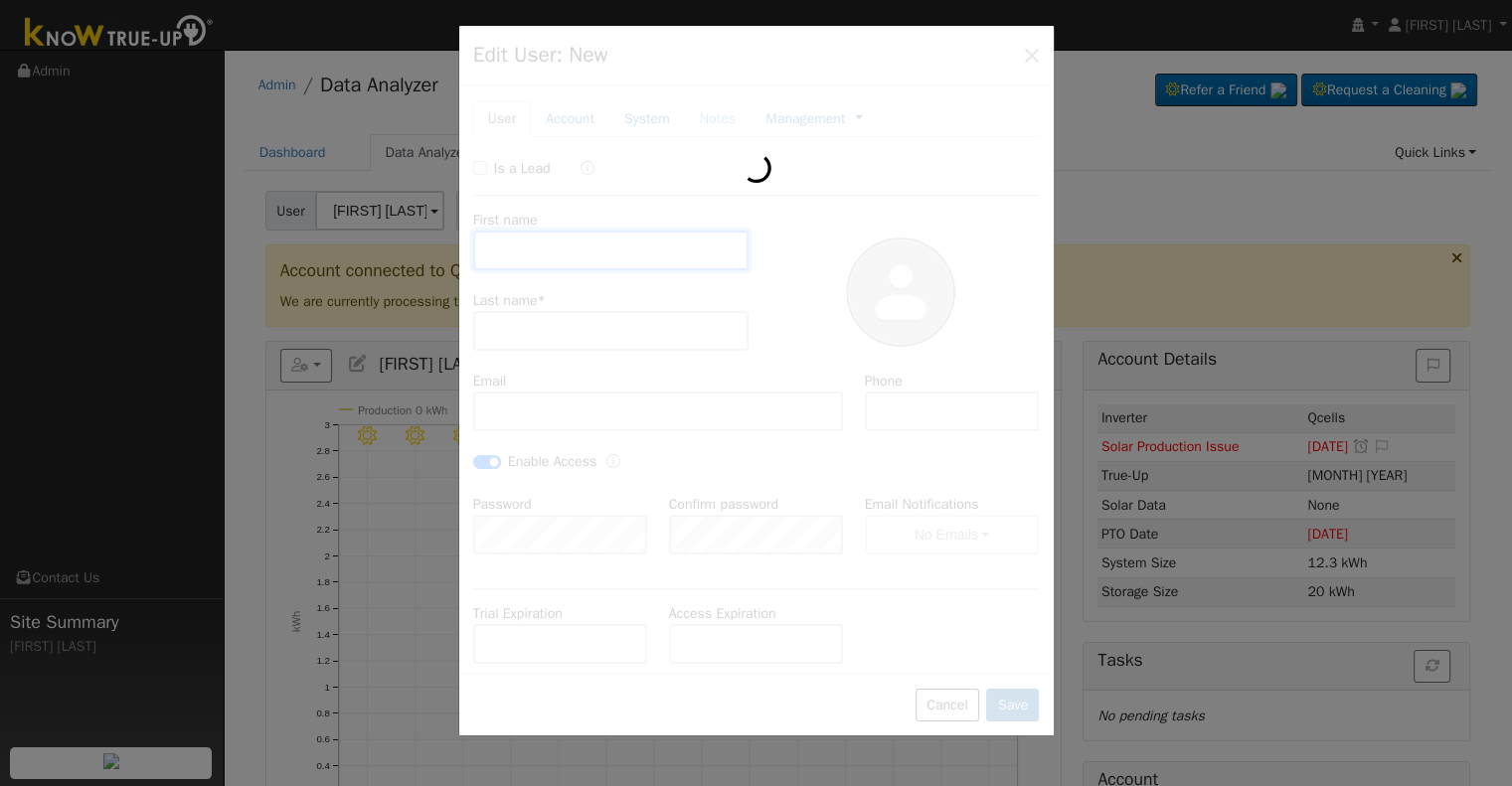 type on "[PHONE]" 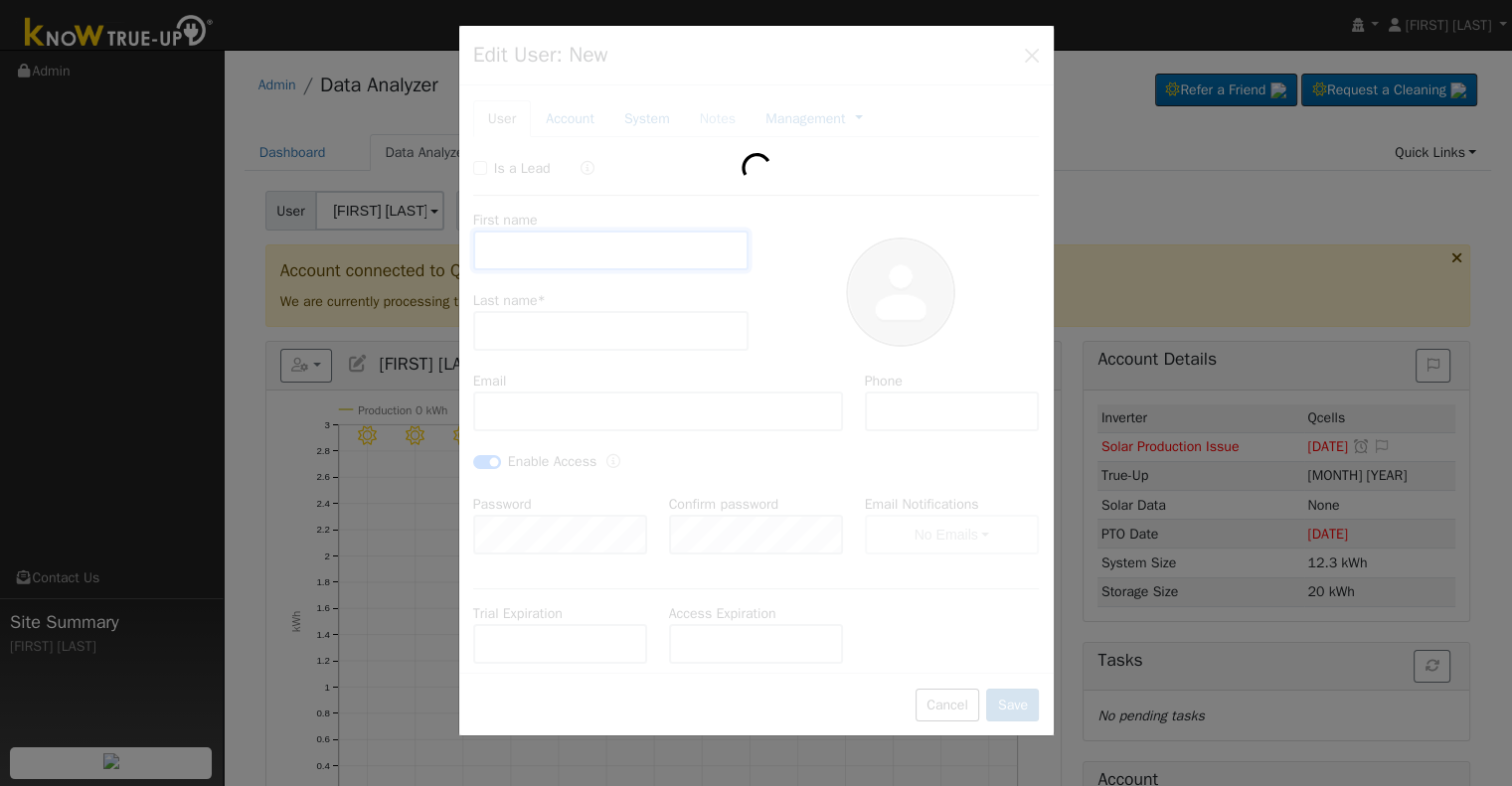 checkbox on "true" 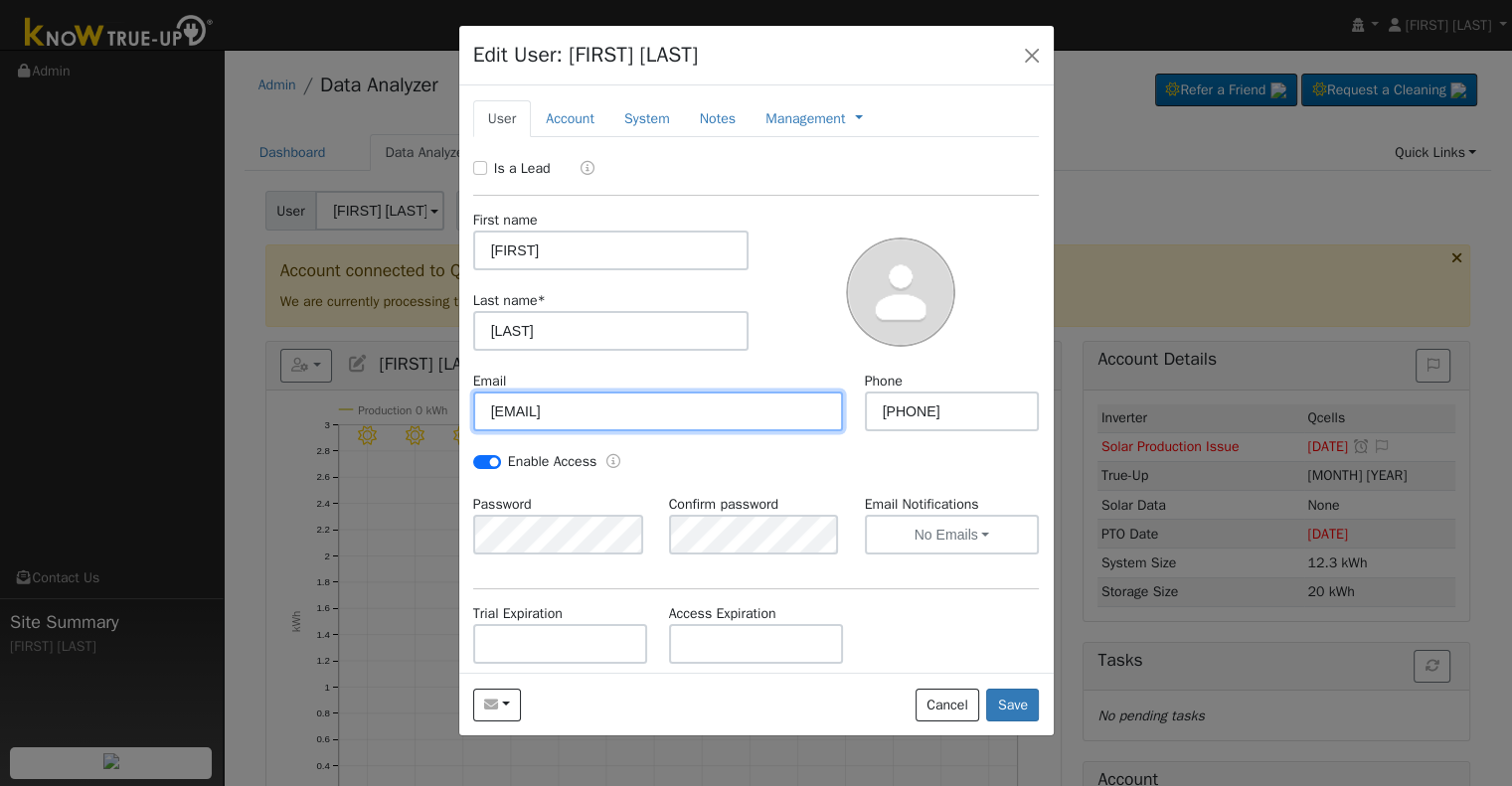 drag, startPoint x: 665, startPoint y: 407, endPoint x: 471, endPoint y: 412, distance: 194.06442 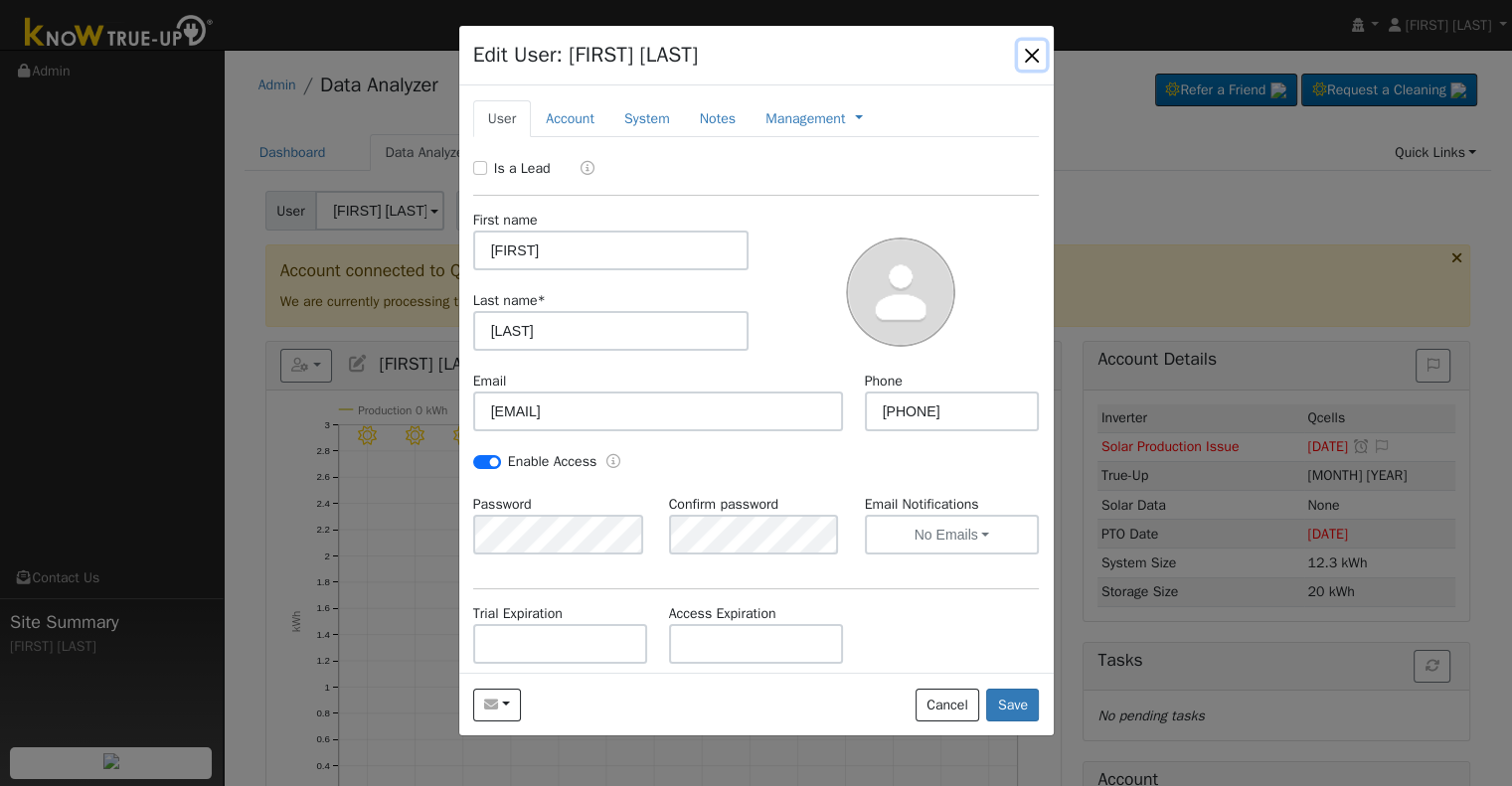 click at bounding box center [1032, 55] 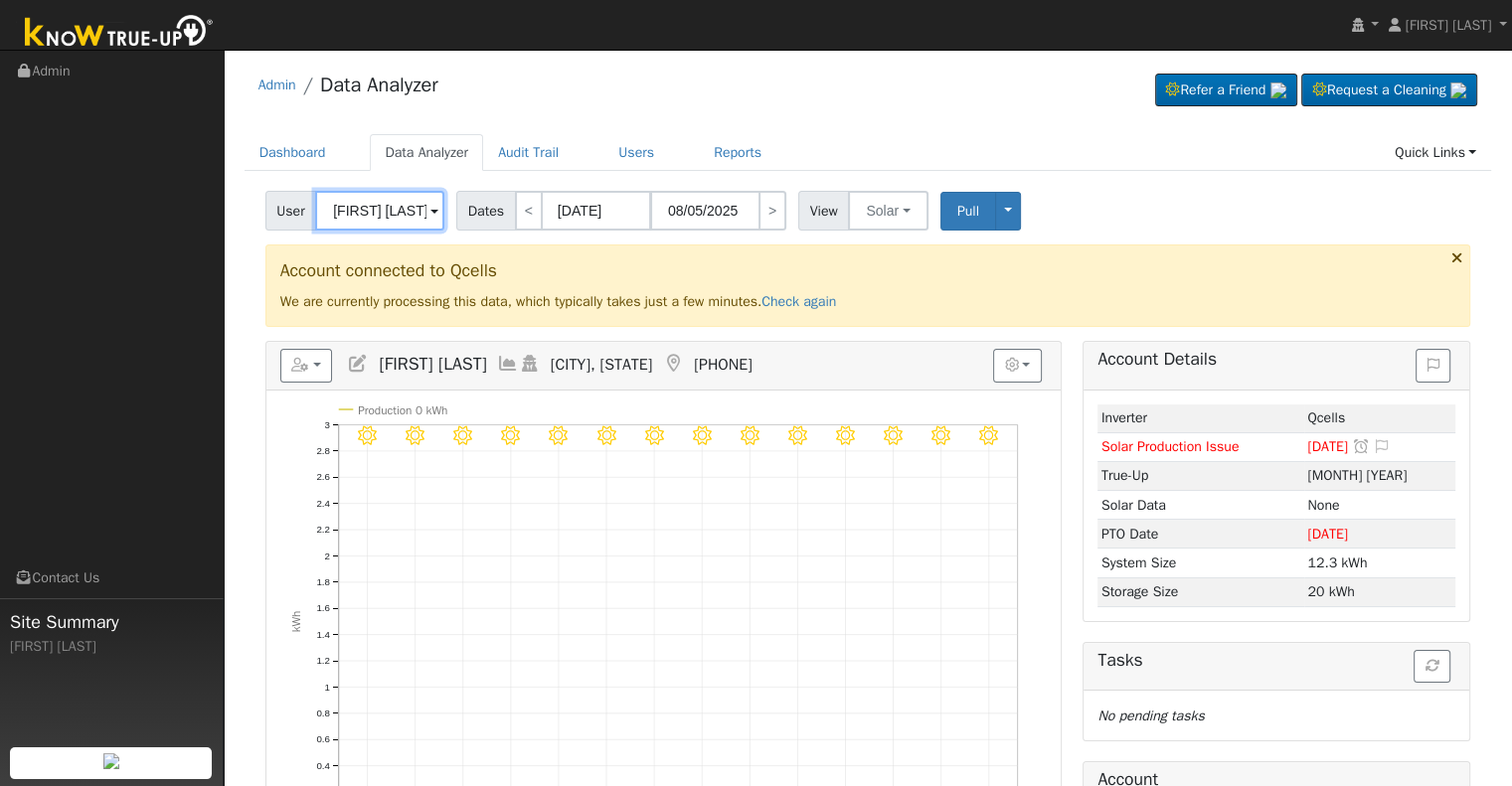 click on "[FIRST] [LAST]" at bounding box center (380, 211) 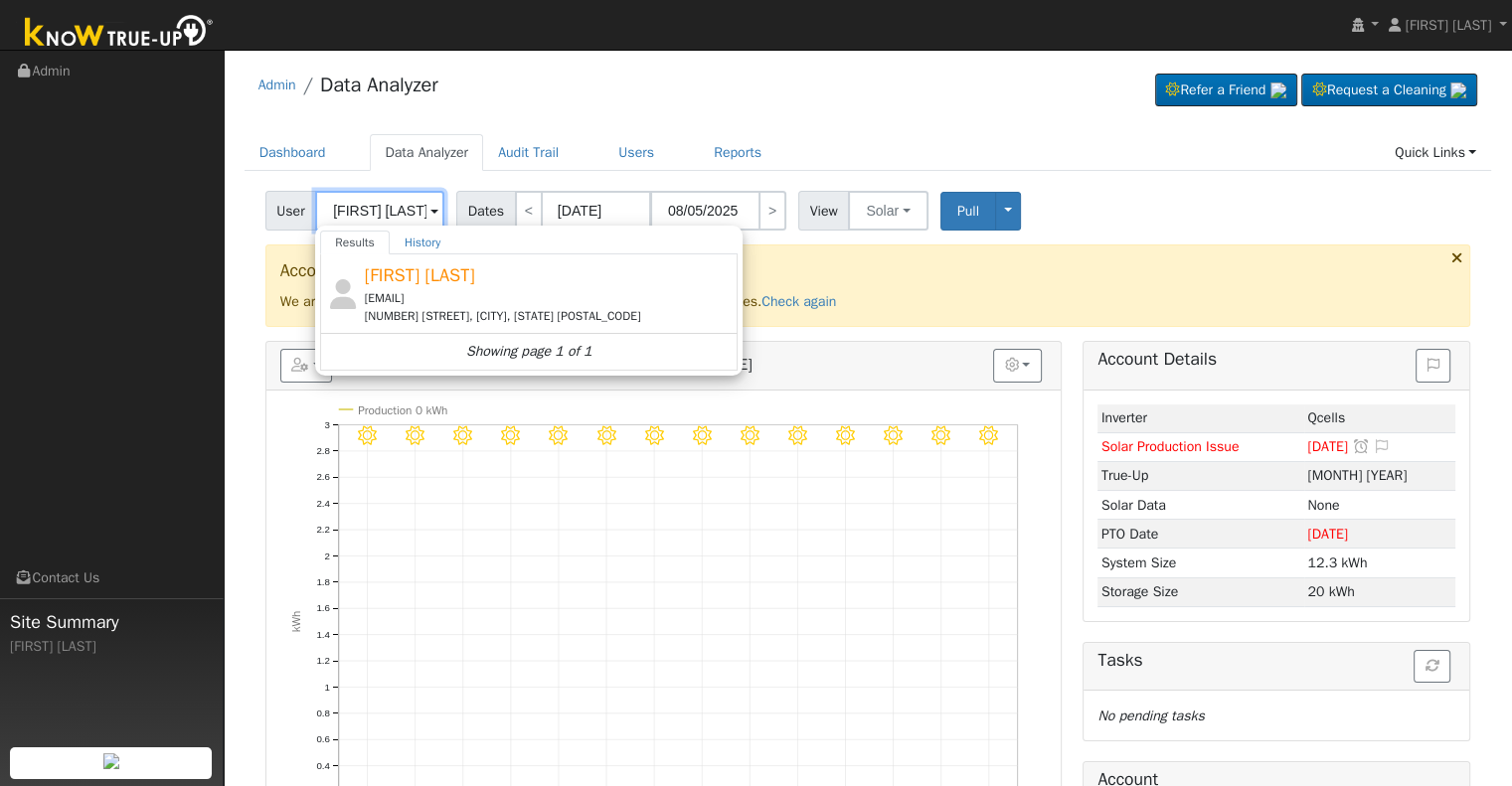 drag, startPoint x: 374, startPoint y: 210, endPoint x: 416, endPoint y: 212, distance: 42.047592 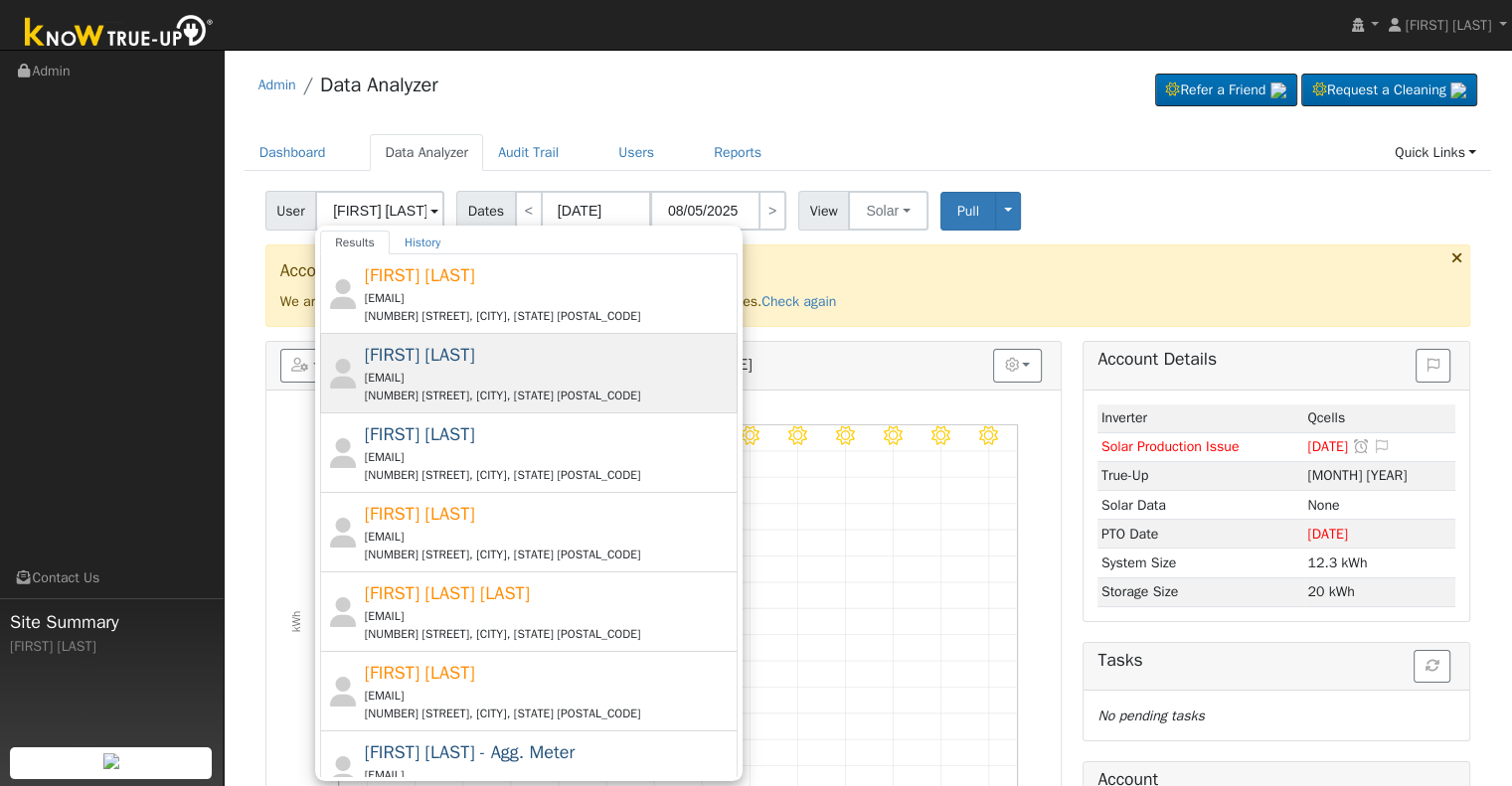 scroll, scrollTop: 465, scrollLeft: 0, axis: vertical 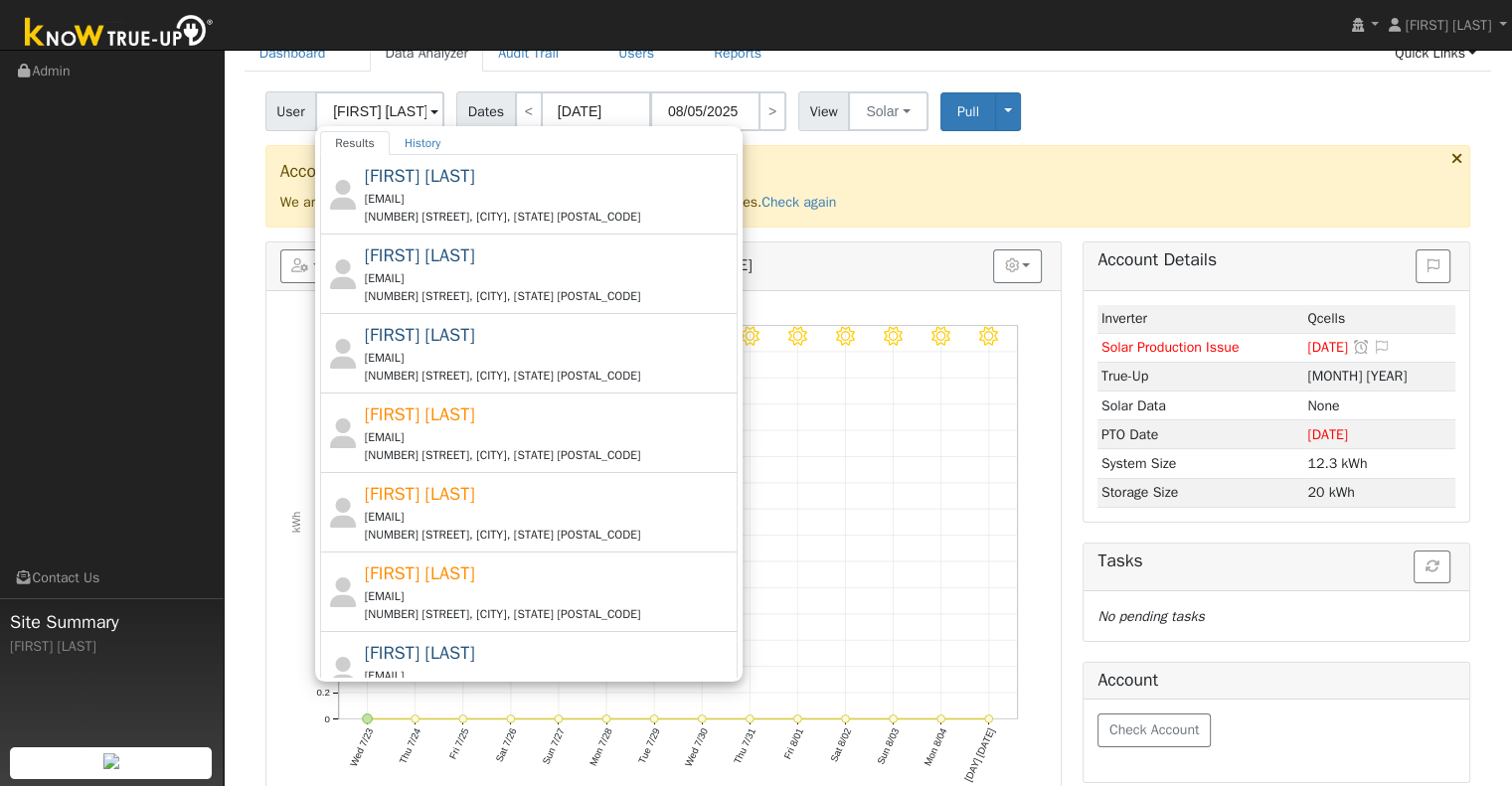 click on "Reports Scenario Health Check Energy Audit Account Timeline User Audit Trail  Interval Data Import from CSV Export to CSV Add New User Quick Add New User Delete This User Jenna Hill Tulare, CA 559-280-2410 Graphs  Show Previous Year Options  Show Weather  kWh  $  Show °F 8/05 - Clear 8/04 - Clear 8/03 - Clear 8/02 - Clear 8/01 - Clear 7/31 - Clear 7/30 - Clear 7/29 - Clear 7/28 - Clear 7/27 - Clear 7/26 - Clear 7/25 - Clear 7/24 - Clear 7/23 - Clear Production 0 kWh Wed 7/23 Thu 7/24 Fri 7/25 Sat 7/26 Sun 7/27 Mon 7/28 Tue 7/29 Wed 7/30 Thu 7/31 Fri 8/01 Sat 8/02 Sun 8/03 Mon 8/04 Tue 8/05 0 0.2 0.4 0.6 0.8 1 1.2 1.4 1.6 1.8 2 2.2 2.4 2.6 2.8 3 kWh onclick="" onclick="" onclick="" onclick="" onclick="" onclick="" onclick="" onclick="" onclick="" onclick="" onclick="" onclick="" onclick="" onclick="" Loading... No Solar connection  Recent Qcells Events  Audit Trail < 08/06/2025 >  No recent events" at bounding box center [663, 599] 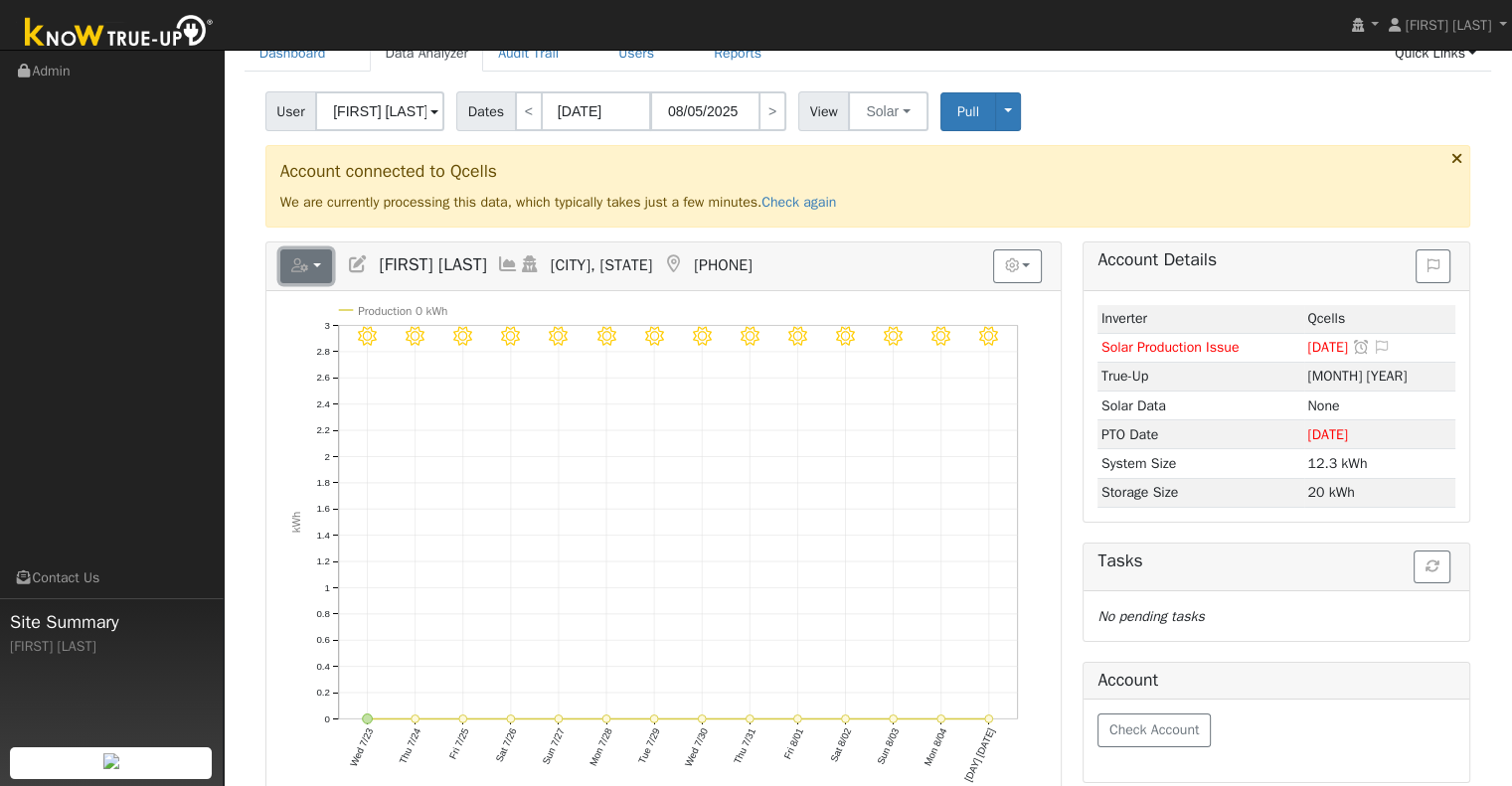 click at bounding box center (300, 265) 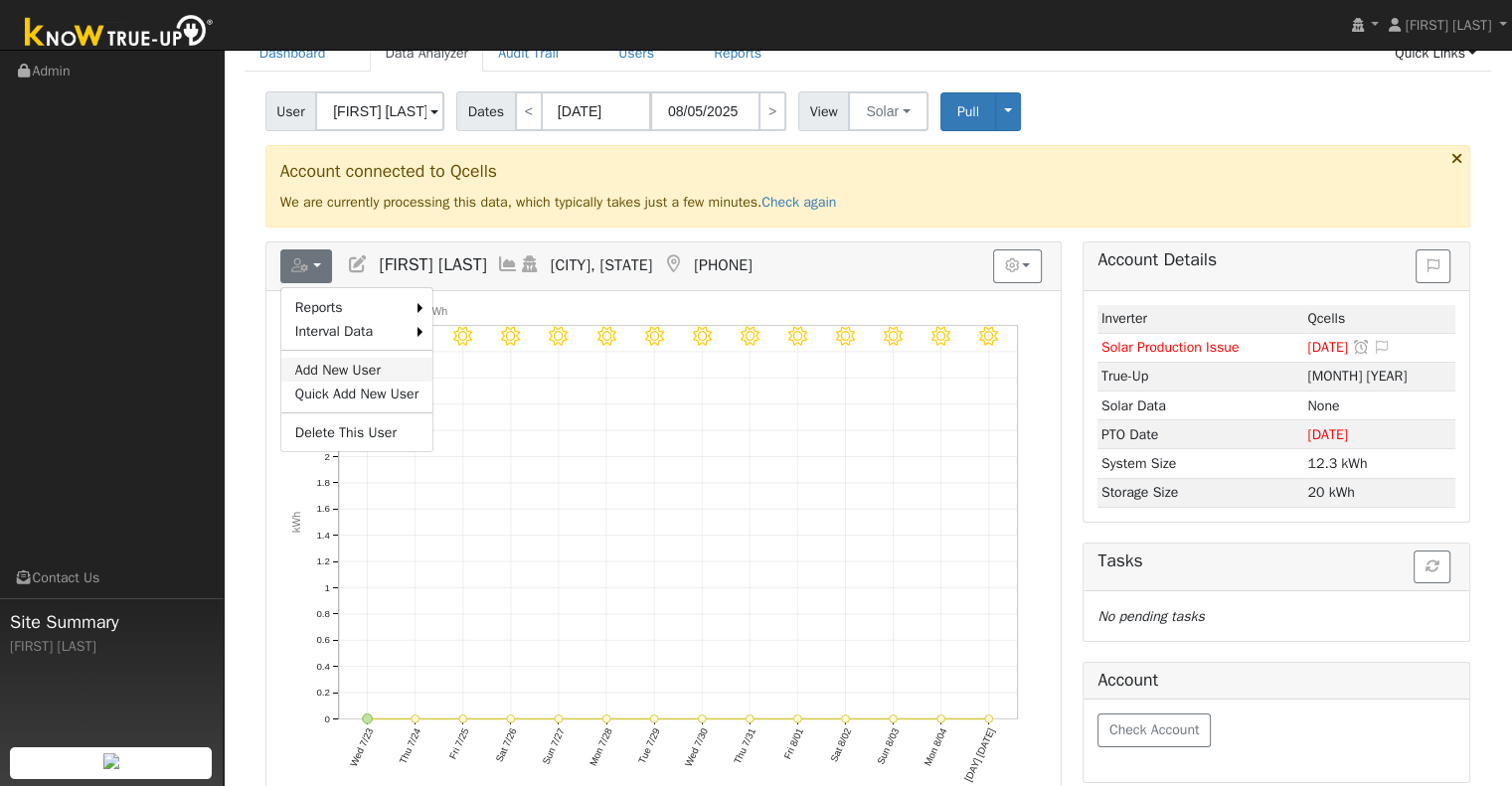 click on "Add New User" at bounding box center (357, 370) 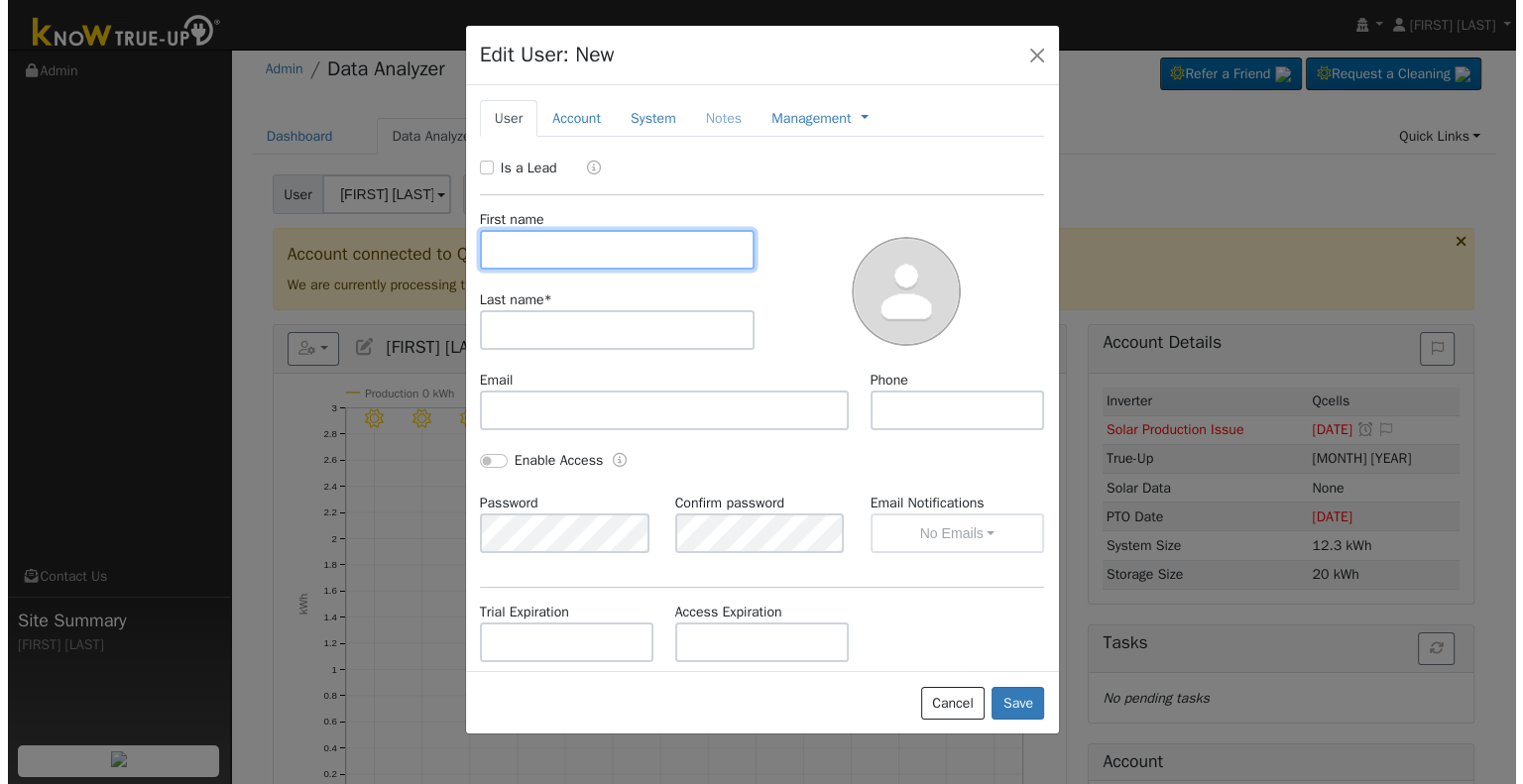 scroll, scrollTop: 0, scrollLeft: 0, axis: both 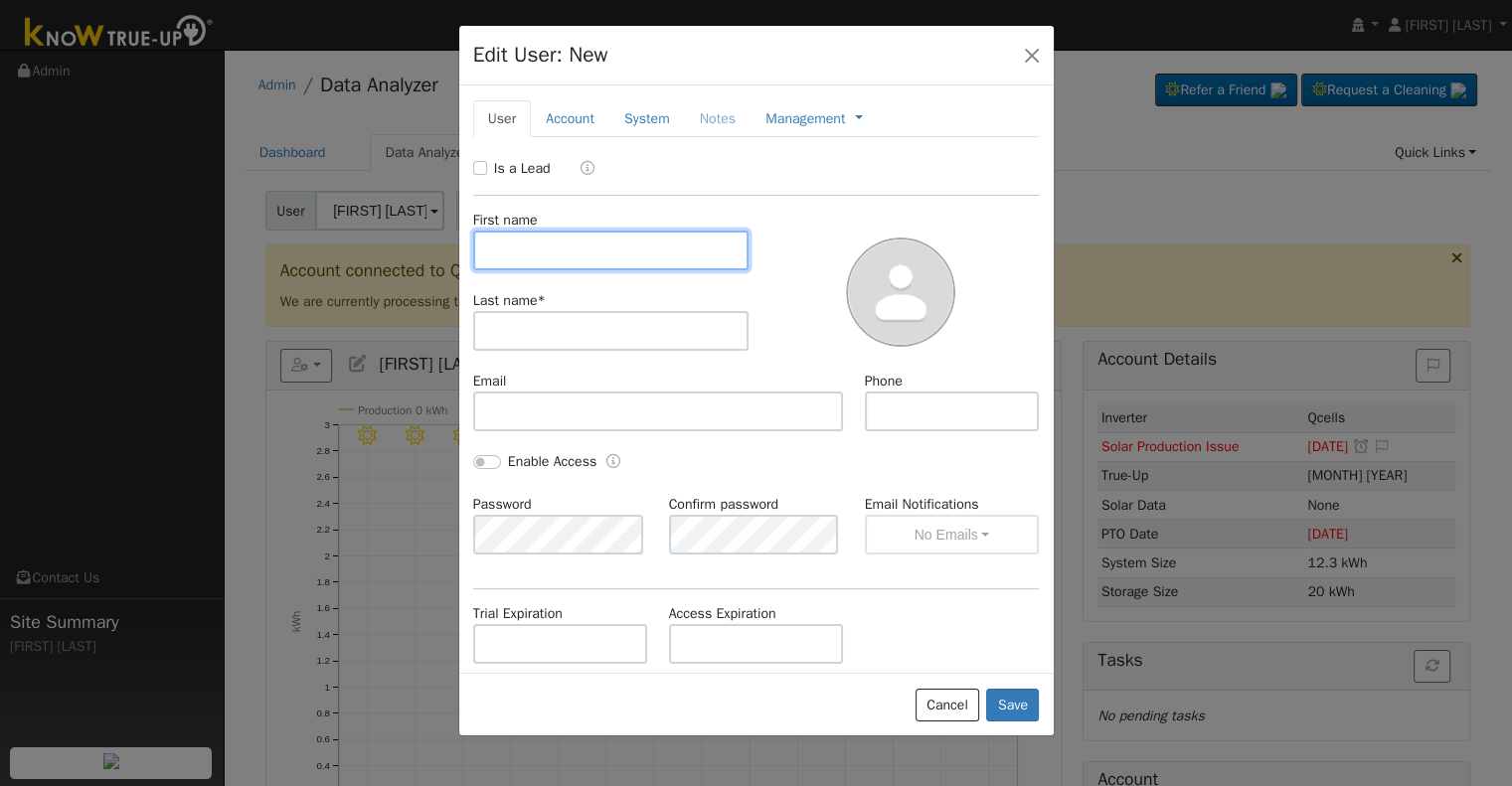 click at bounding box center (611, 250) 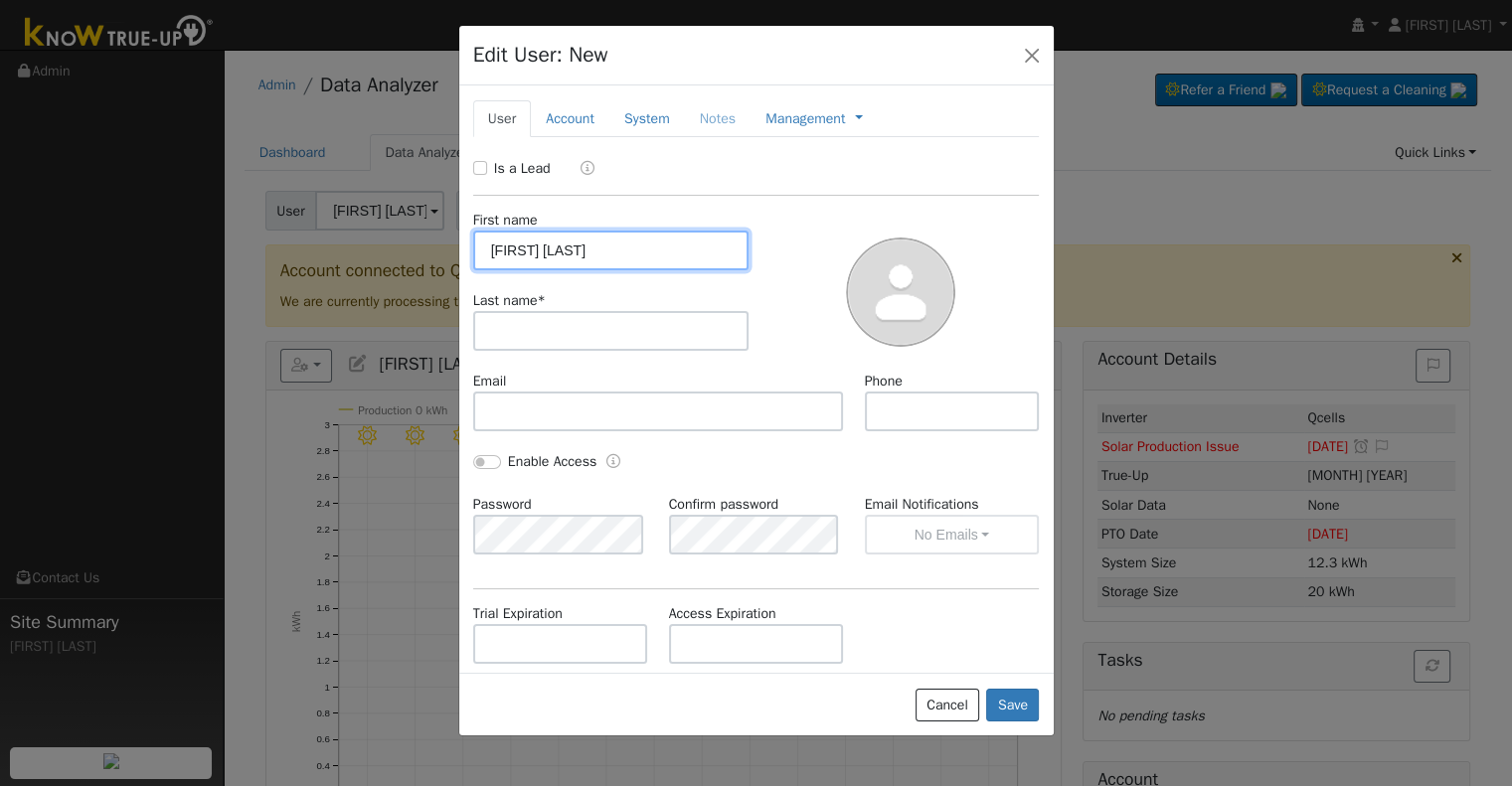 click on "[FIRST] [LAST]" at bounding box center [611, 250] 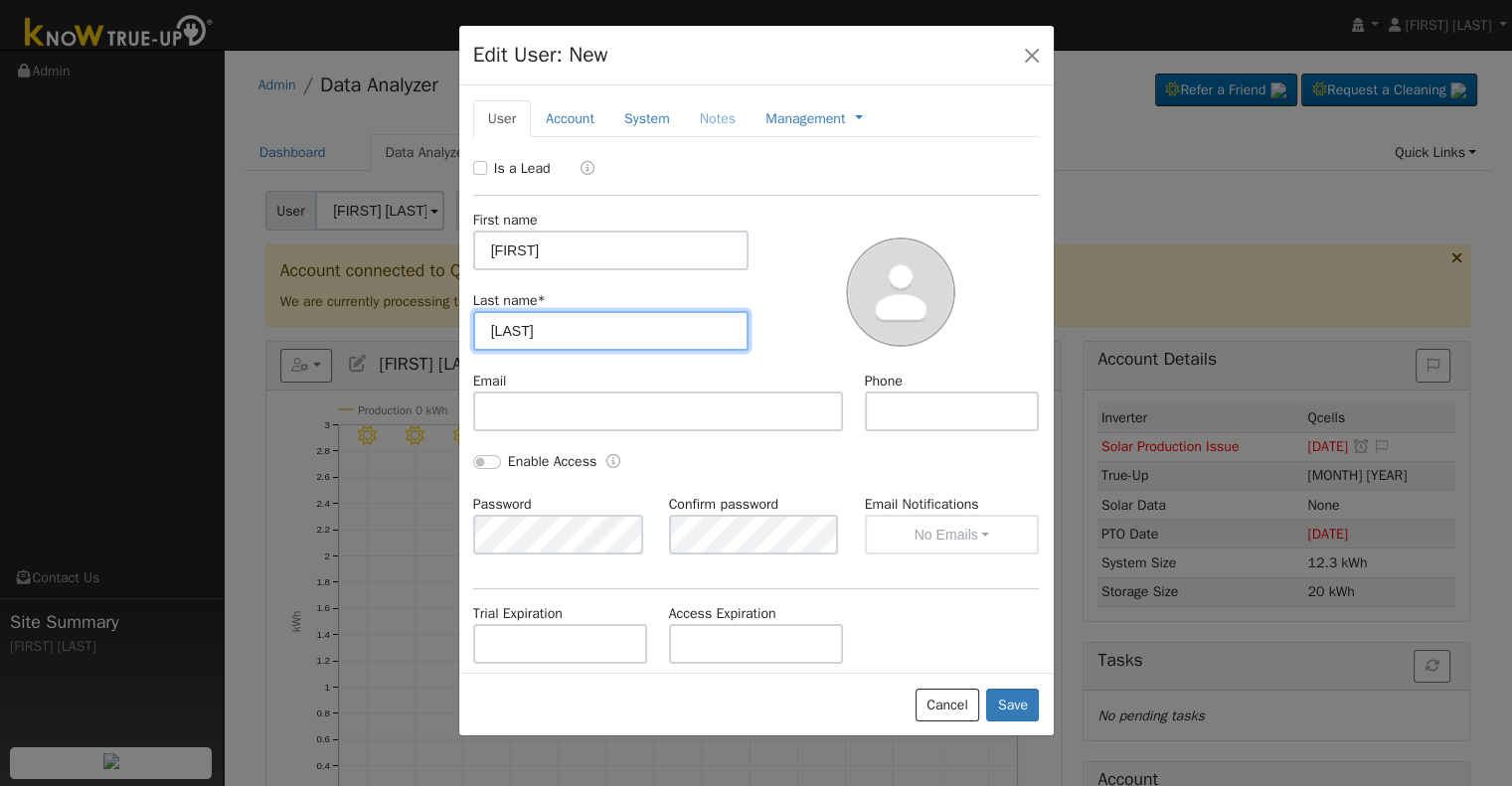 type on "Munoz" 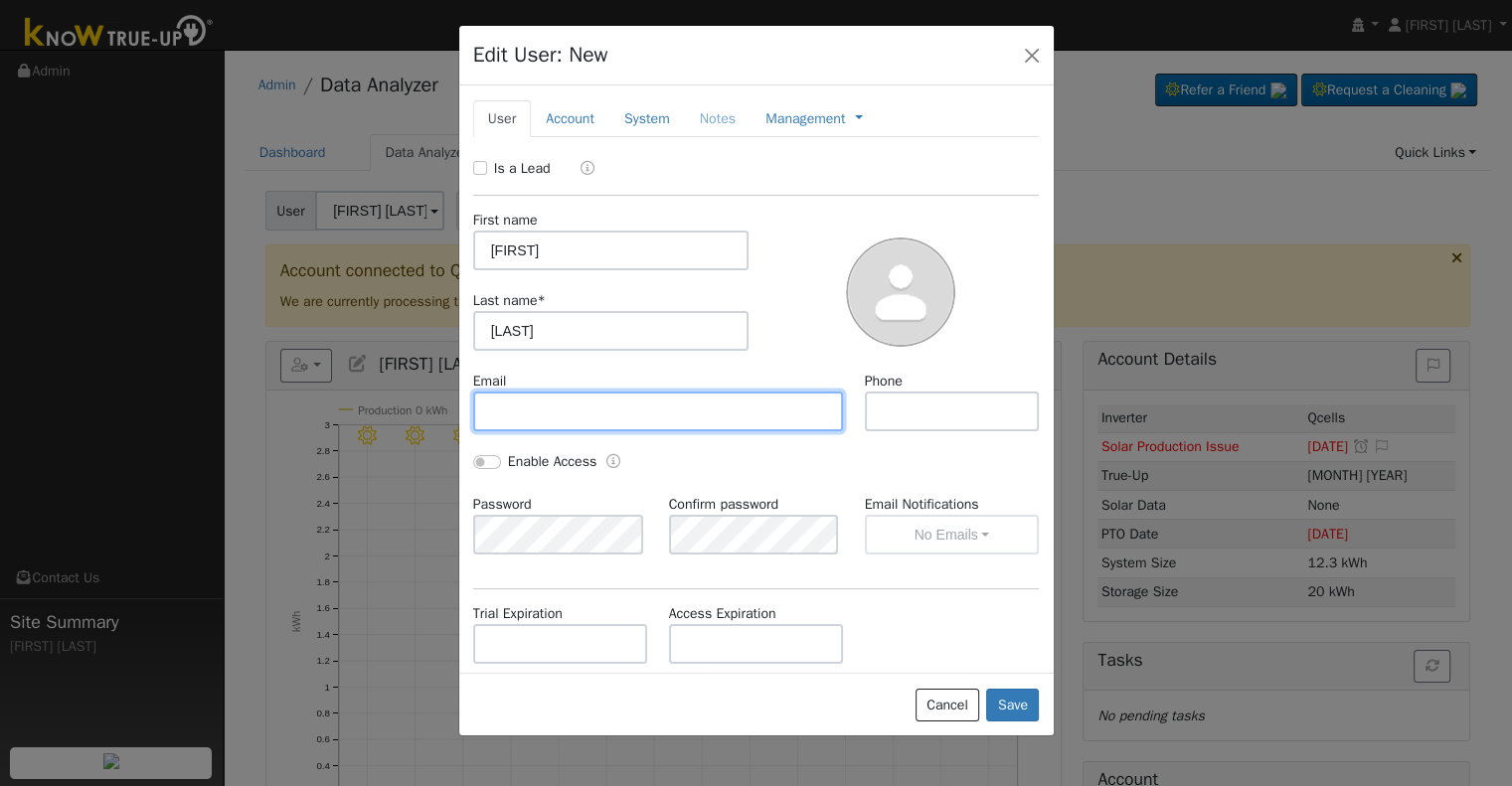 click at bounding box center [658, 411] 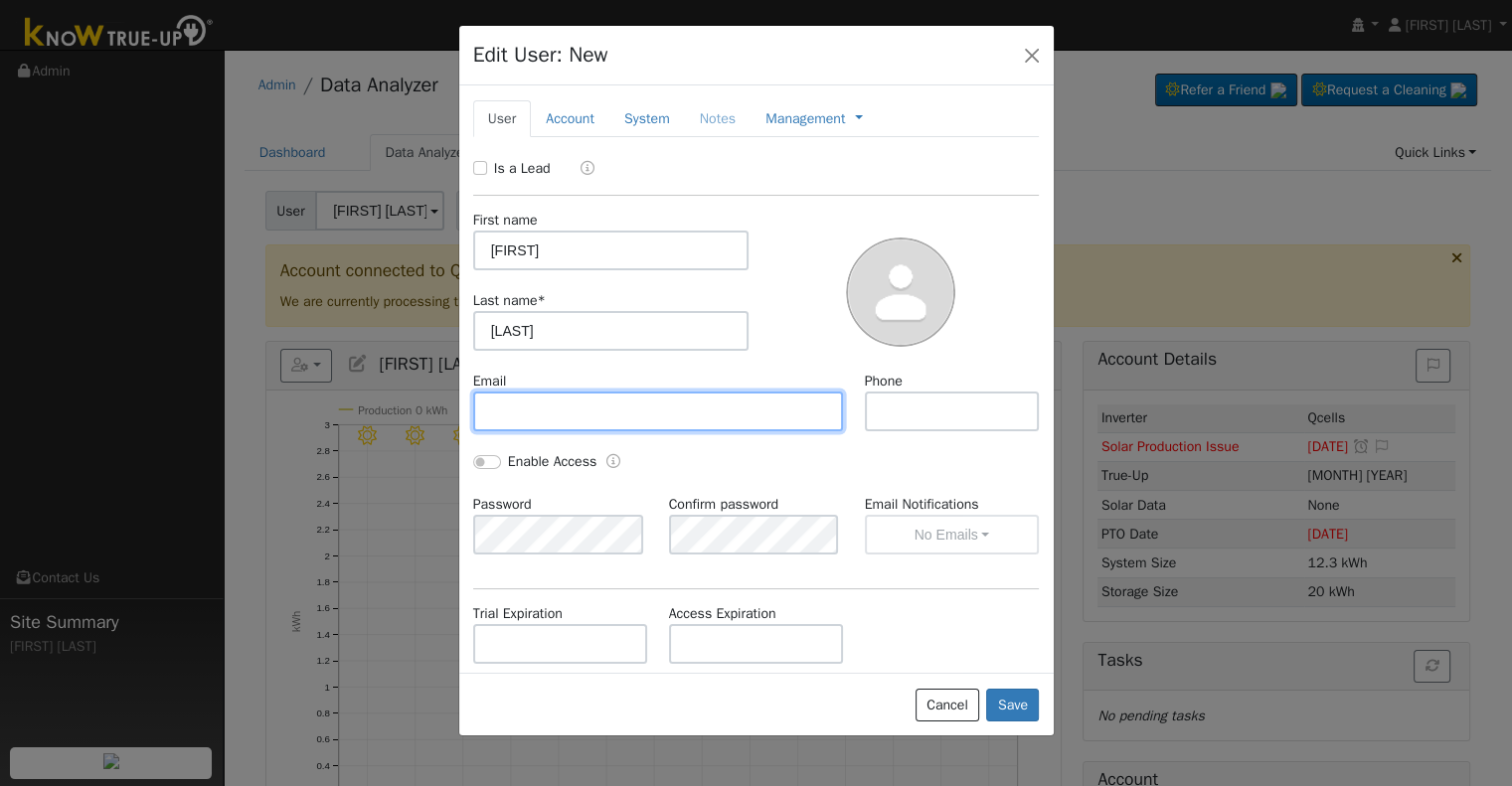 click at bounding box center [658, 411] 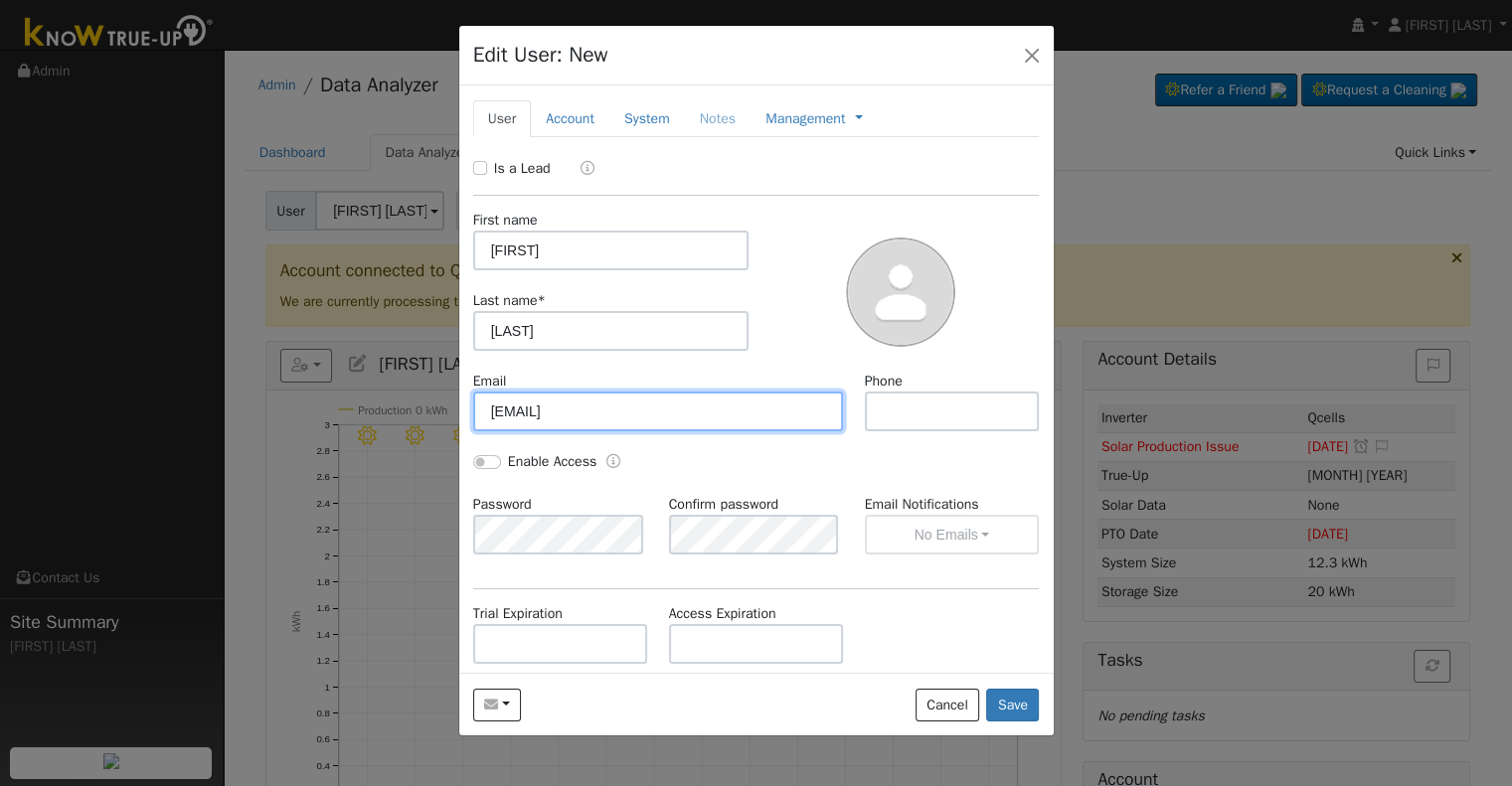 type on "martin_munoz_34@hotmail.com" 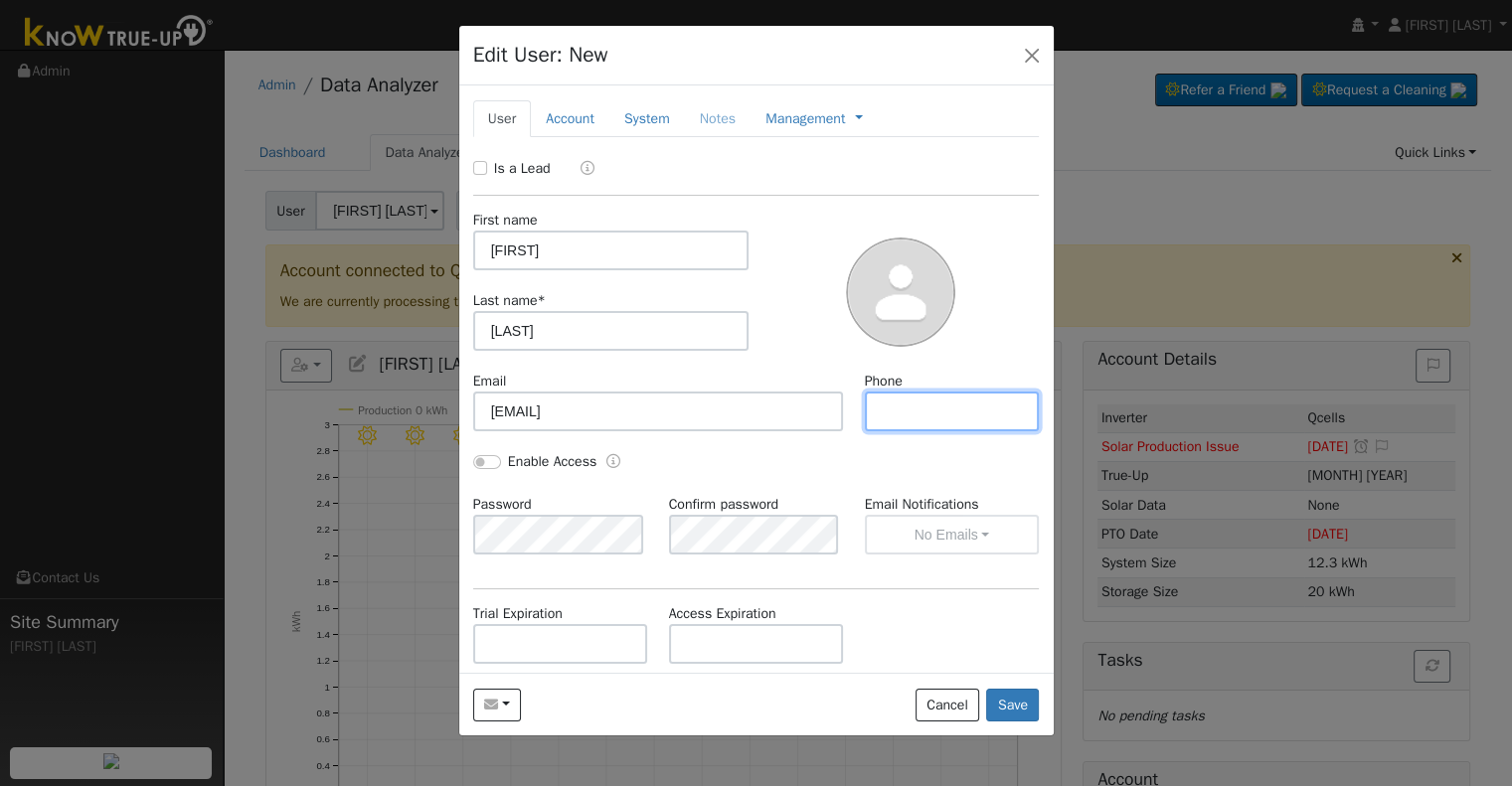 click at bounding box center [952, 411] 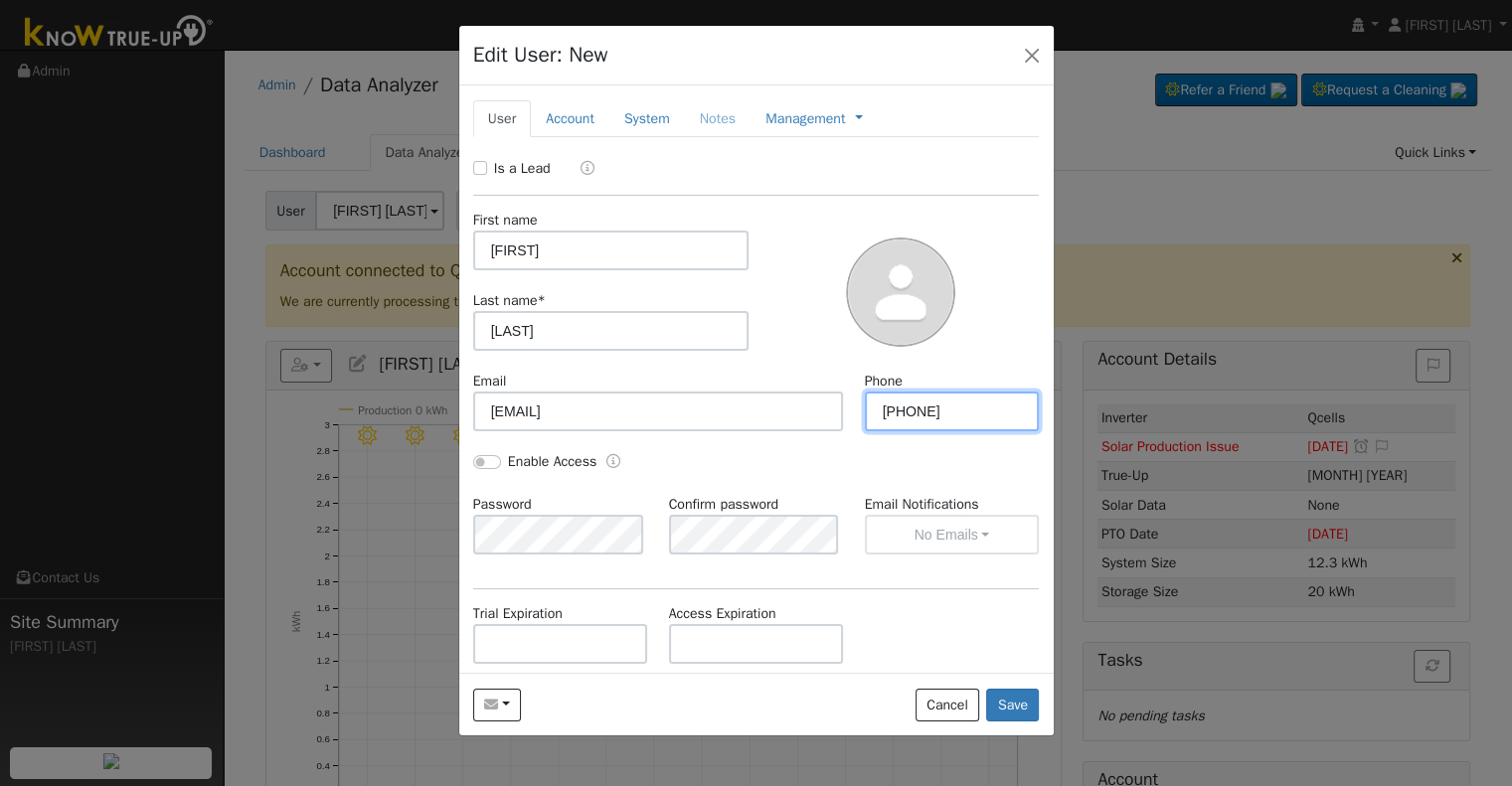 type on "[PHONE]" 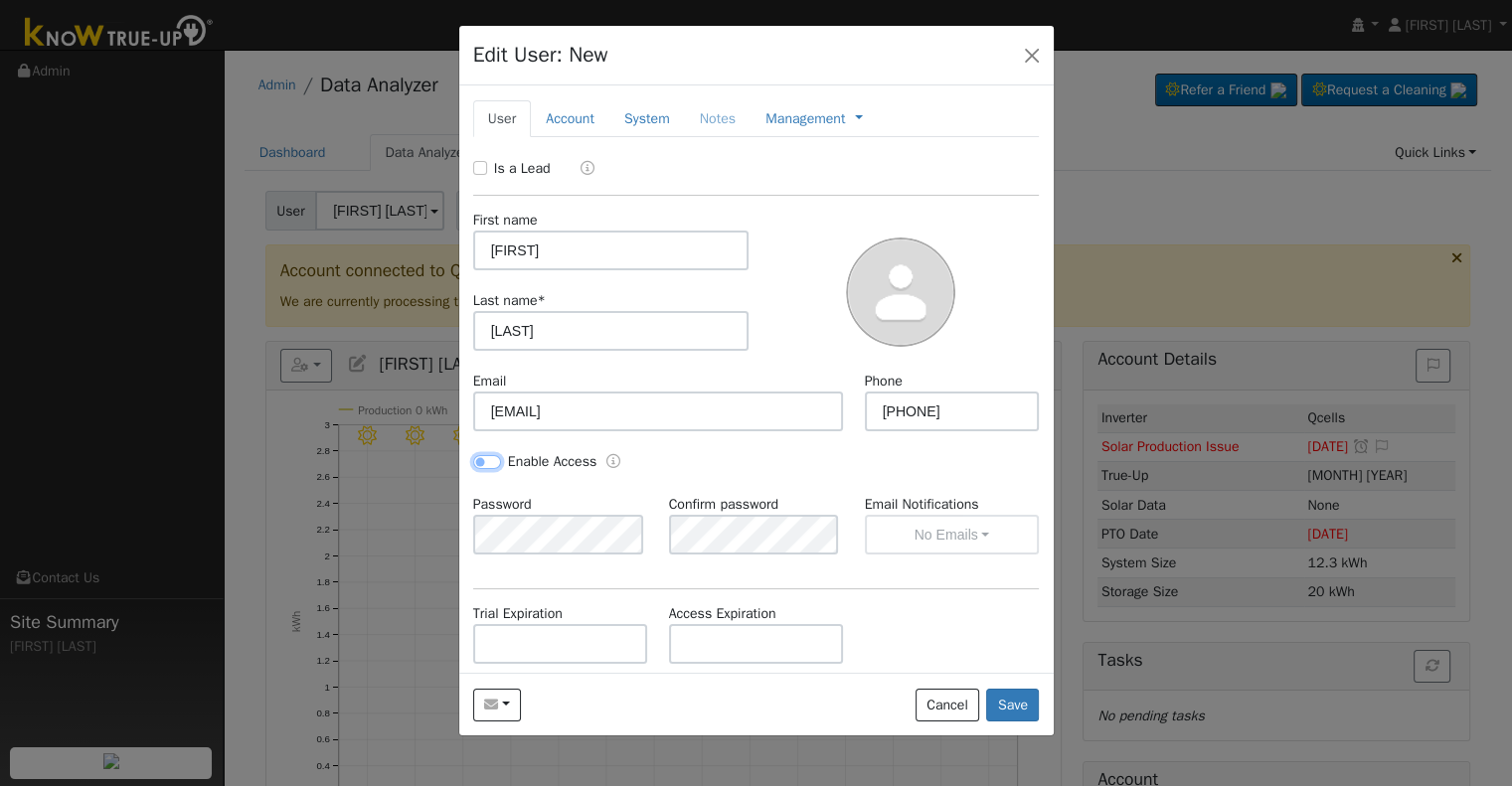 click on "Enable Access" at bounding box center [487, 462] 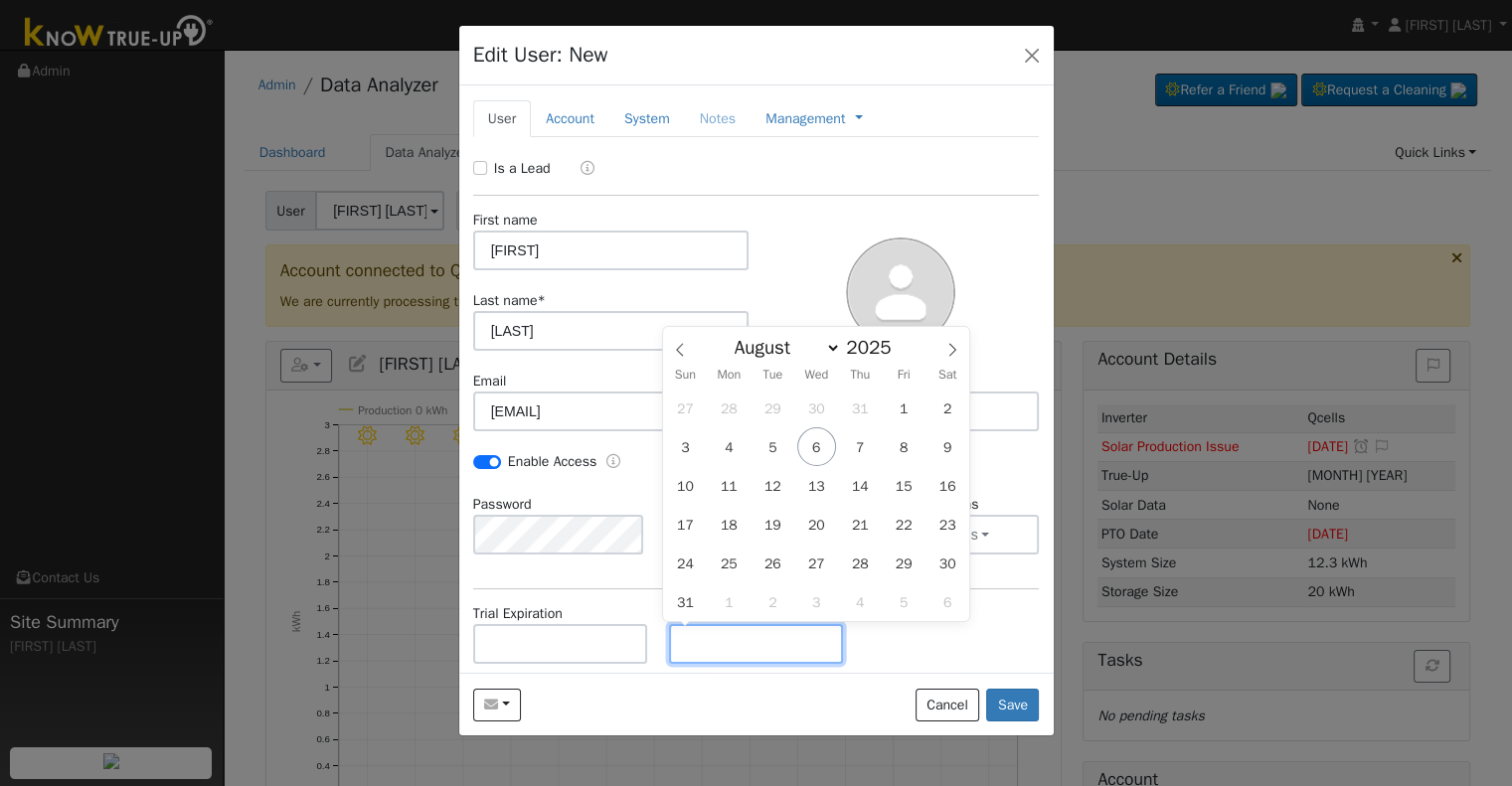 click at bounding box center [756, 644] 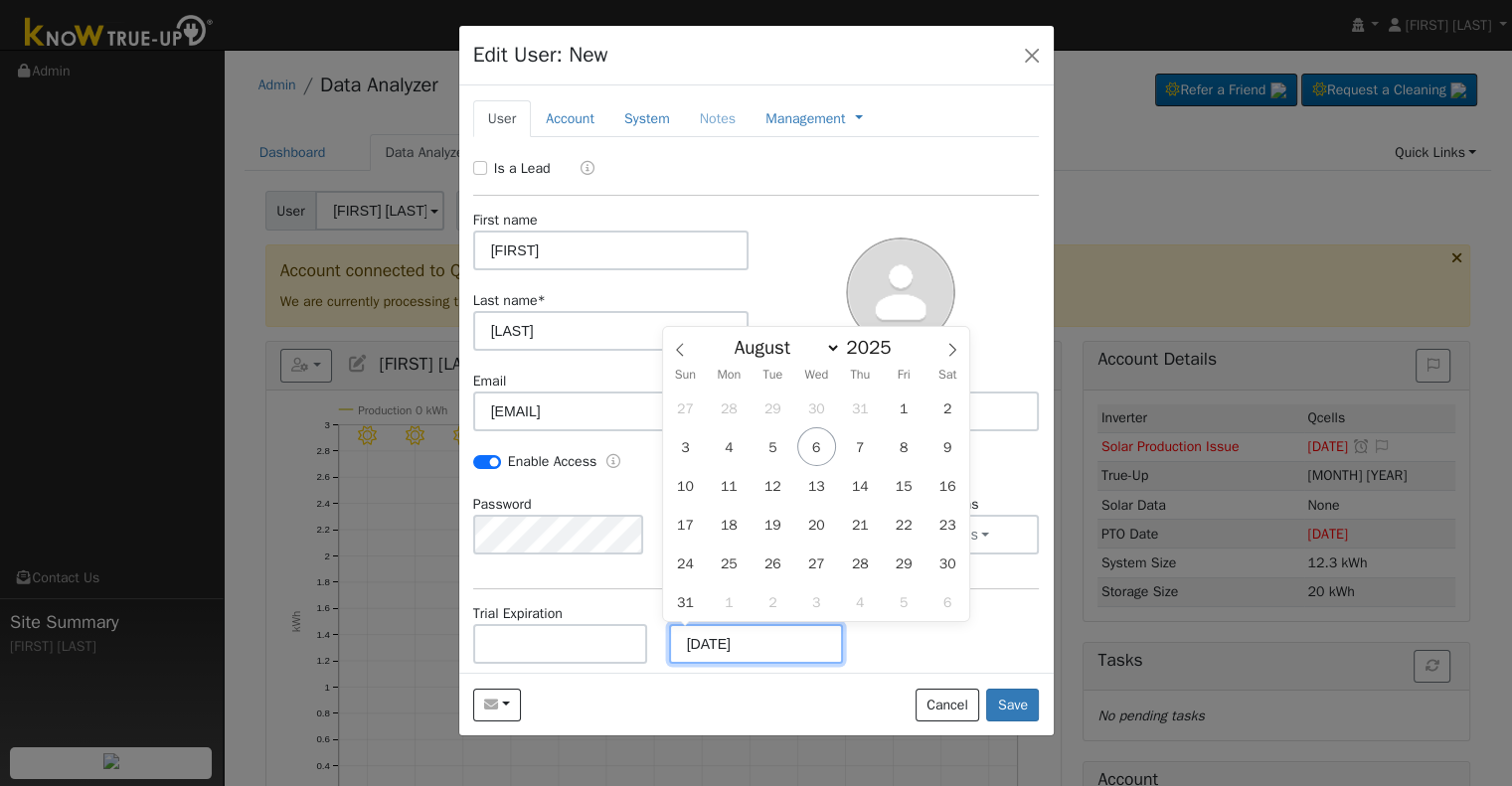 type on "08/06/2030" 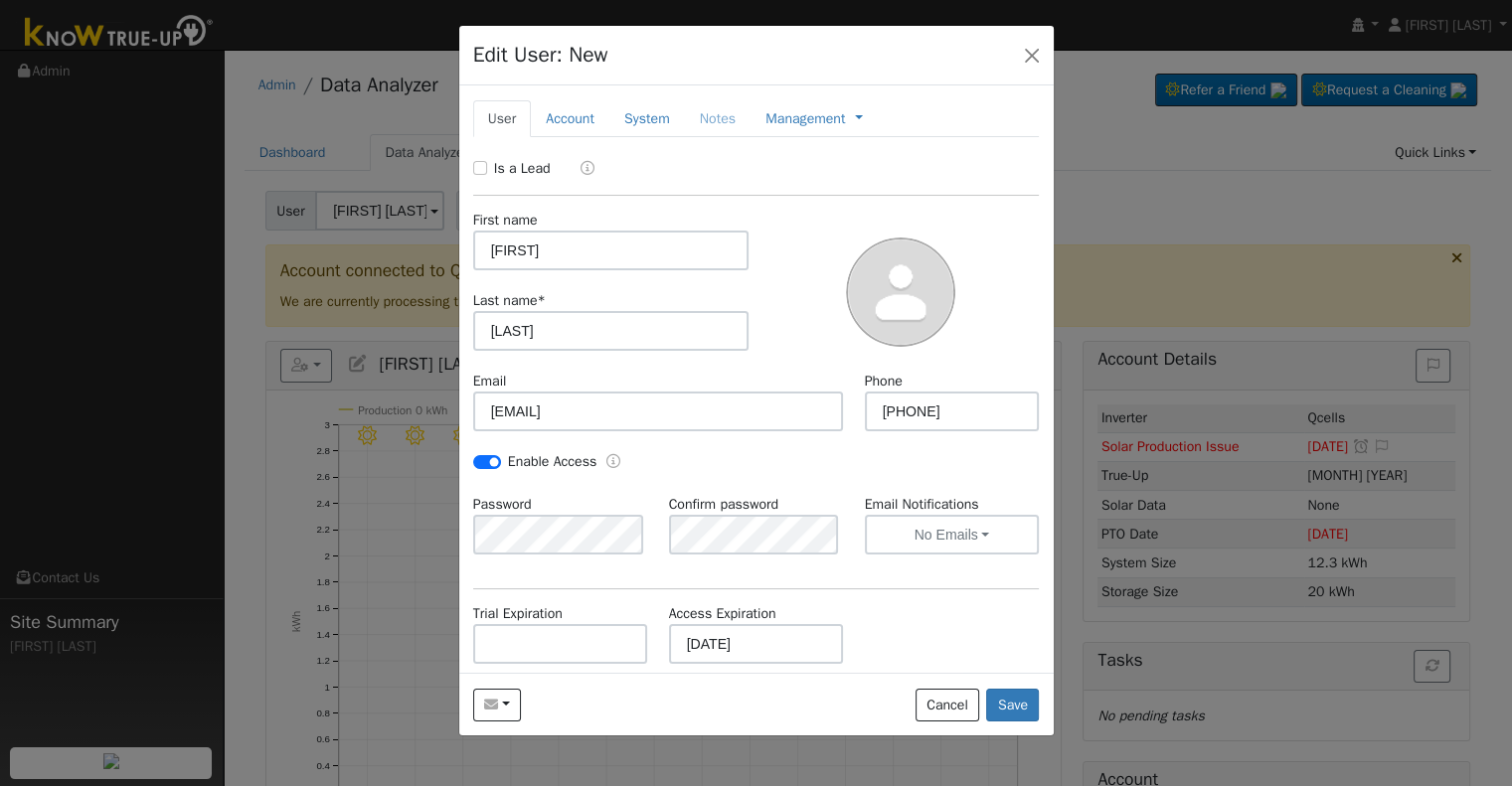 click on "Is a Lead First name Martin Last name  * Munoz Email martin_munoz_34@hotmail.com Phone 510-305-5233 Enable Access Password Confirm password Email Notifications No Emails No Emails Weekly Emails Monthly Emails Trial Expiration Access Expiration 08/06/2030 Admin Roles Admin Internal Roles Account Manager Salesperson Manager Manager Stats" at bounding box center (756, 501) 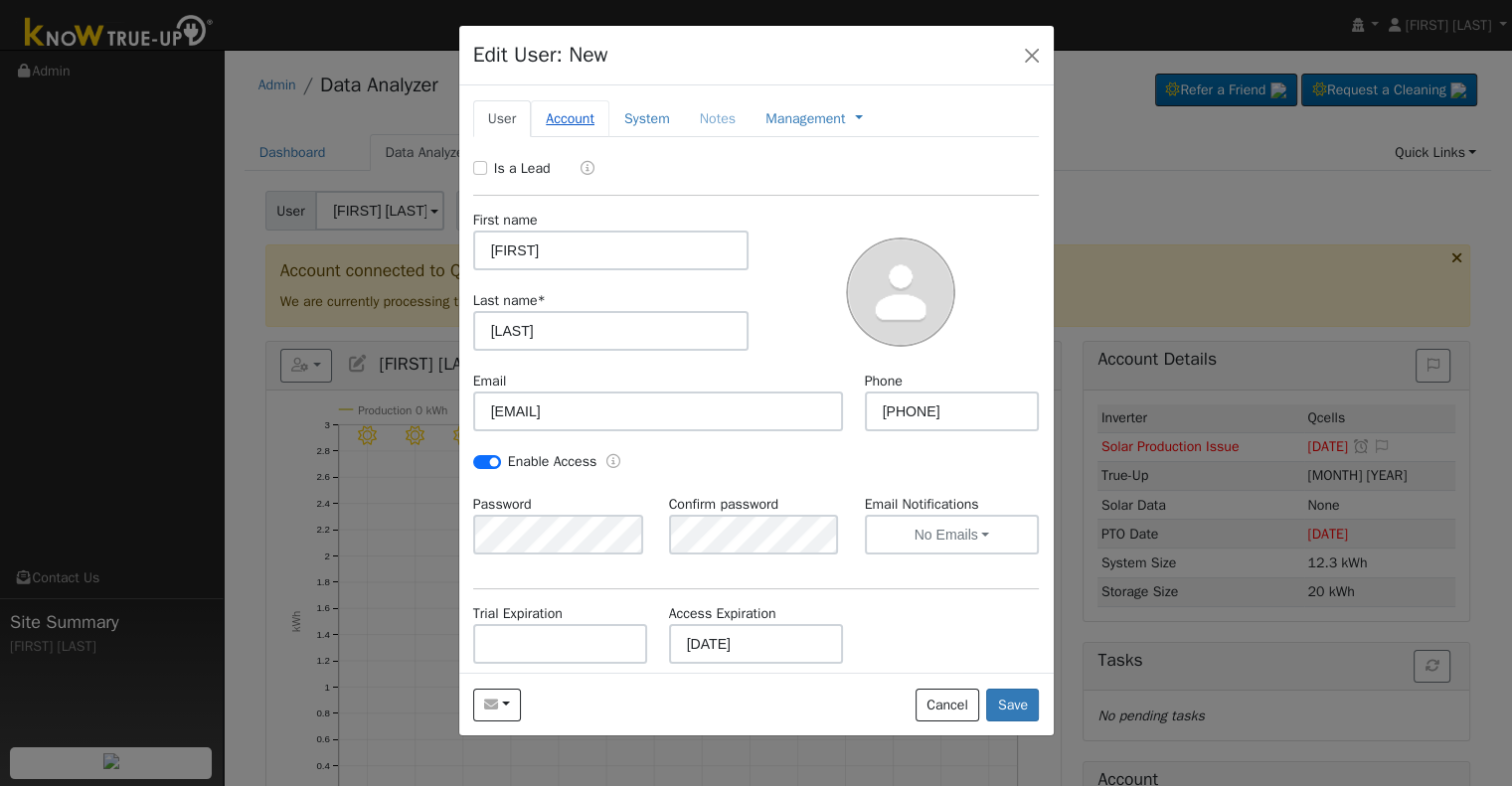 click on "Account" at bounding box center [570, 118] 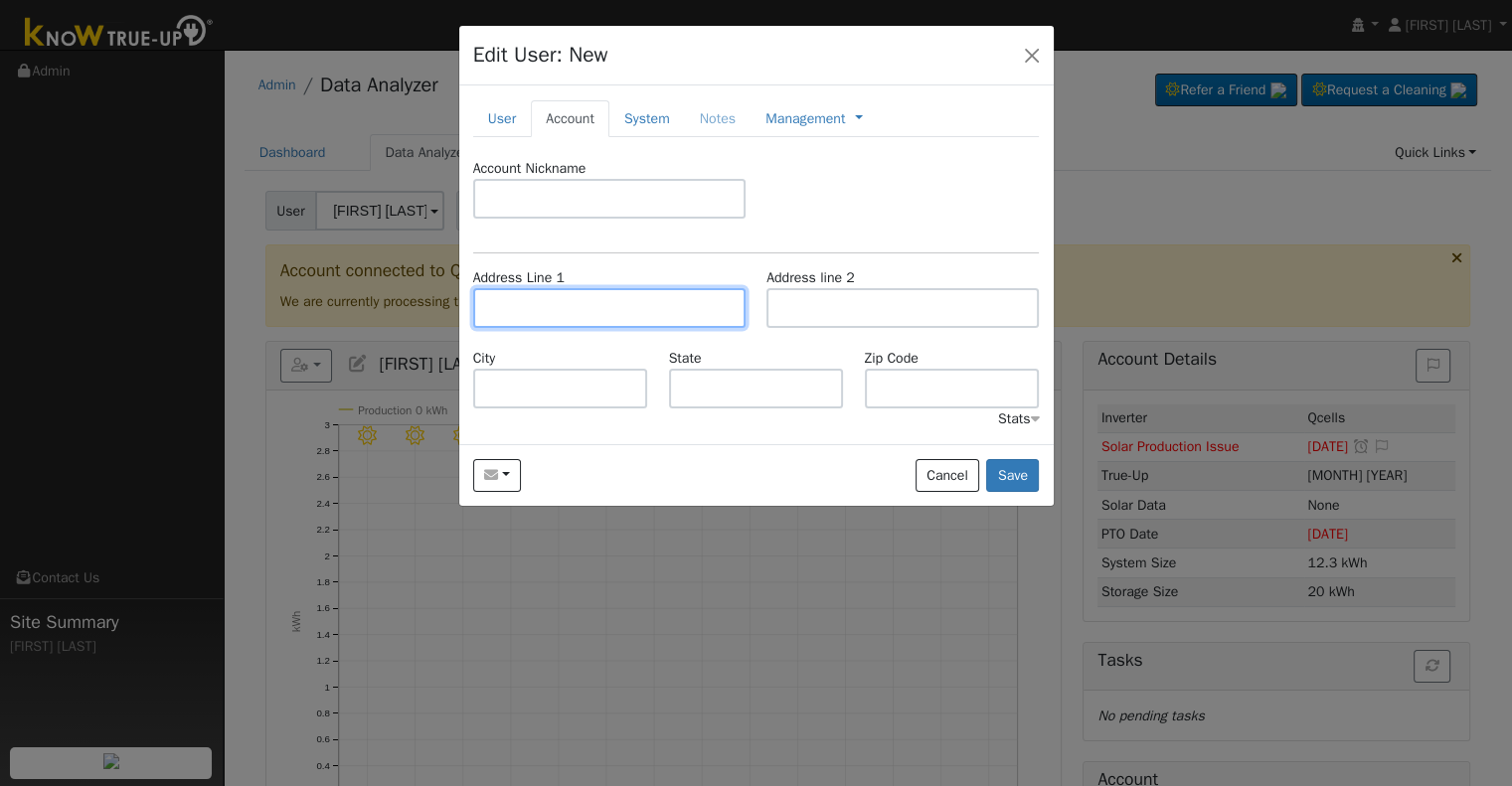 click at bounding box center [609, 308] 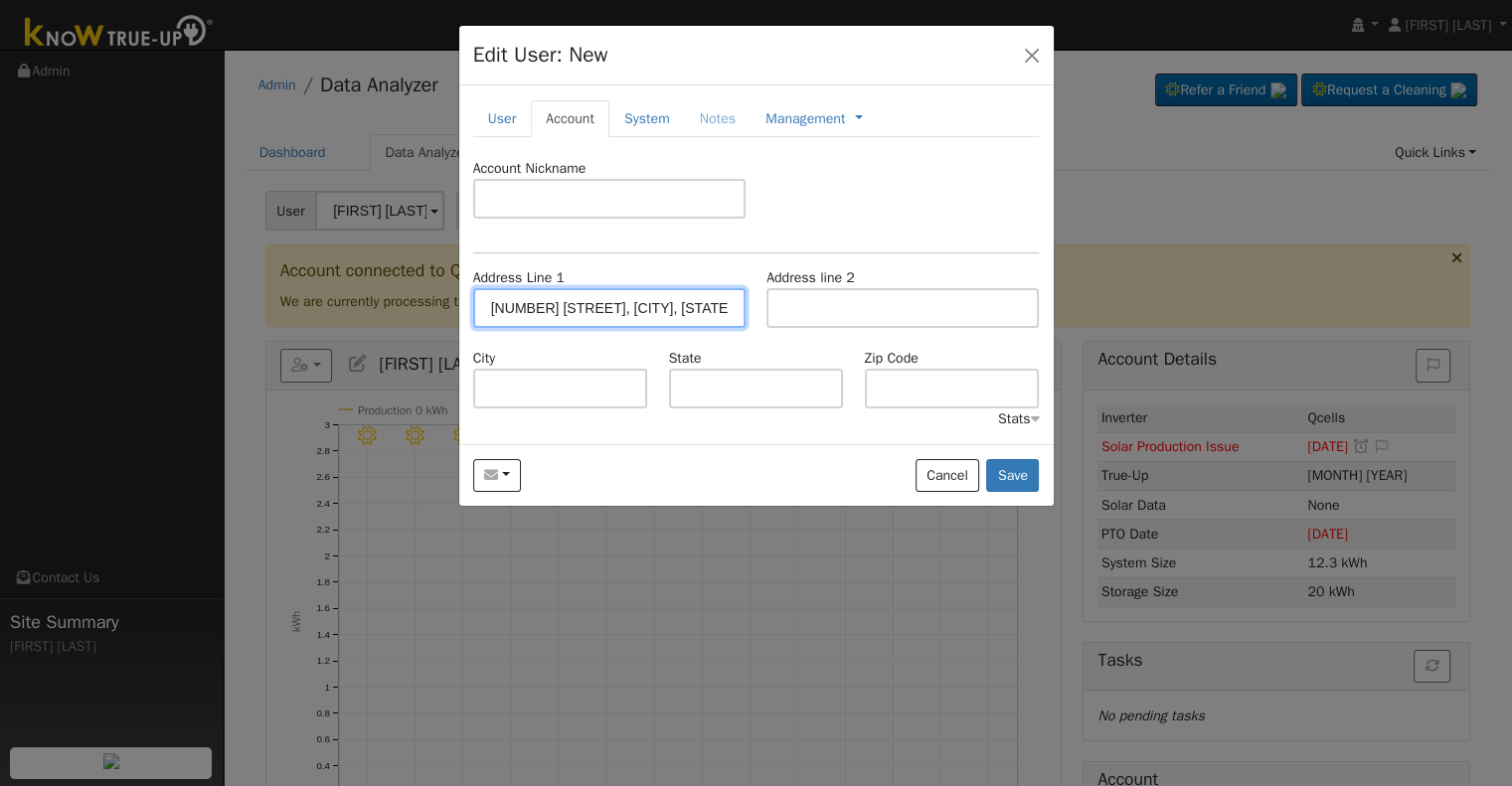 type on "[NUMBER] [STREET]" 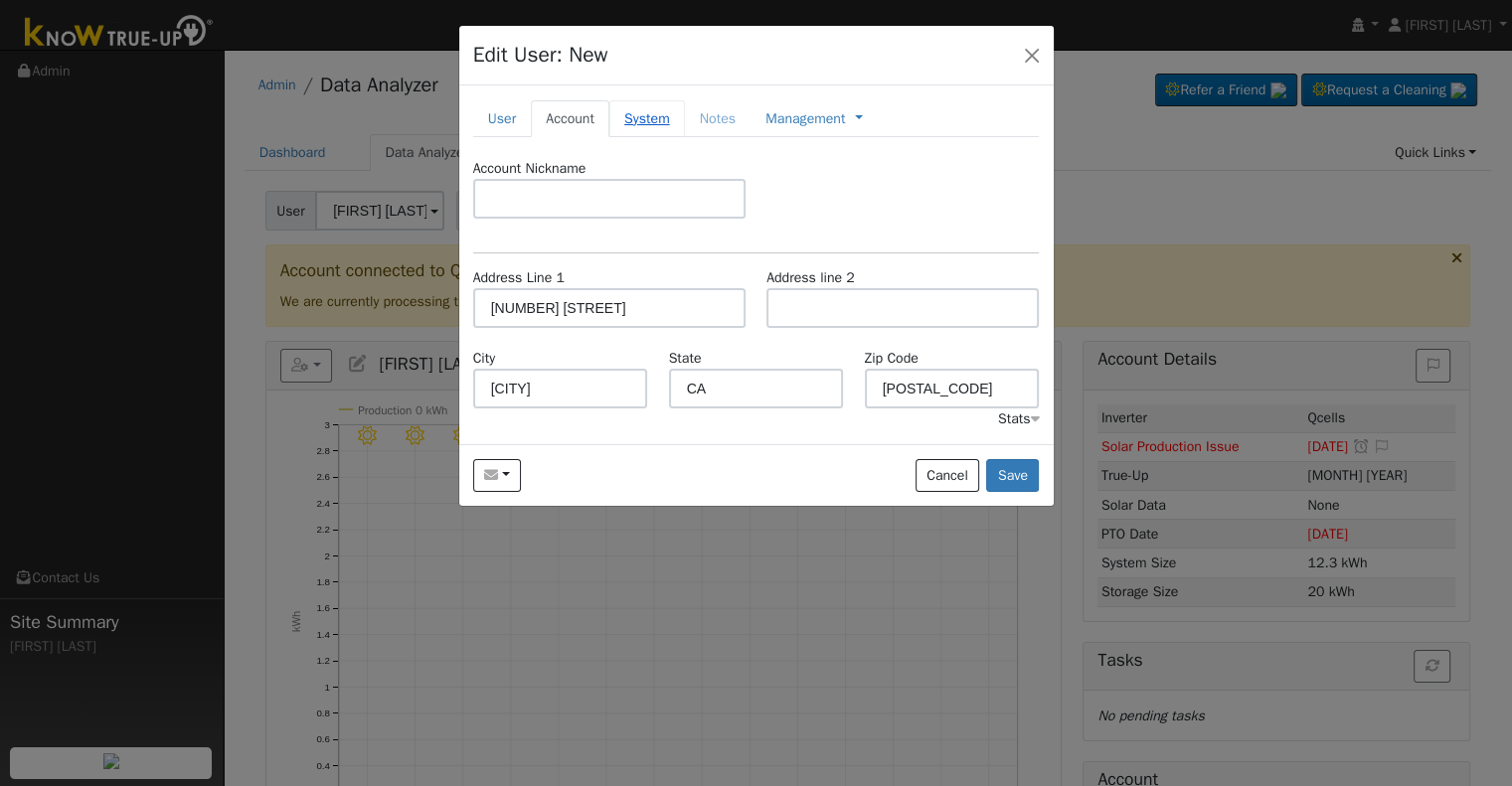 click on "System" at bounding box center (647, 118) 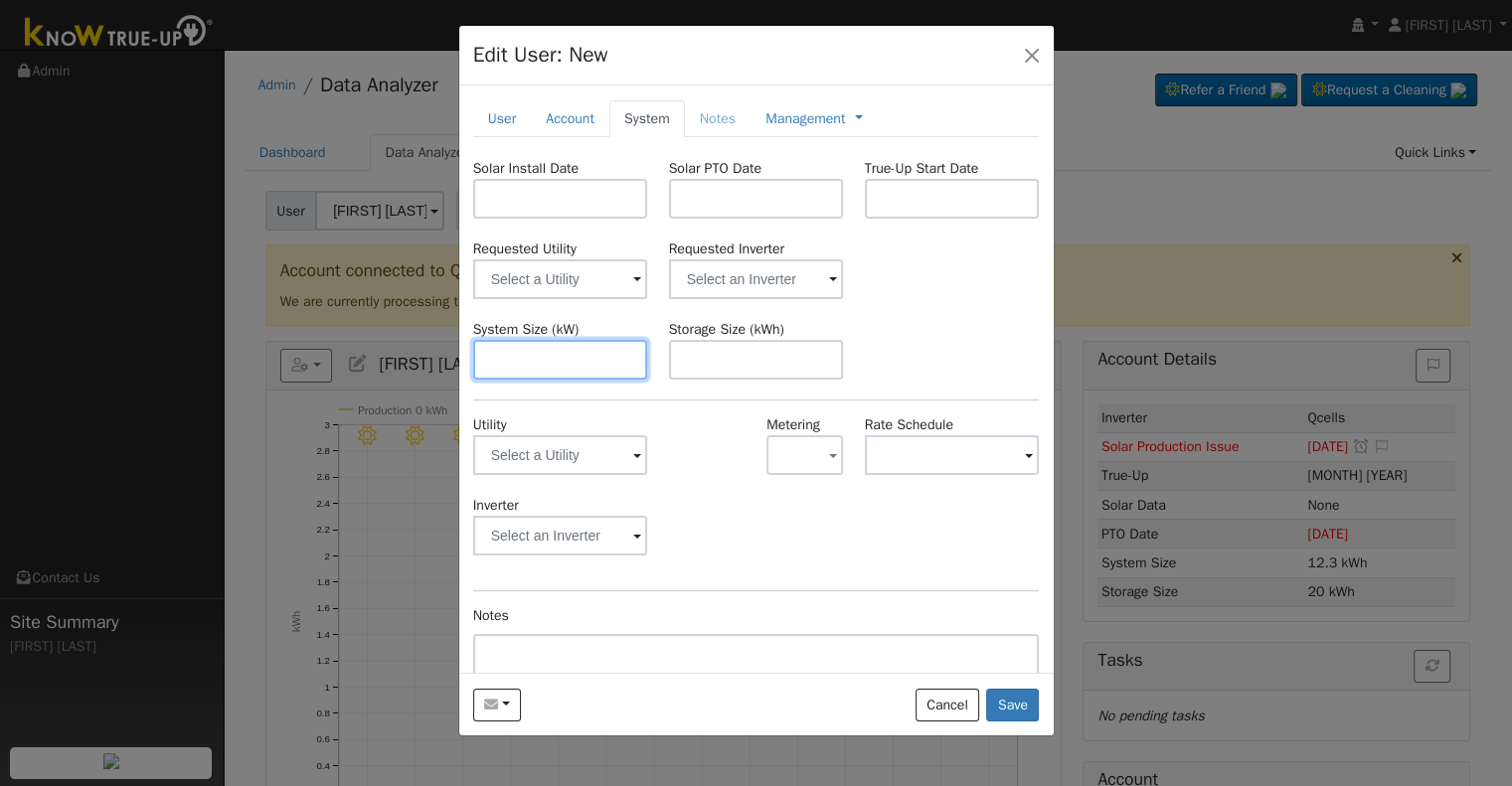 click at bounding box center [561, 360] 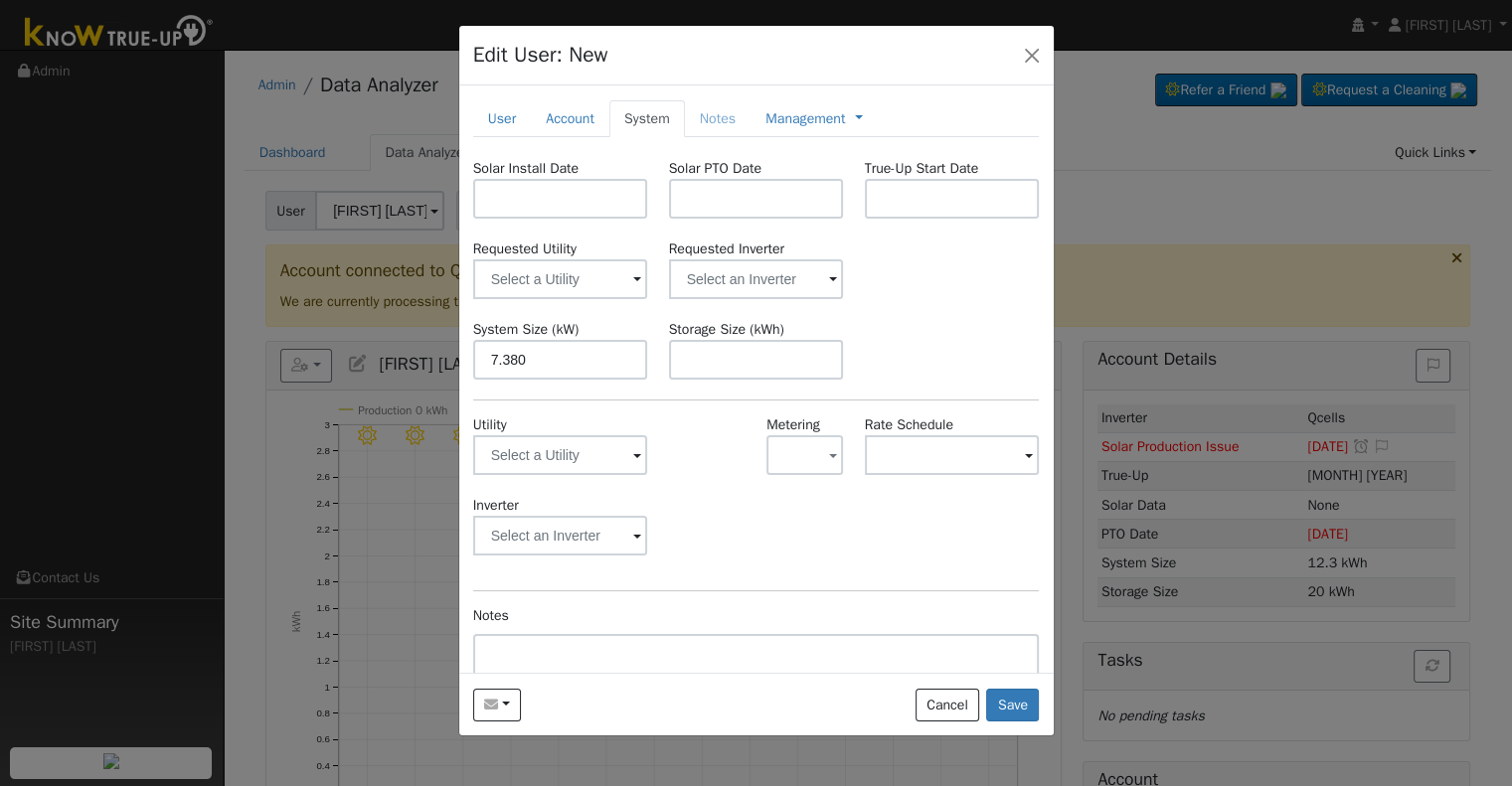 type on "7.4" 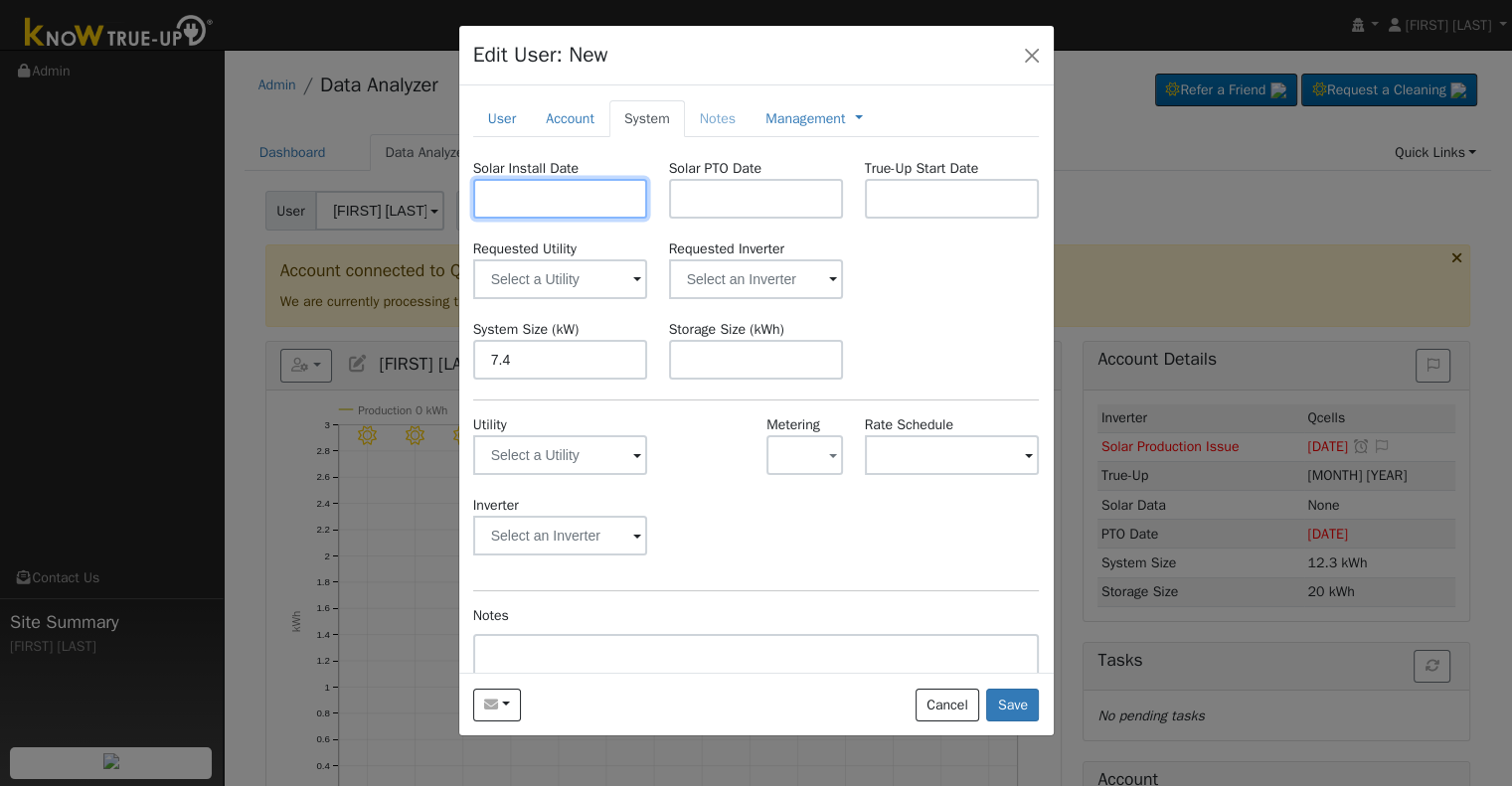 click at bounding box center [561, 199] 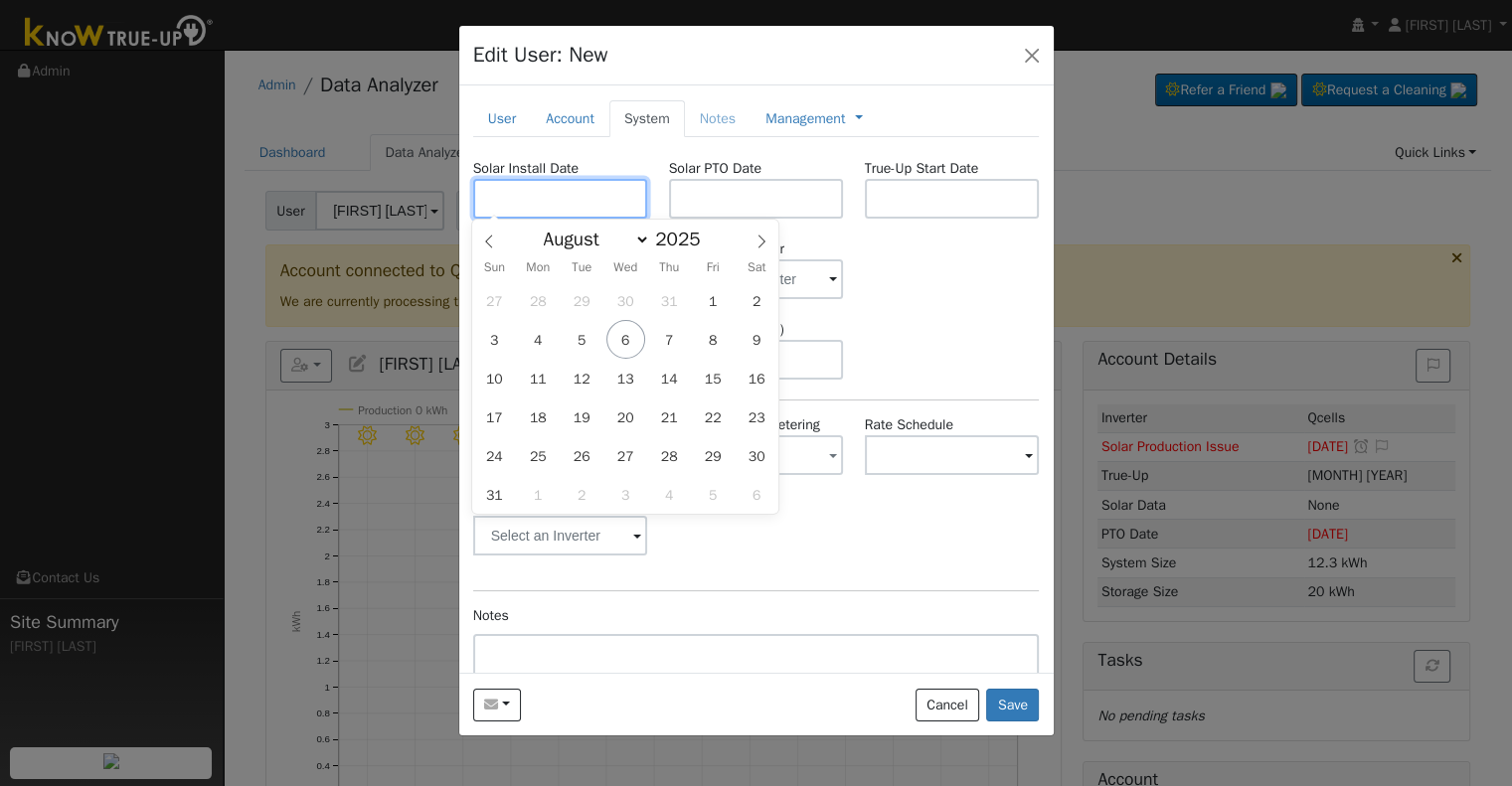 paste on "5/14/2025" 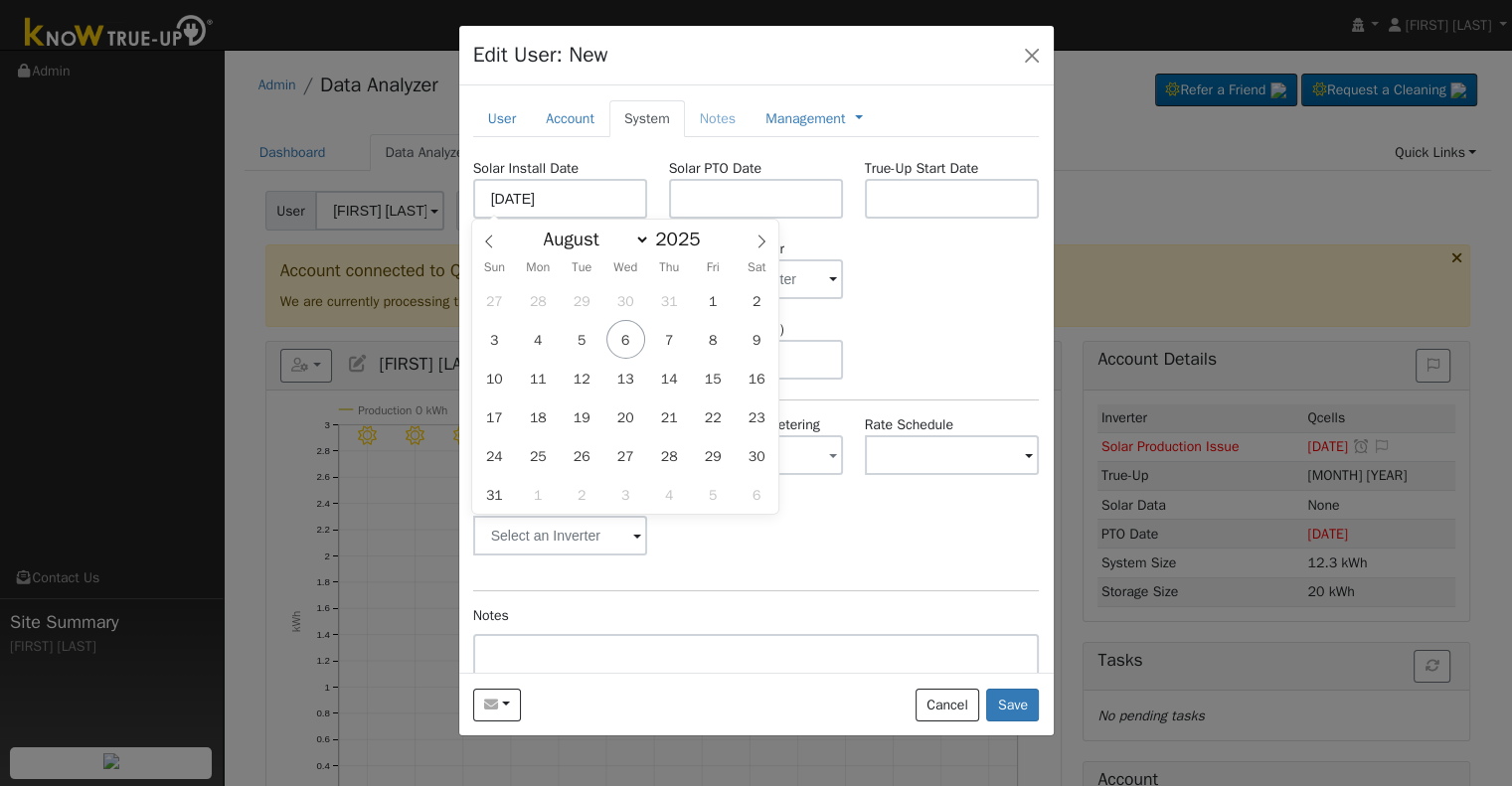 type on "05/14/2025" 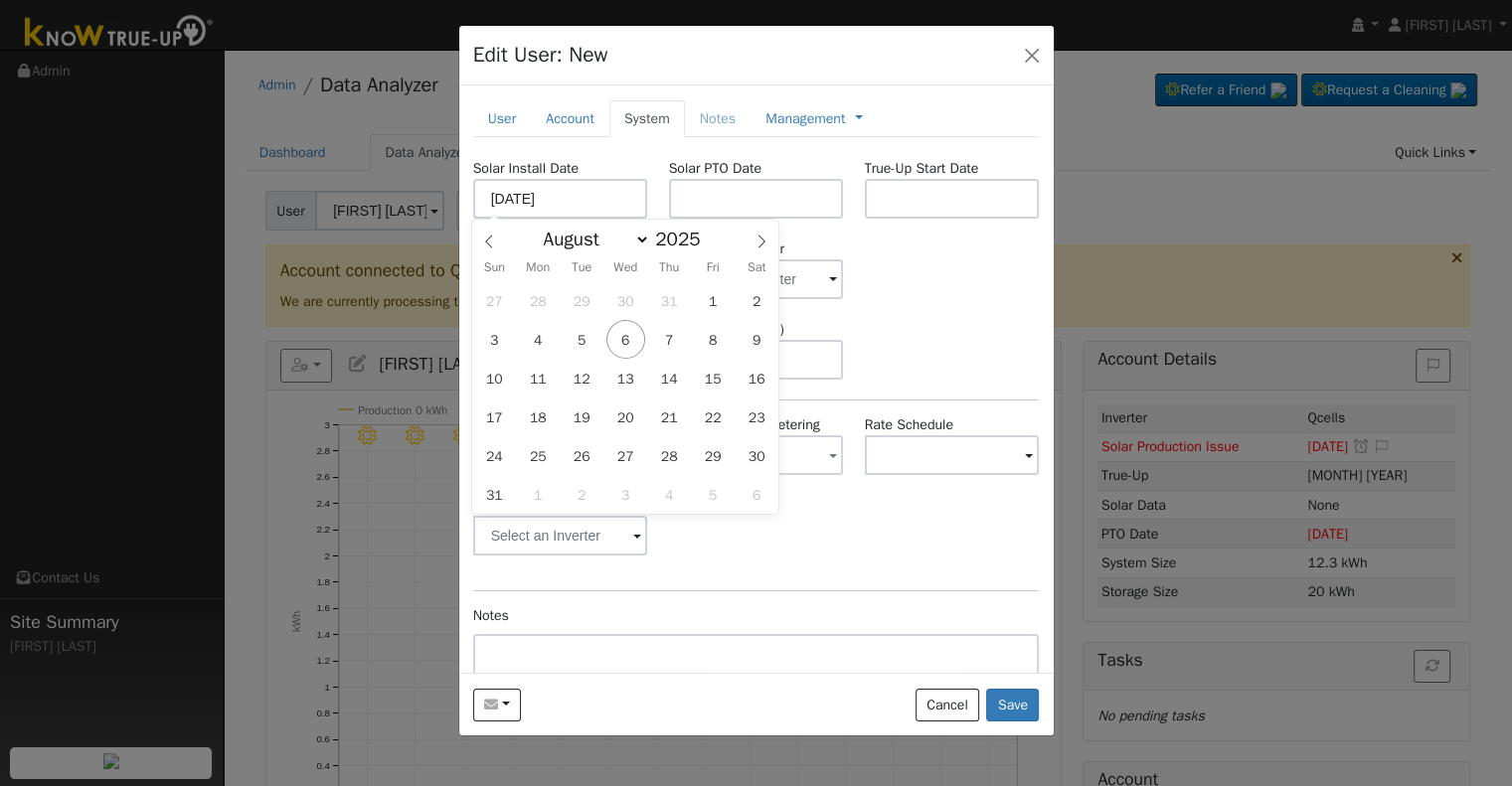 select on "4" 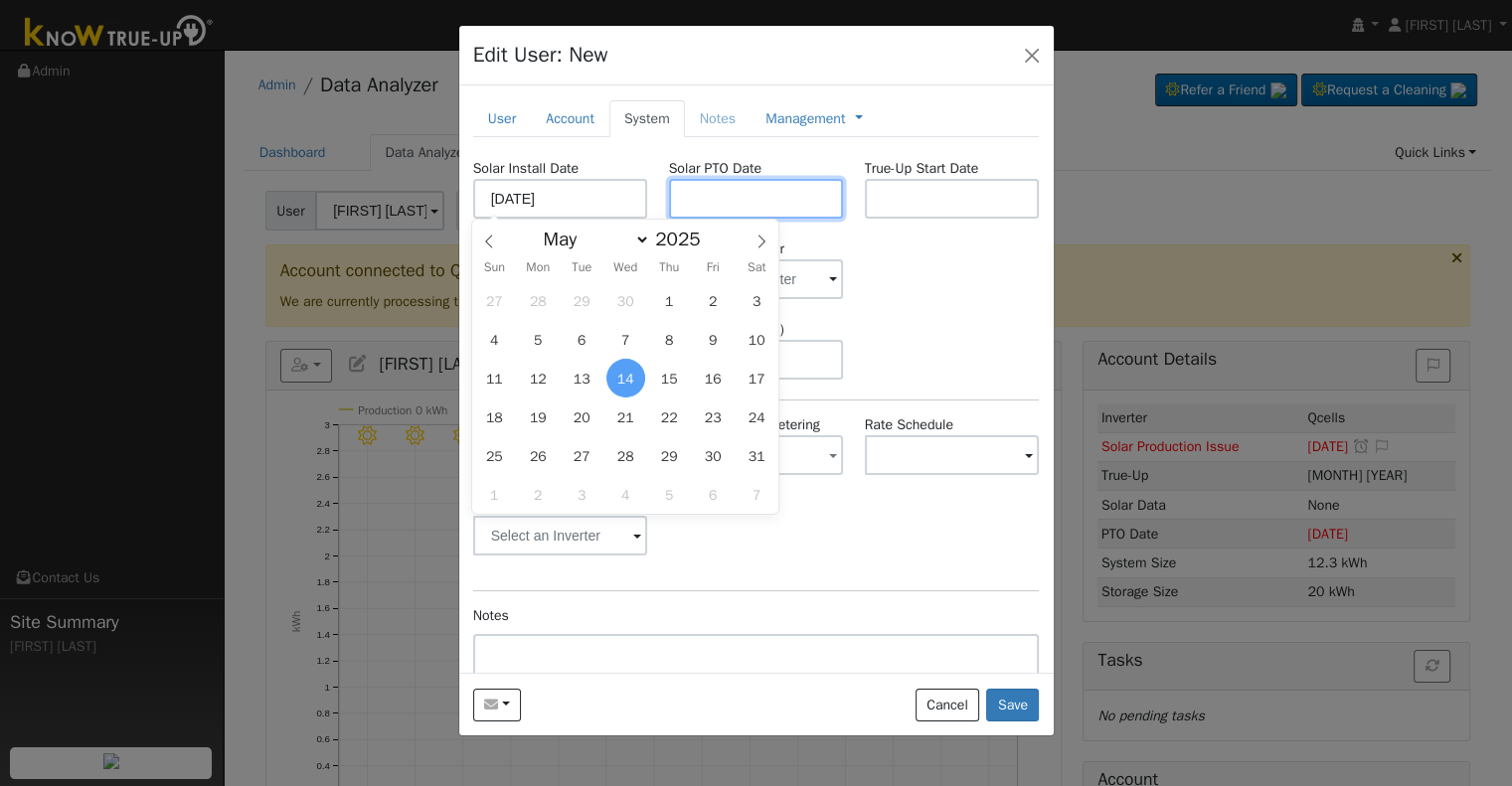 click at bounding box center [756, 199] 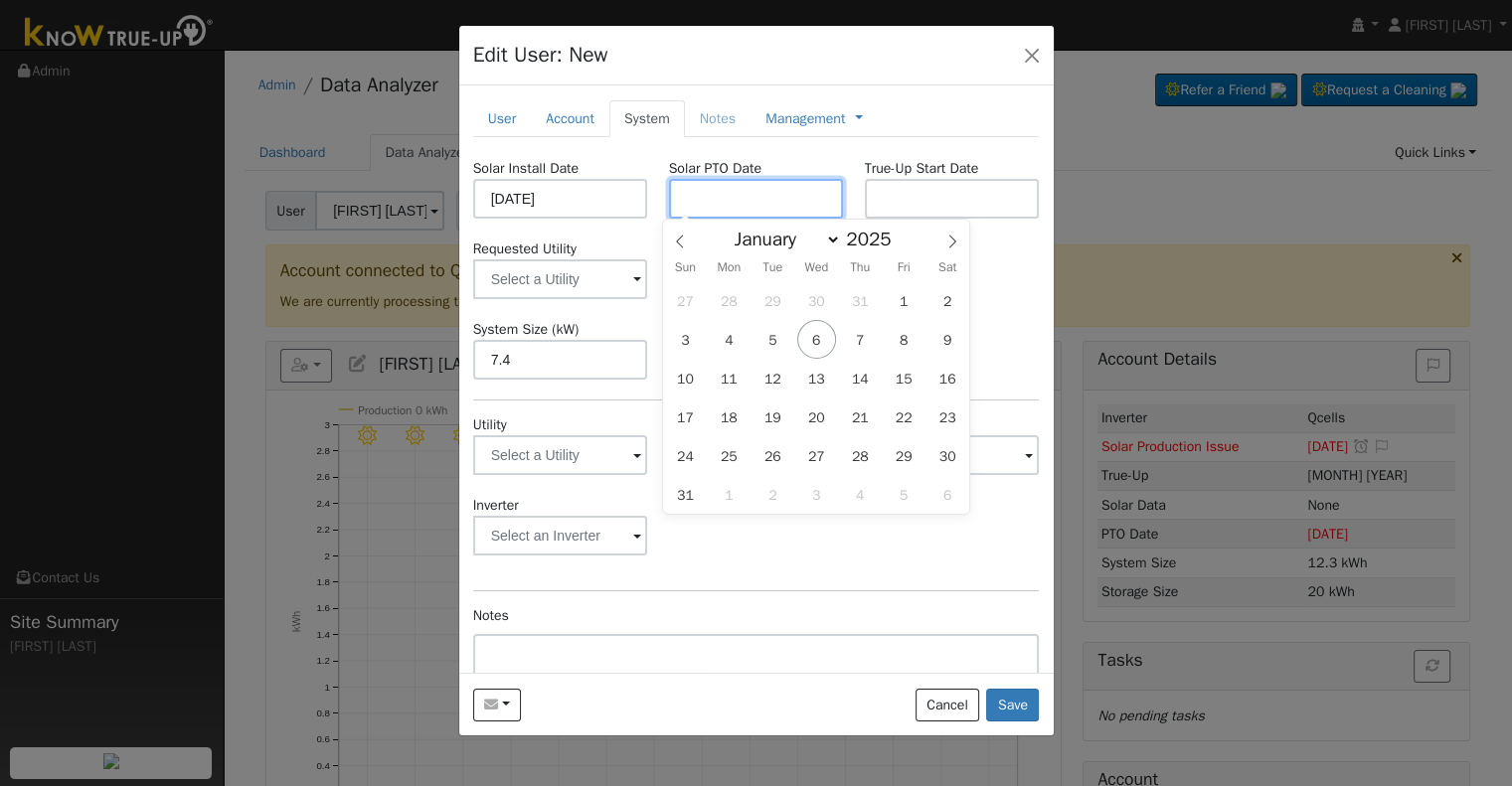 paste on "8/6/2025" 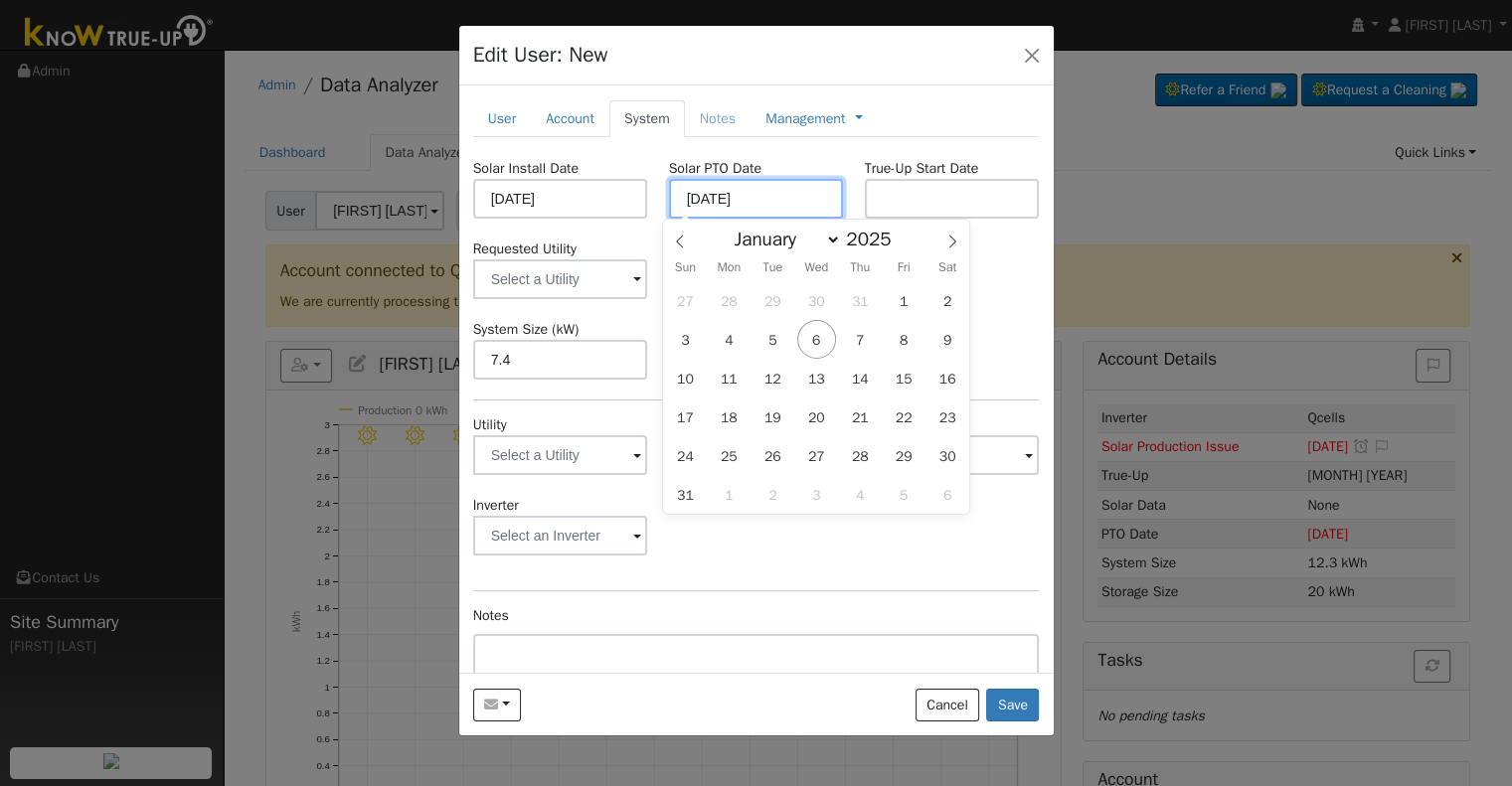 type on "08/06/2025" 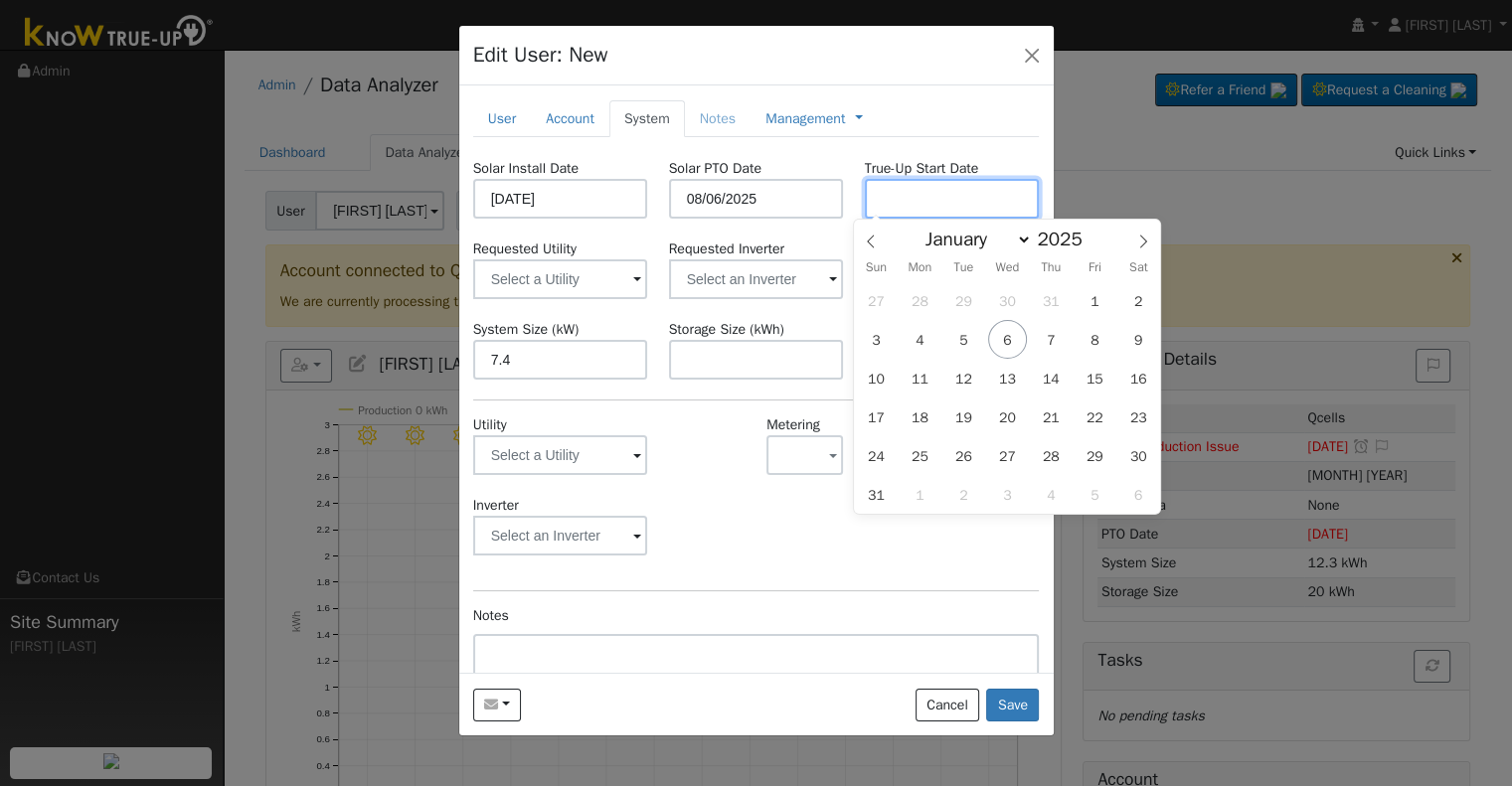 click at bounding box center (952, 199) 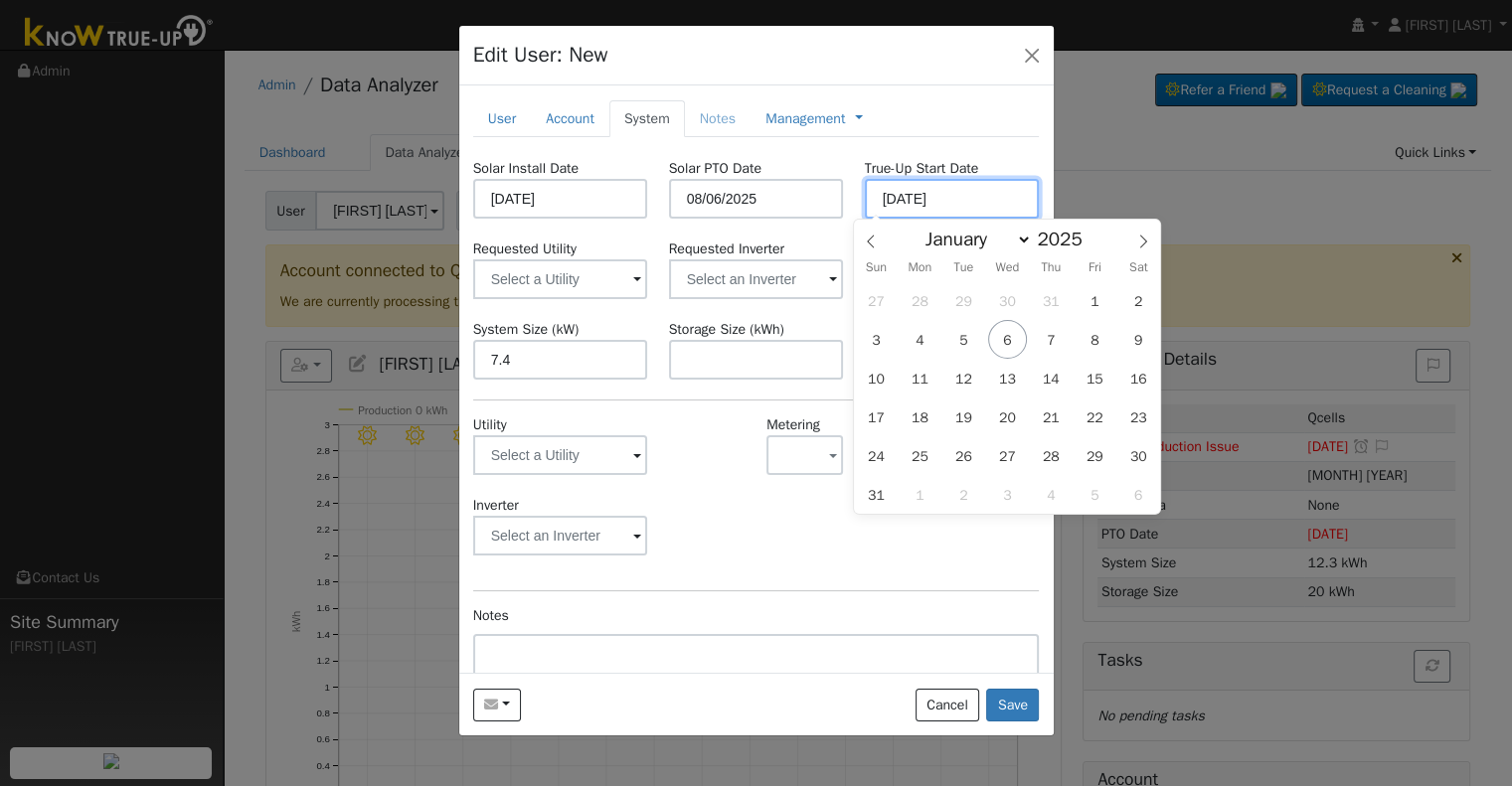 type on "08/06/2025" 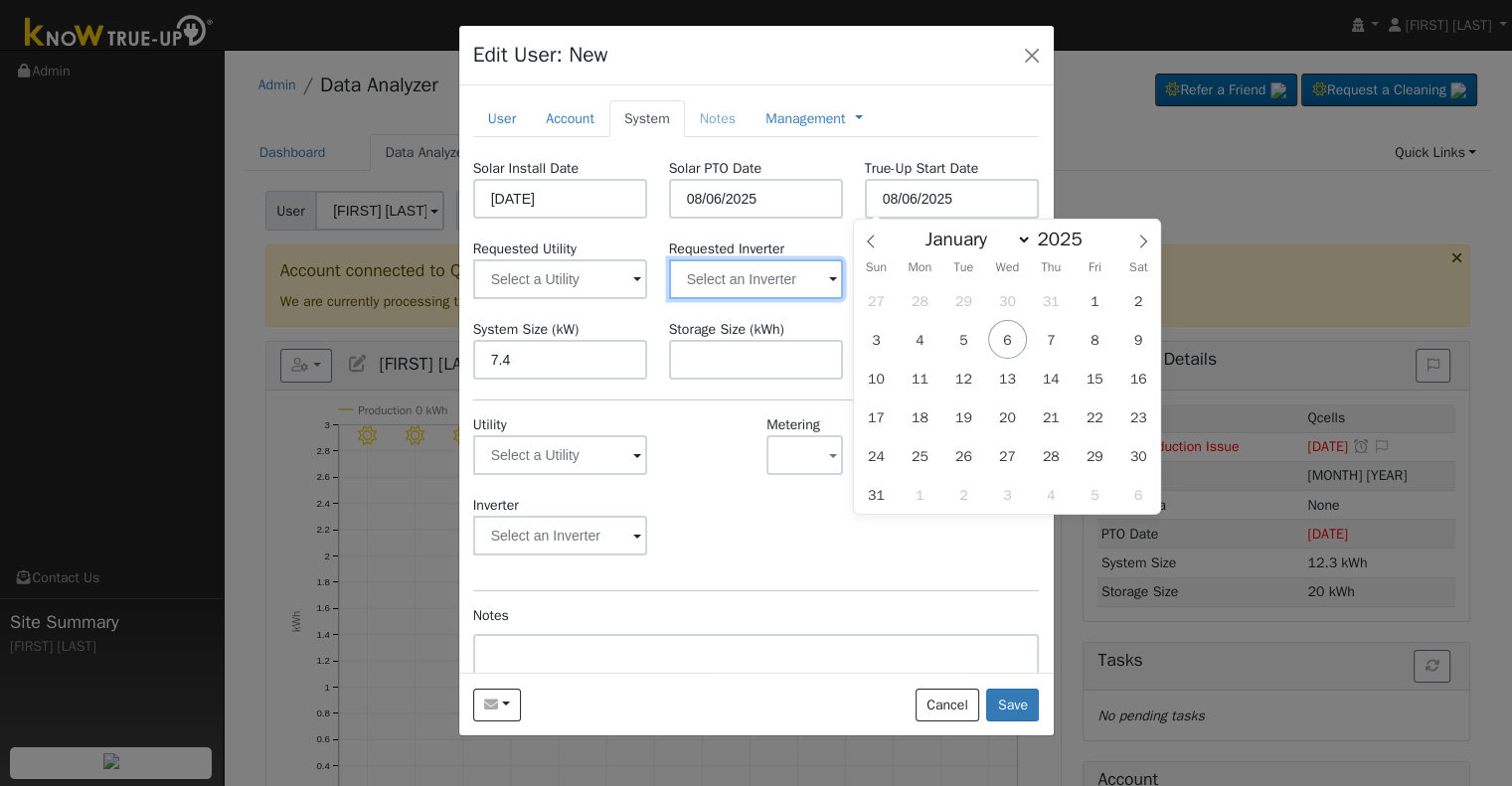 click at bounding box center (561, 279) 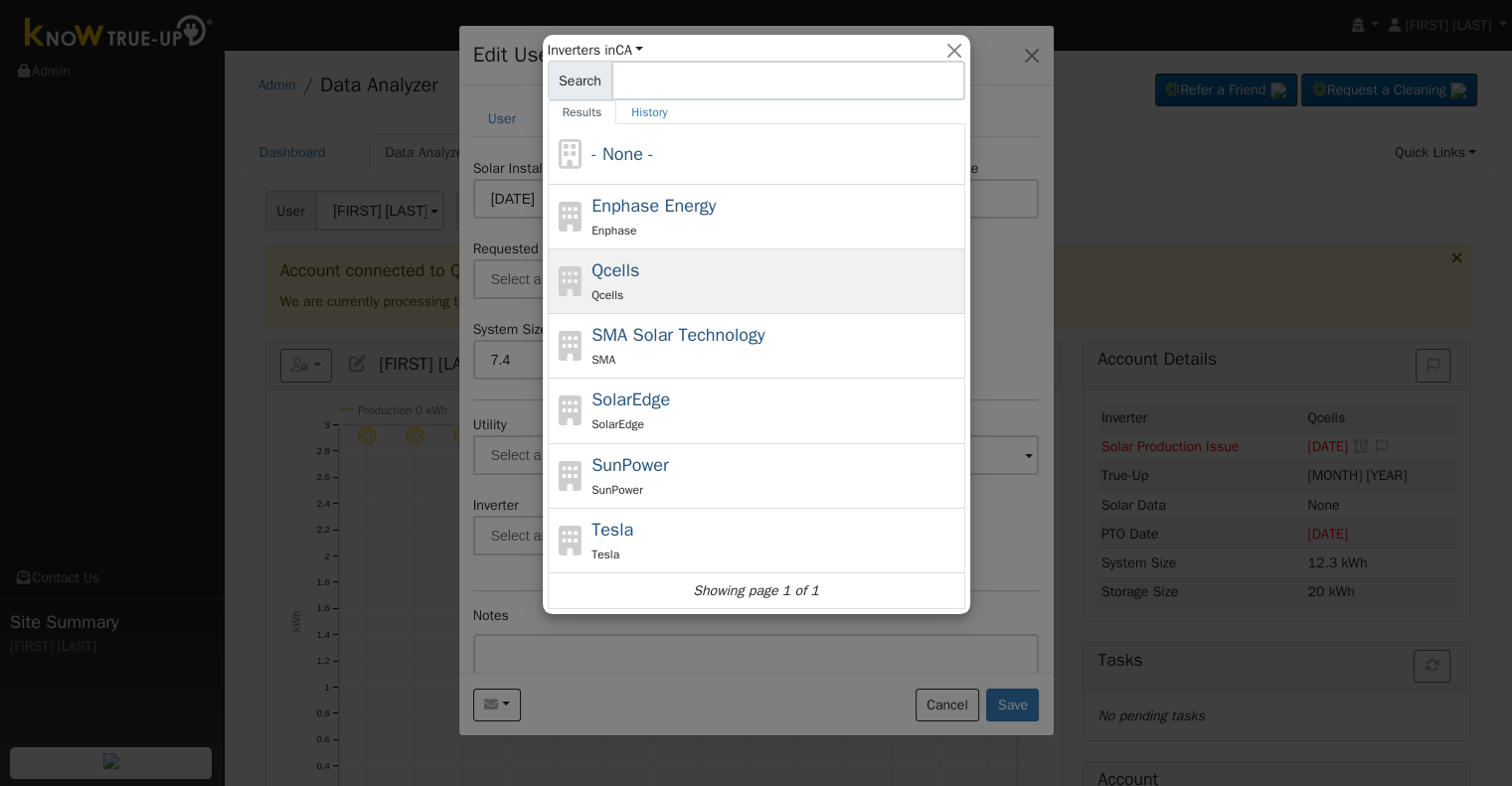 click on "Qcells" at bounding box center [775, 294] 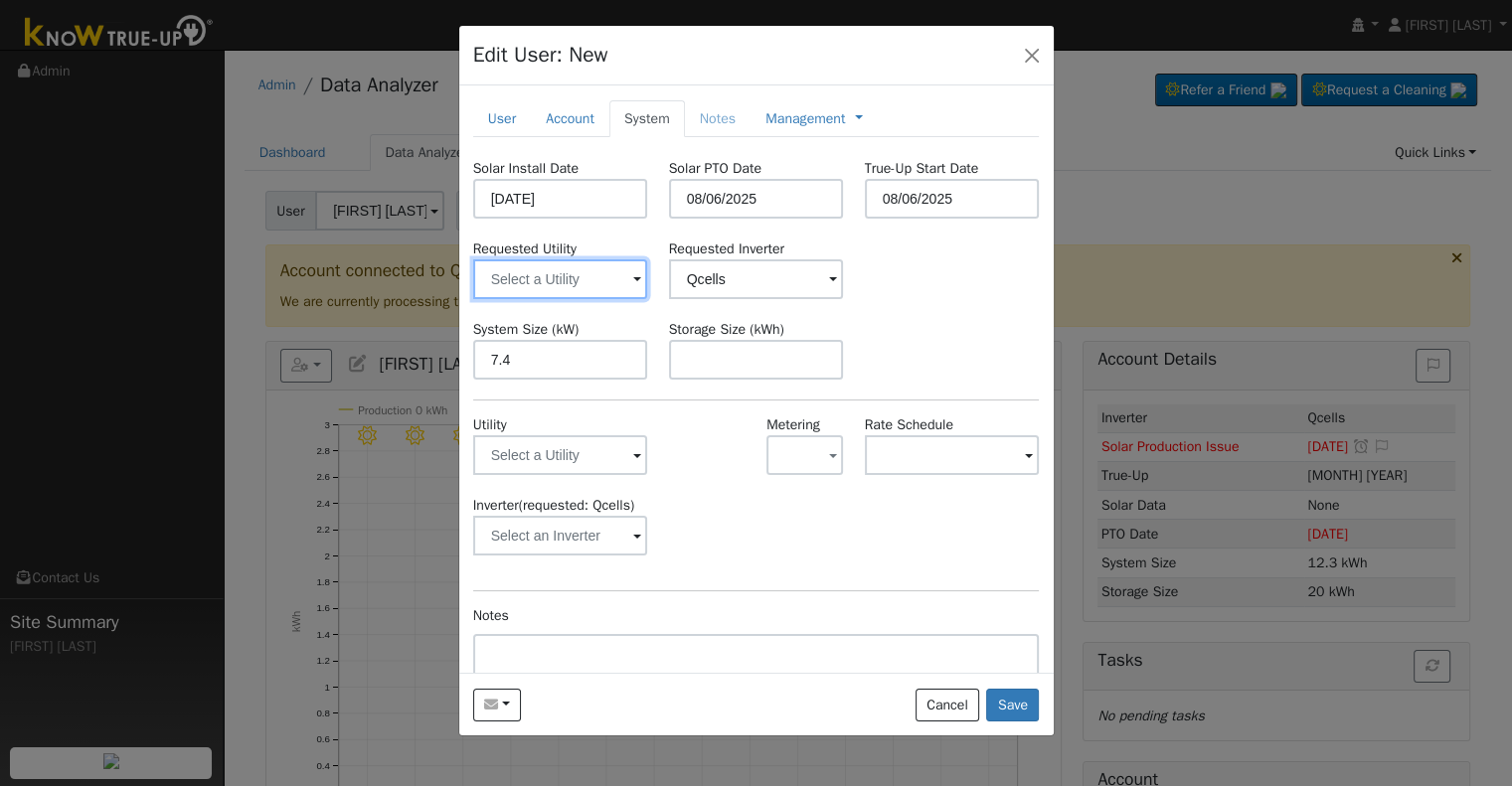 click at bounding box center (561, 279) 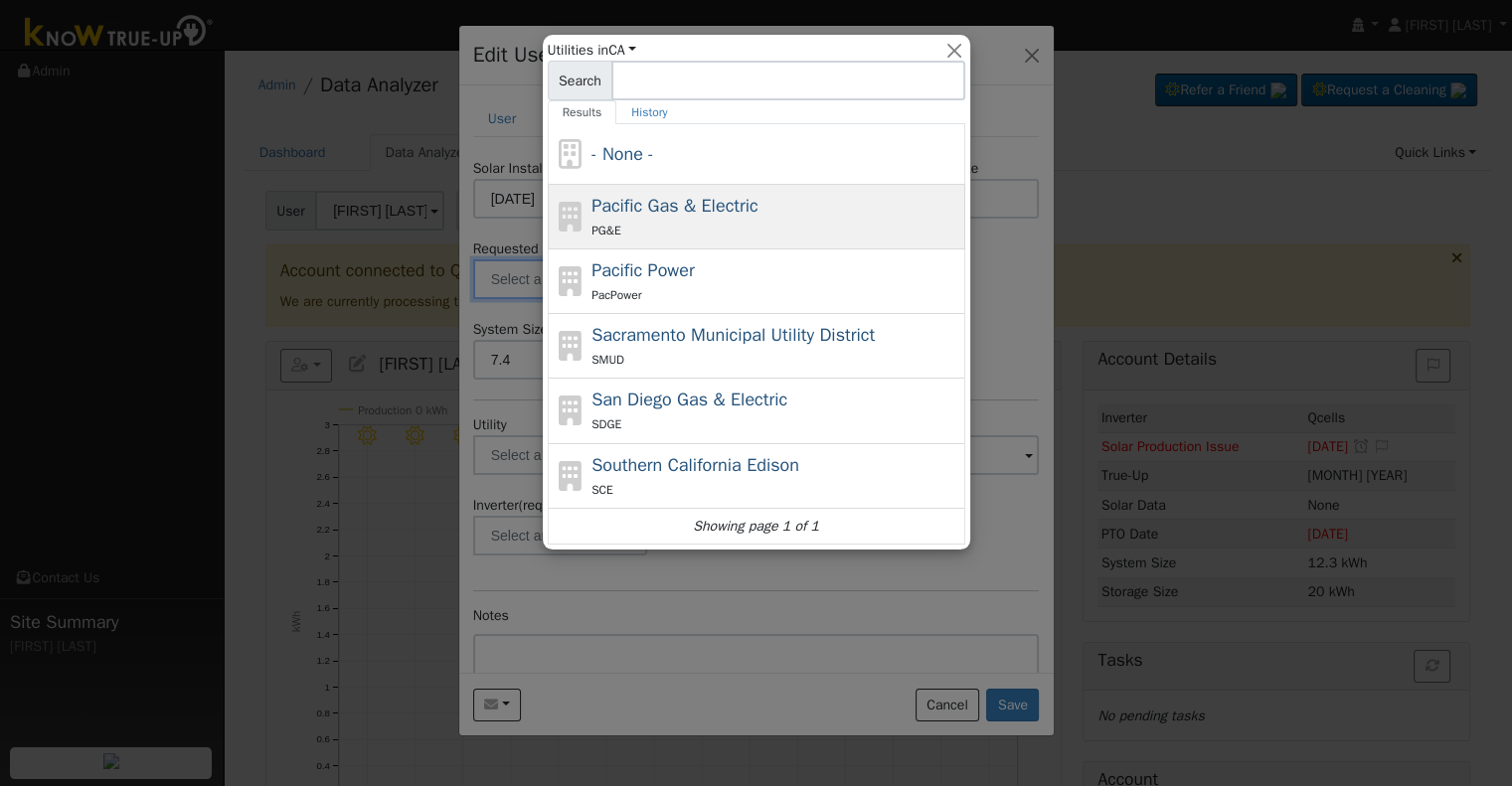 click on "Pacific Gas & Electric" at bounding box center [675, 206] 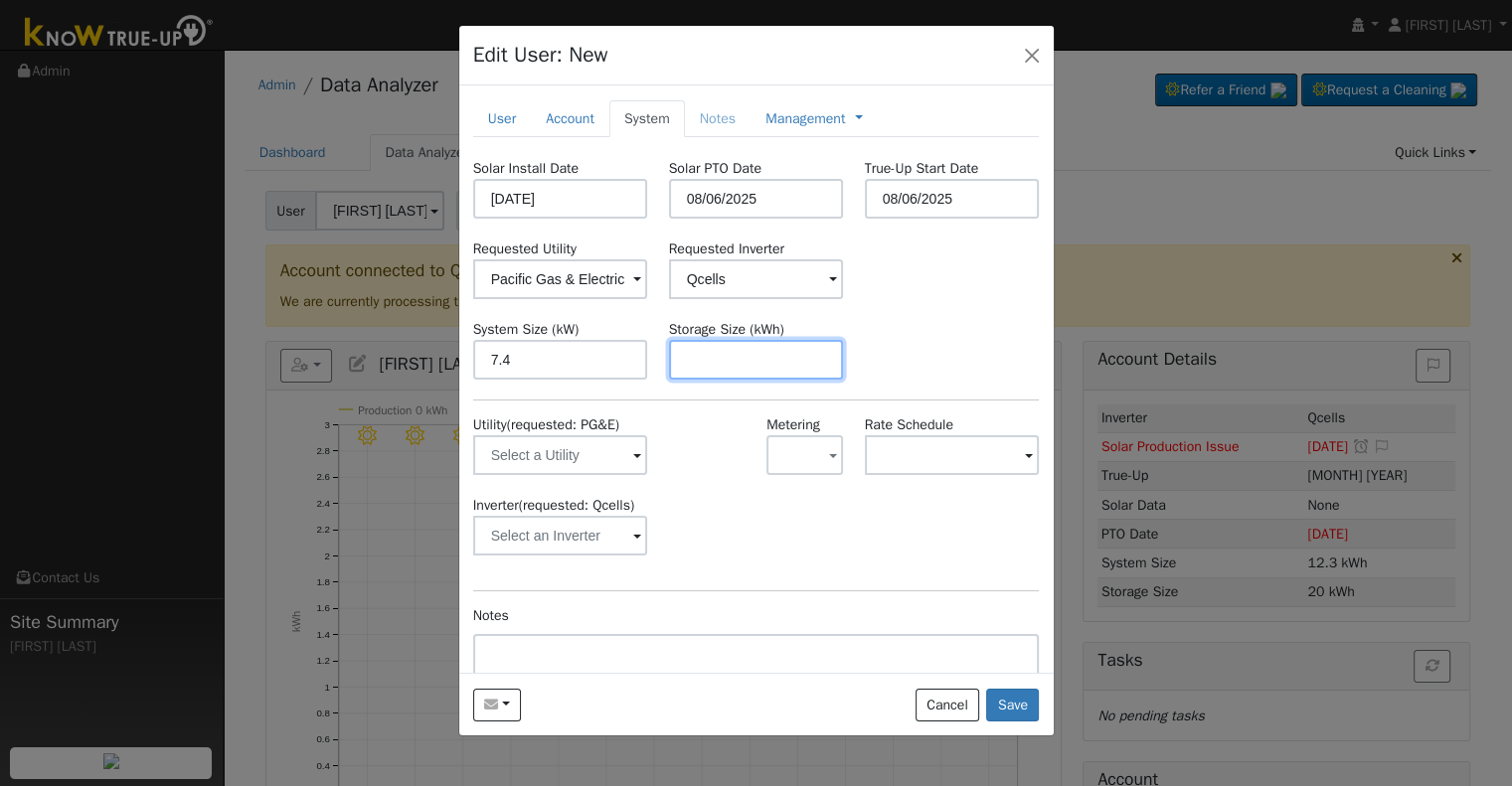 click at bounding box center [756, 360] 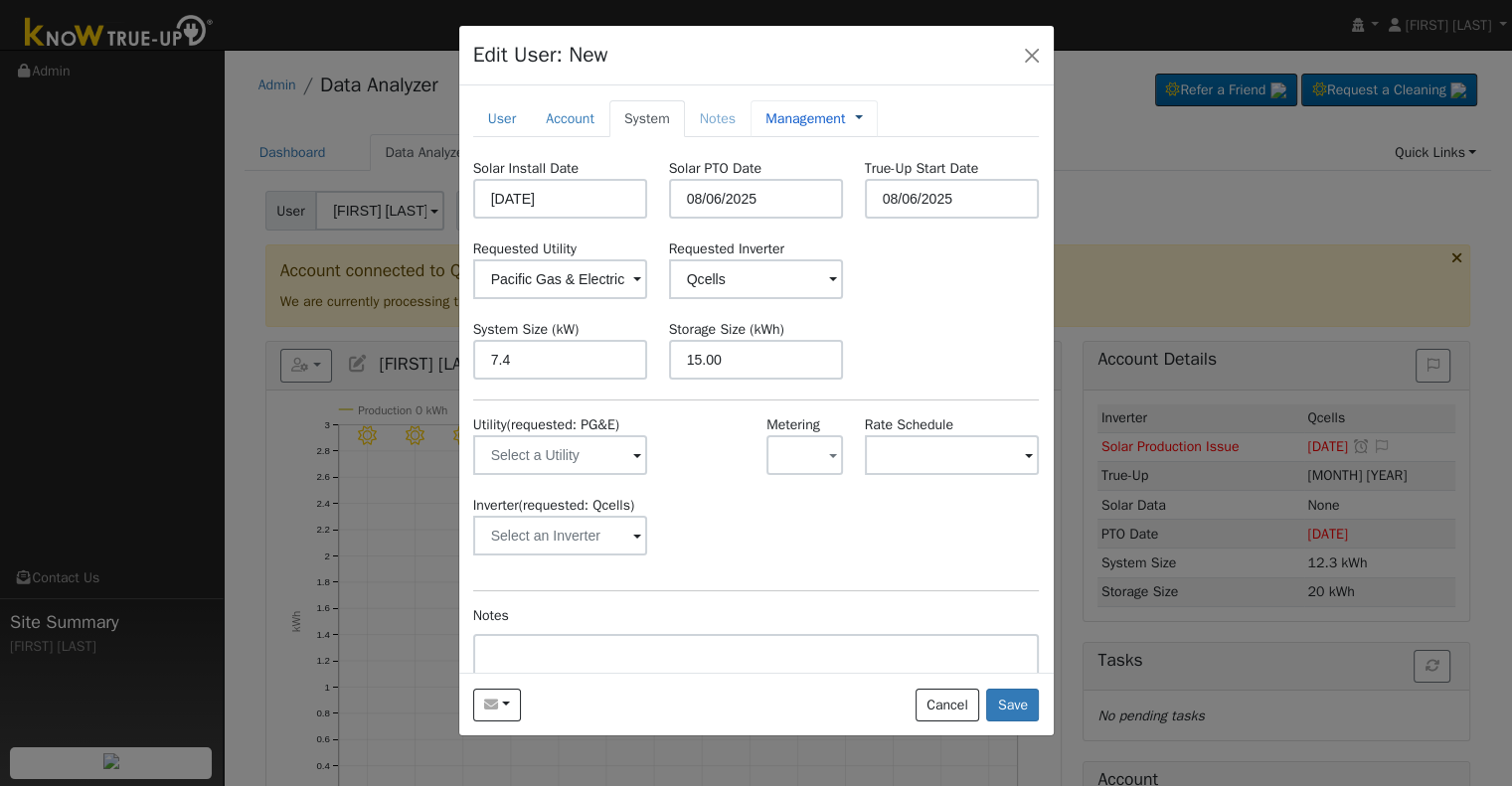 type on "15" 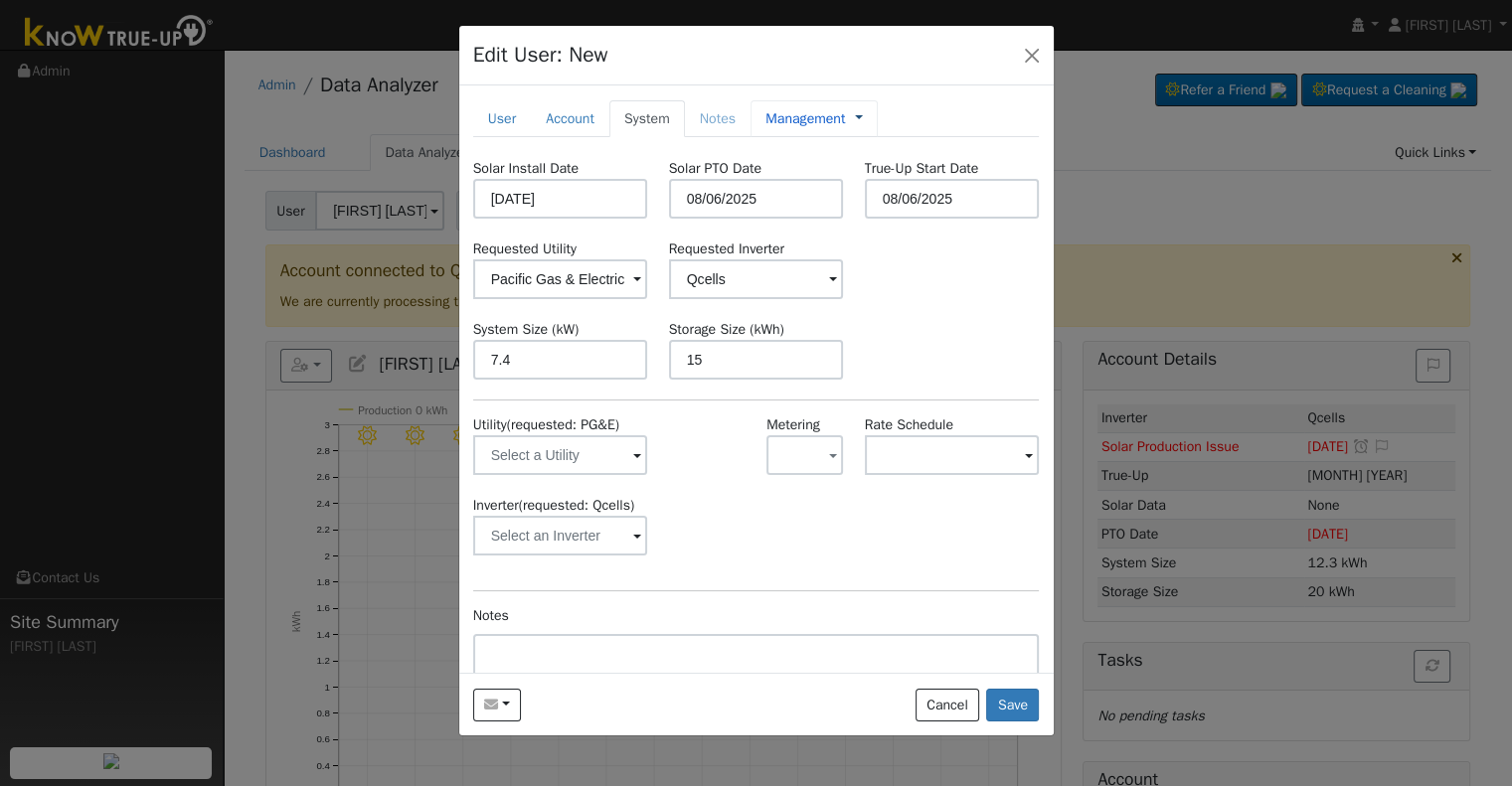 click at bounding box center (859, 118) 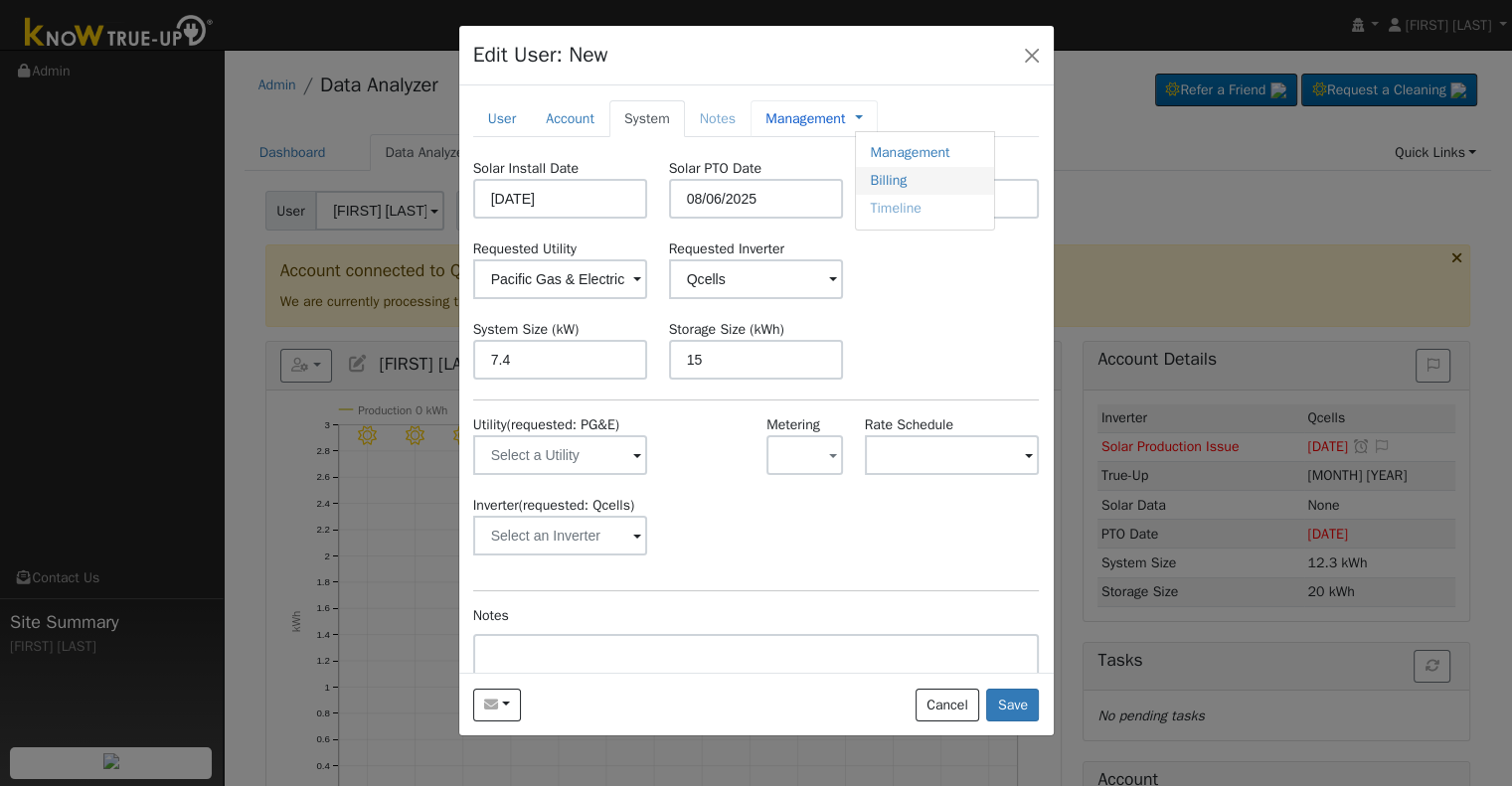 click on "Billing" at bounding box center (924, 181) 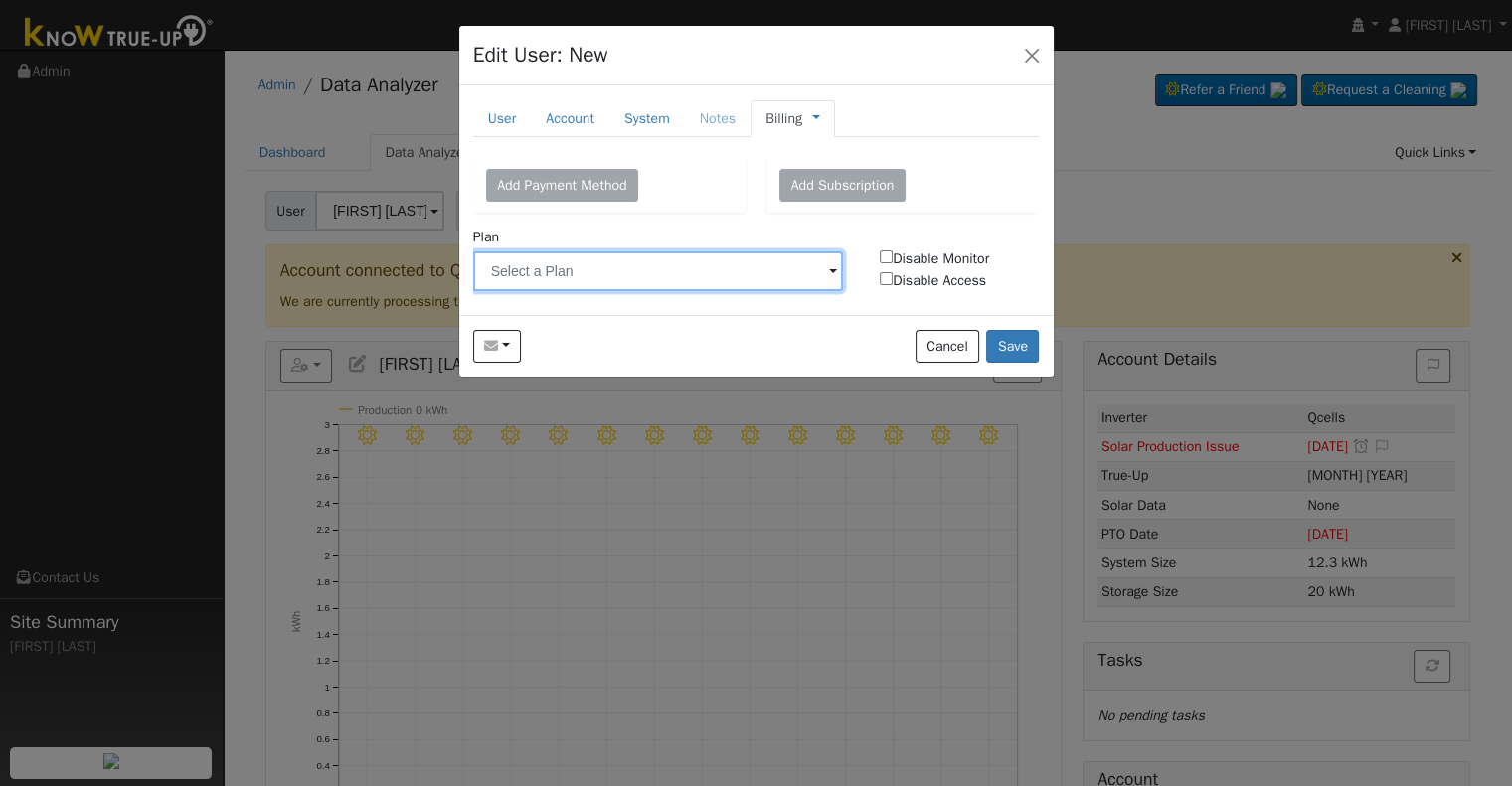 click at bounding box center (658, 271) 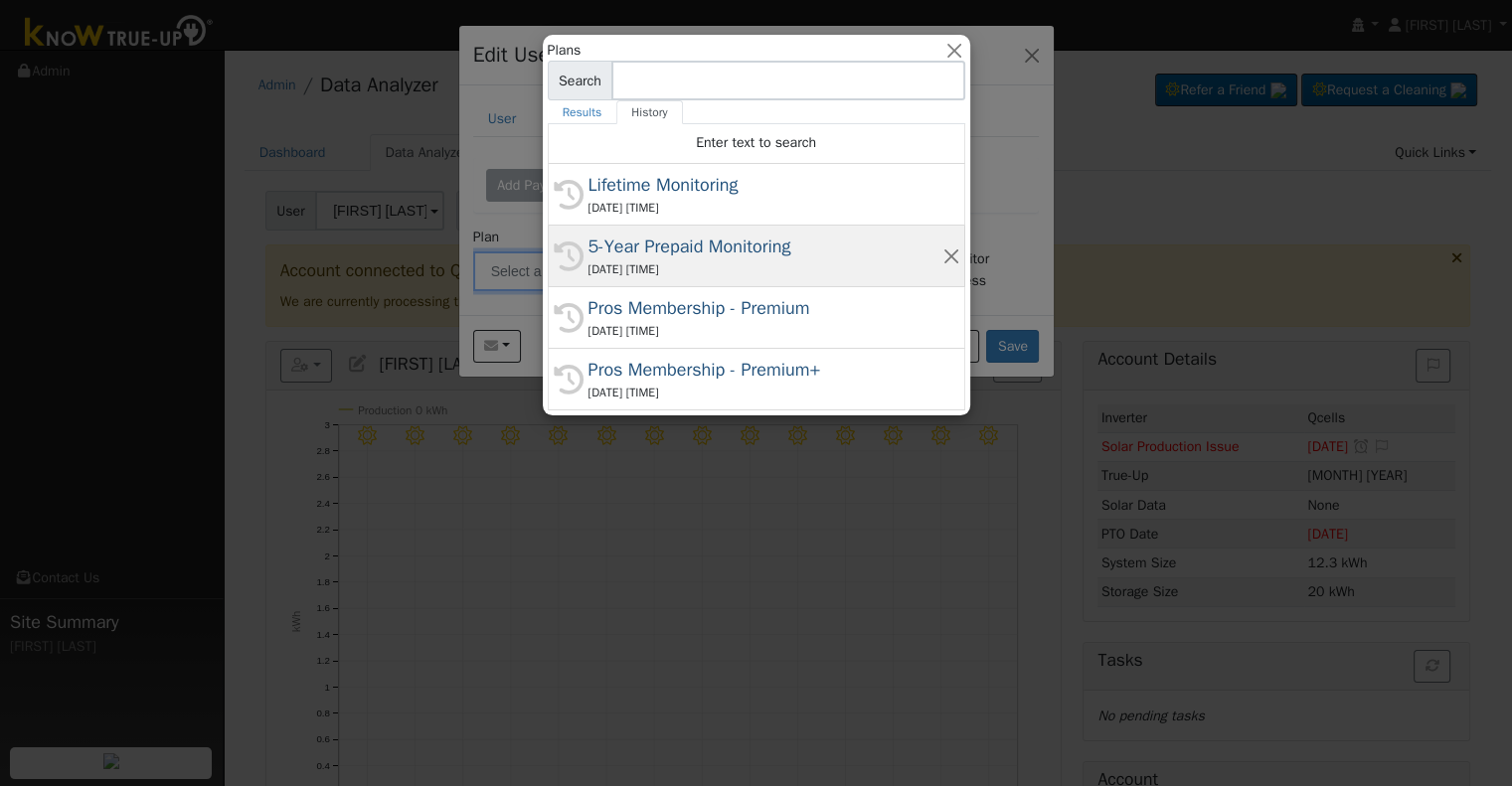 click on "5-Year Prepaid Monitoring" at bounding box center (765, 246) 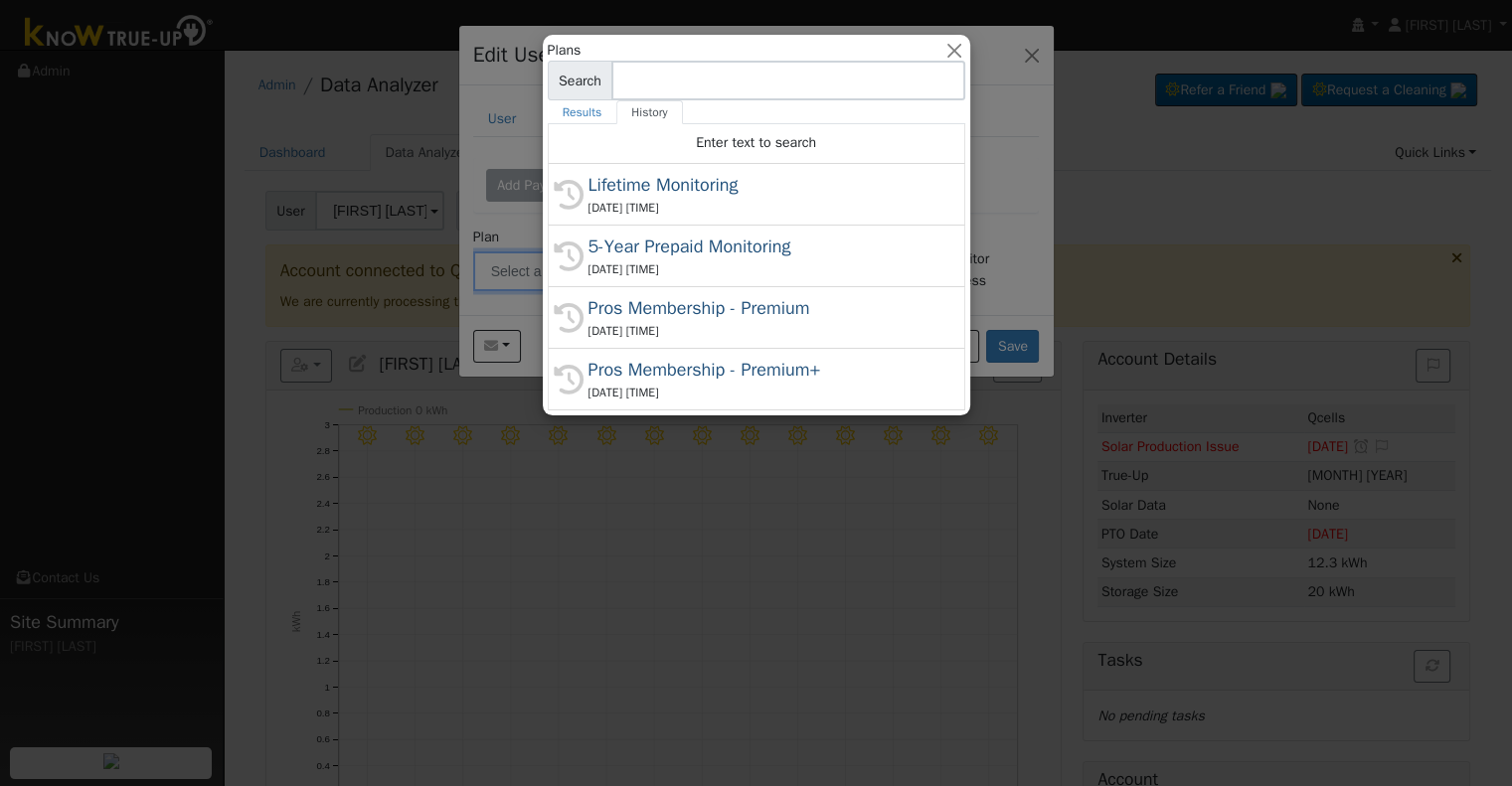 type on "5-Year Prepaid Monitoring" 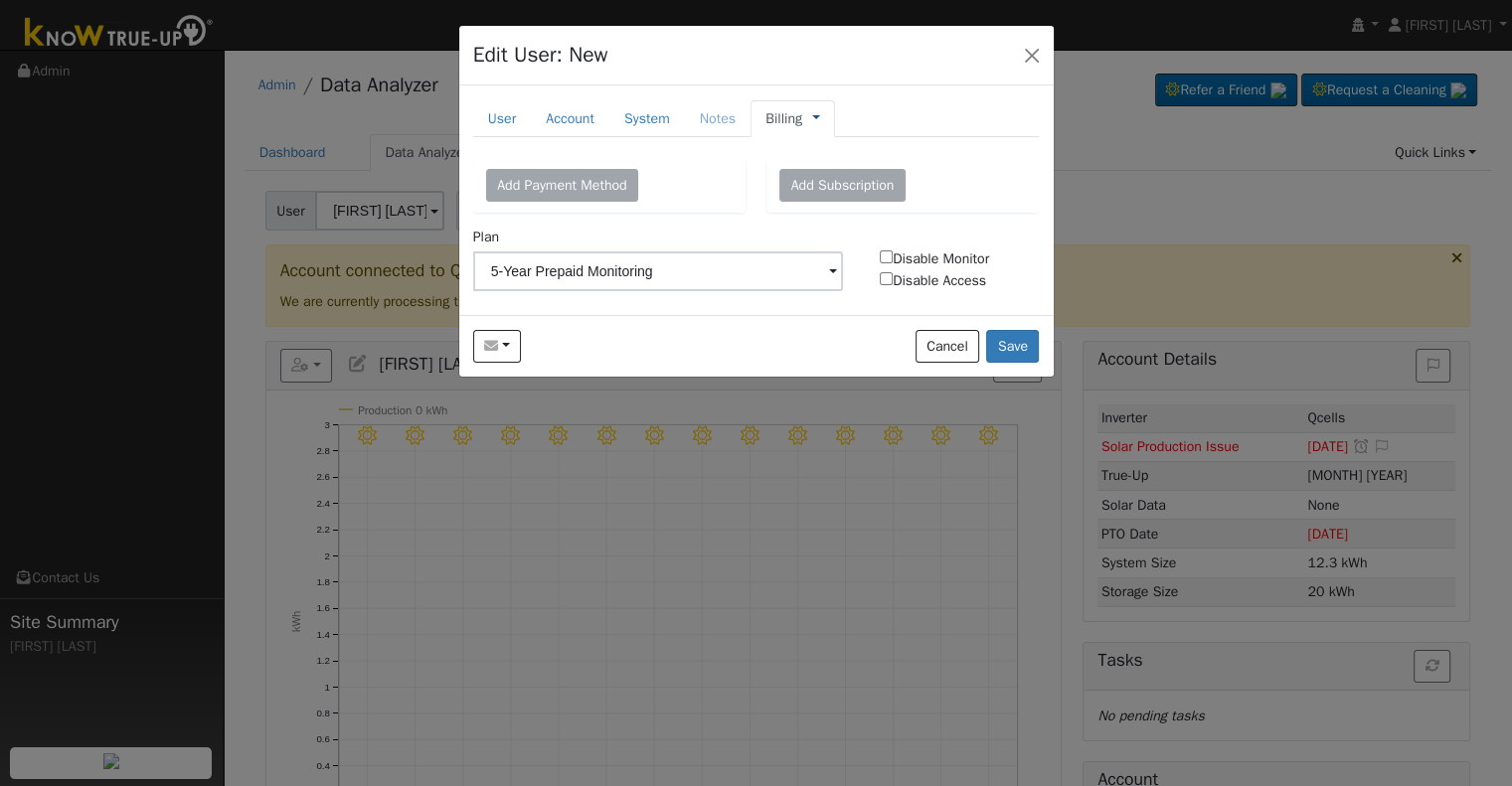 click at bounding box center [816, 118] 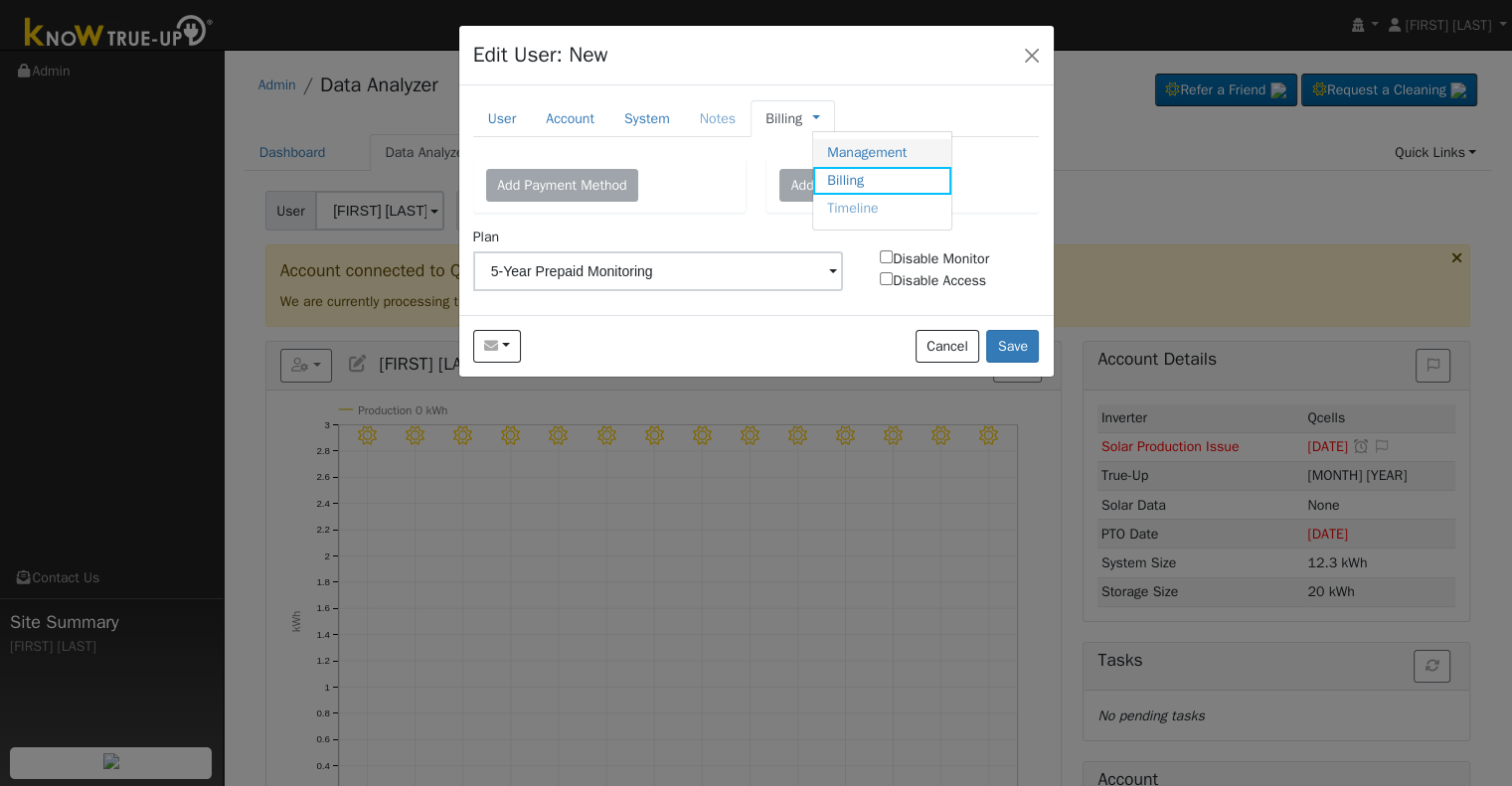 click on "Management" at bounding box center (882, 153) 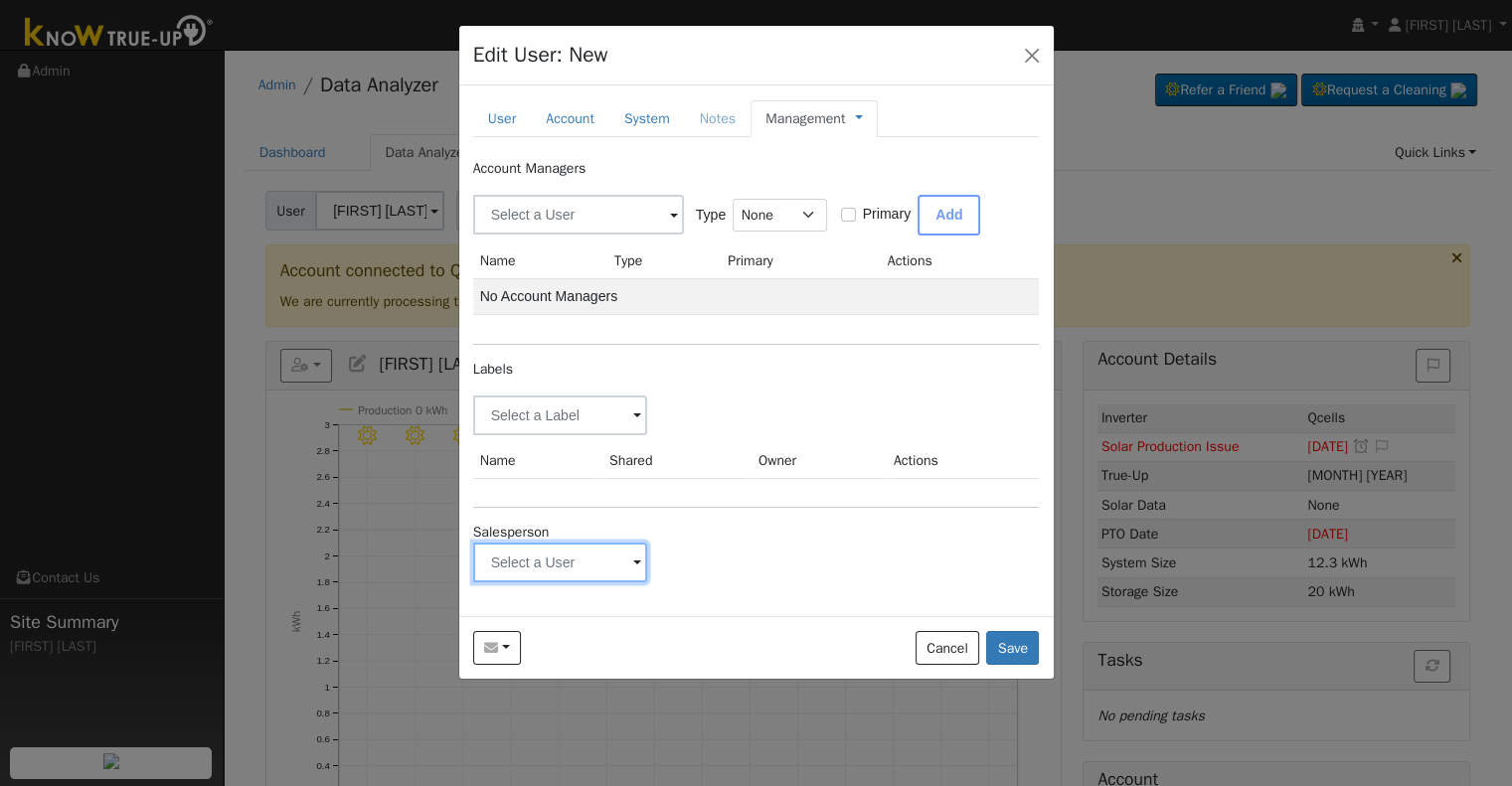 click at bounding box center (561, 415) 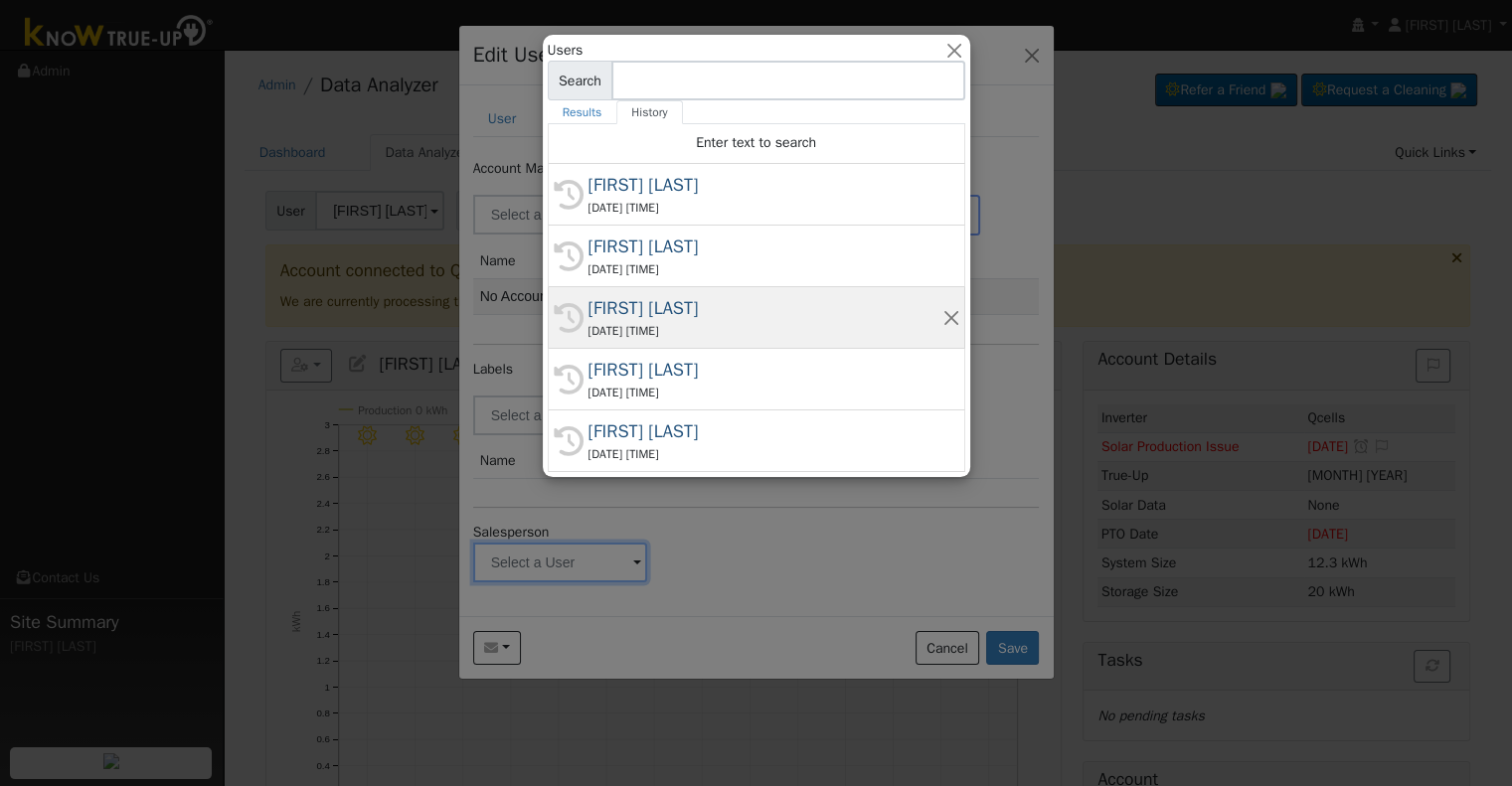 click on "08/01/2025 11:12 AM" at bounding box center [765, 331] 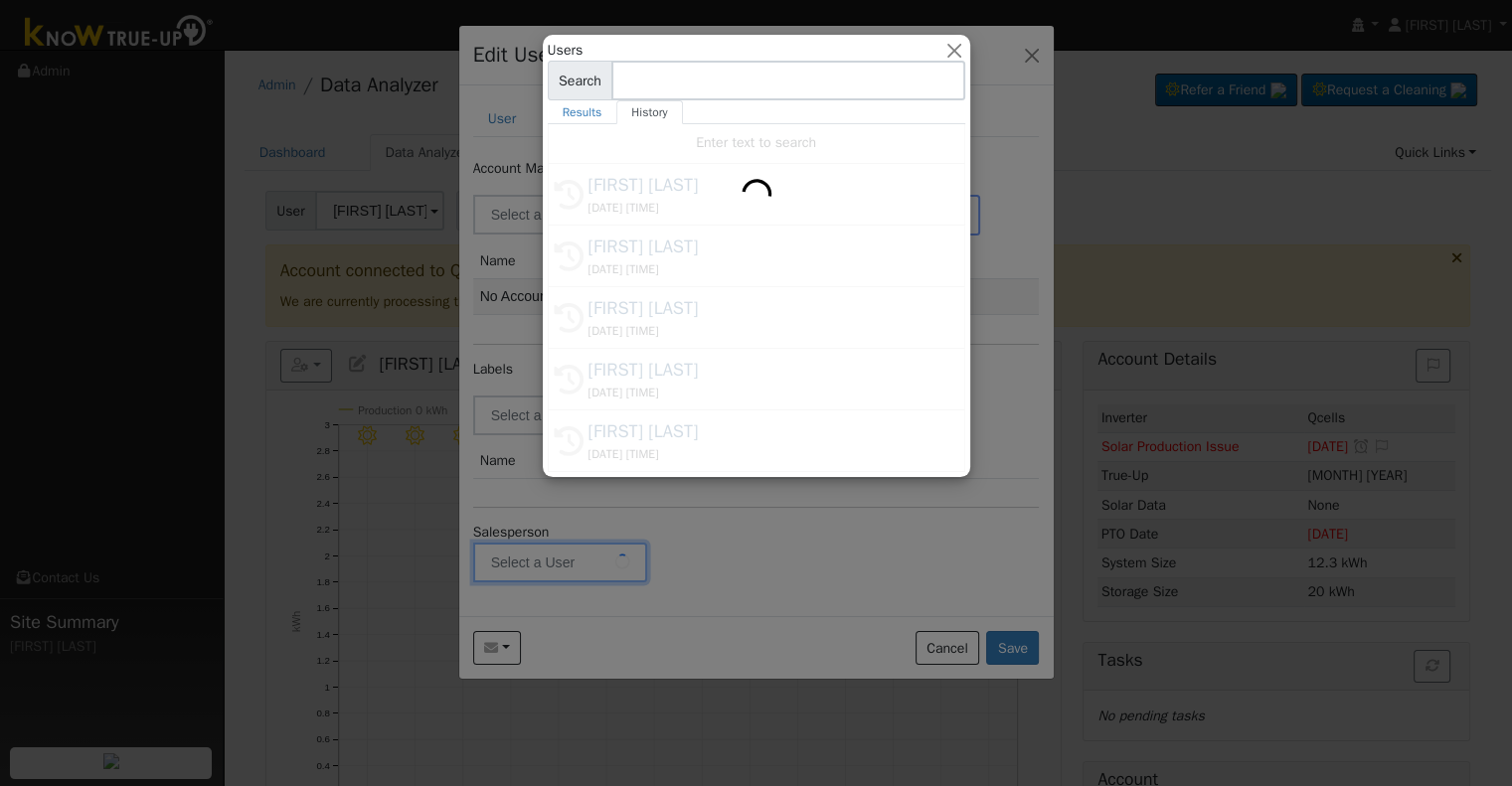 type on "Ian Mendenhall" 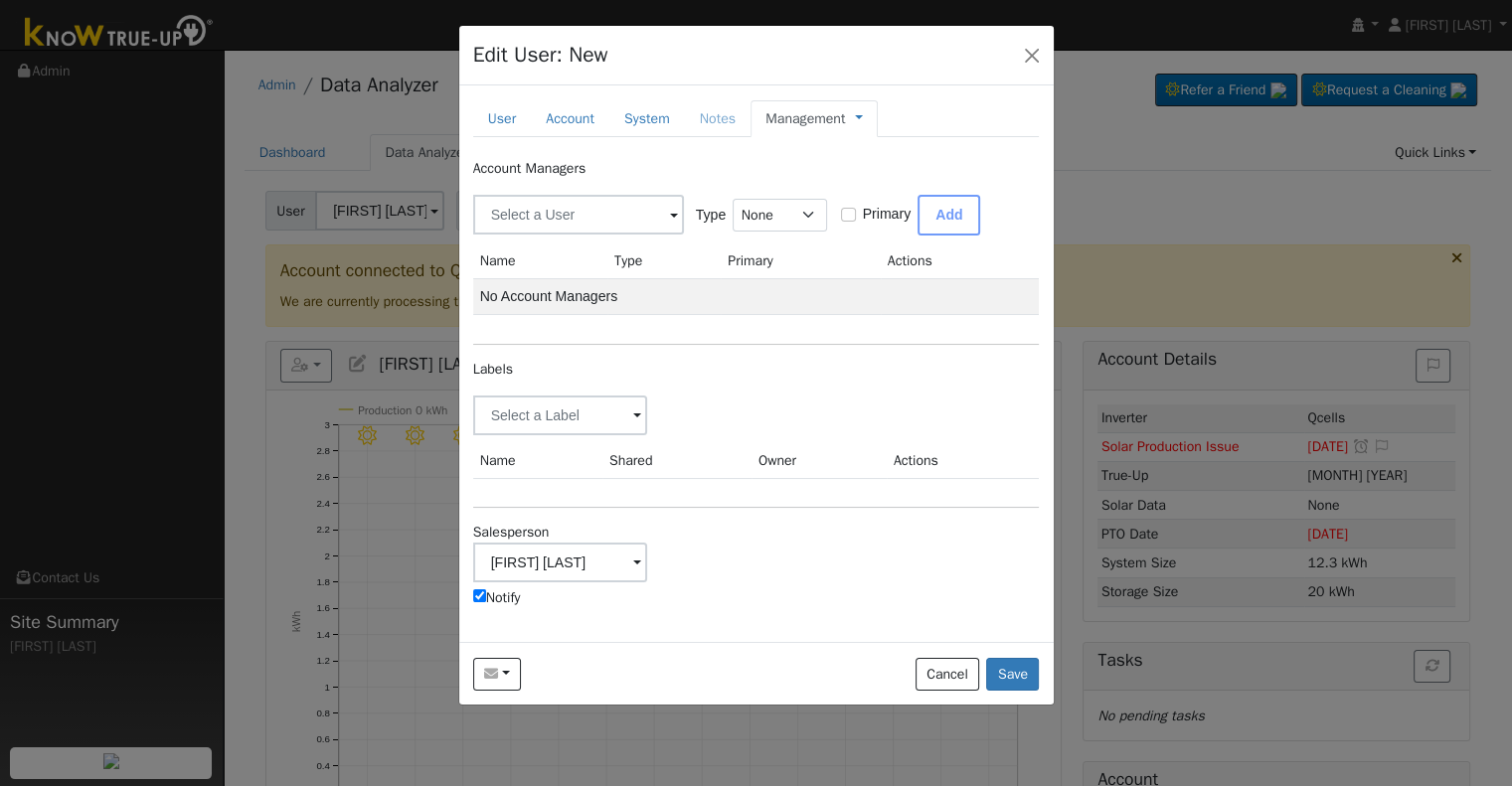 click on "Notify" at bounding box center [479, 595] 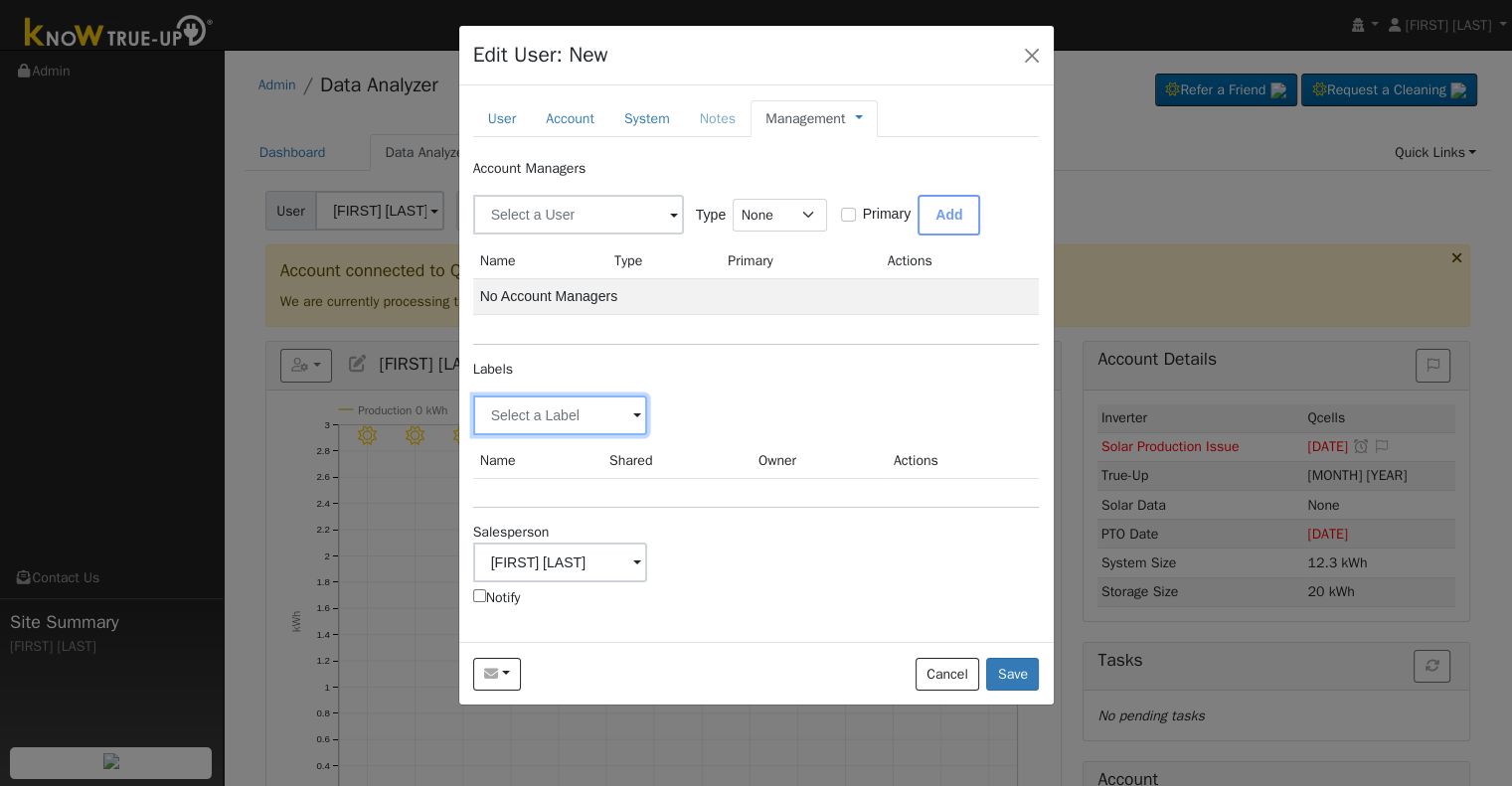 click at bounding box center [561, 415] 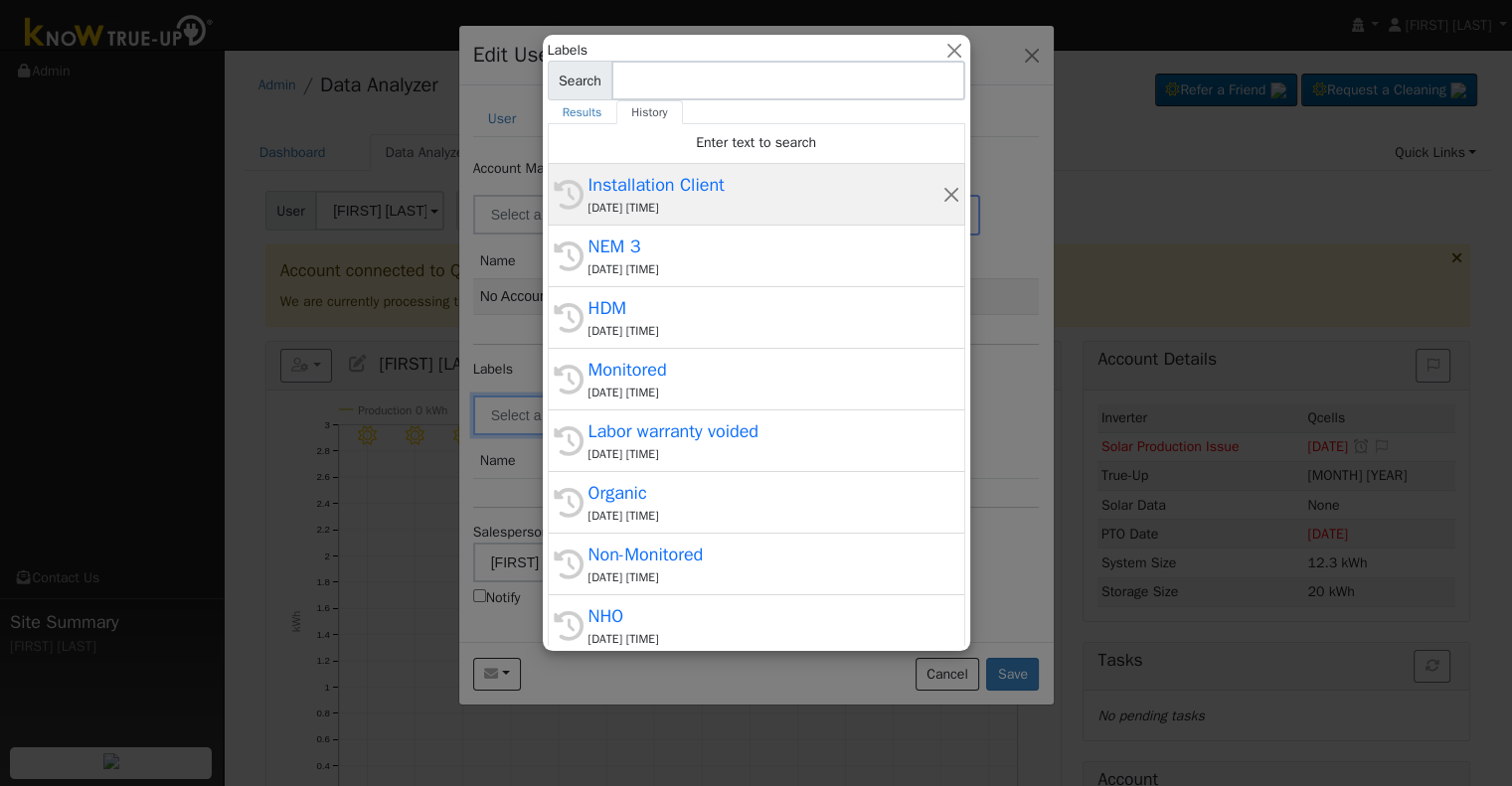 click on "Installation Client" at bounding box center (765, 185) 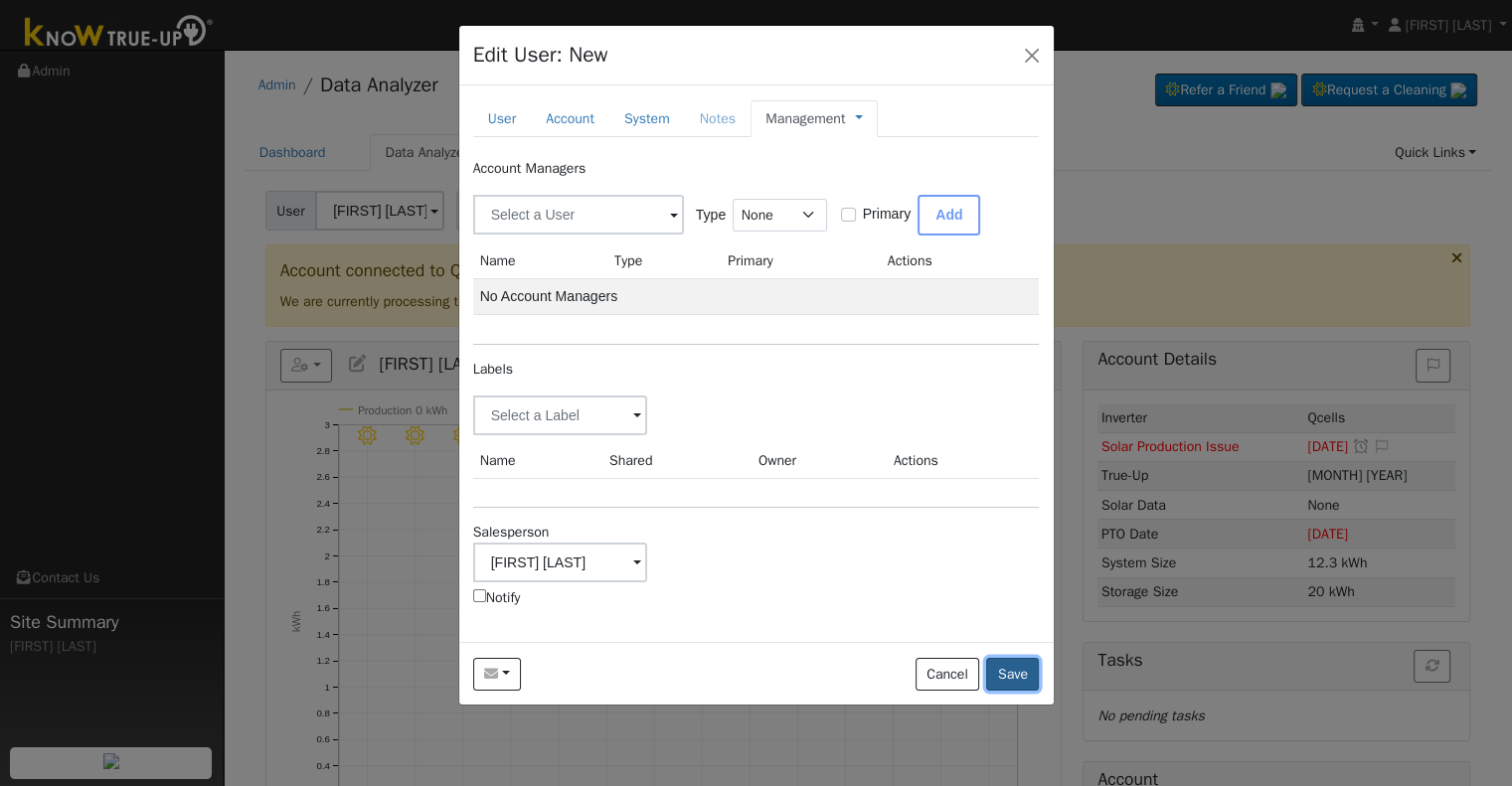 click on "Save" at bounding box center (1012, 675) 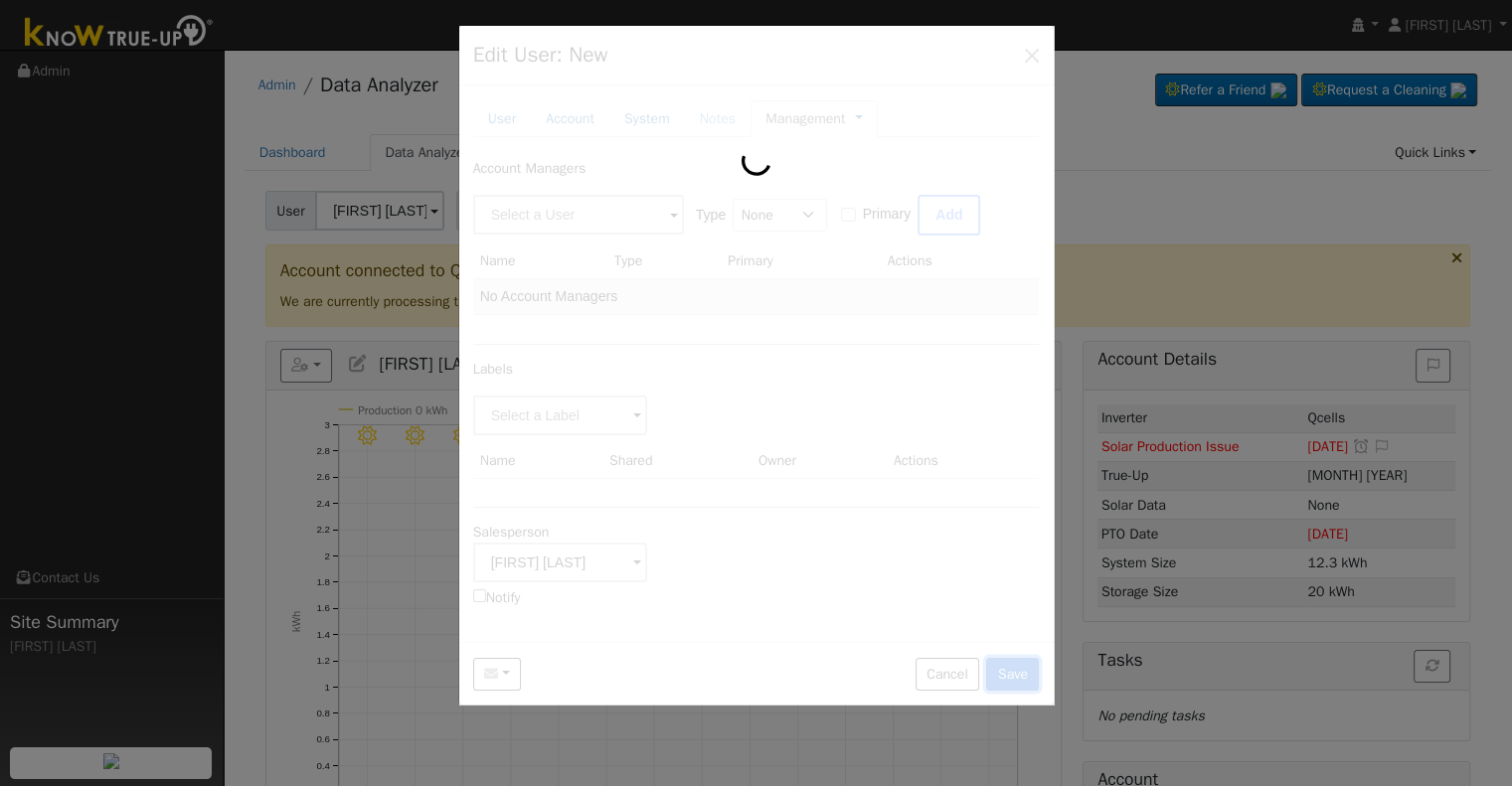 type on "Martin" 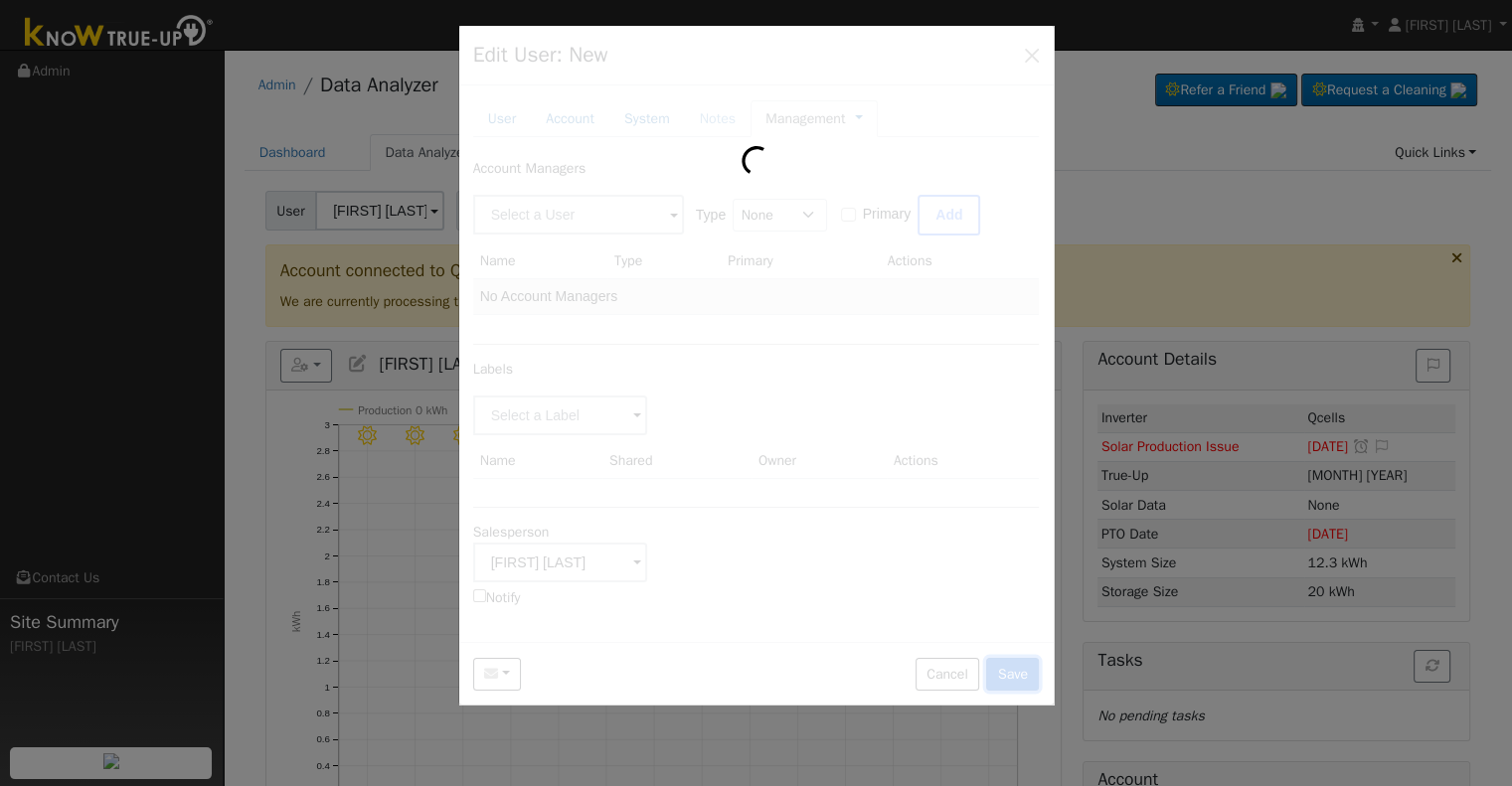 type 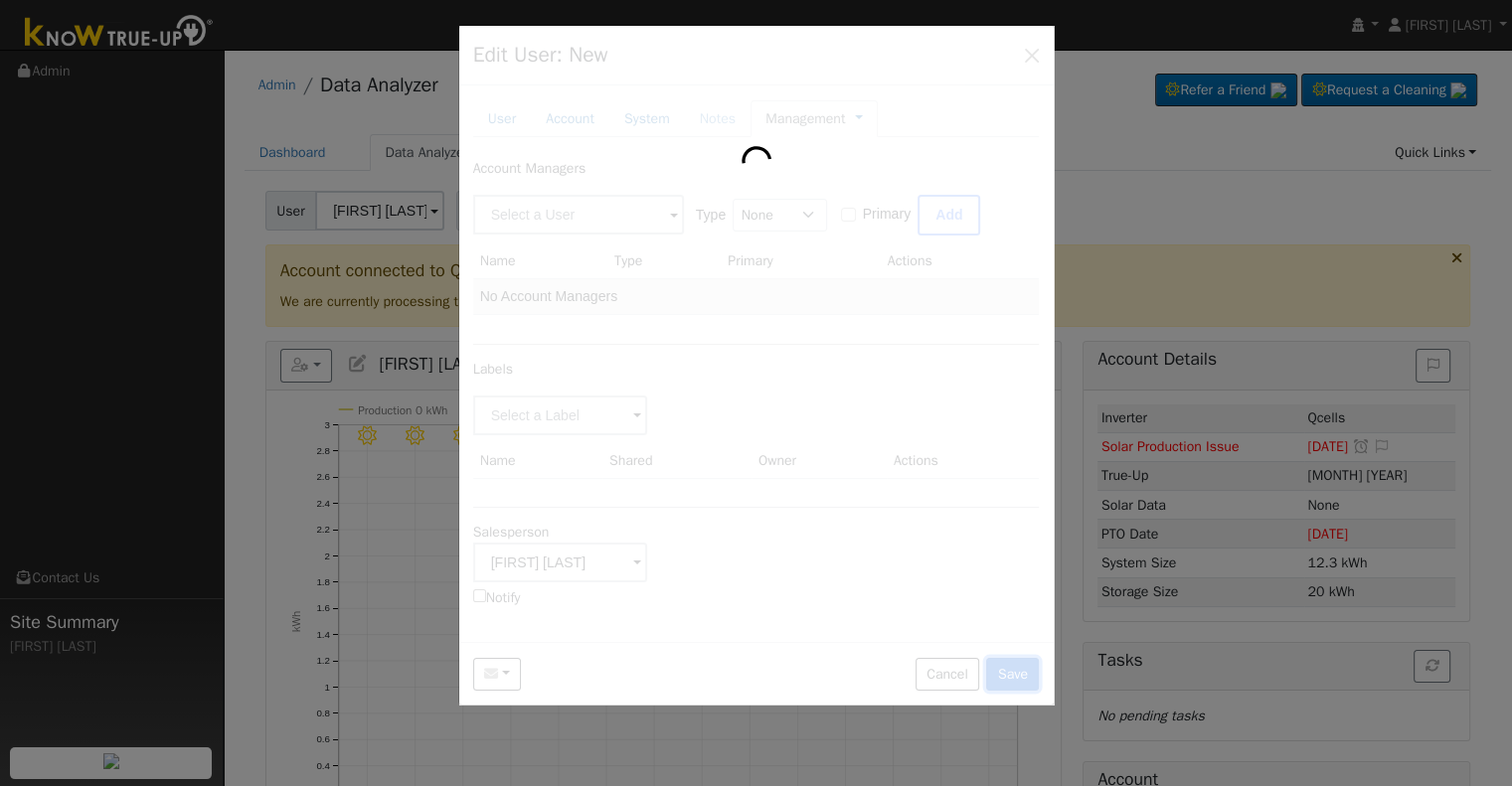 type 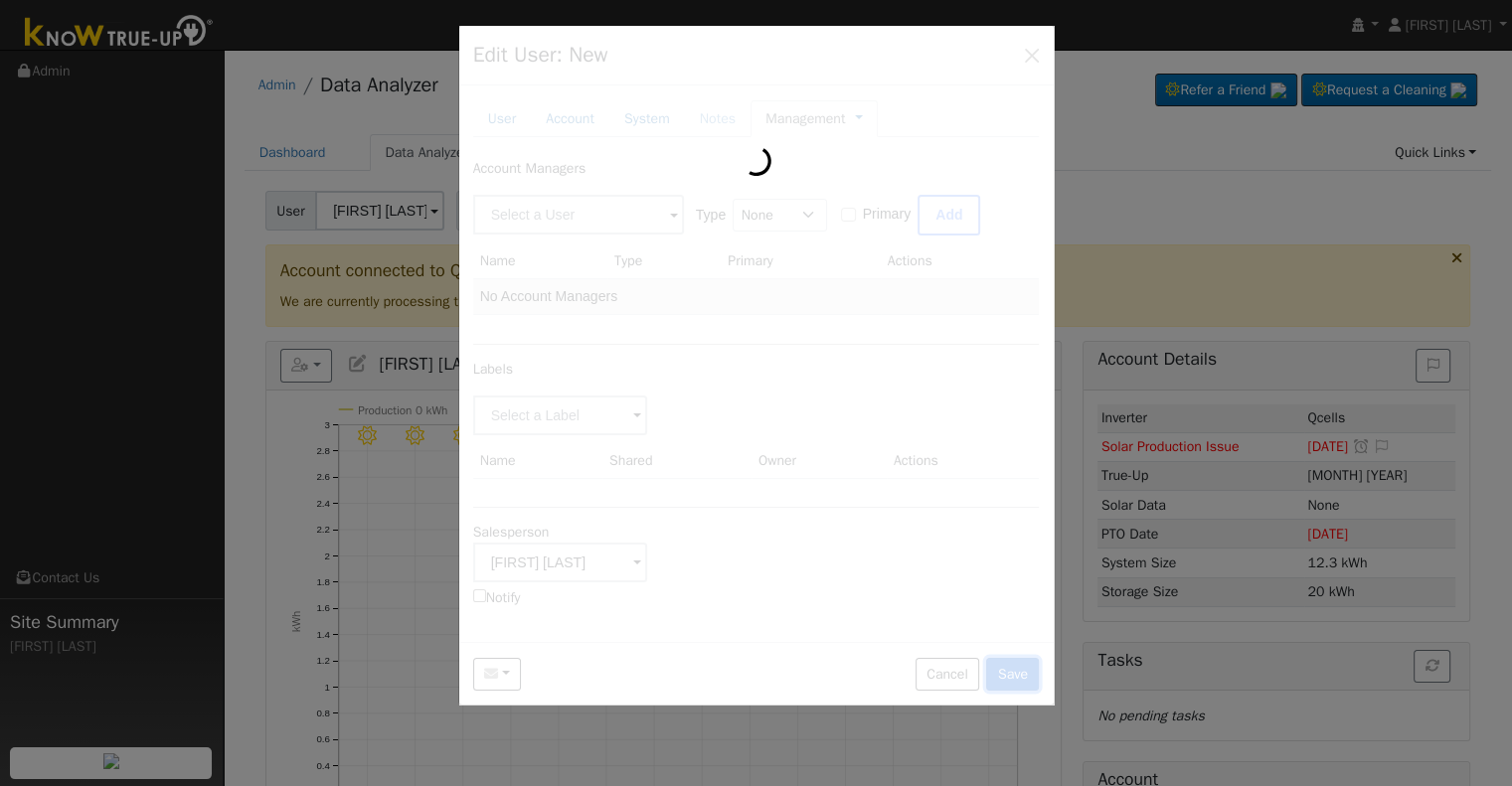 type 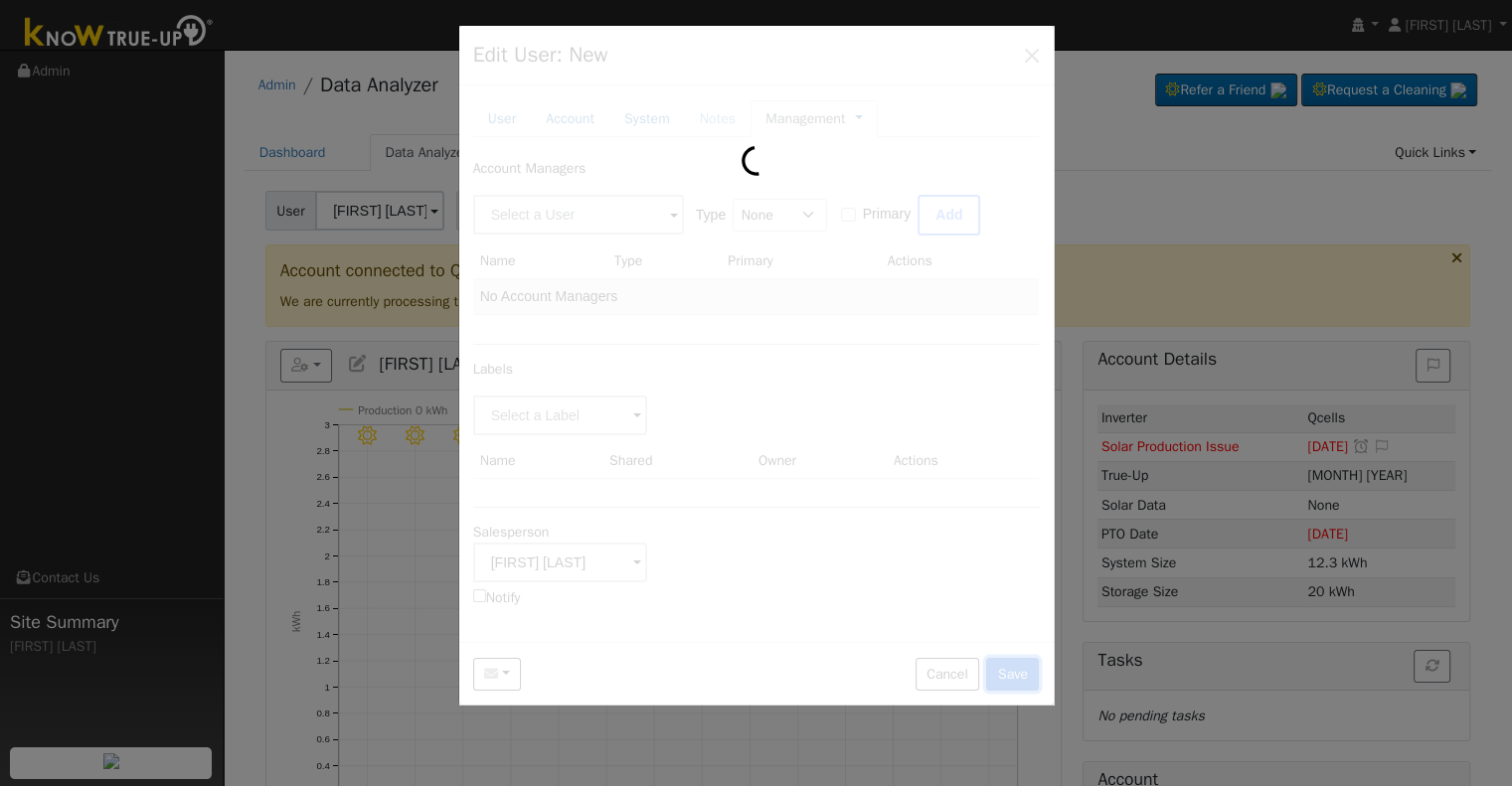 type 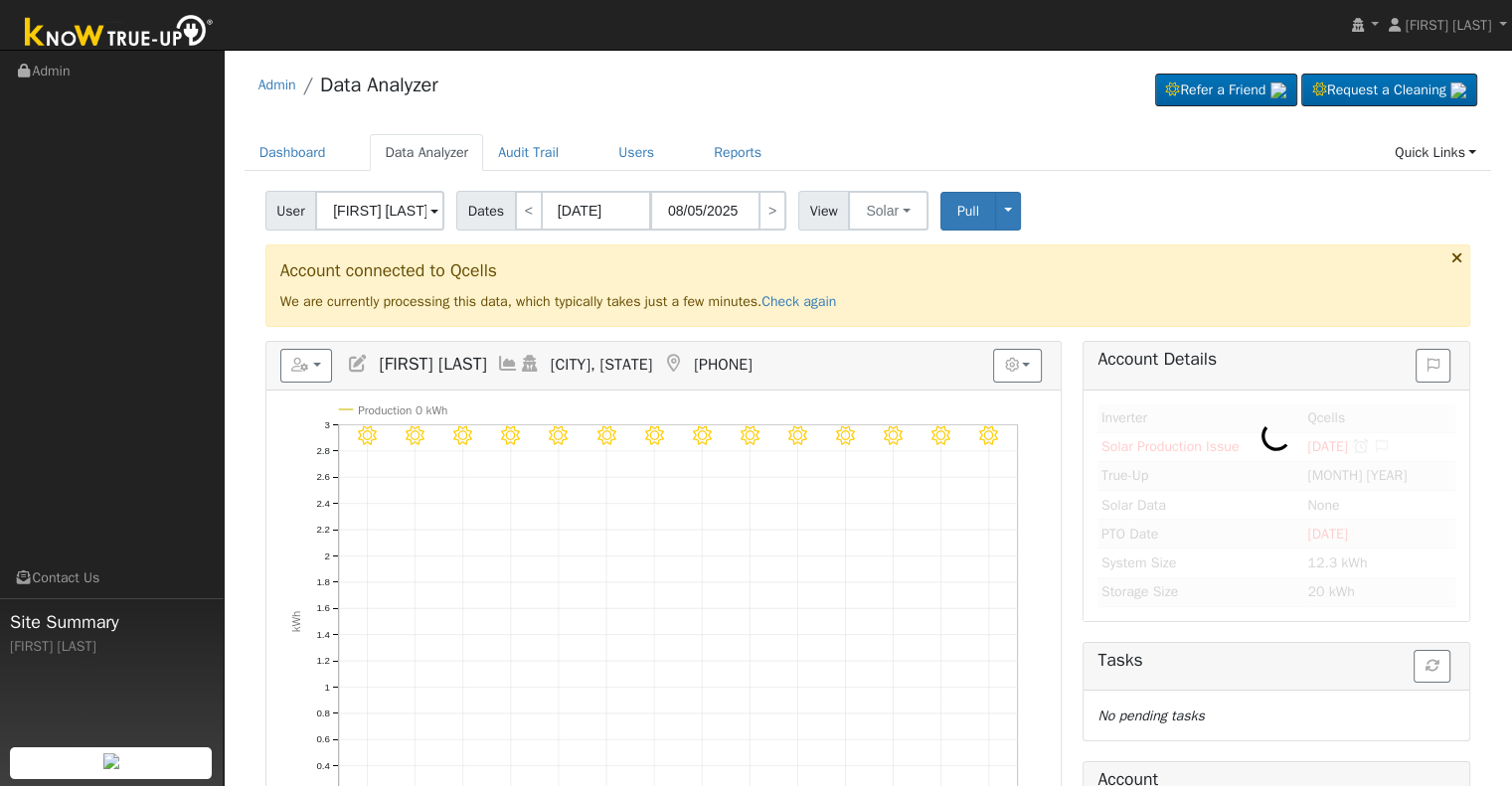 type on "[FIRST] [LAST]" 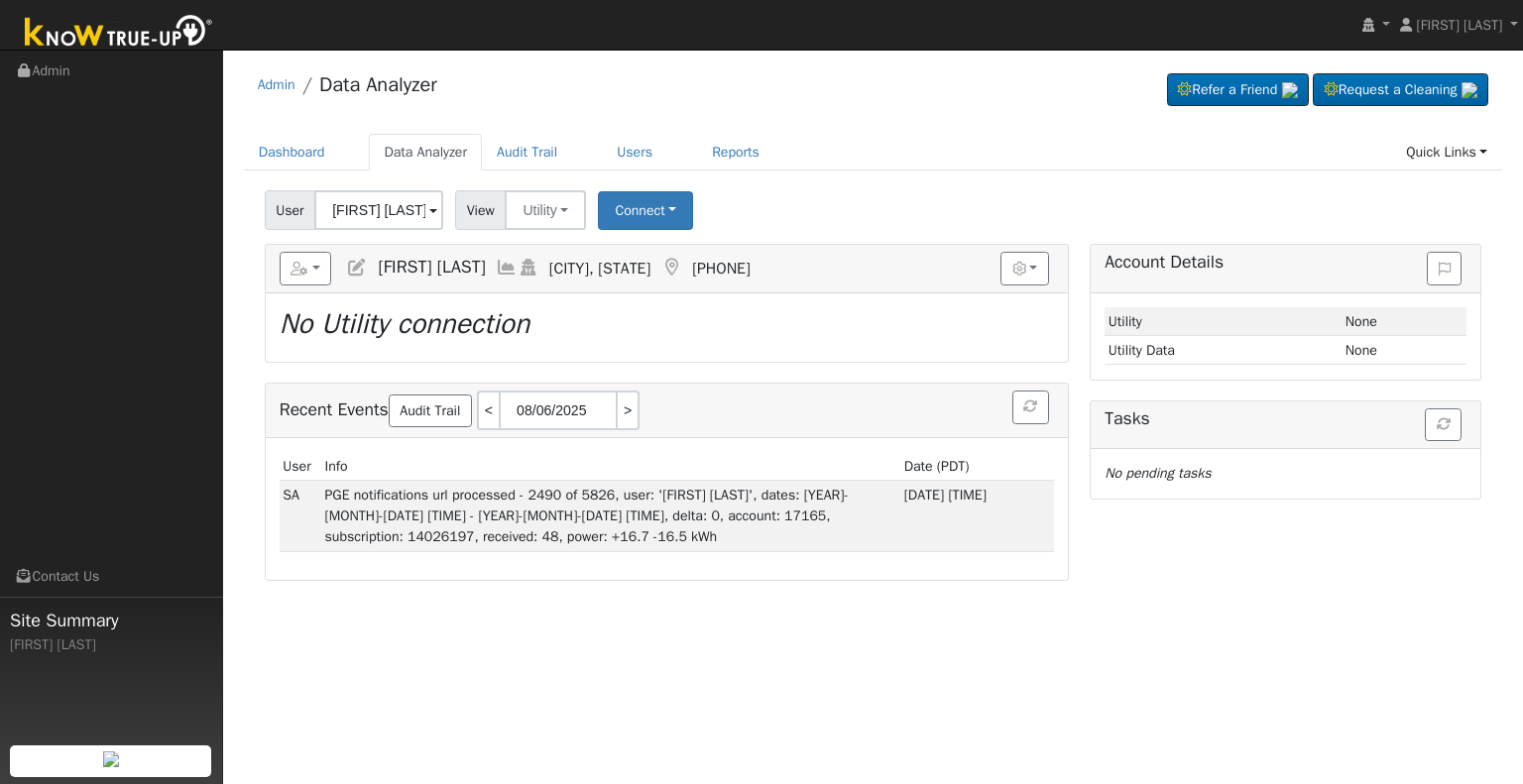 click at bounding box center (357, 268) 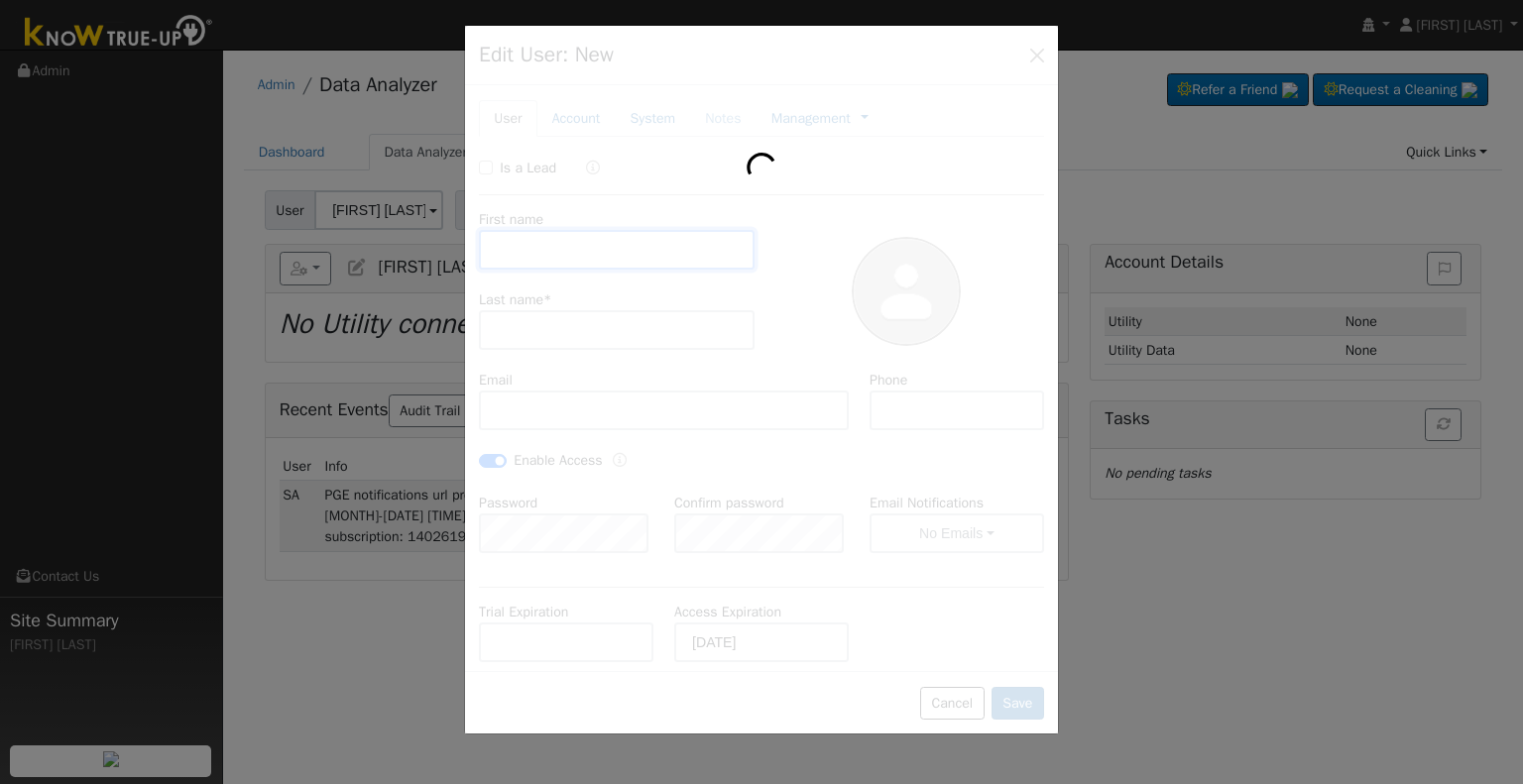 type on "Martin" 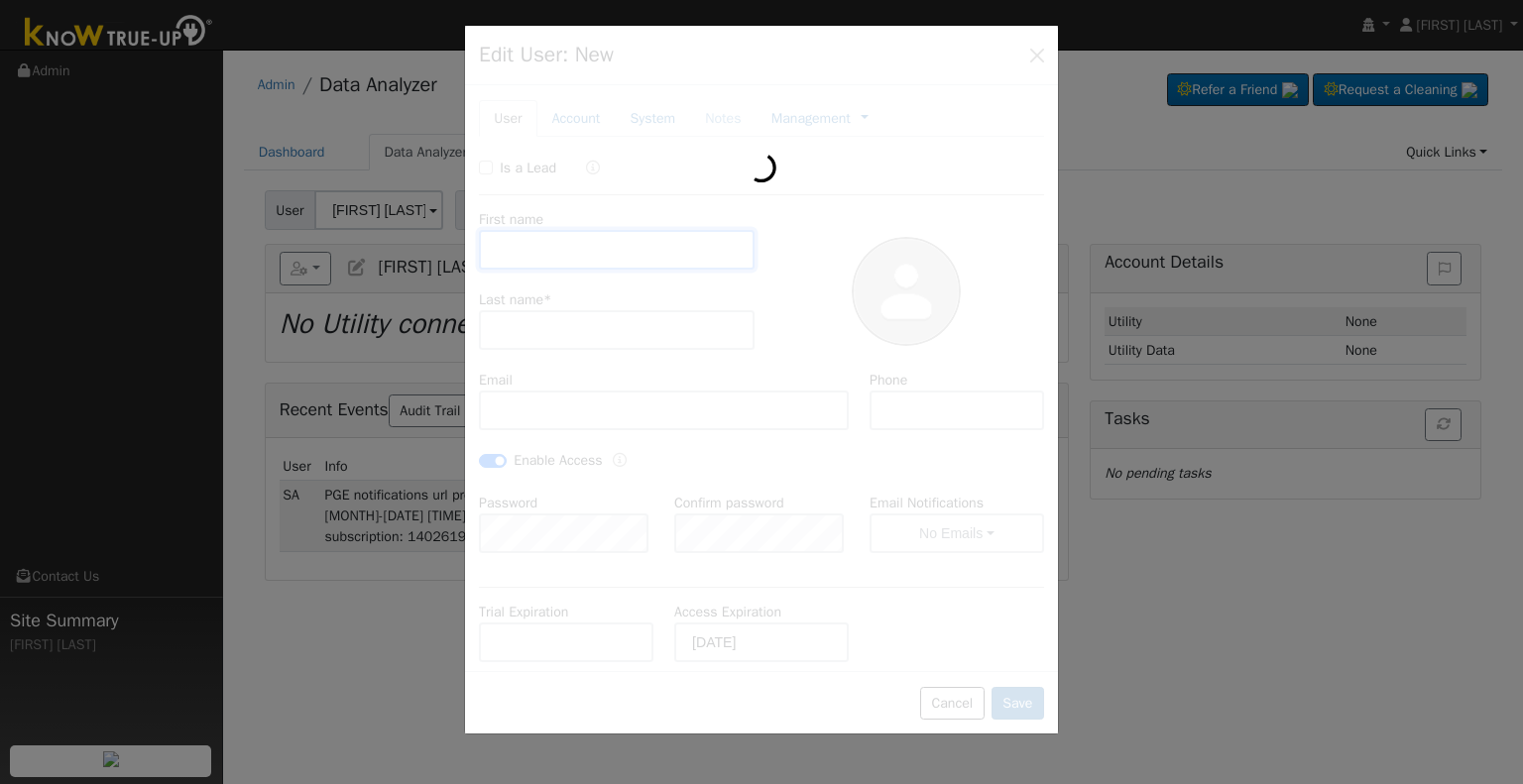 type on "Munoz" 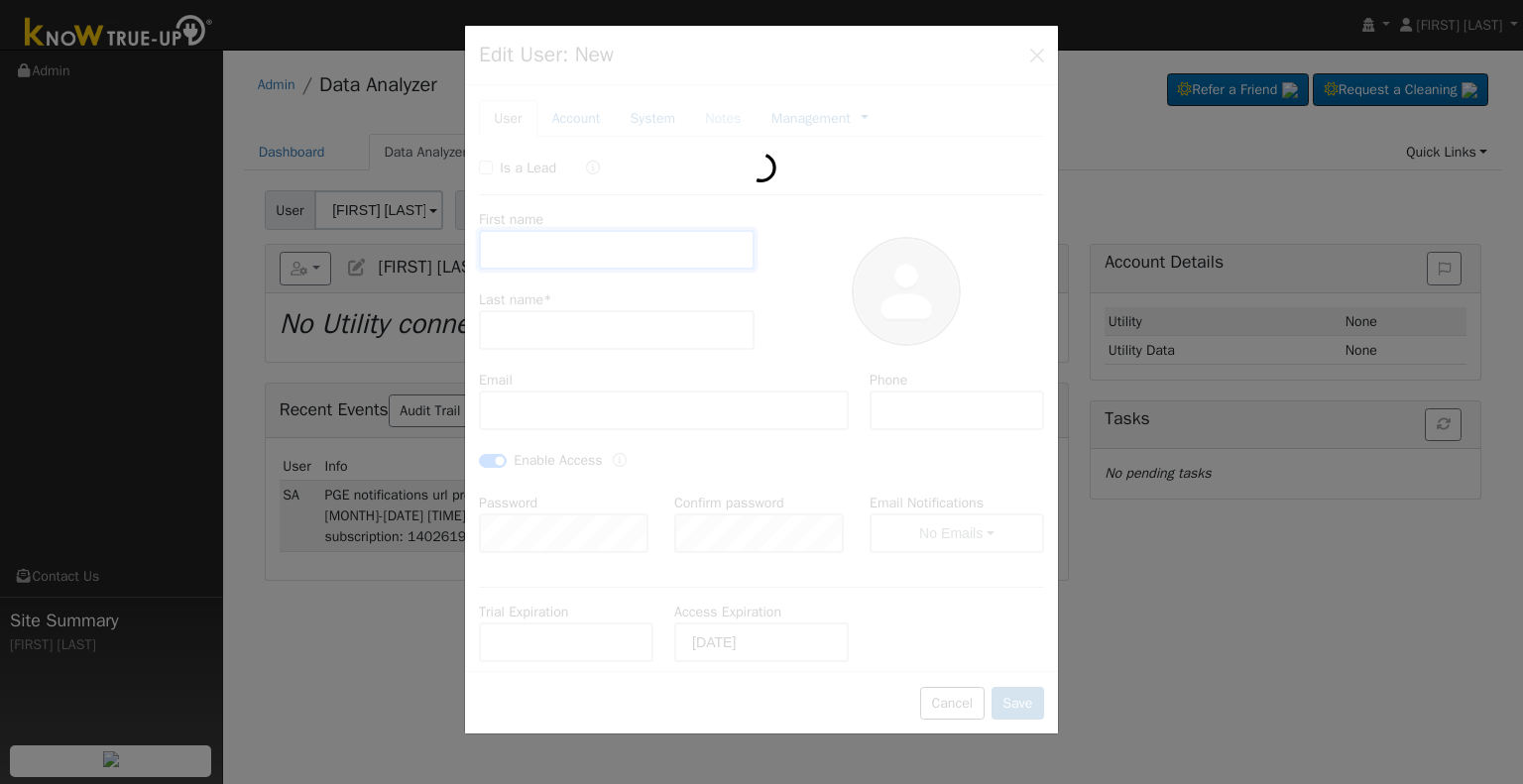 type on "martin_munoz_34@hotmail.com" 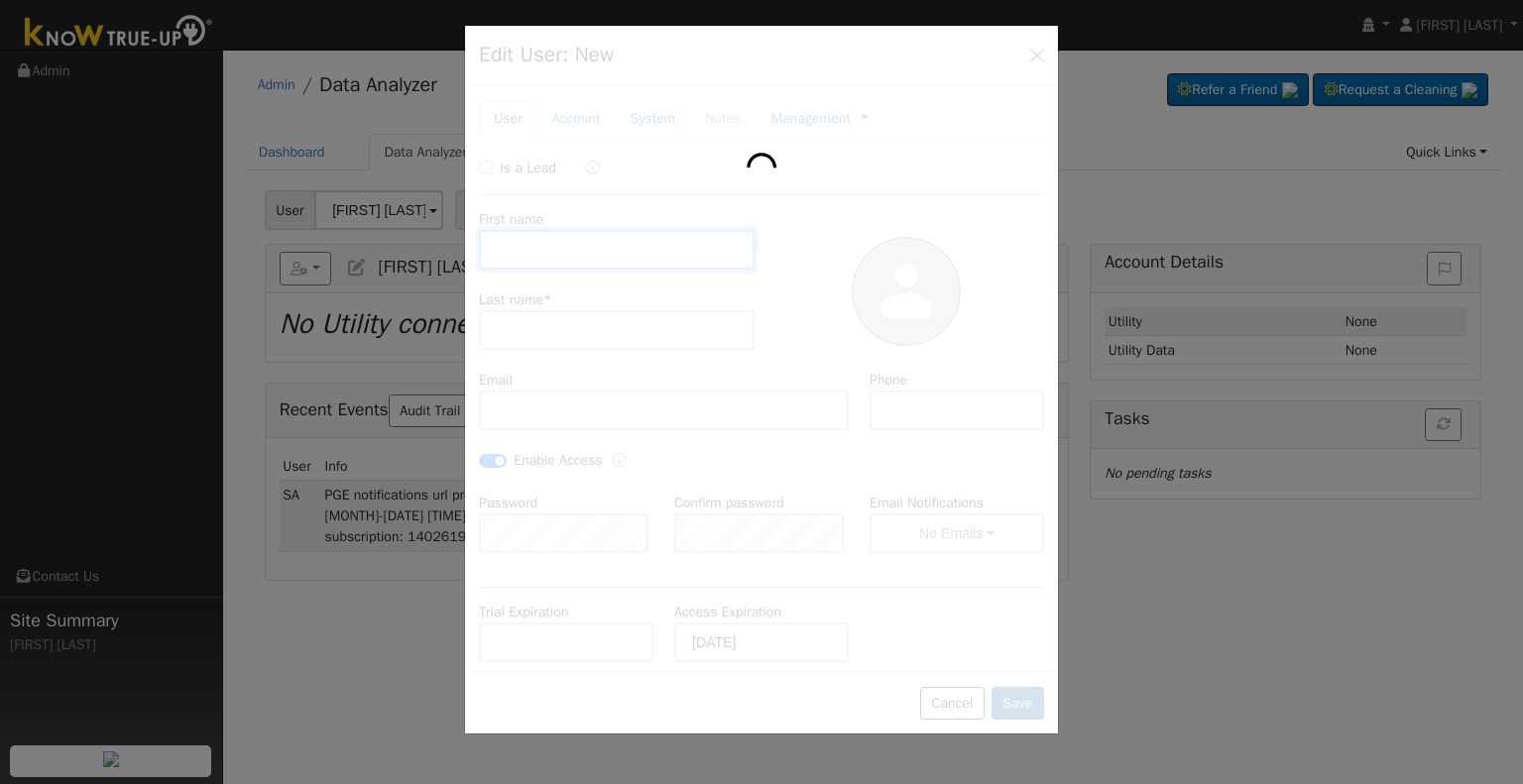 type on "[PHONE]" 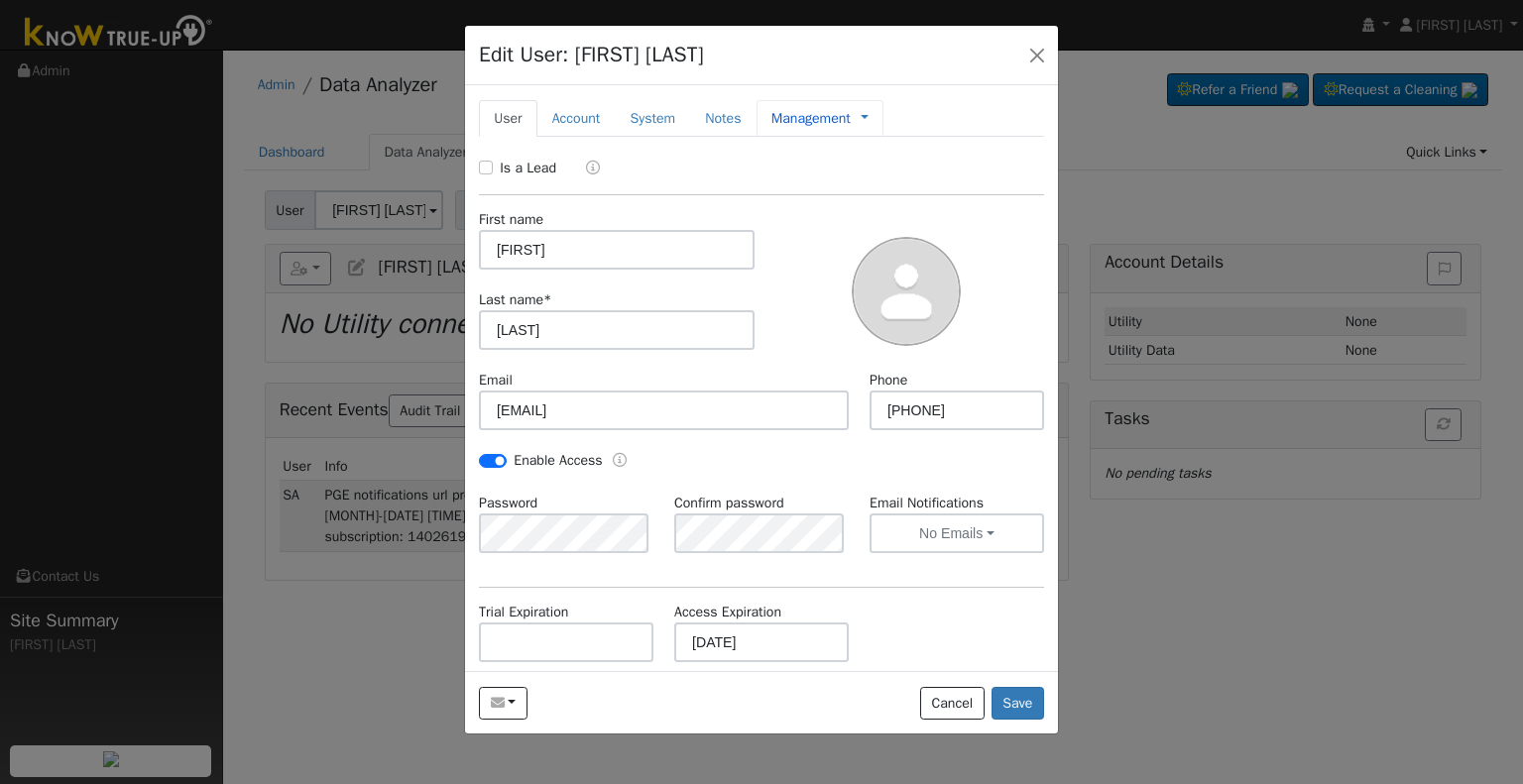 click on "Management" at bounding box center (811, 118) 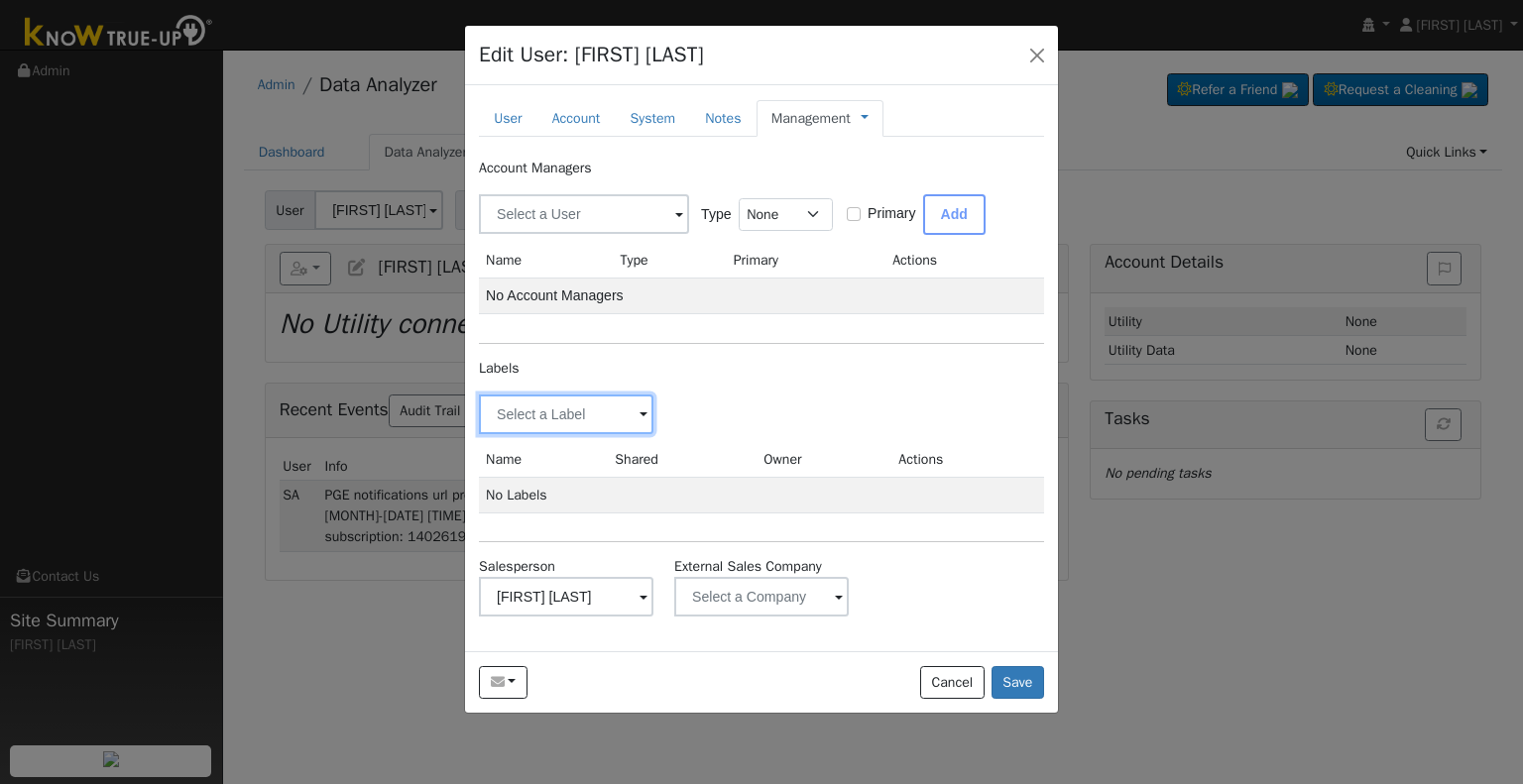 click at bounding box center [566, 414] 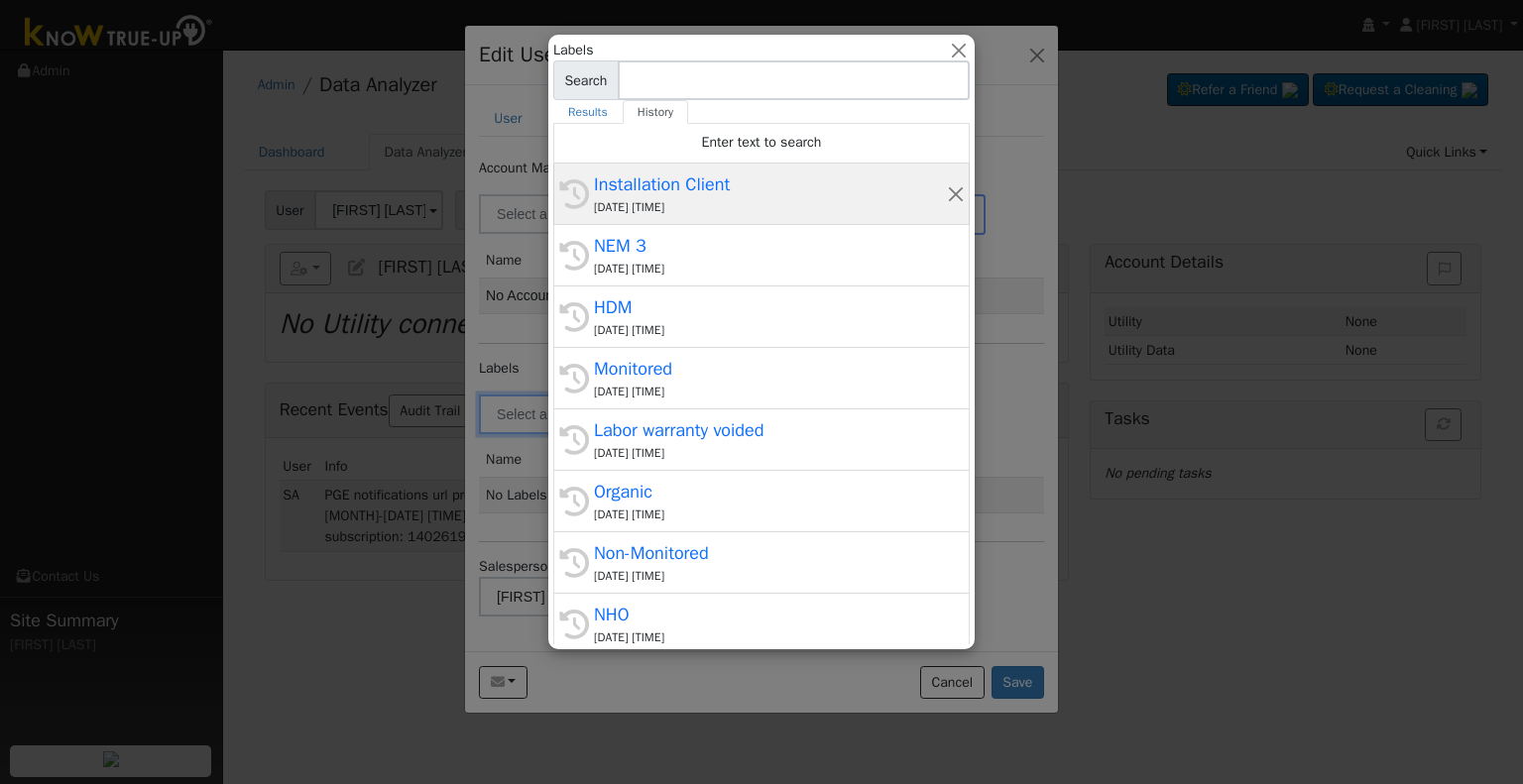 click on "08/06/2025 2:15 PM" at bounding box center [770, 207] 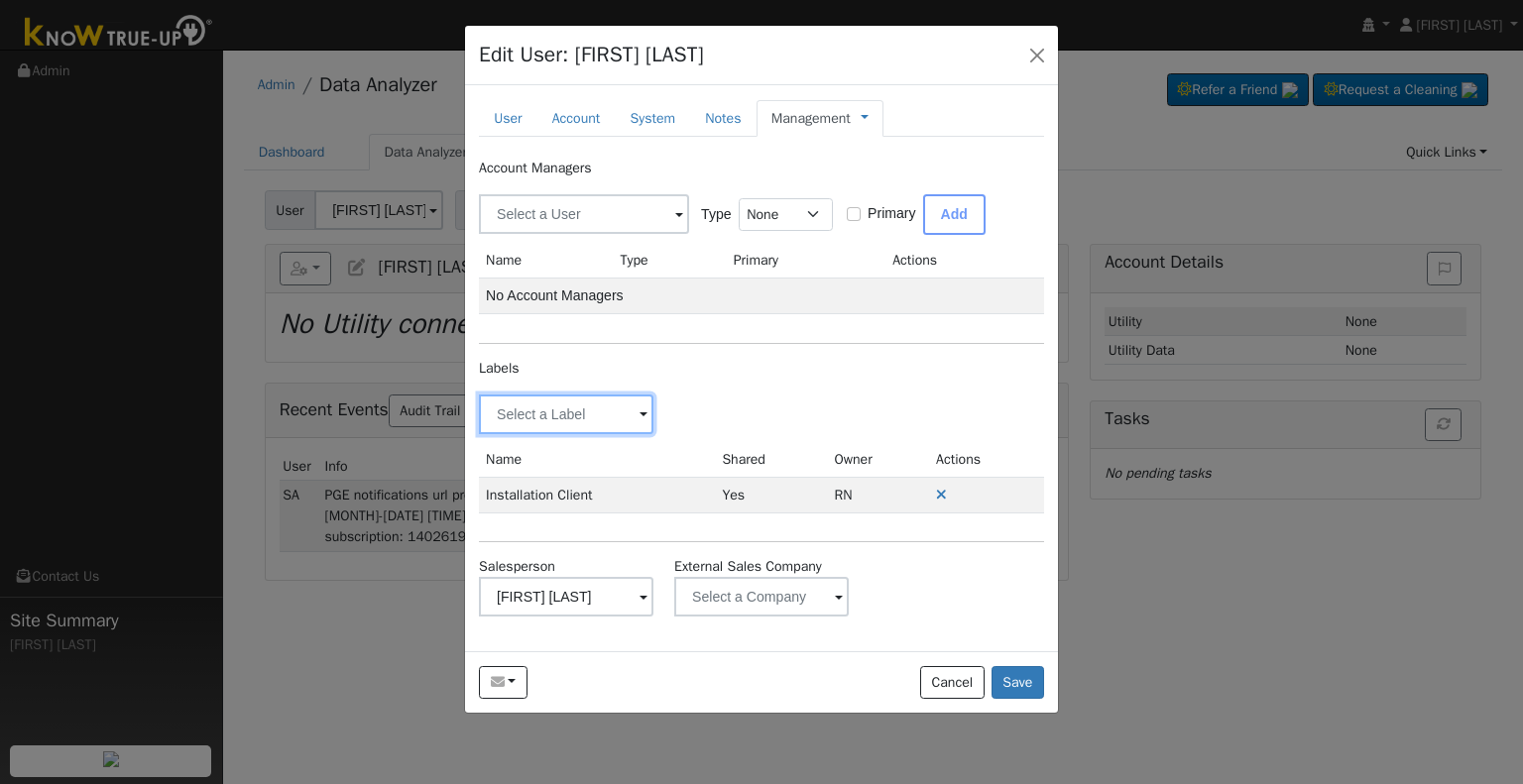 click at bounding box center (566, 414) 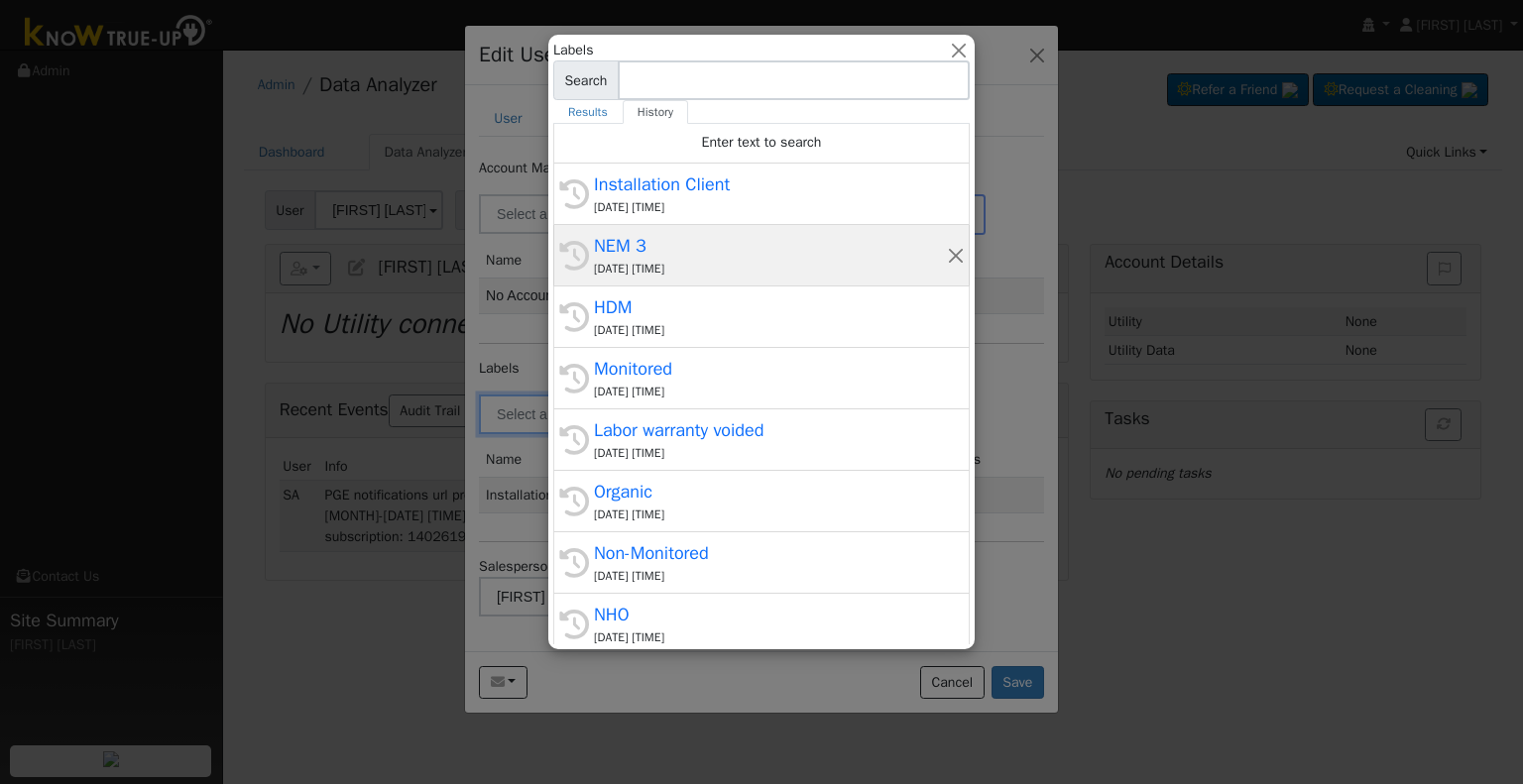 click on "08/06/2025 2:00 PM" at bounding box center (770, 269) 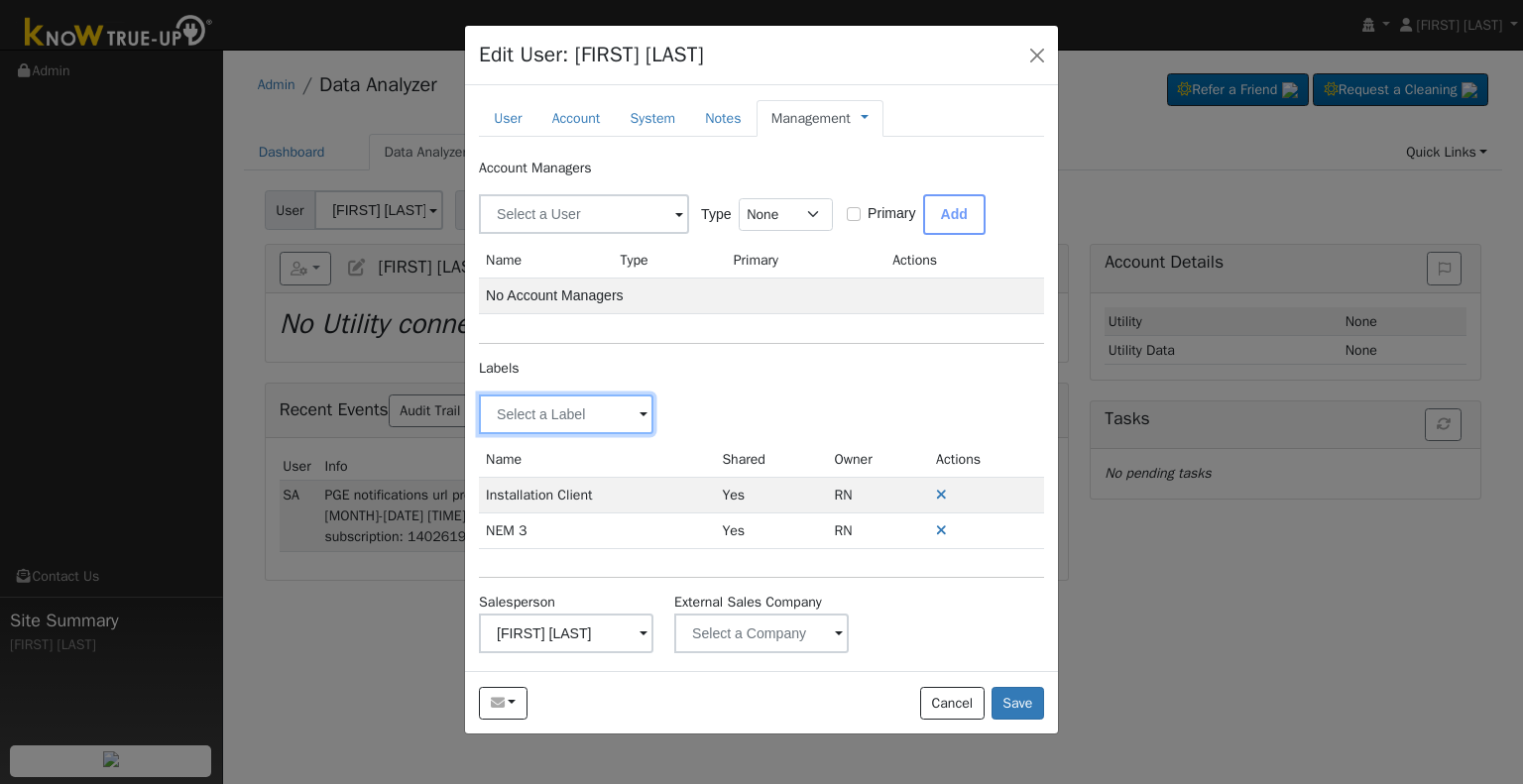 click at bounding box center [566, 414] 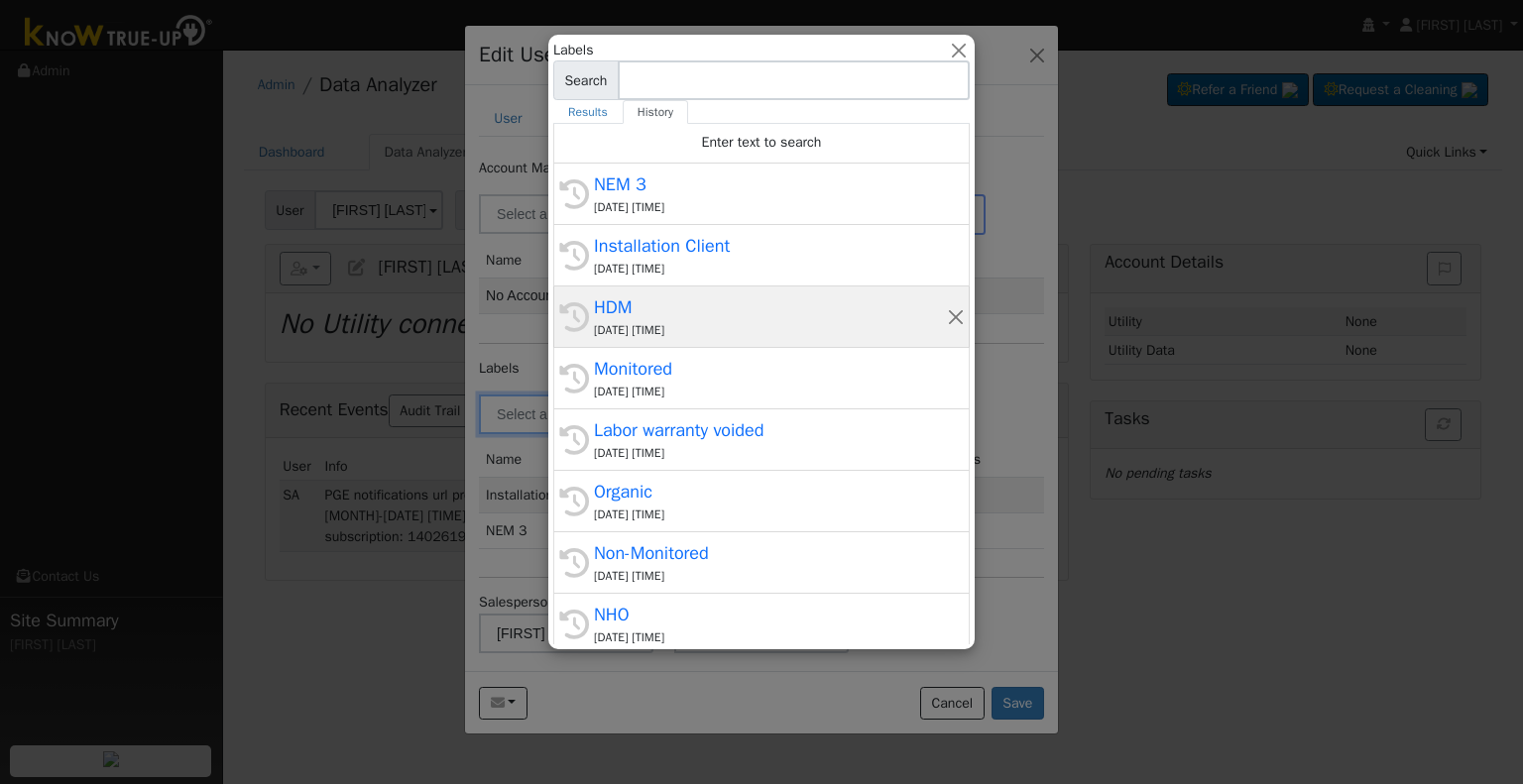 click on "08/06/2025 2:00 PM" at bounding box center [770, 330] 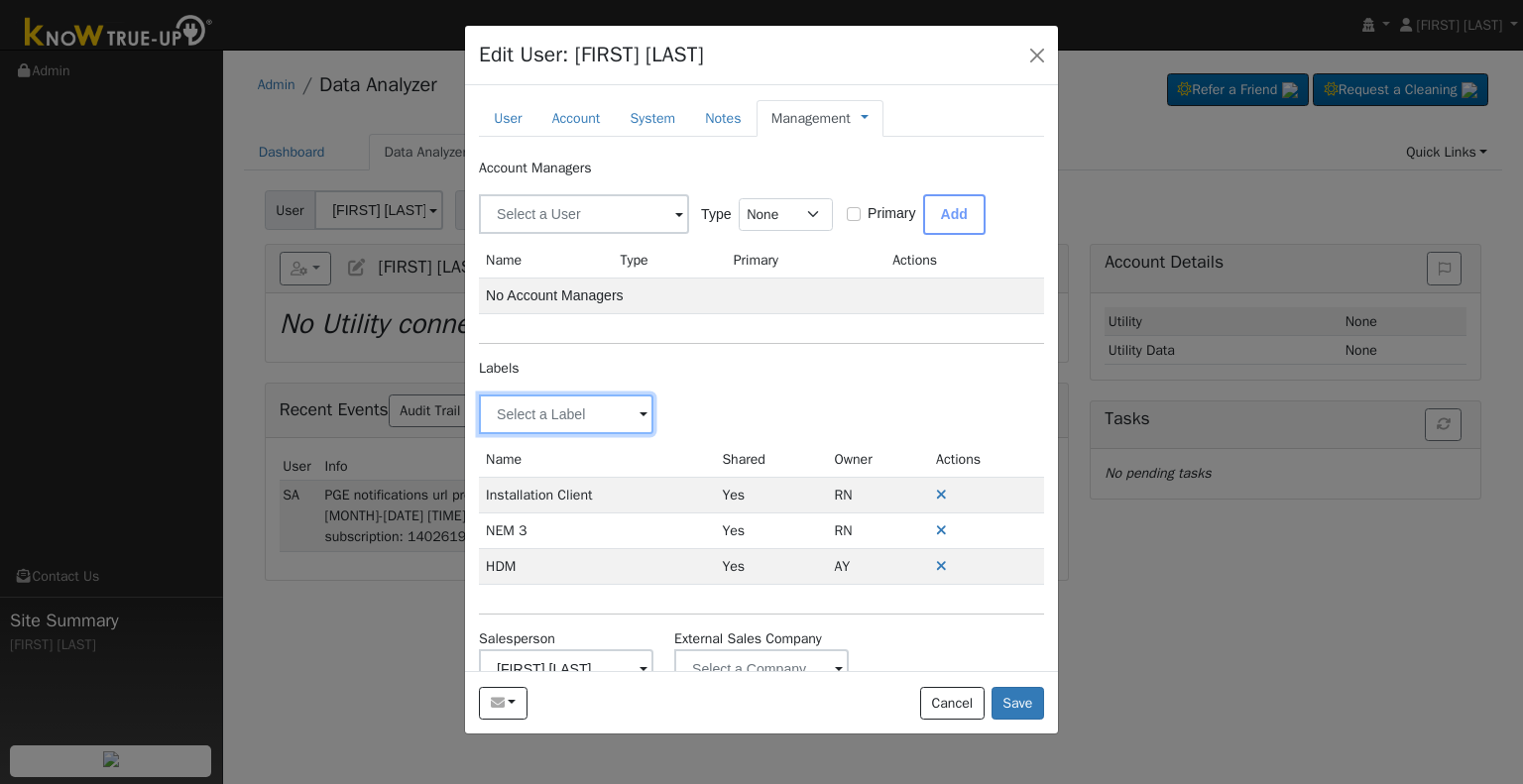 click at bounding box center [566, 414] 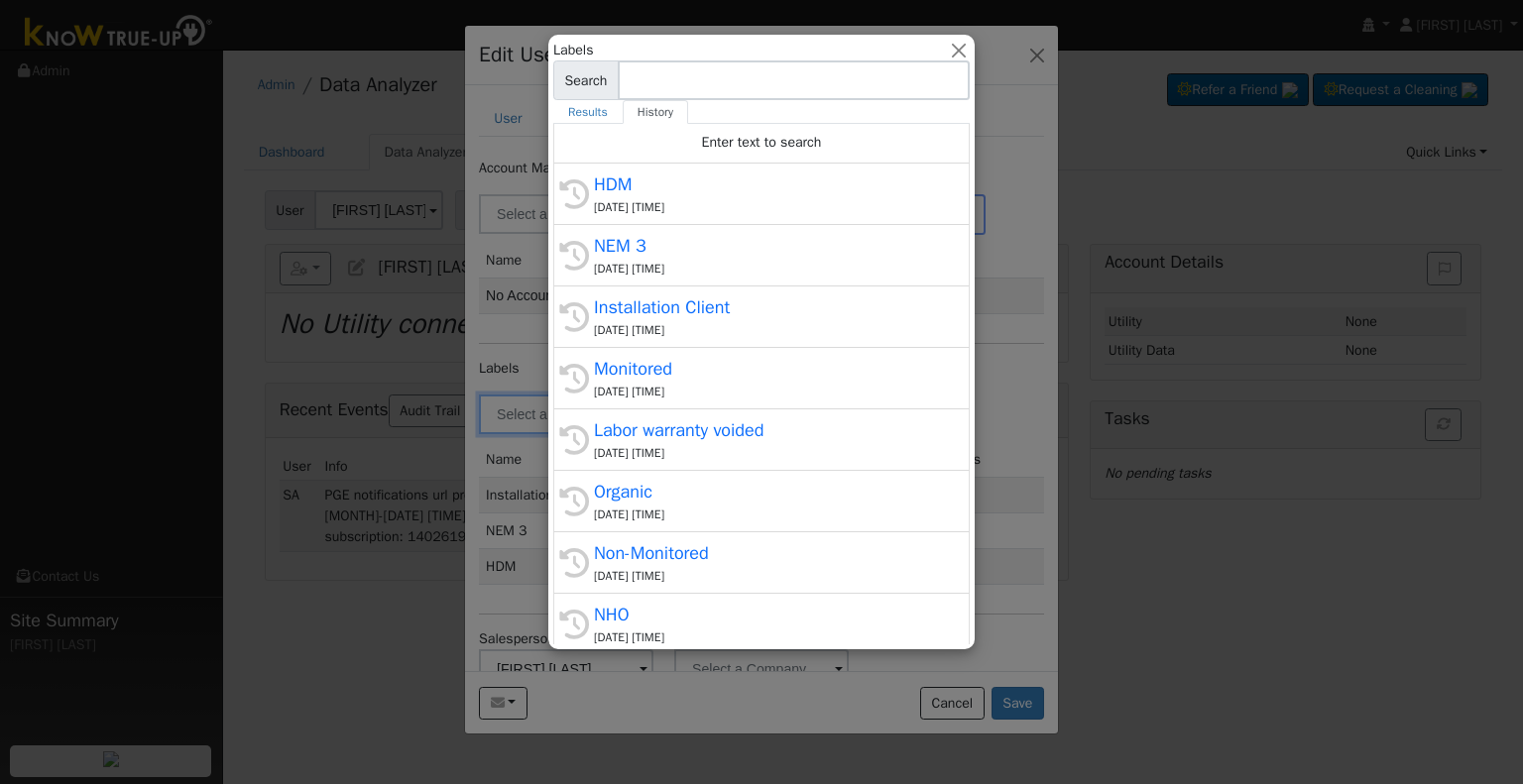 click at bounding box center (762, 392) 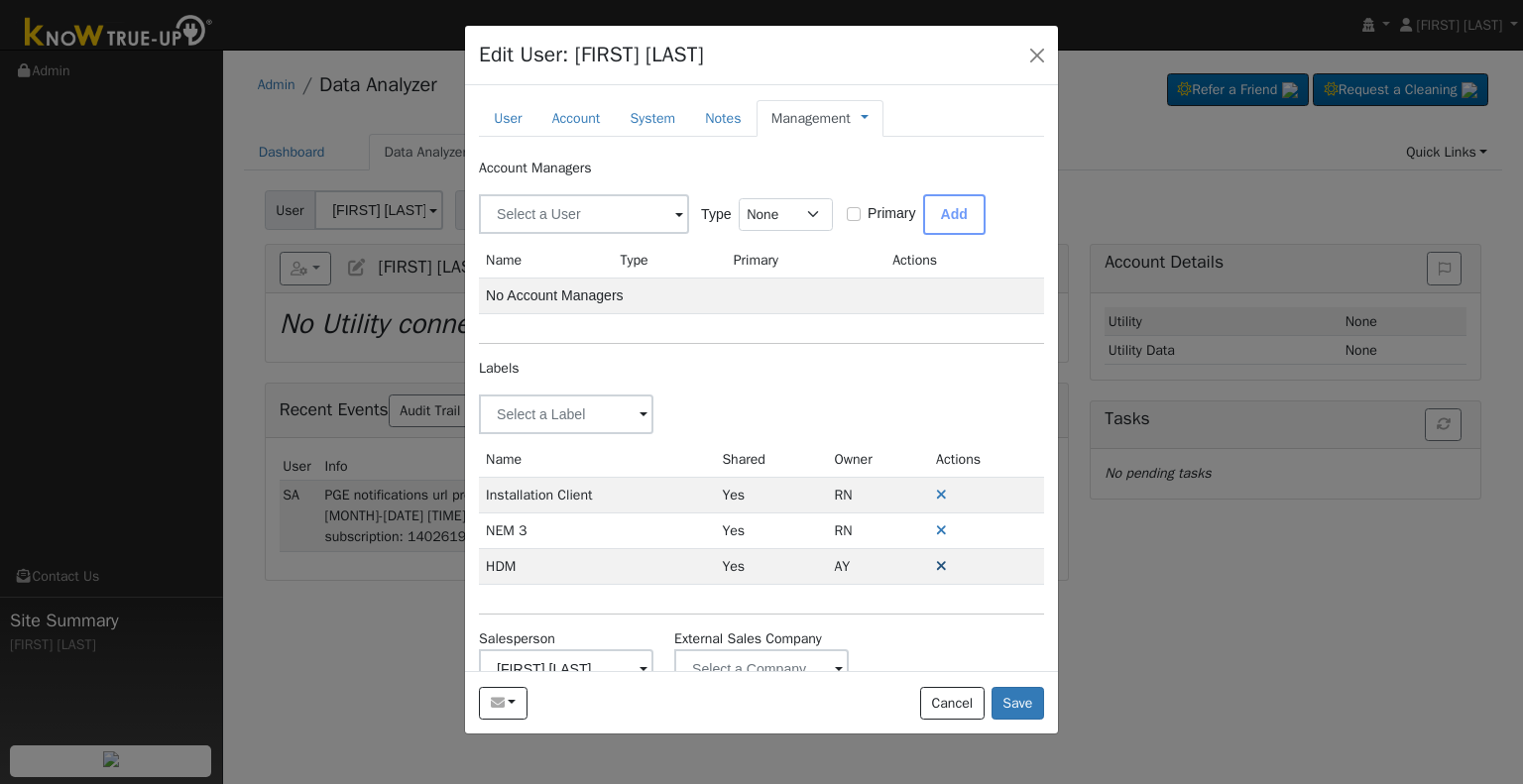 click at bounding box center [941, 566] 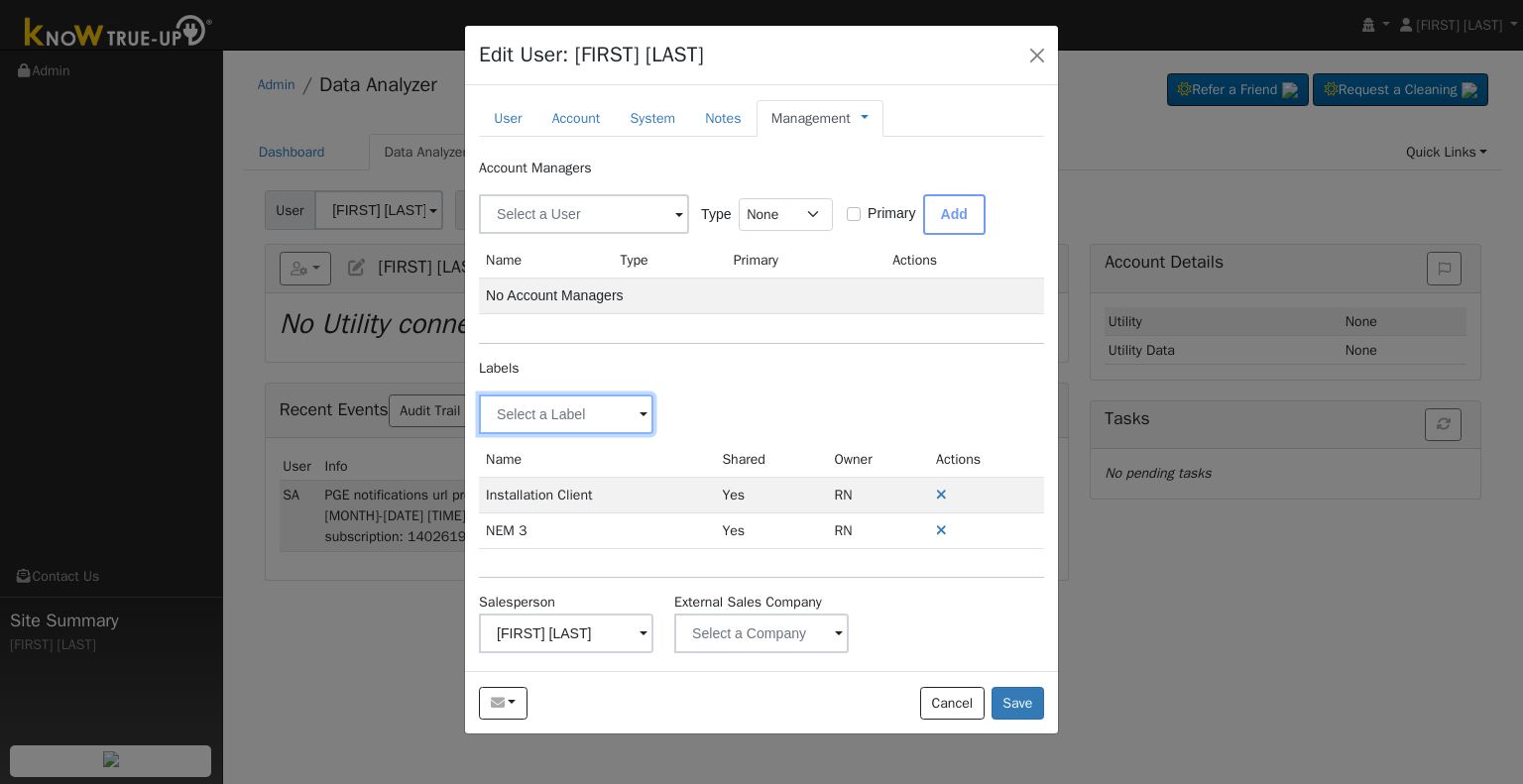 click at bounding box center [566, 414] 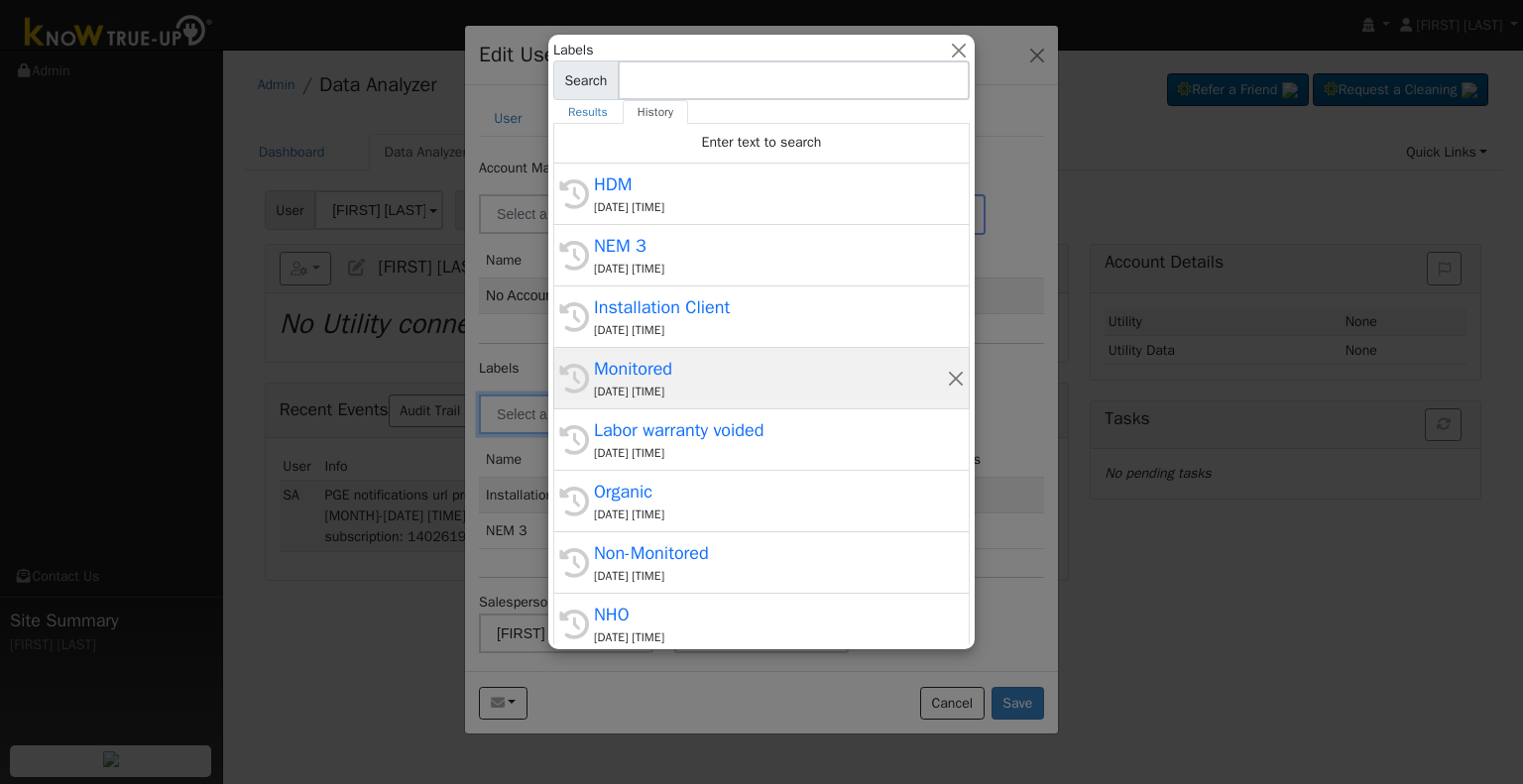 click on "Monitored" at bounding box center [770, 369] 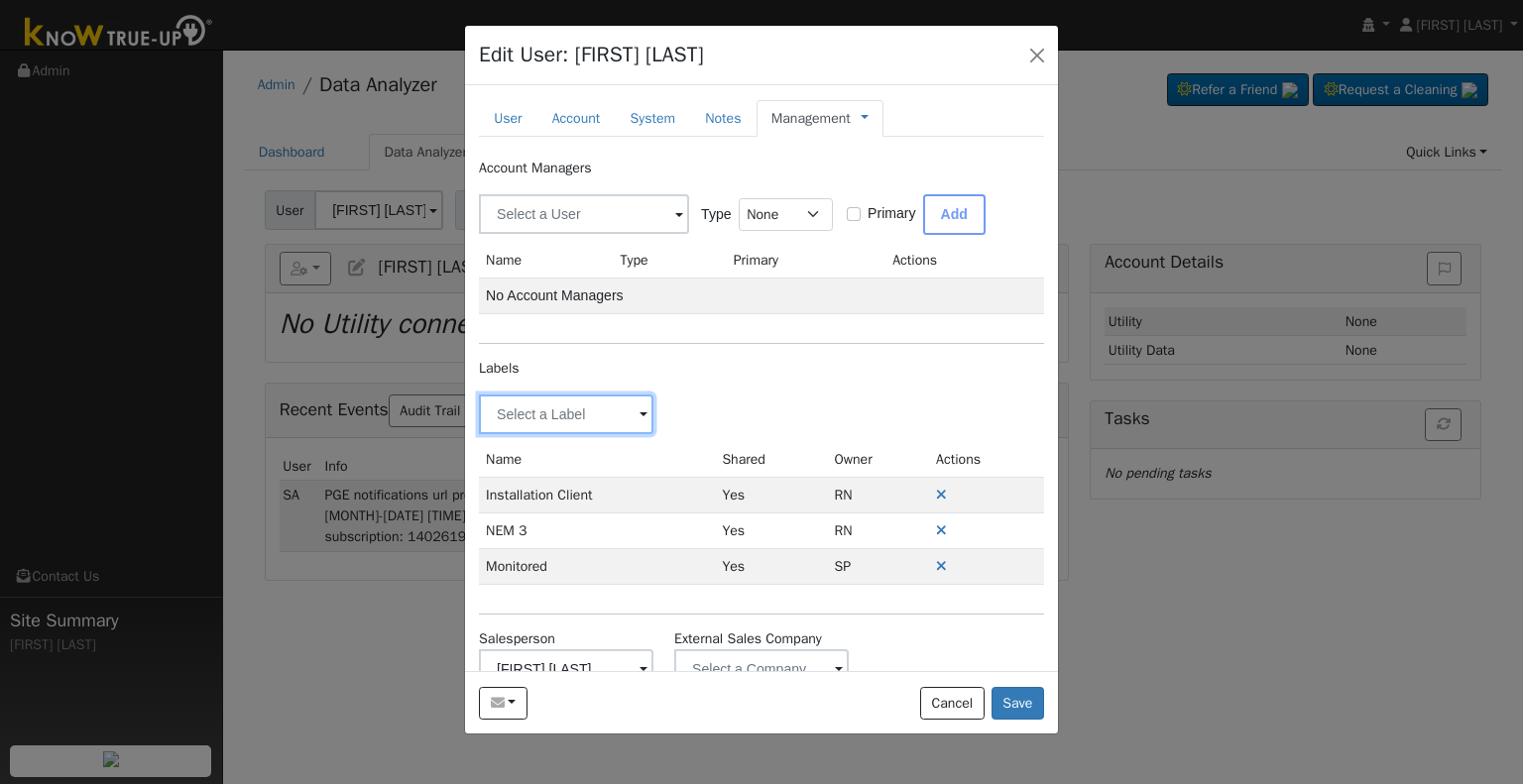 click at bounding box center [566, 414] 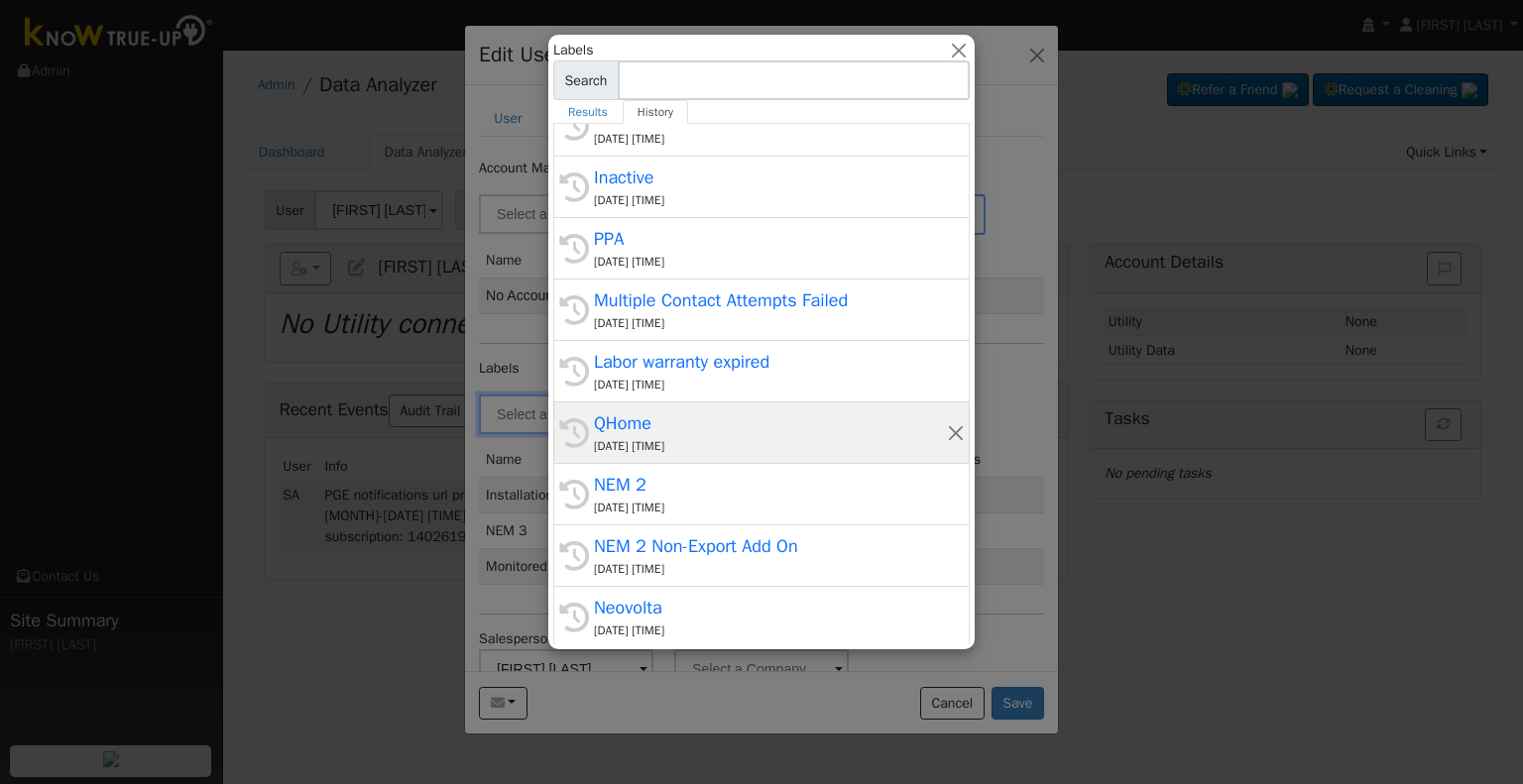 scroll, scrollTop: 500, scrollLeft: 0, axis: vertical 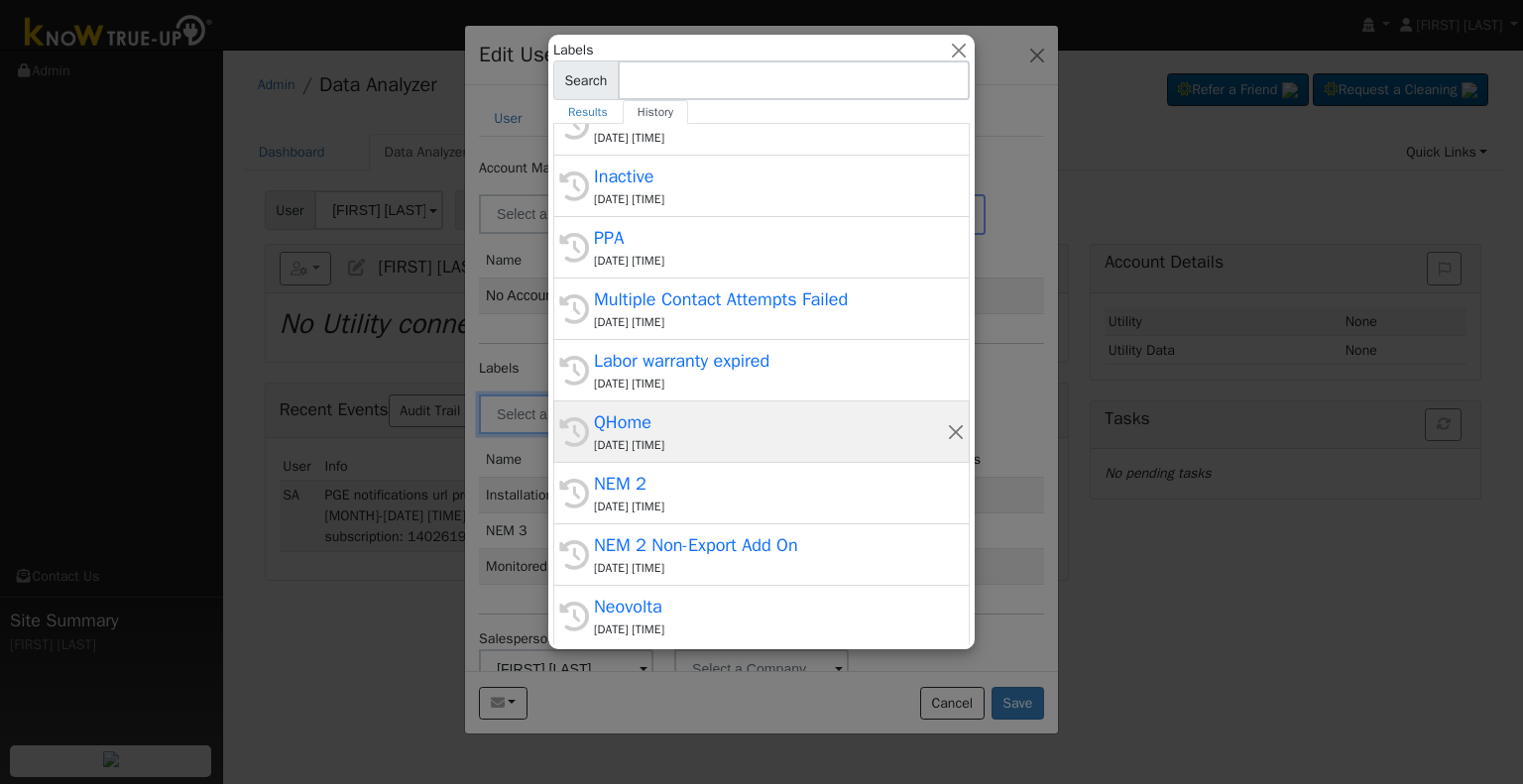 click on "QHome" at bounding box center [770, 422] 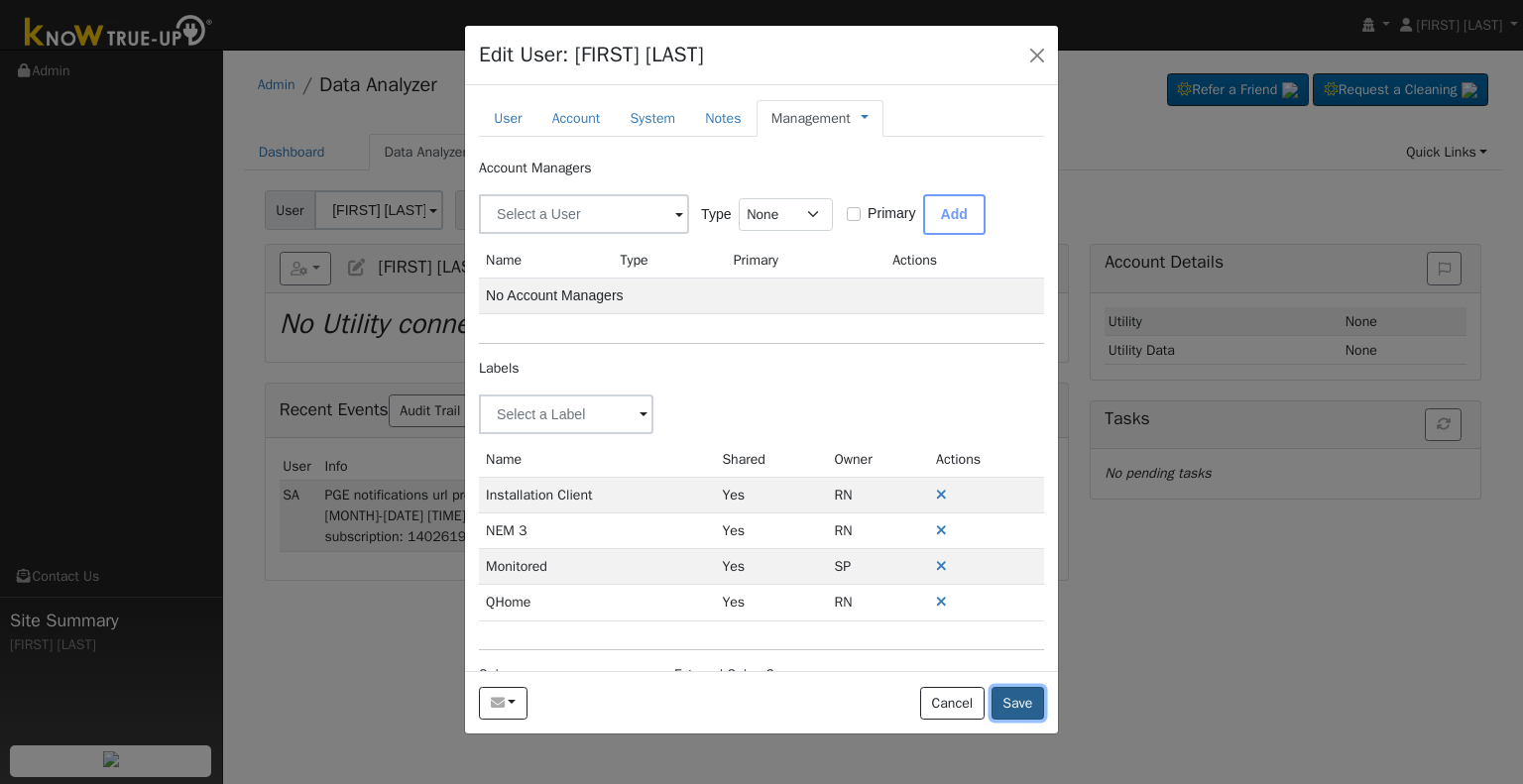 click on "Save" at bounding box center (1017, 704) 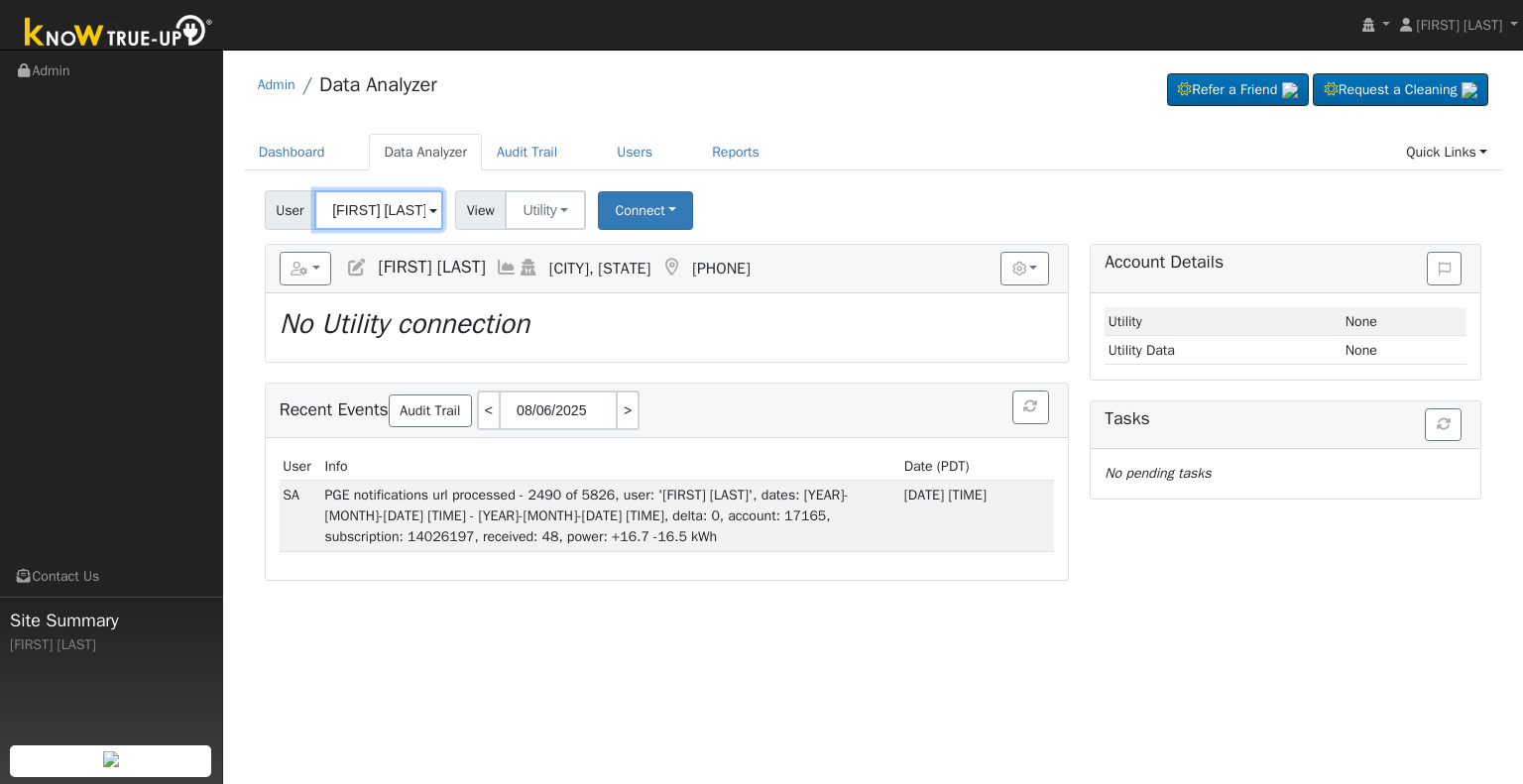 click on "[FIRST] [LAST]" at bounding box center [379, 210] 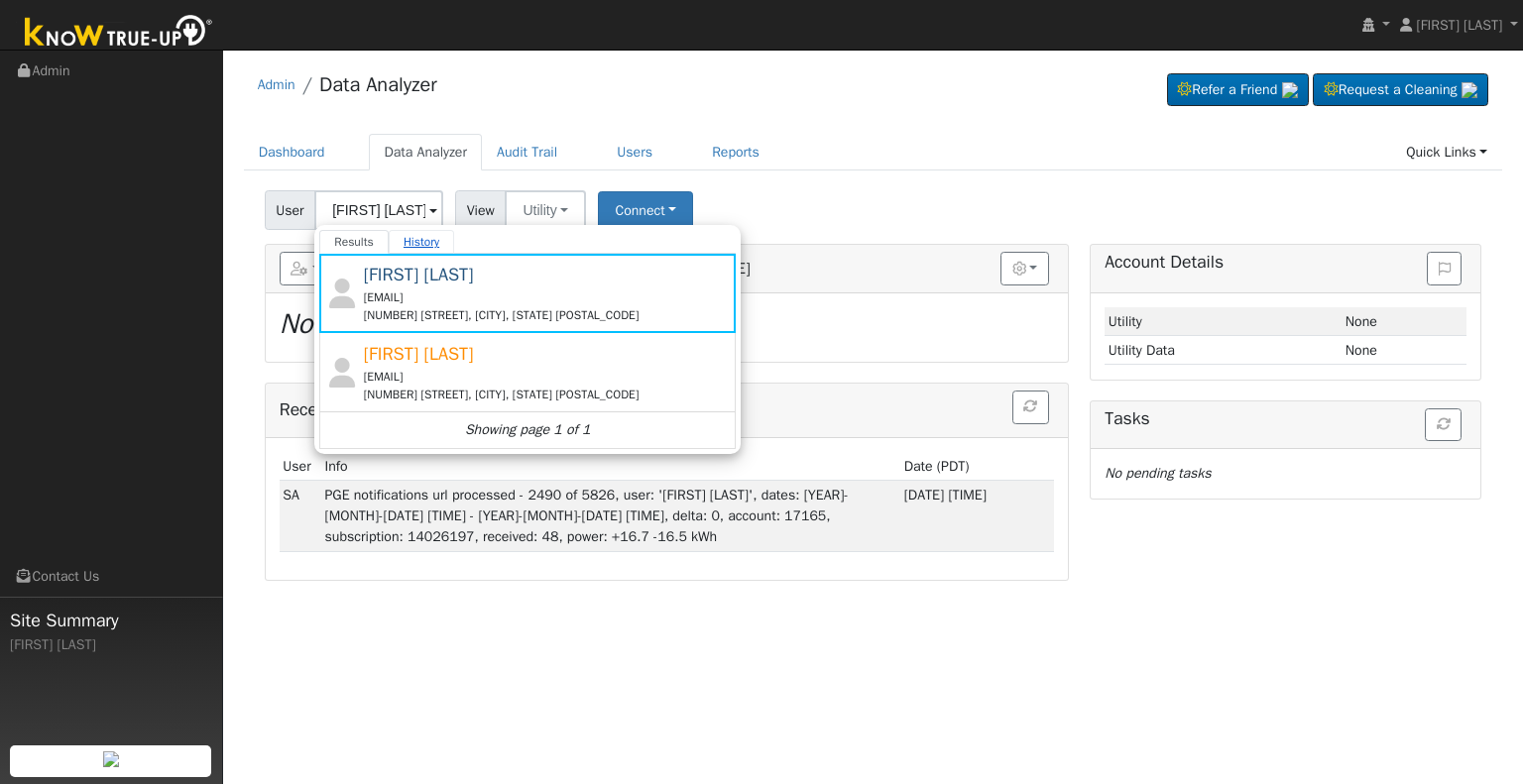 click on "History" at bounding box center (421, 242) 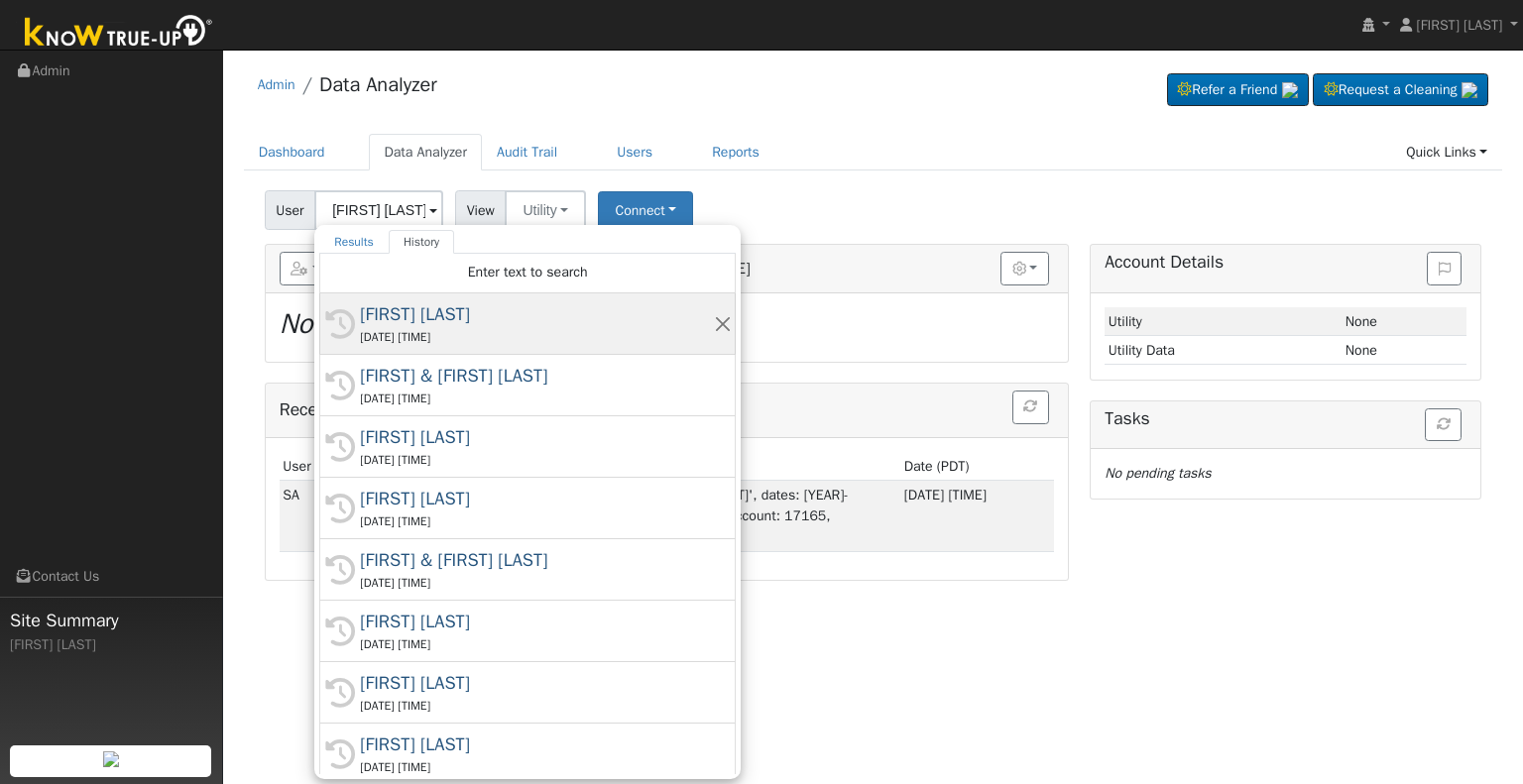 click on "Jenna Hill" at bounding box center [536, 314] 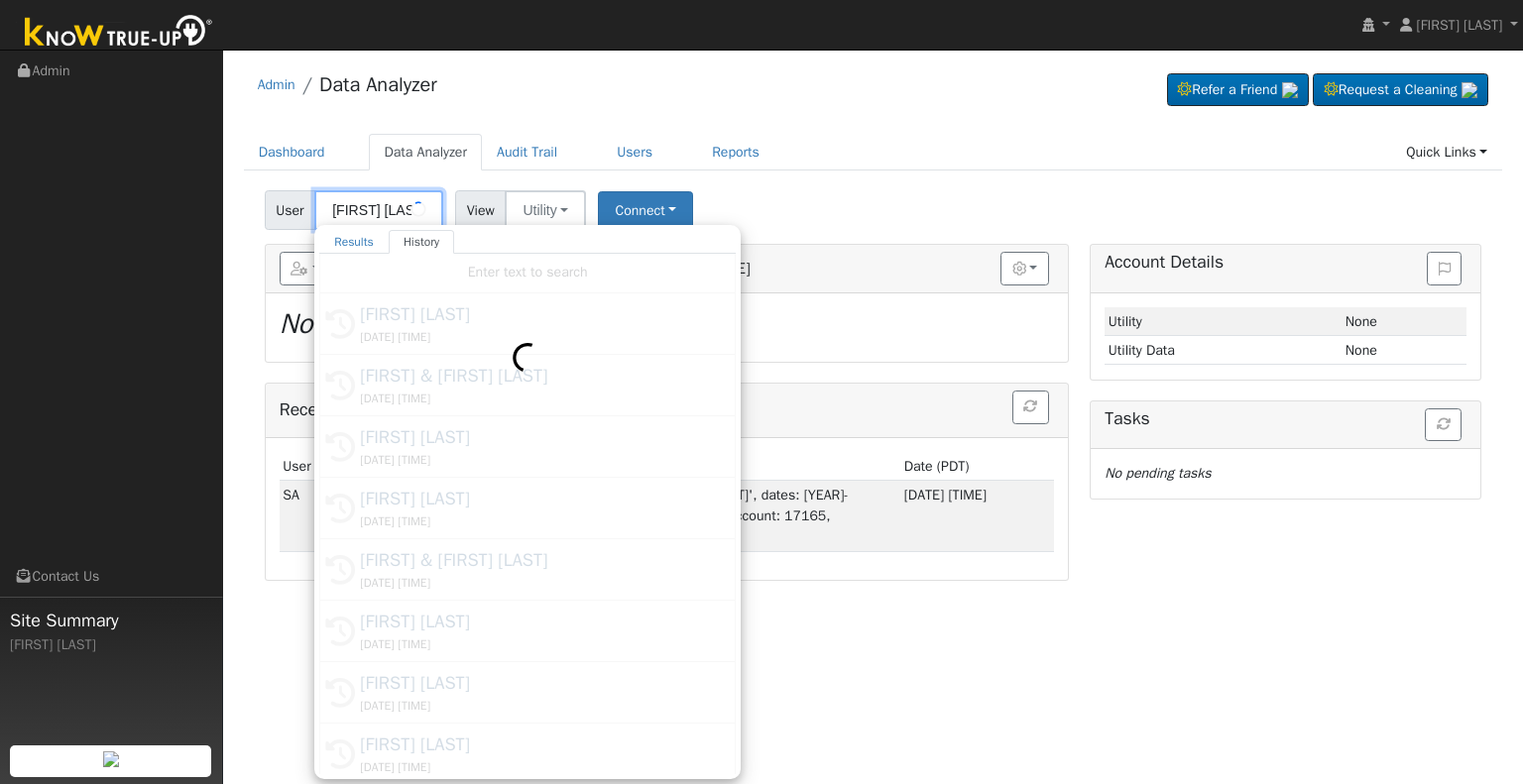 type on "Jenna Hill" 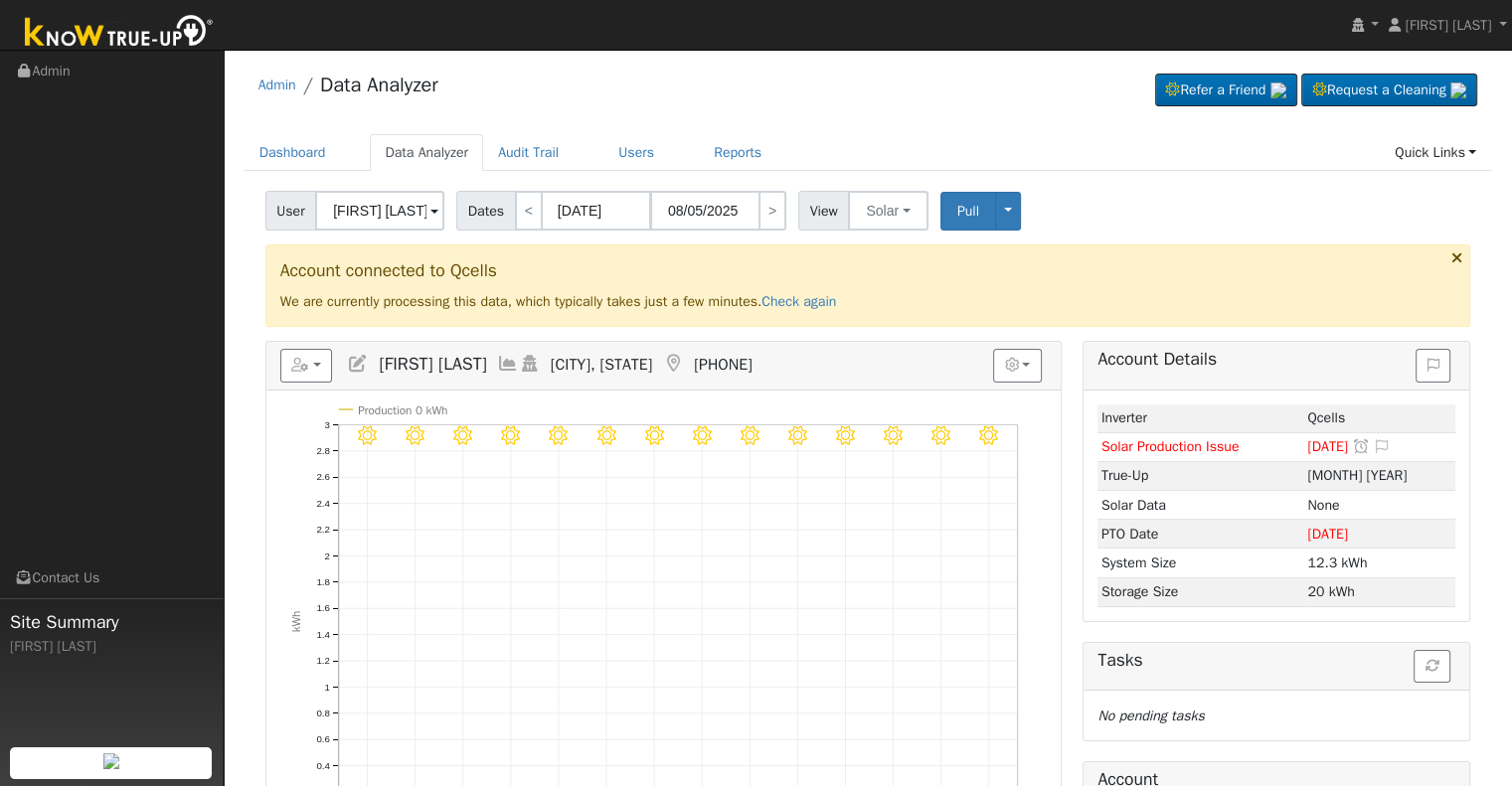 click at bounding box center (358, 364) 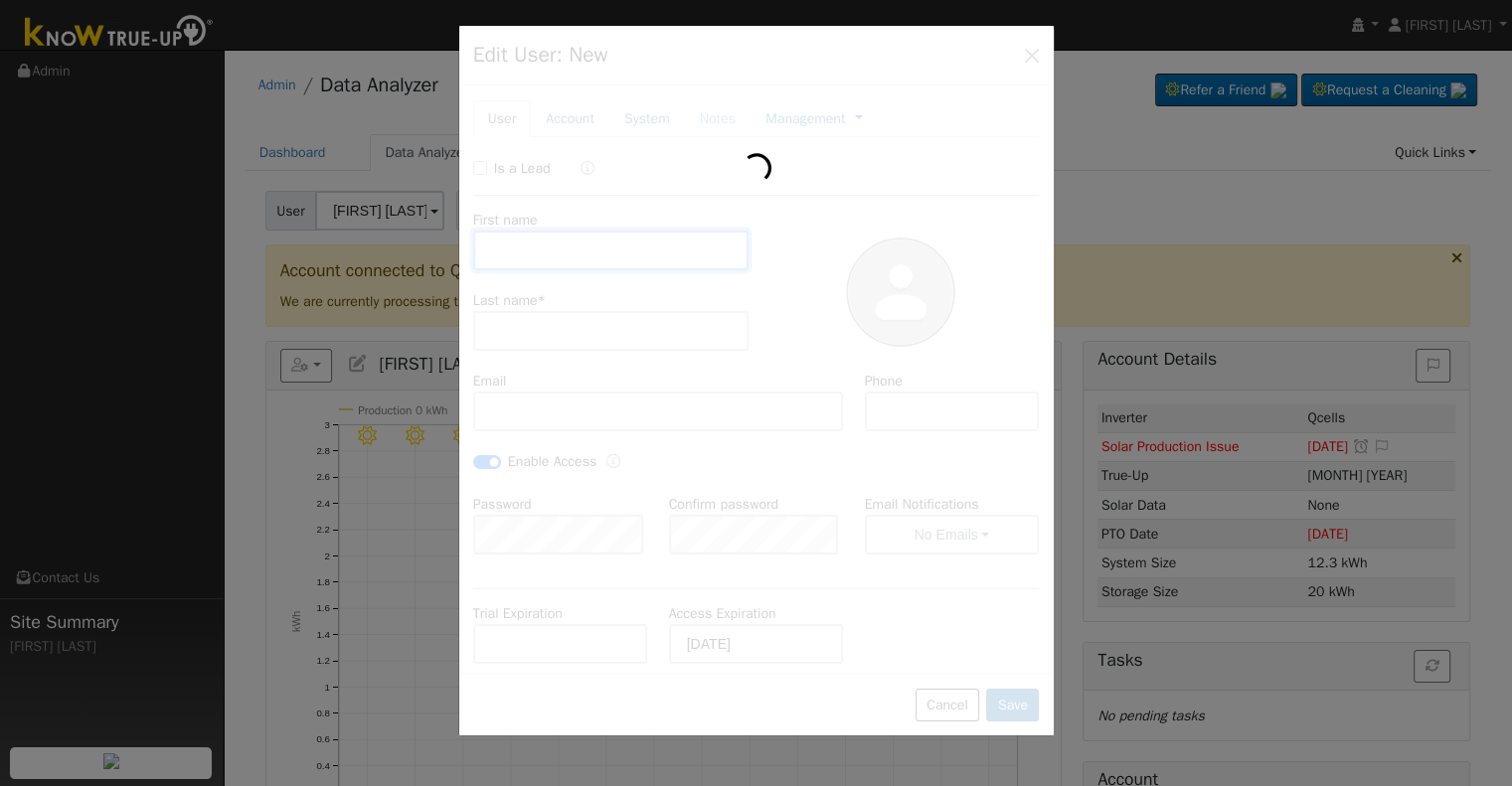 type 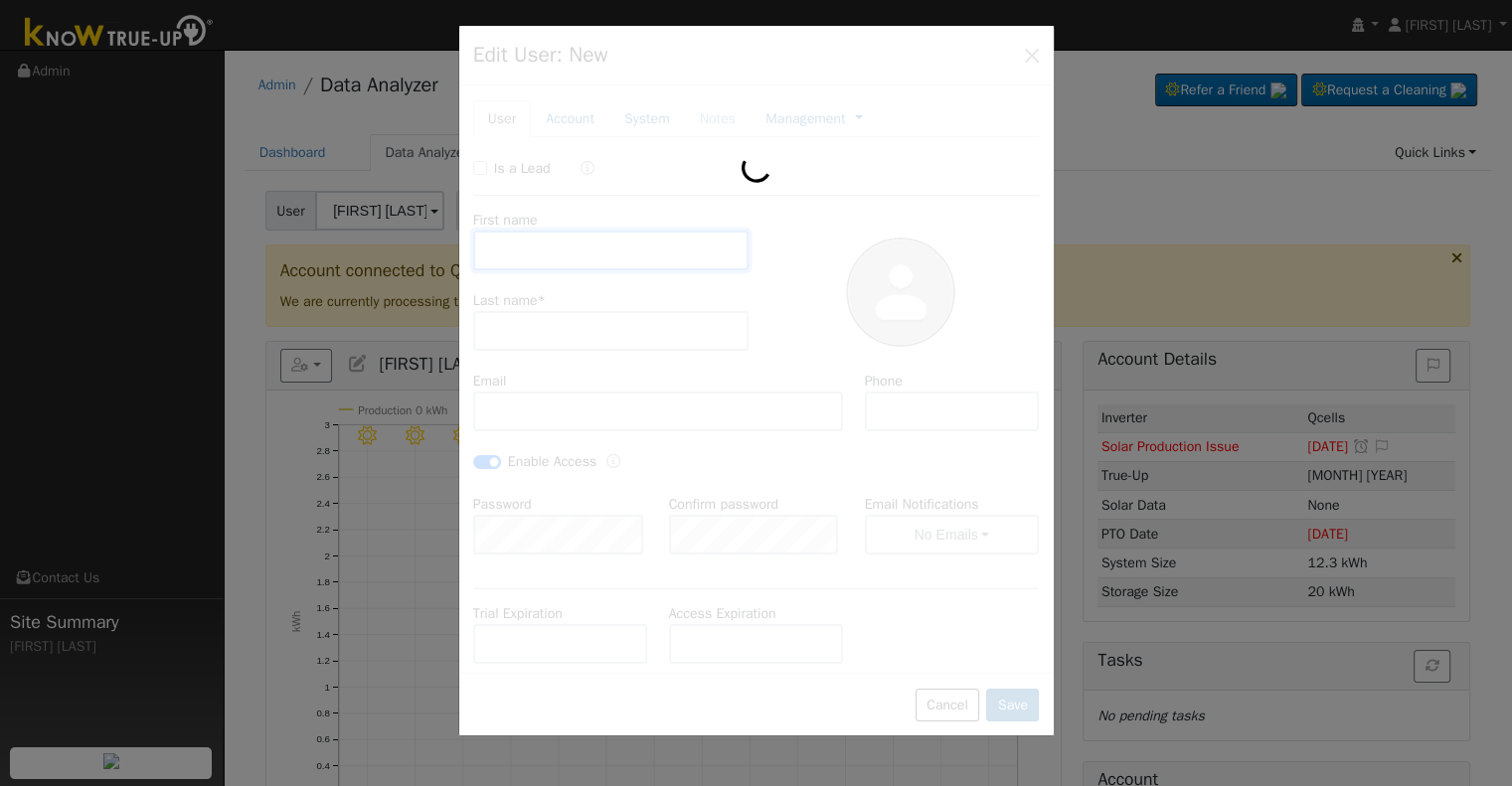 type on "Jenna" 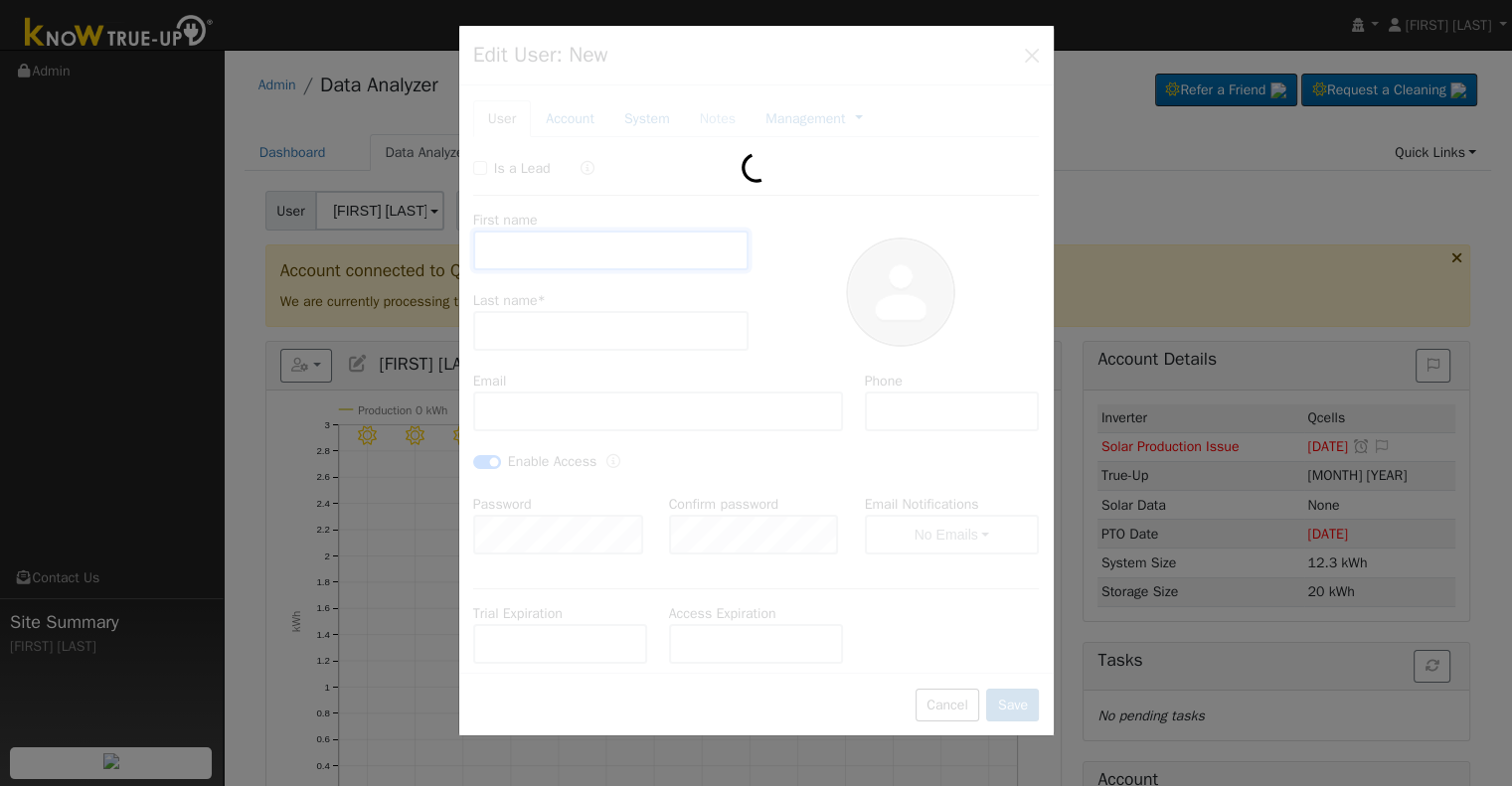 type on "Hill" 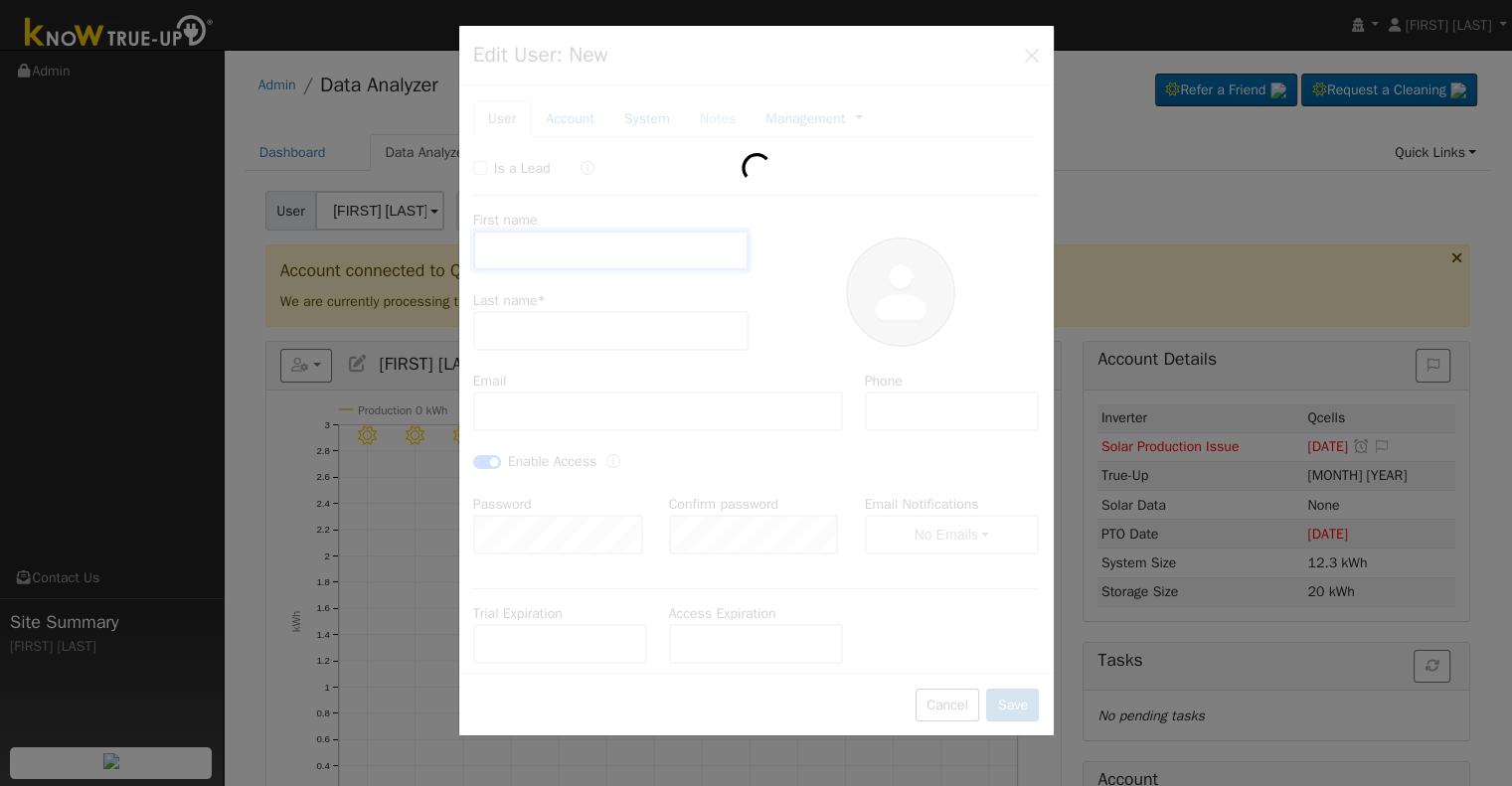 type on "hilljenna1313@gmail.com" 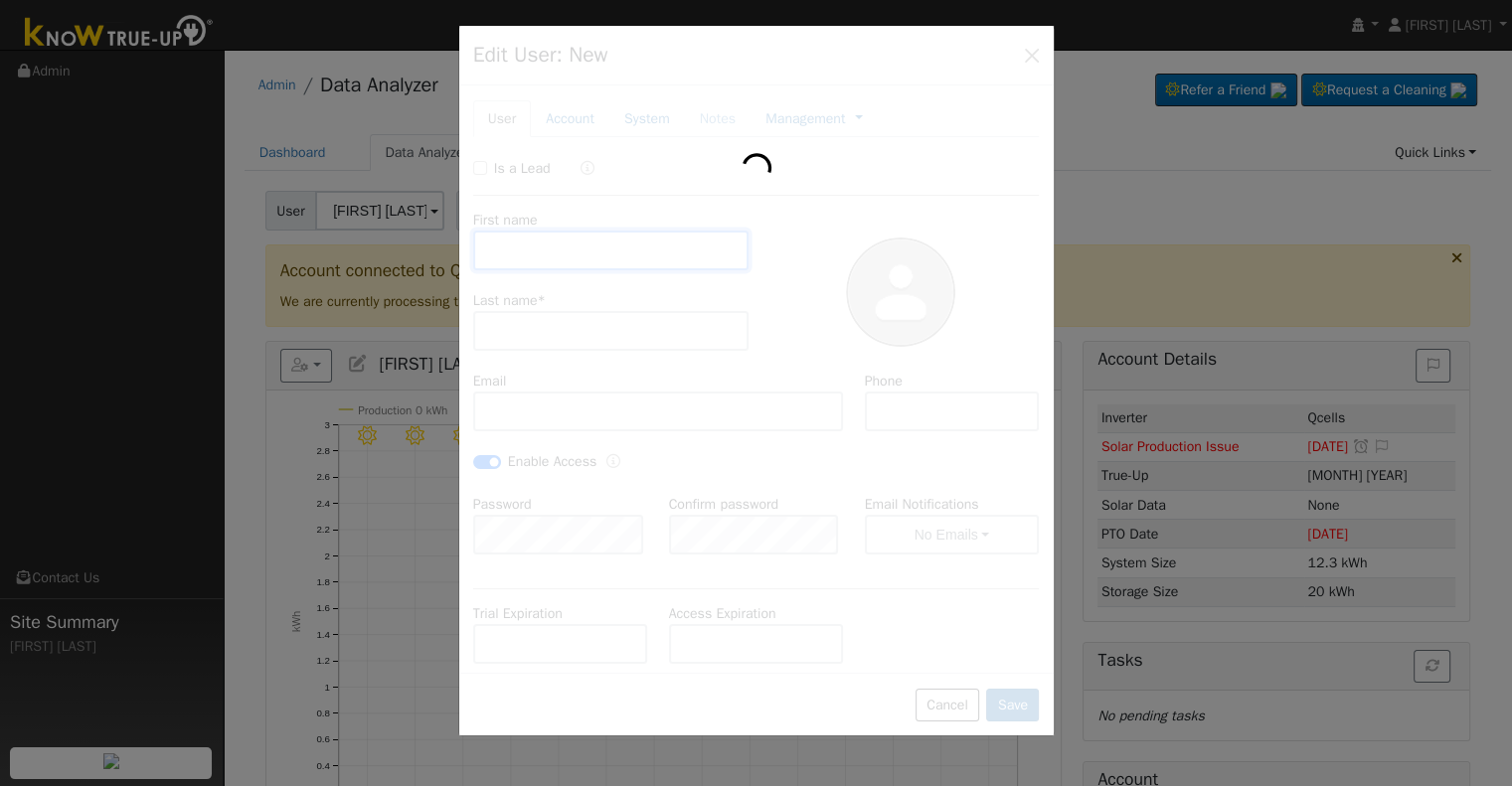 type on "(559) 280-2410" 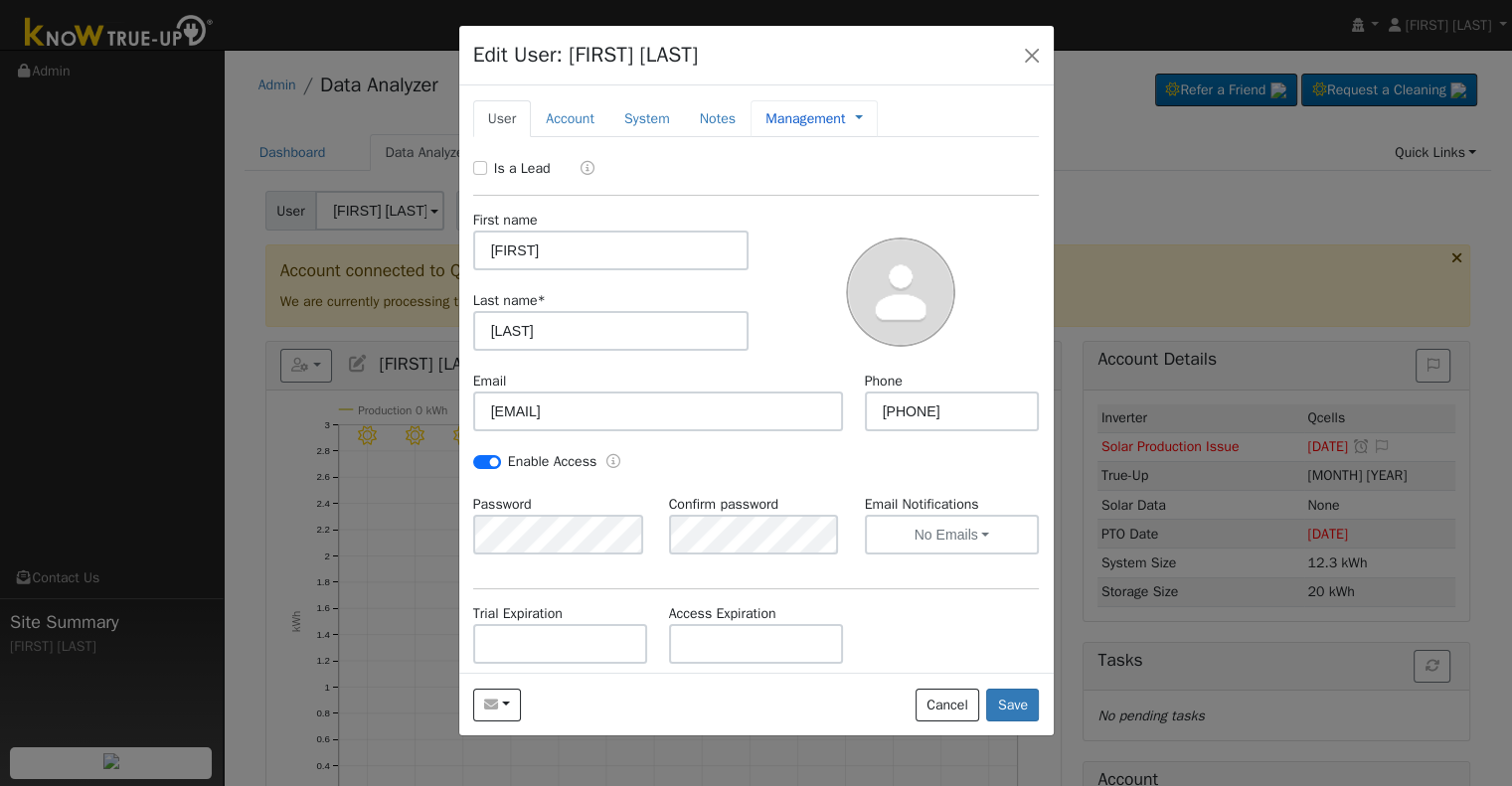 click on "Management" at bounding box center (805, 118) 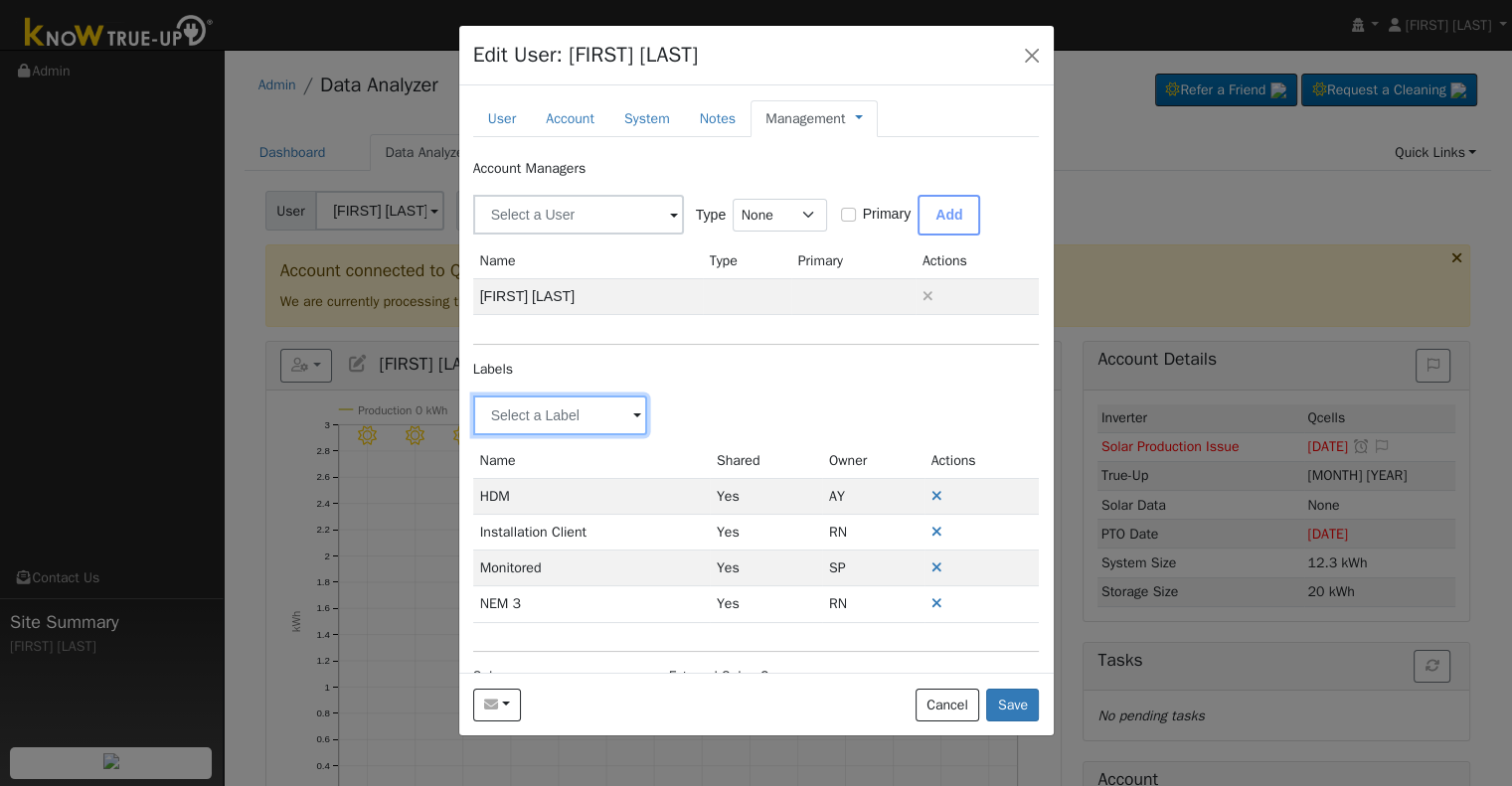 click at bounding box center (561, 415) 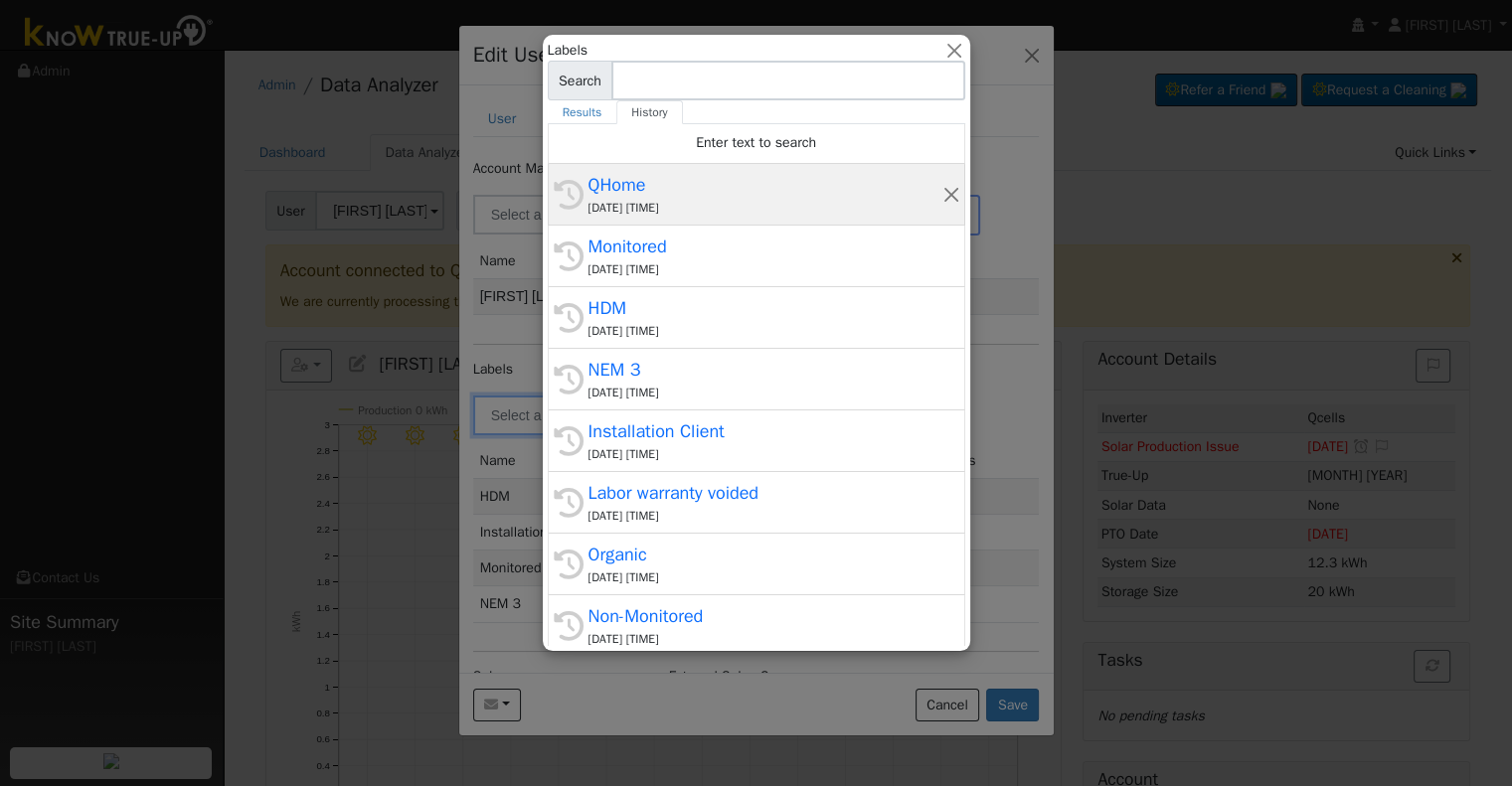 click on "08/06/2025 2:15 PM" at bounding box center (765, 208) 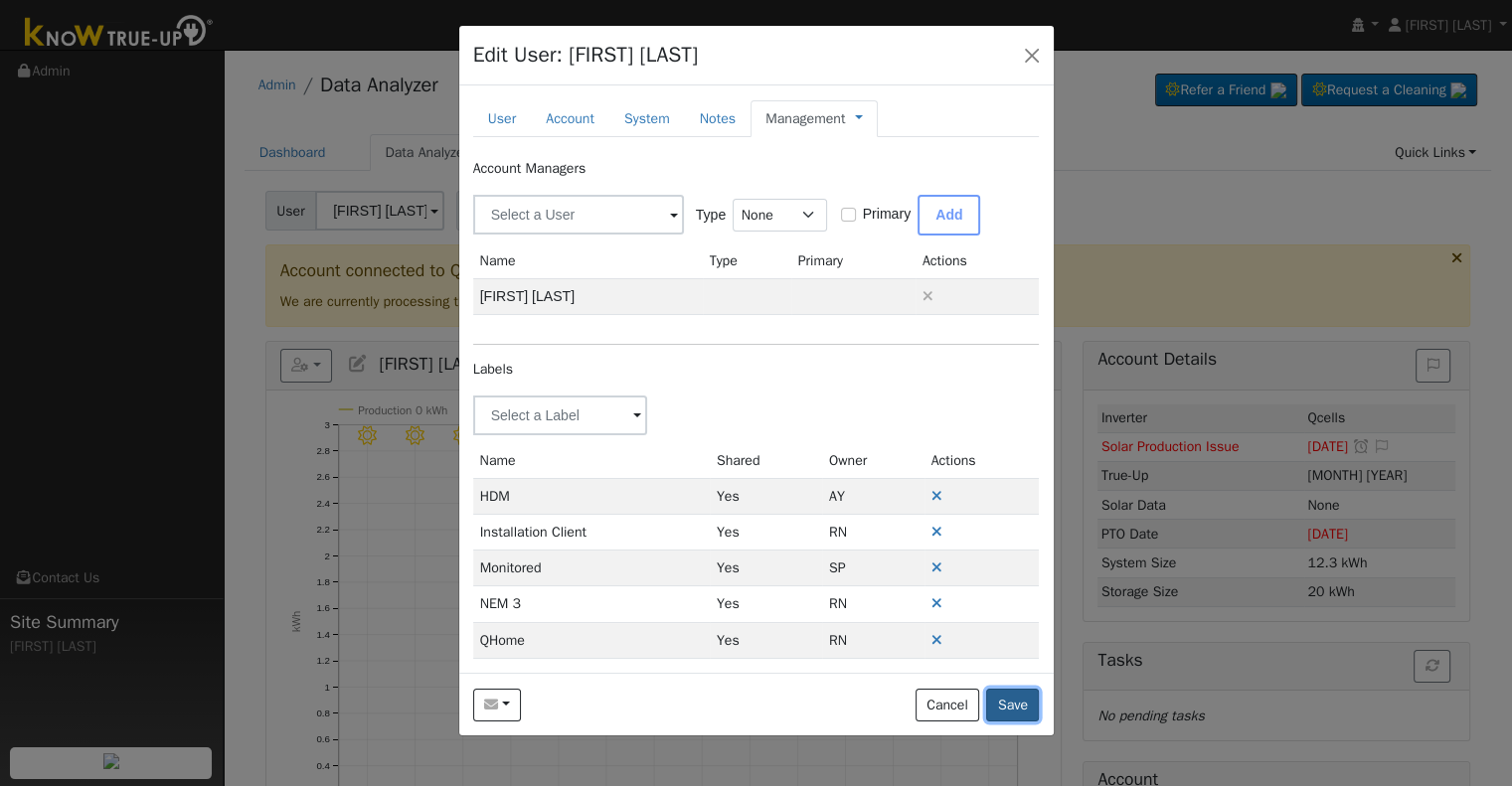 click on "Save" at bounding box center (1012, 706) 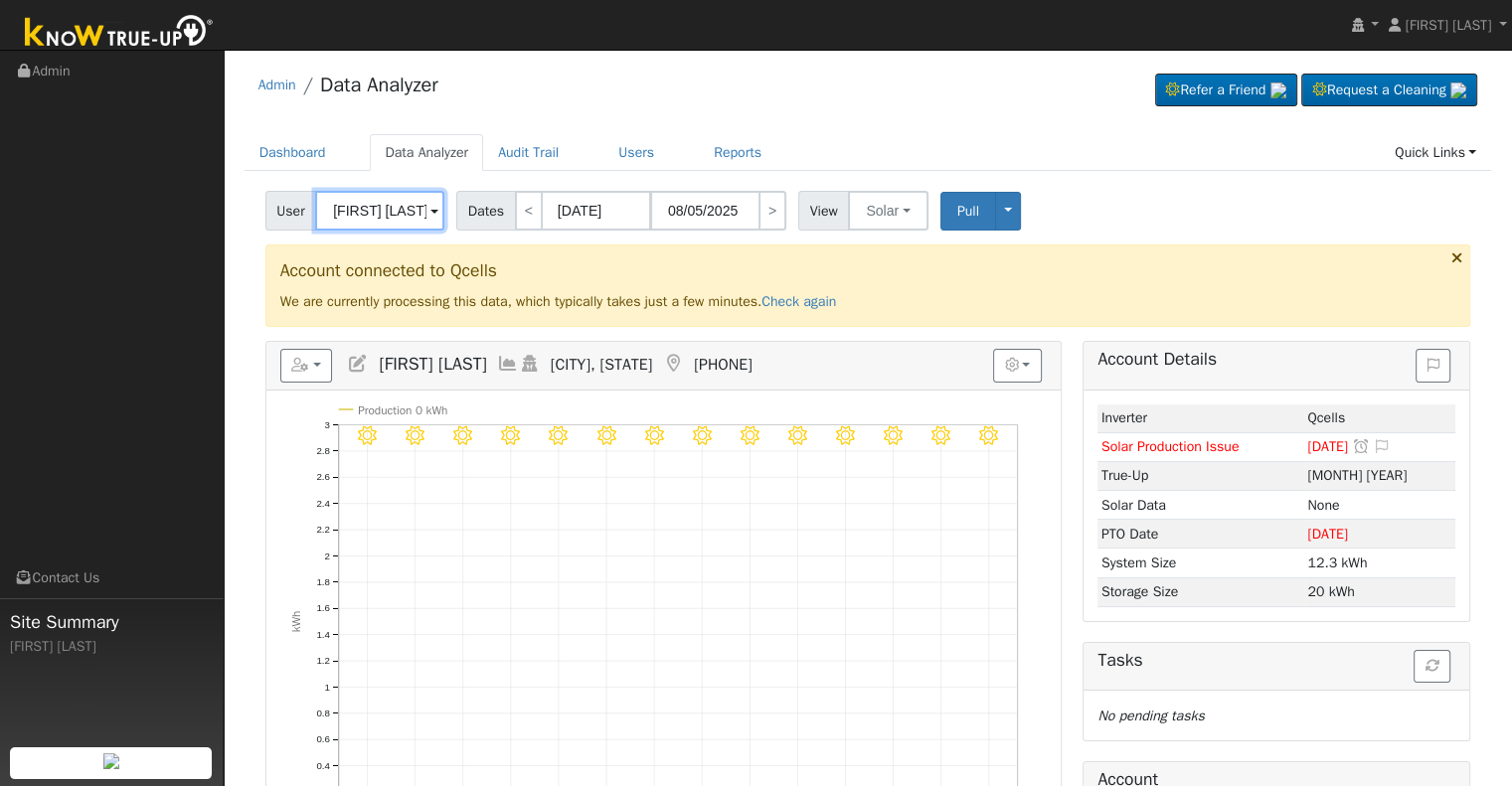 click on "Jenna Hill" at bounding box center (380, 211) 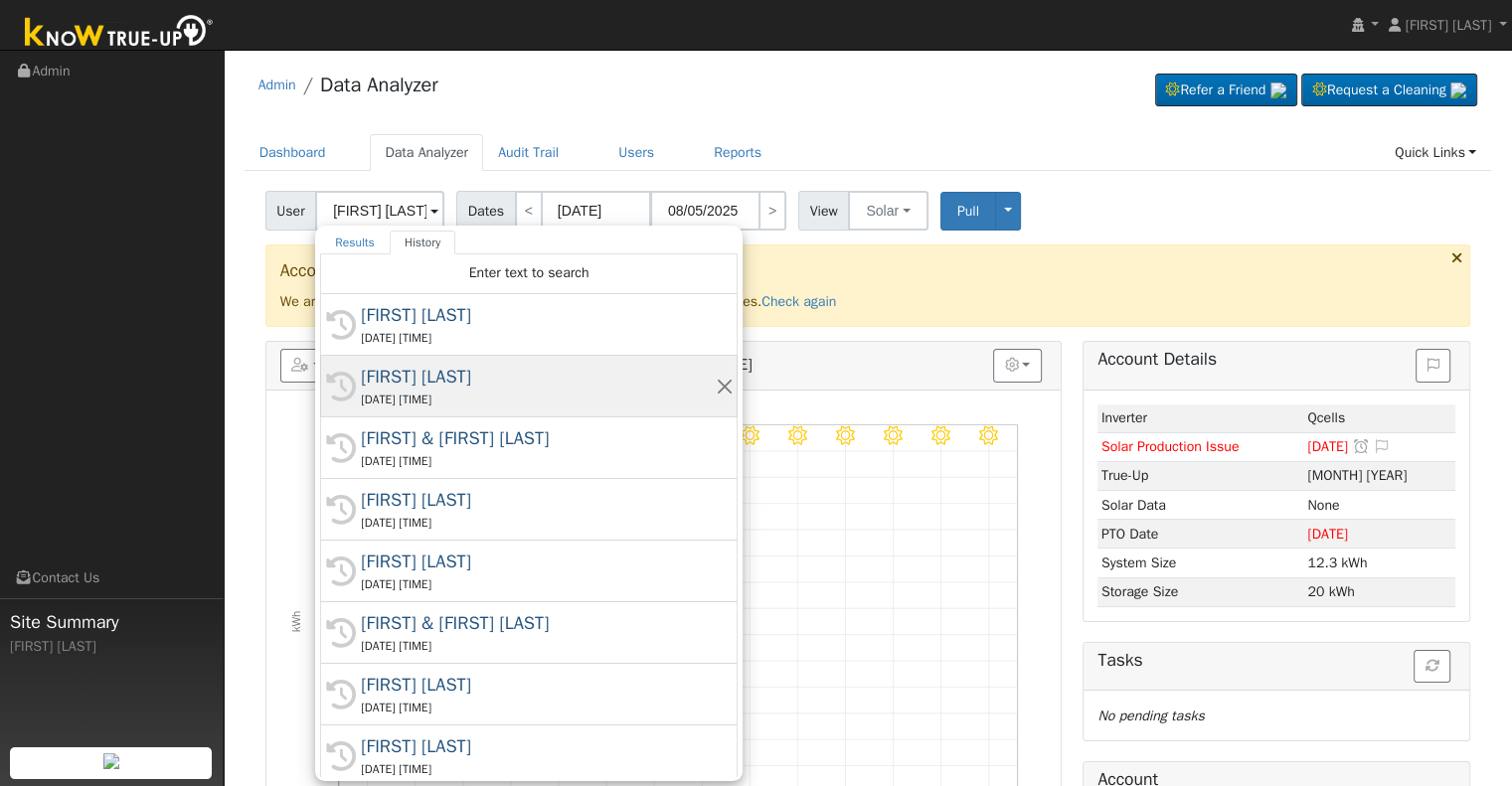 click on "[FIRST] [LAST]" at bounding box center [538, 377] 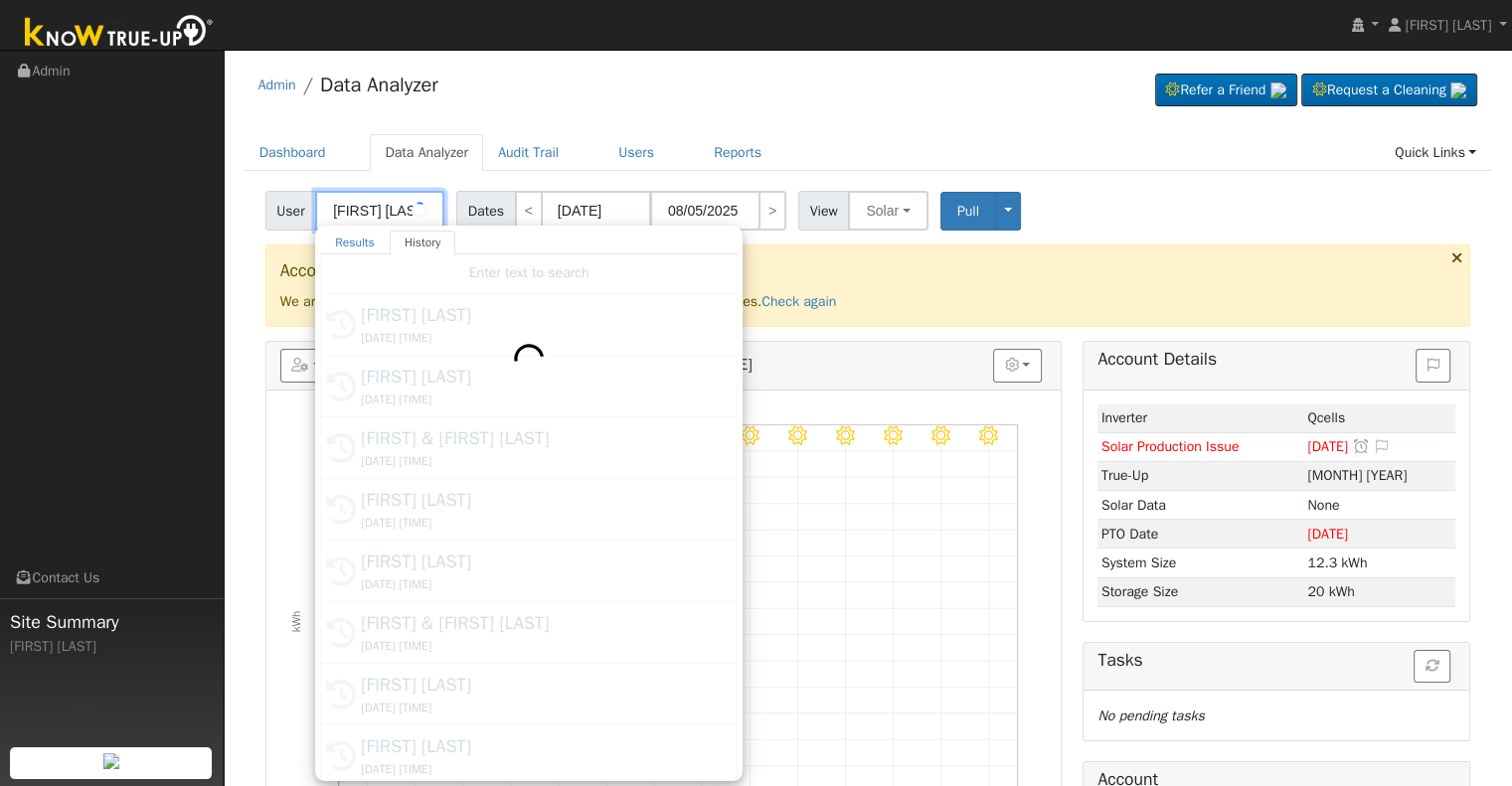 type on "[FIRST] [LAST]" 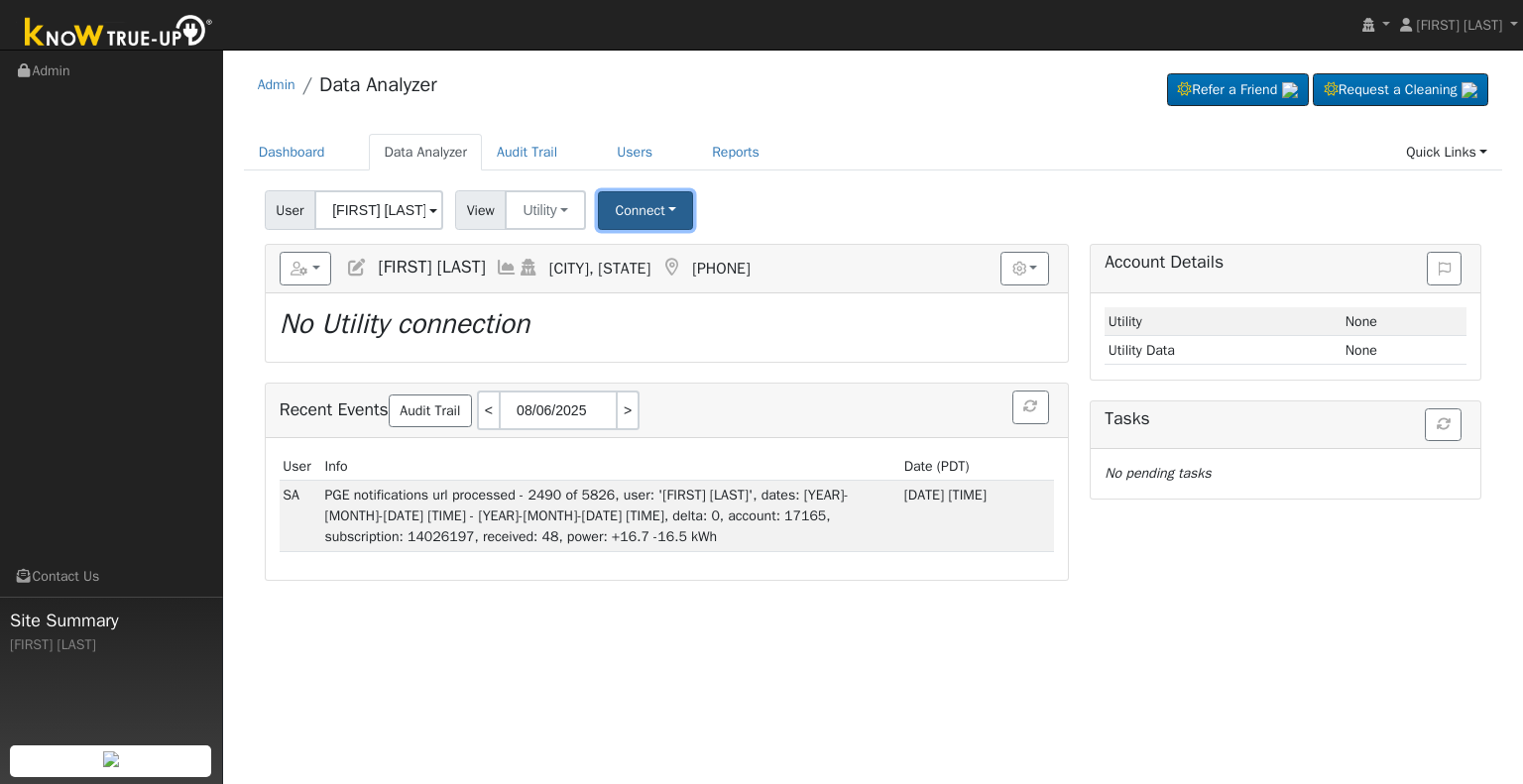 click on "Connect" at bounding box center [645, 210] 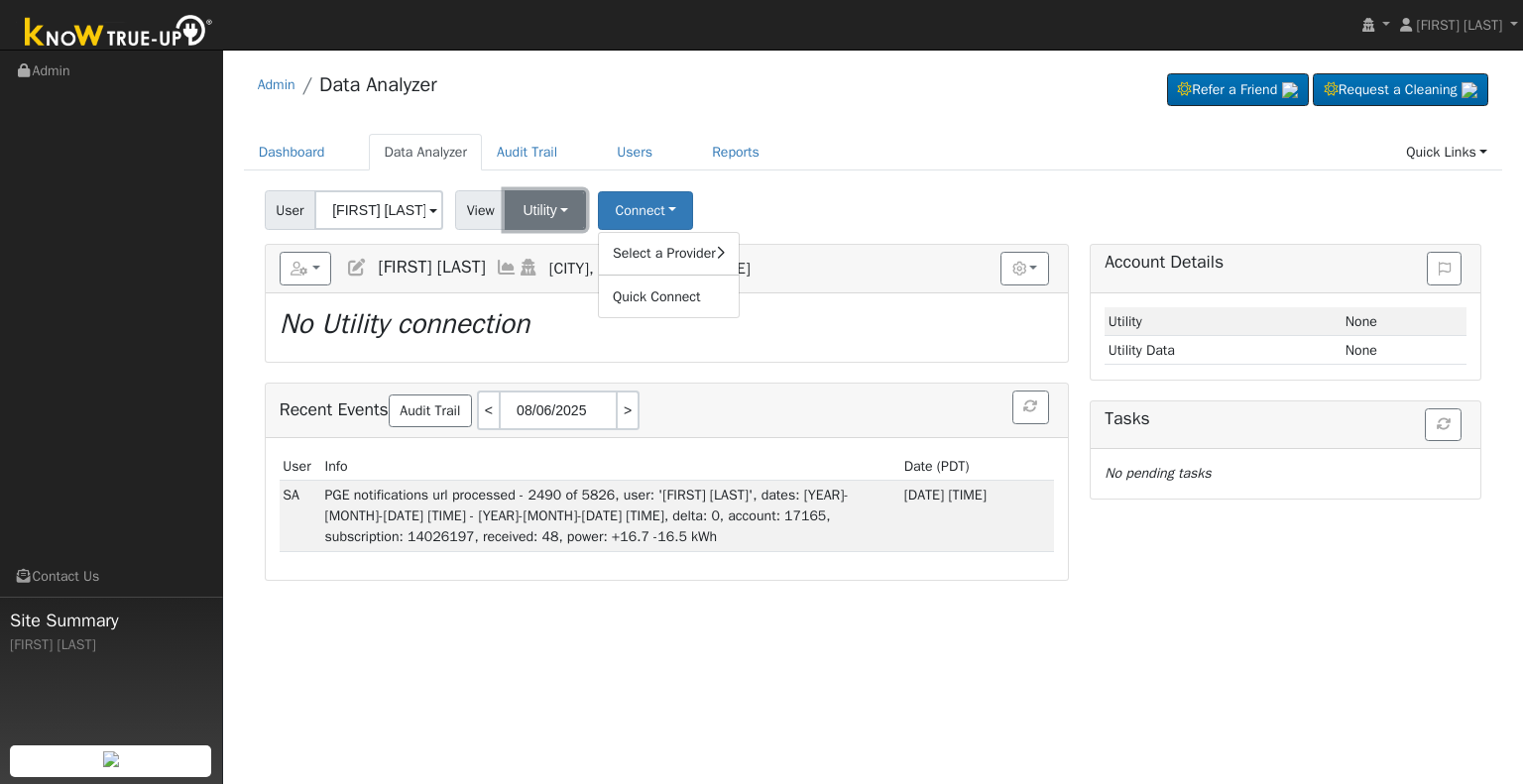 click on "Utility" at bounding box center [545, 210] 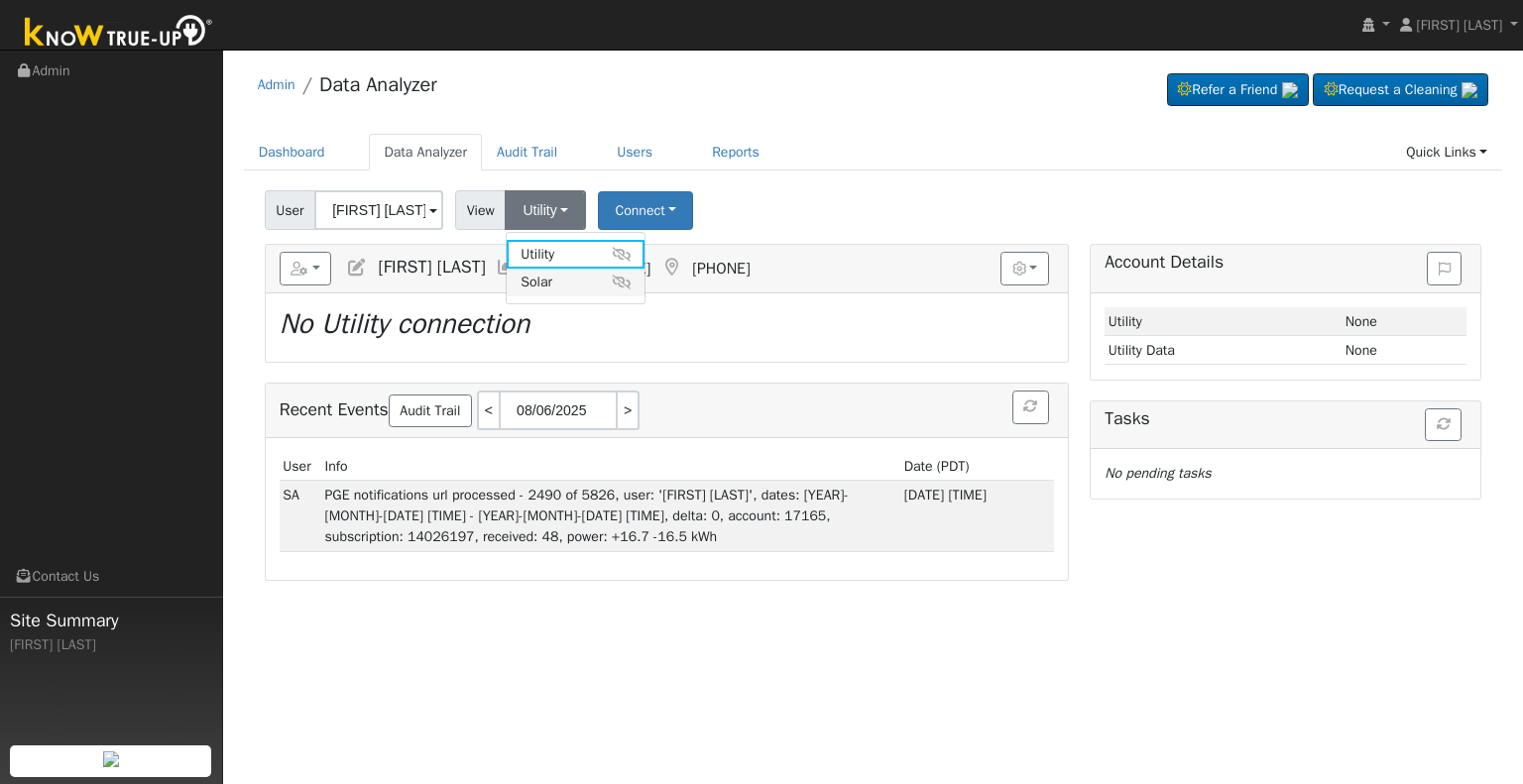click on "Solar" at bounding box center [575, 282] 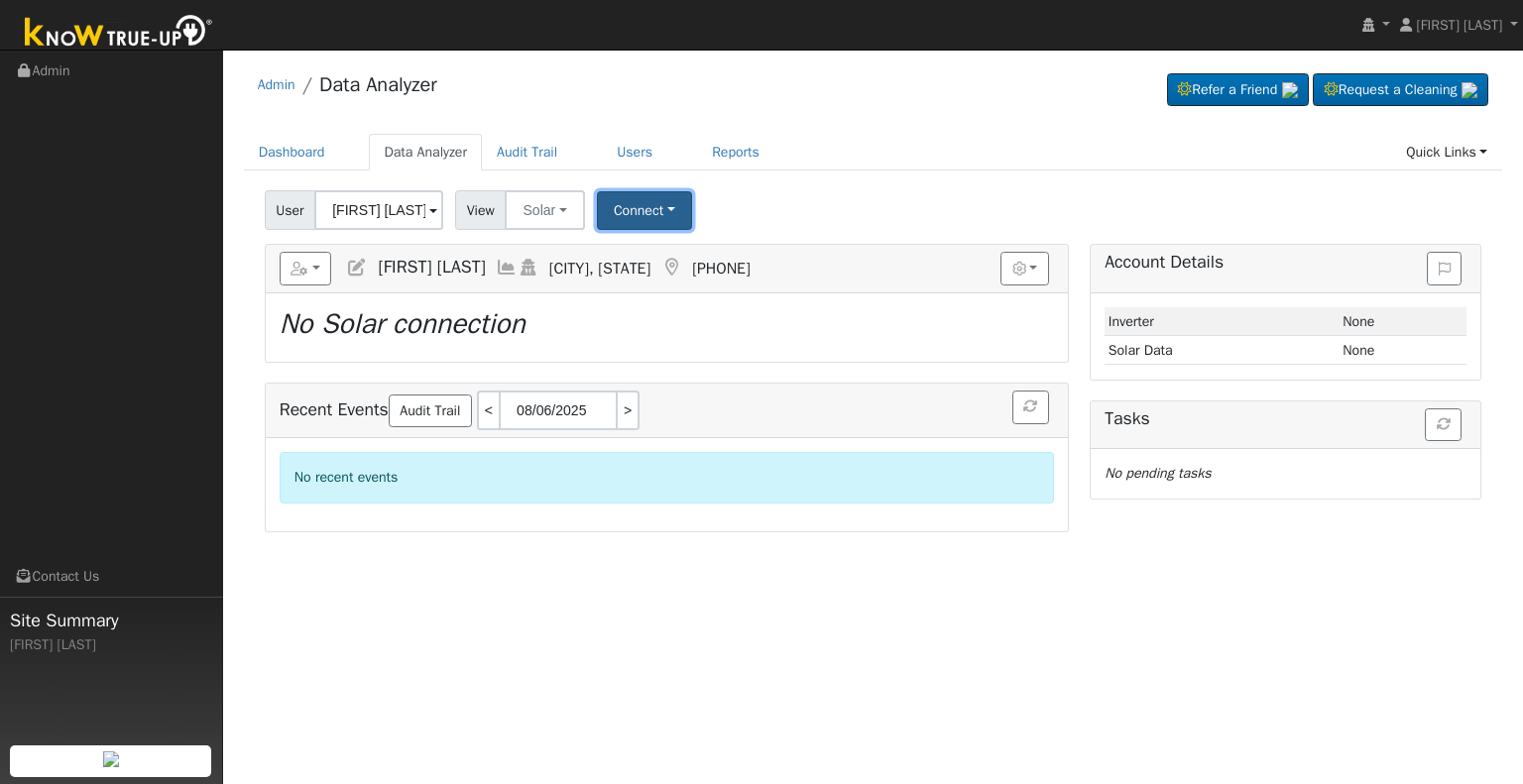 click on "Connect" at bounding box center [644, 210] 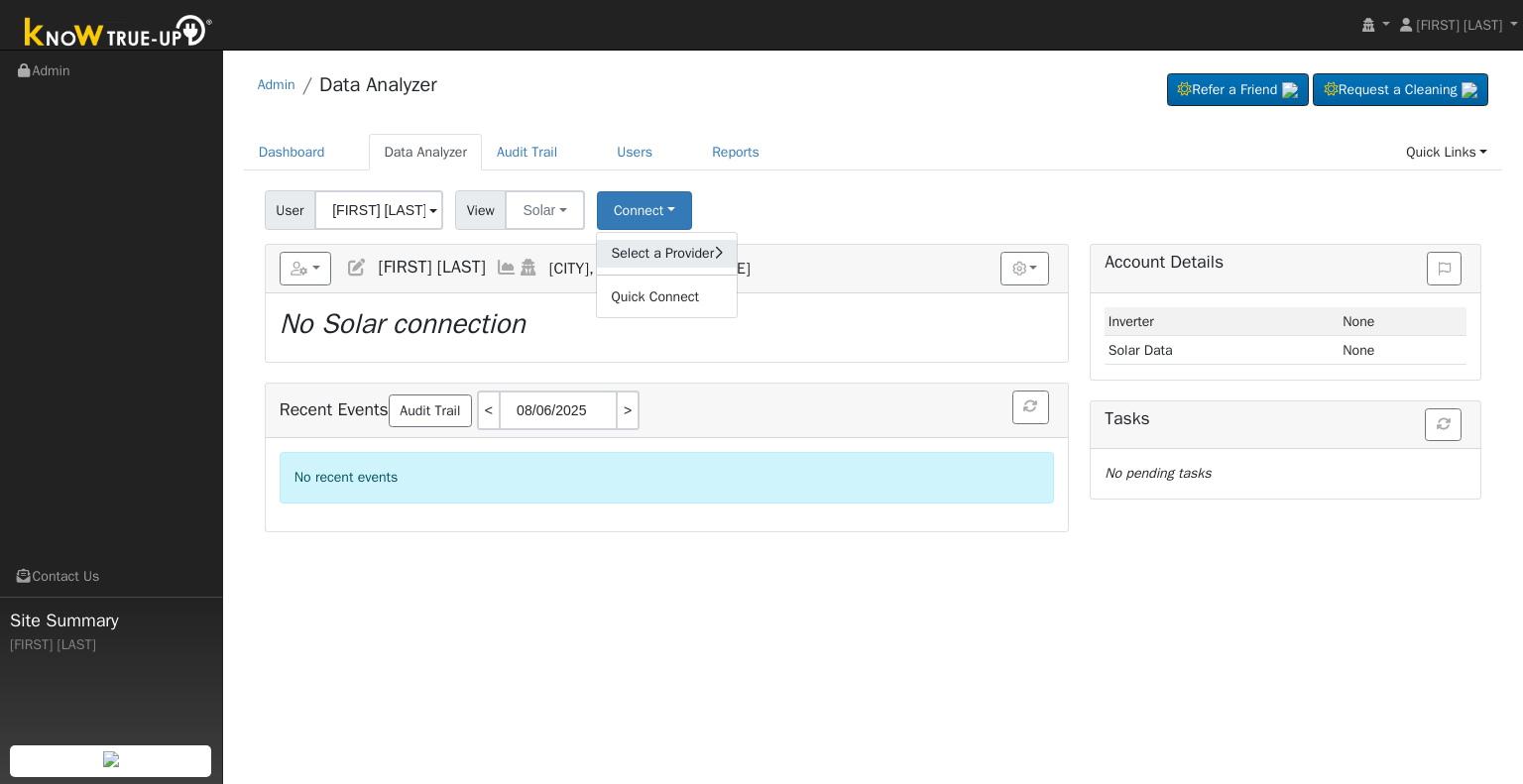 click on "Select a Provider" 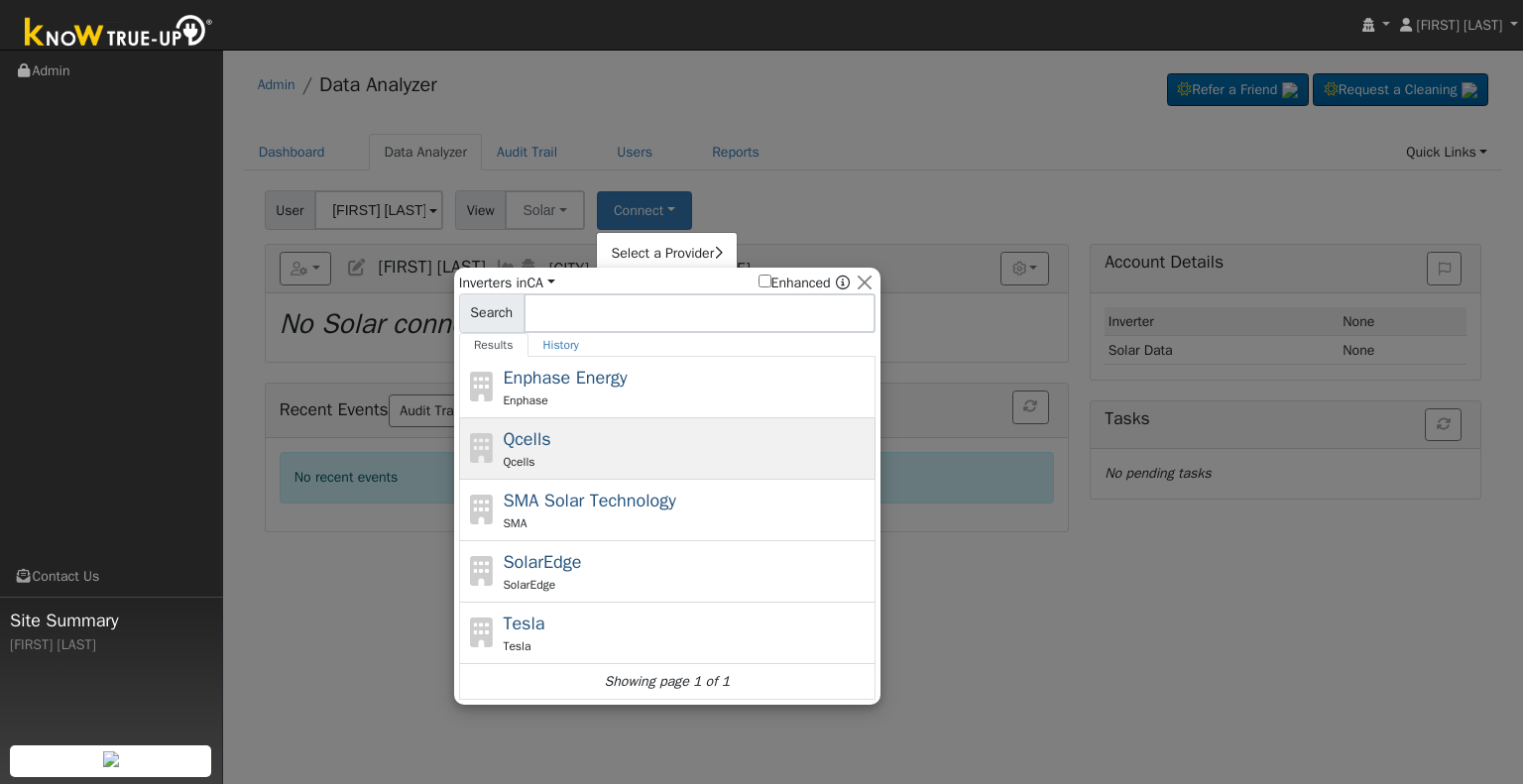click on "Qcells" at bounding box center [686, 462] 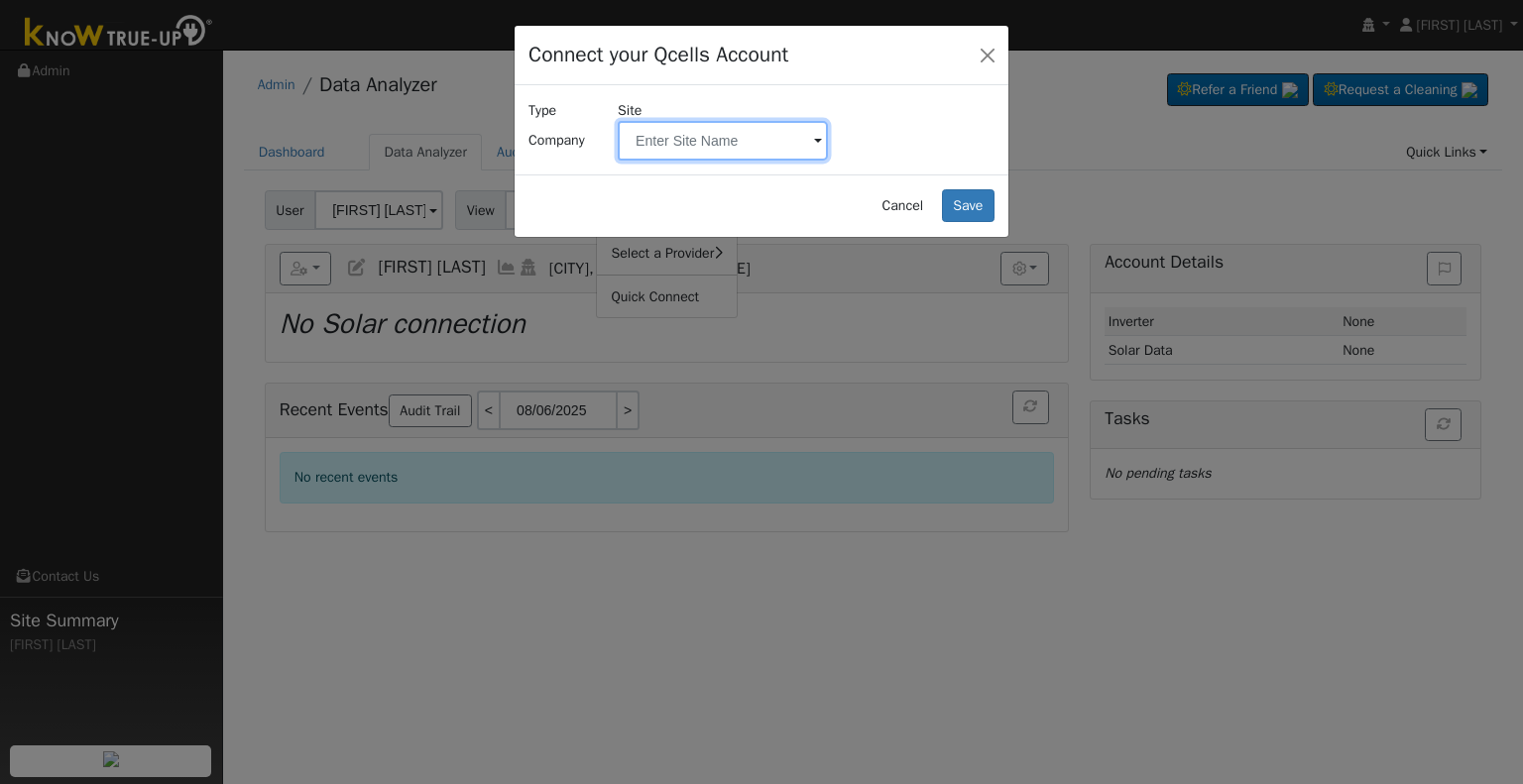 click at bounding box center [723, 141] 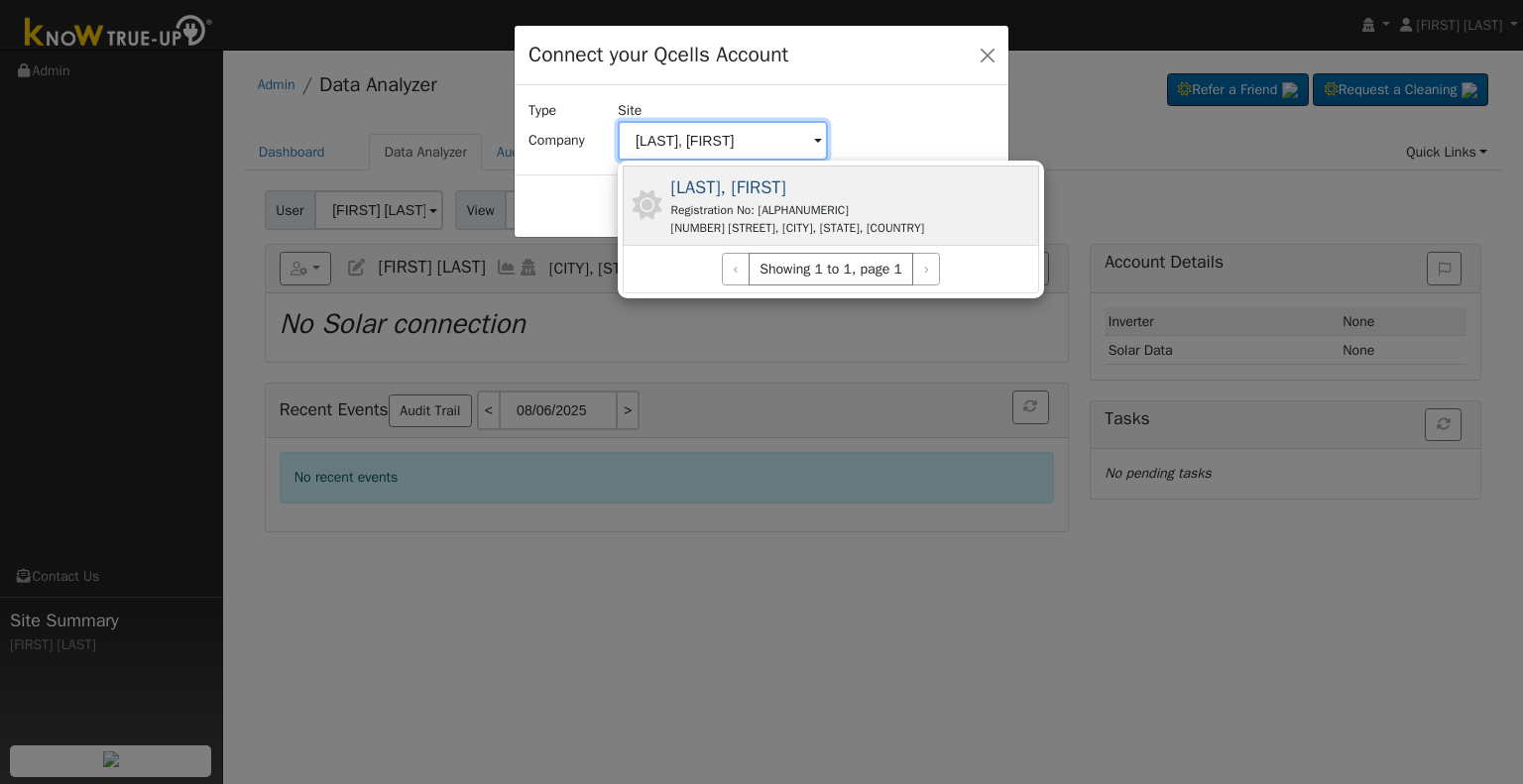 type on "Munoz, Martin" 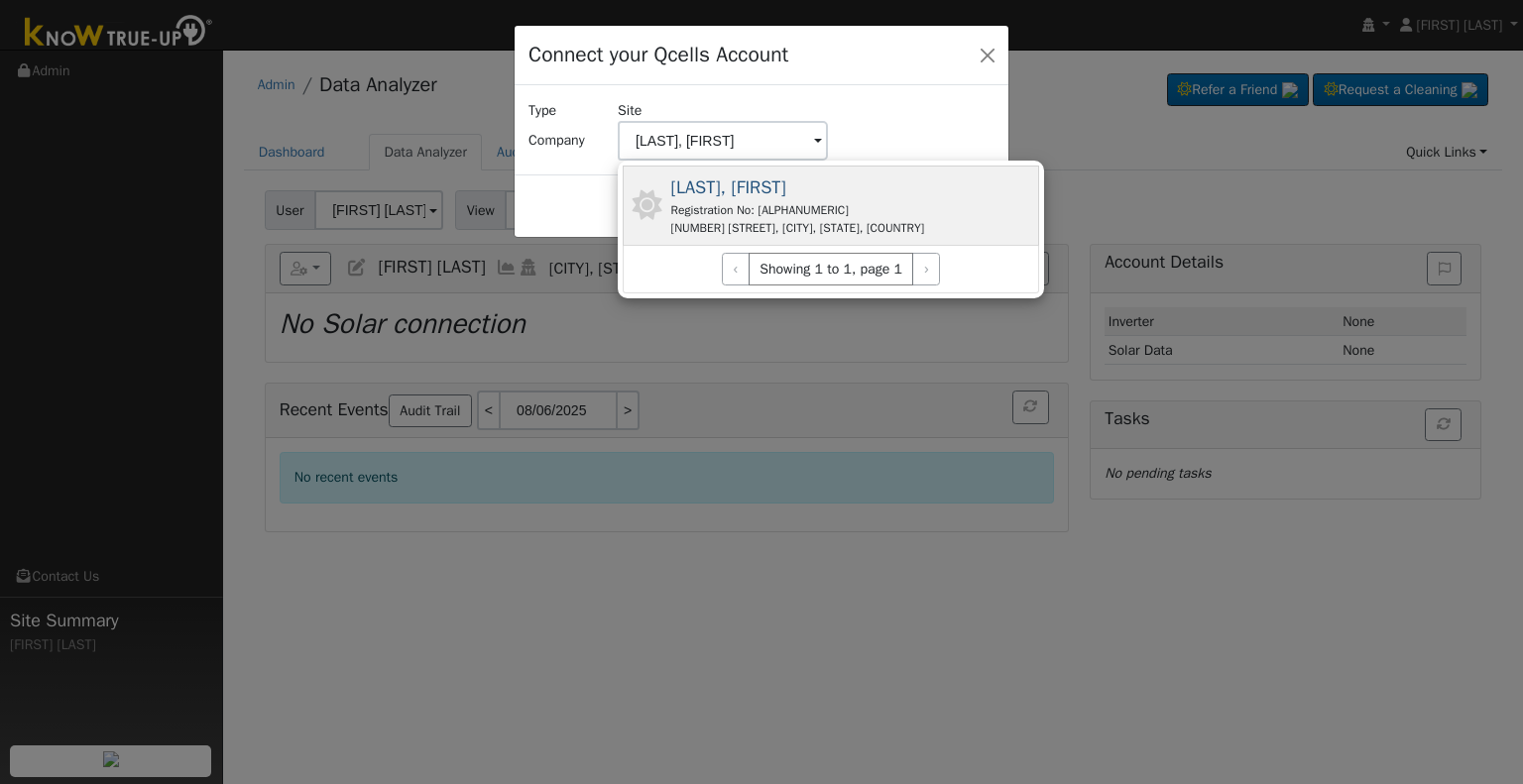 click on "2713 Buthmann Ave, Tracy, CA 95376, USA" at bounding box center (798, 228) 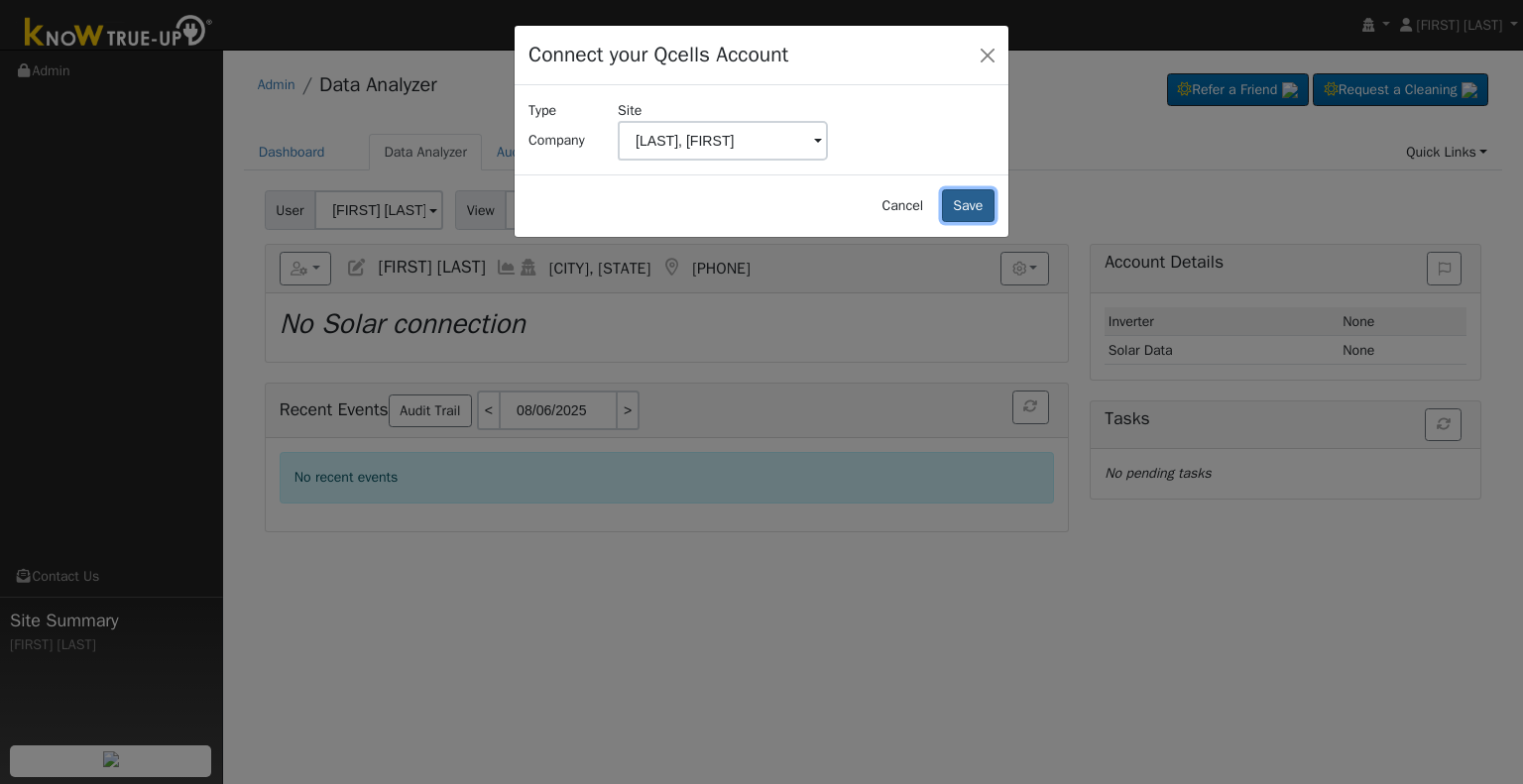 click on "Save" at bounding box center [968, 206] 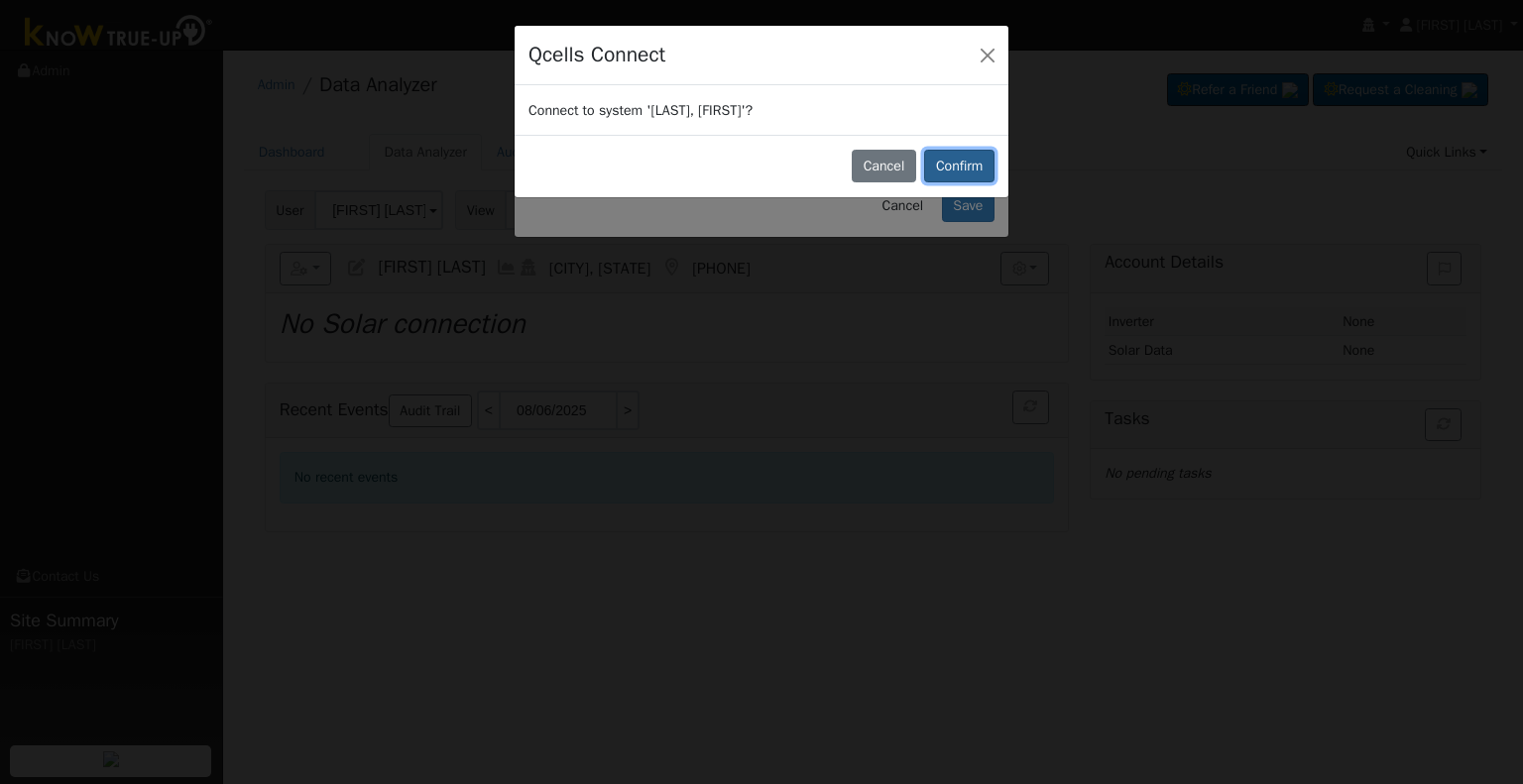 click on "Confirm" at bounding box center (959, 167) 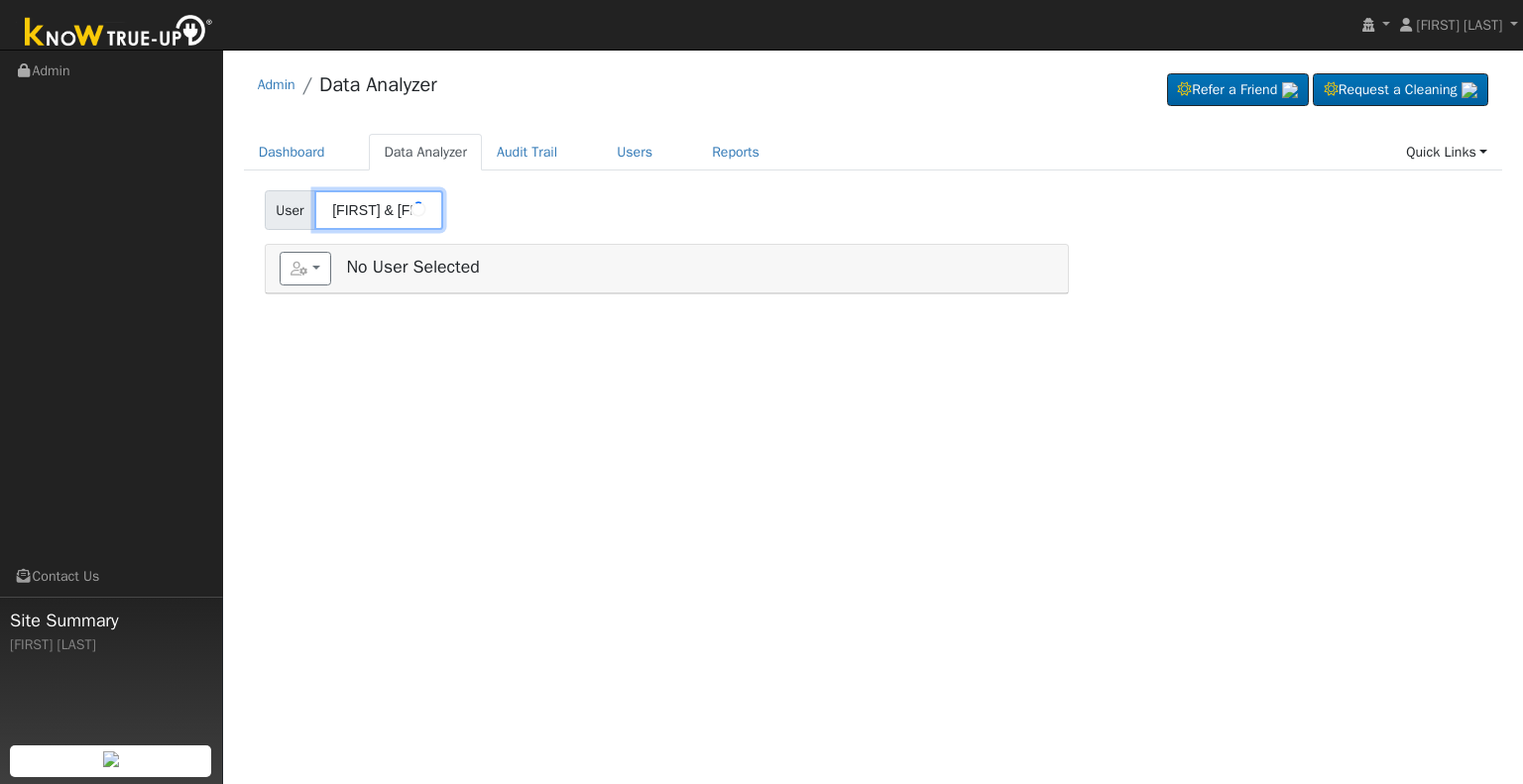 scroll, scrollTop: 0, scrollLeft: 0, axis: both 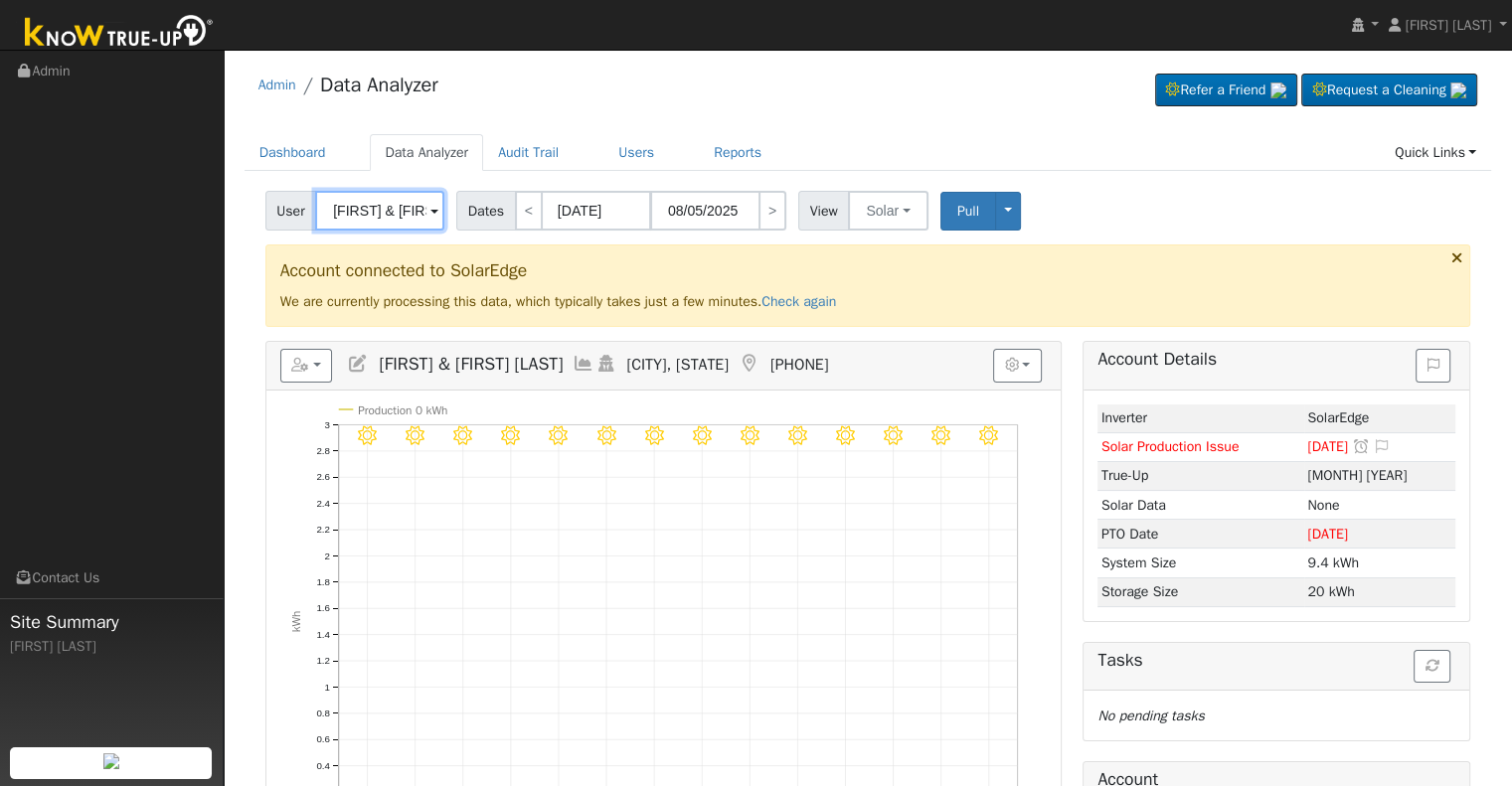 click on "[FIRST] & [FIRST] [LAST]" at bounding box center (380, 211) 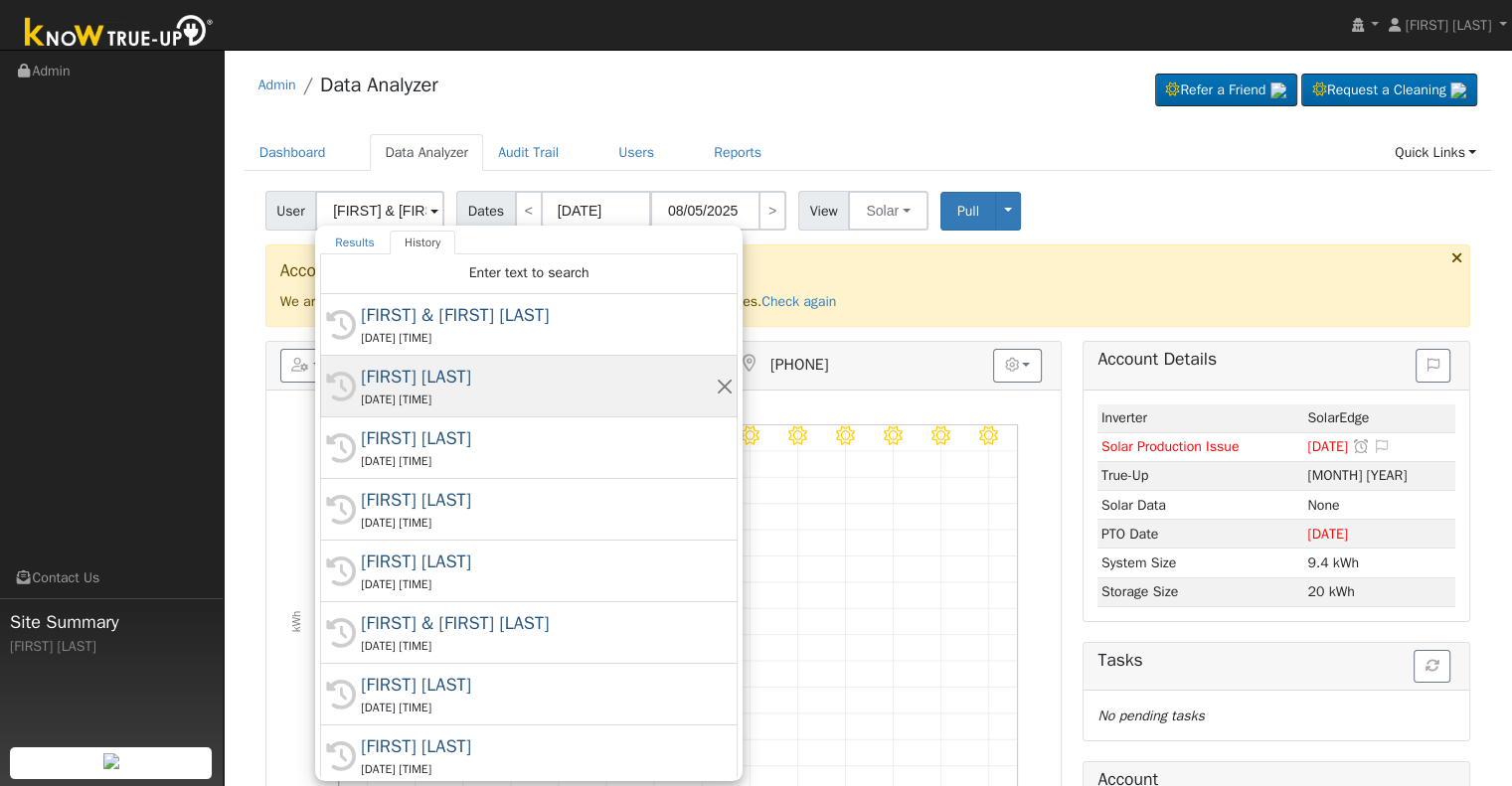 click on "[FIRST] [LAST]" at bounding box center (538, 377) 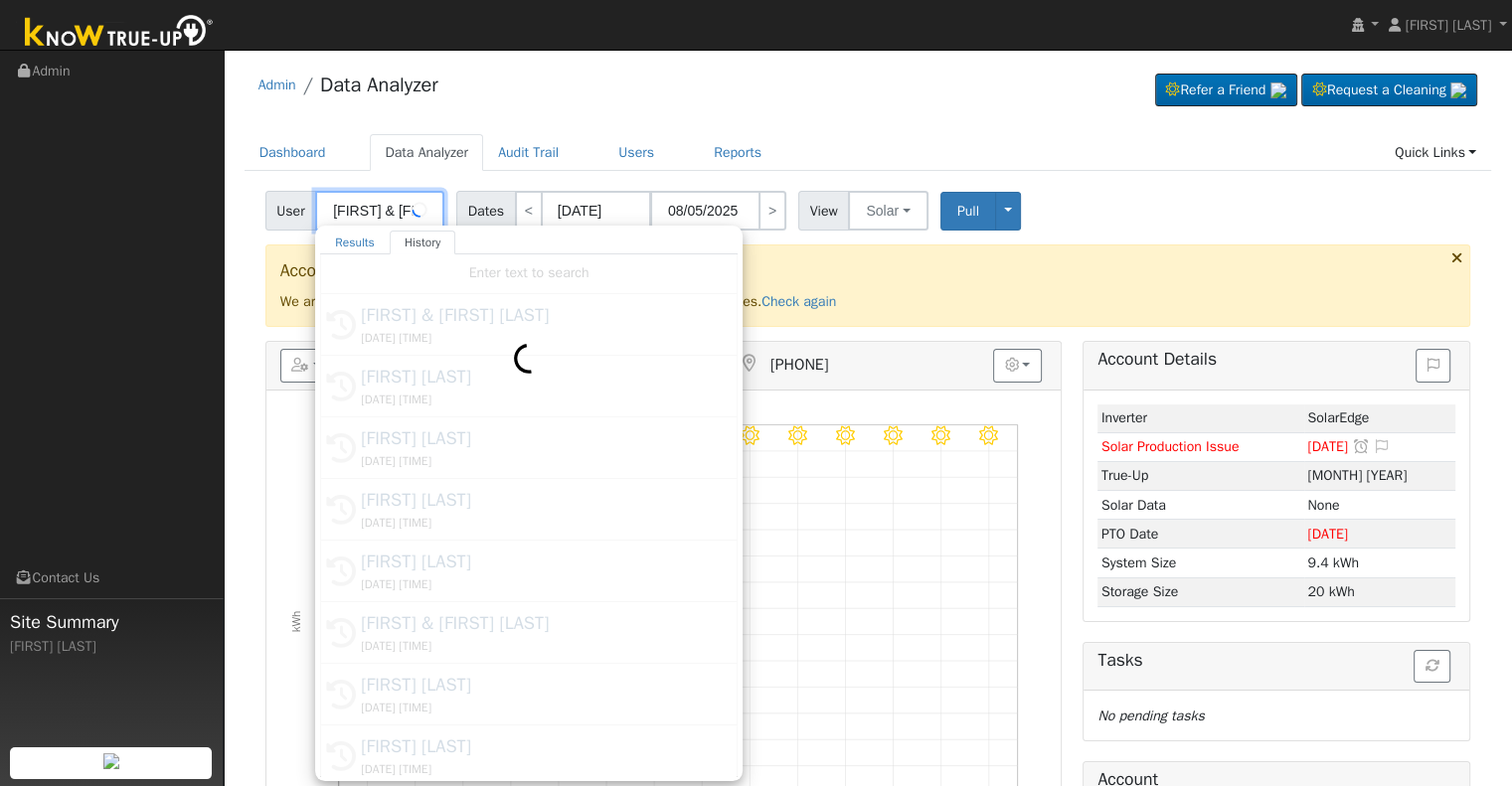 type on "[FIRST] [LAST]" 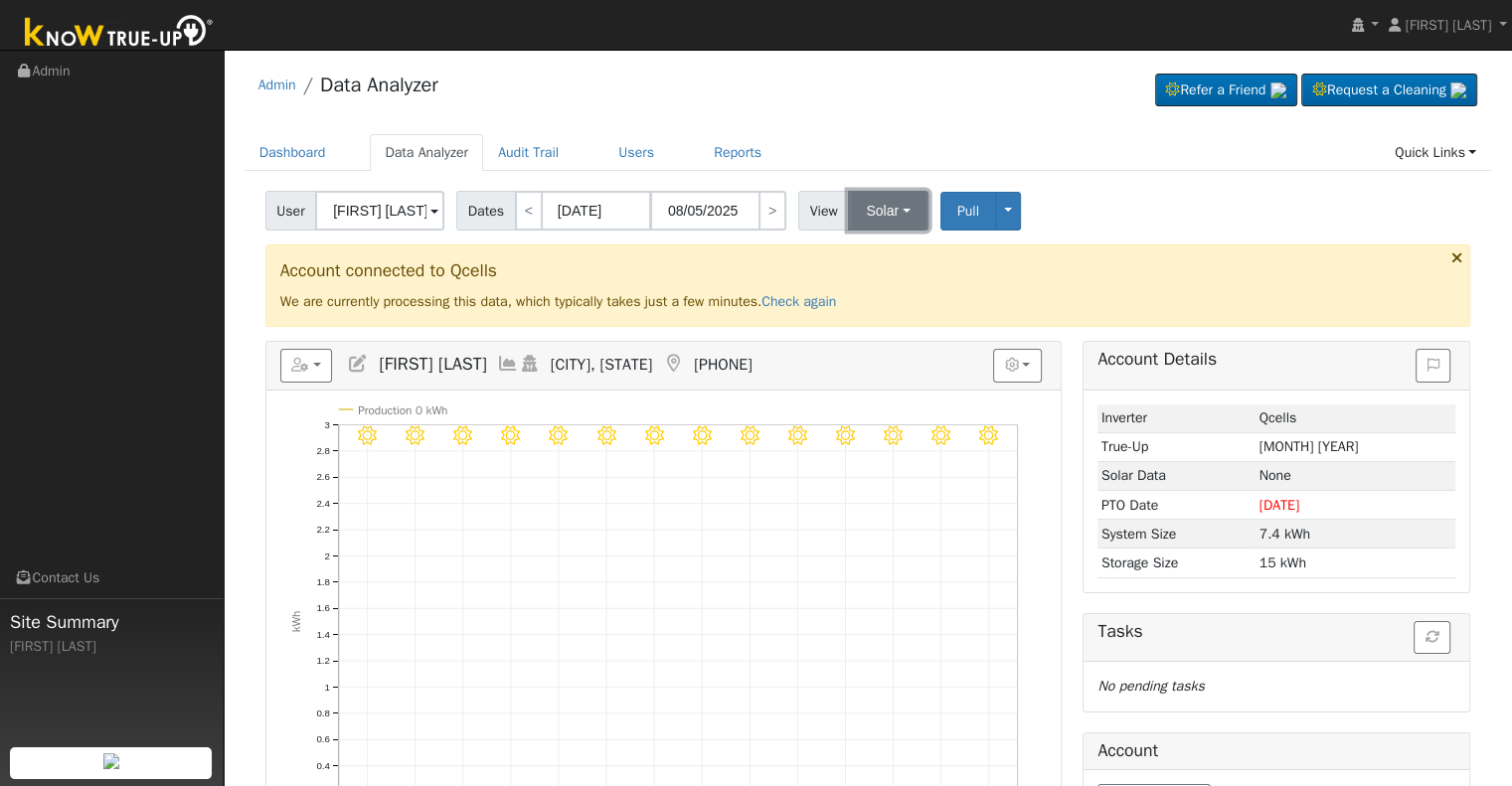 click on "Solar" at bounding box center [888, 211] 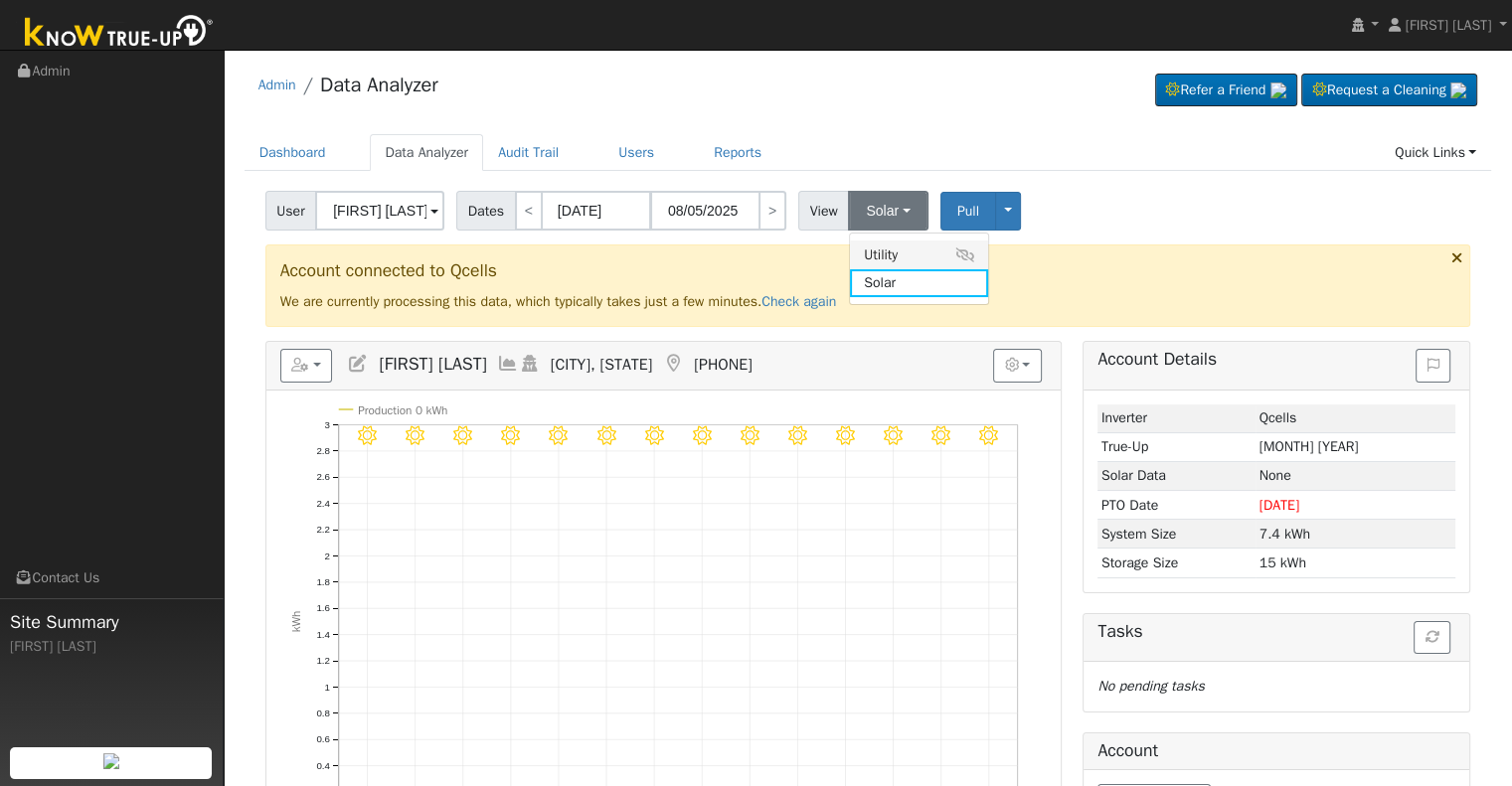 click on "Utility" at bounding box center (919, 254) 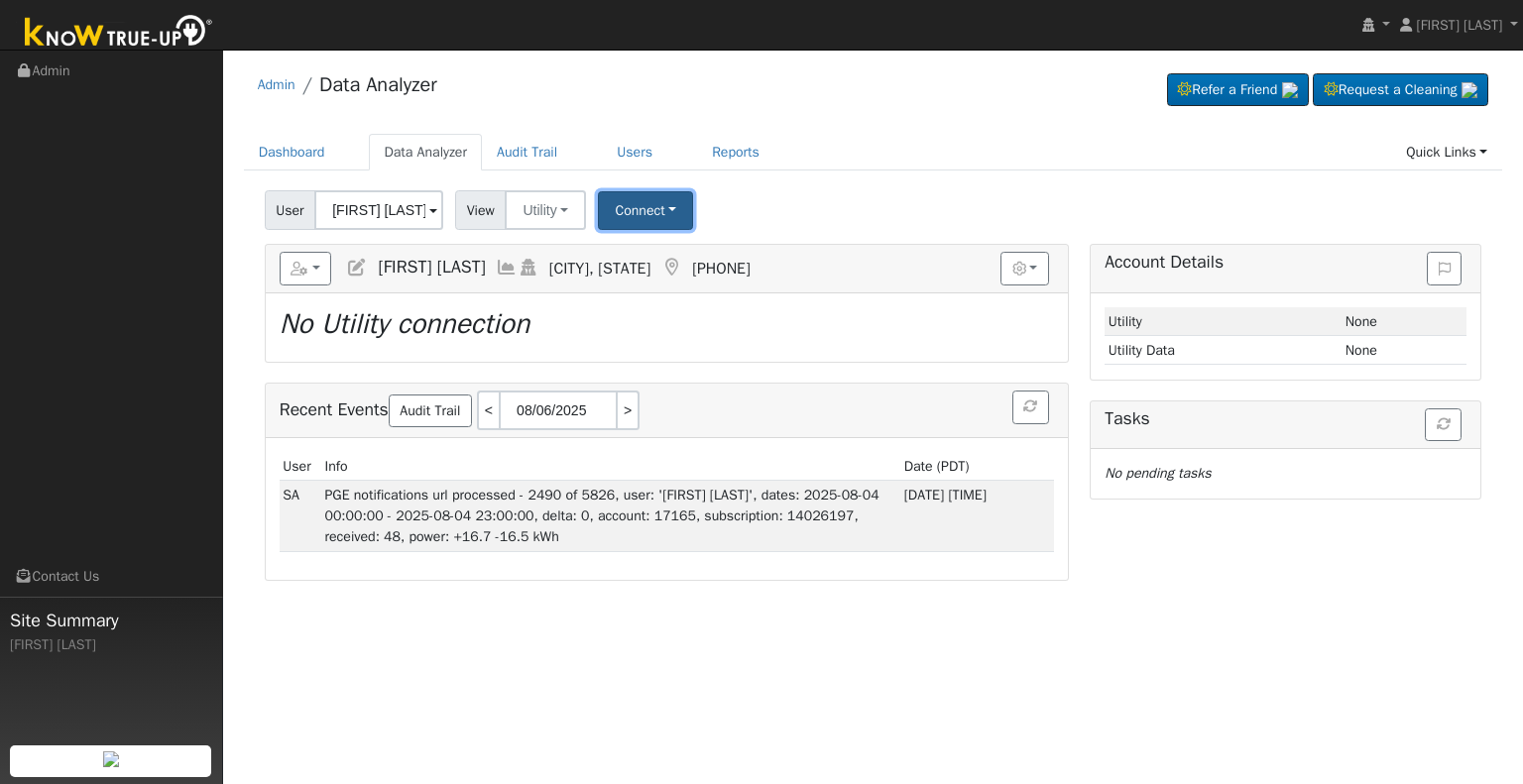 click on "Connect" at bounding box center (645, 210) 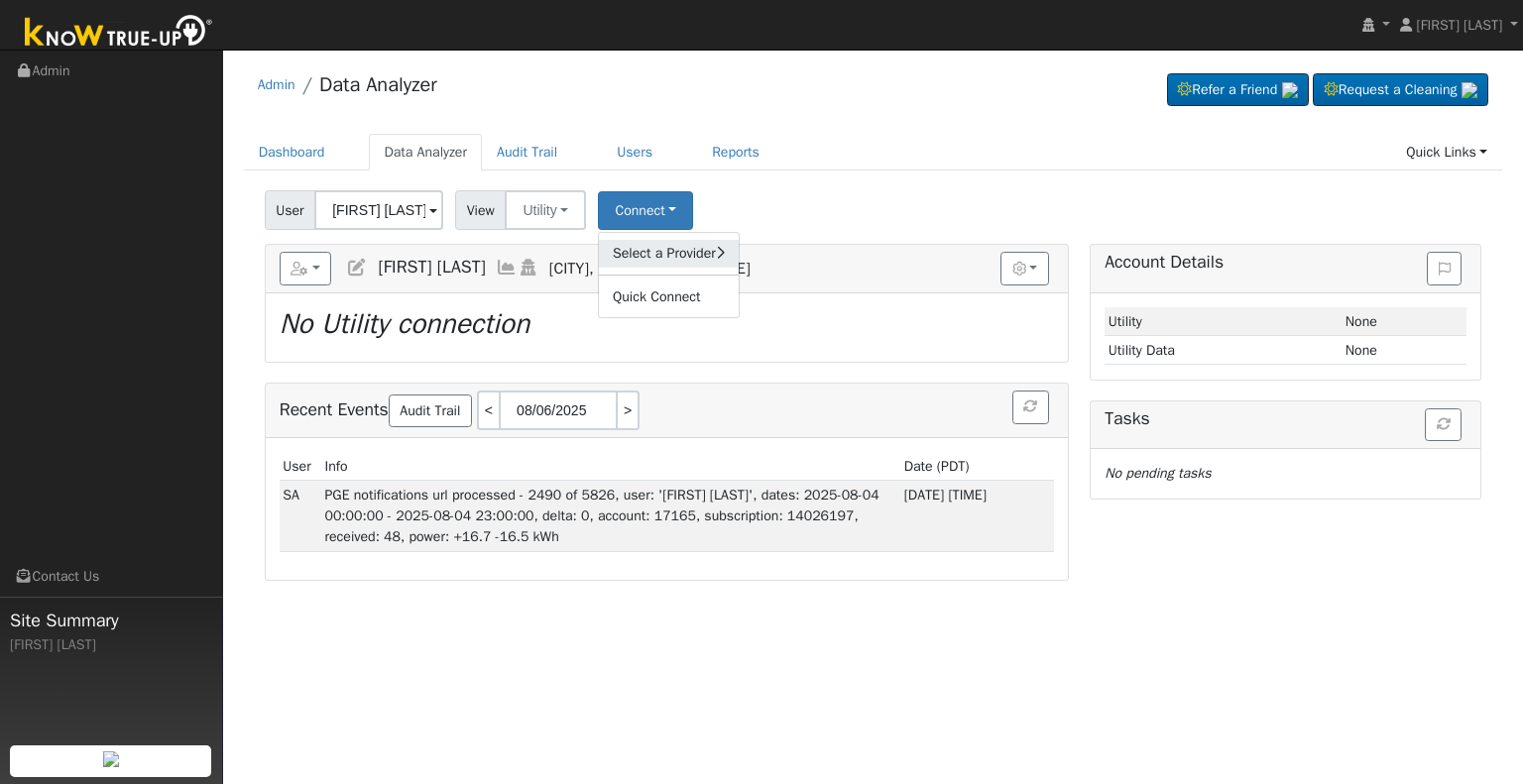 click on "Select a Provider" 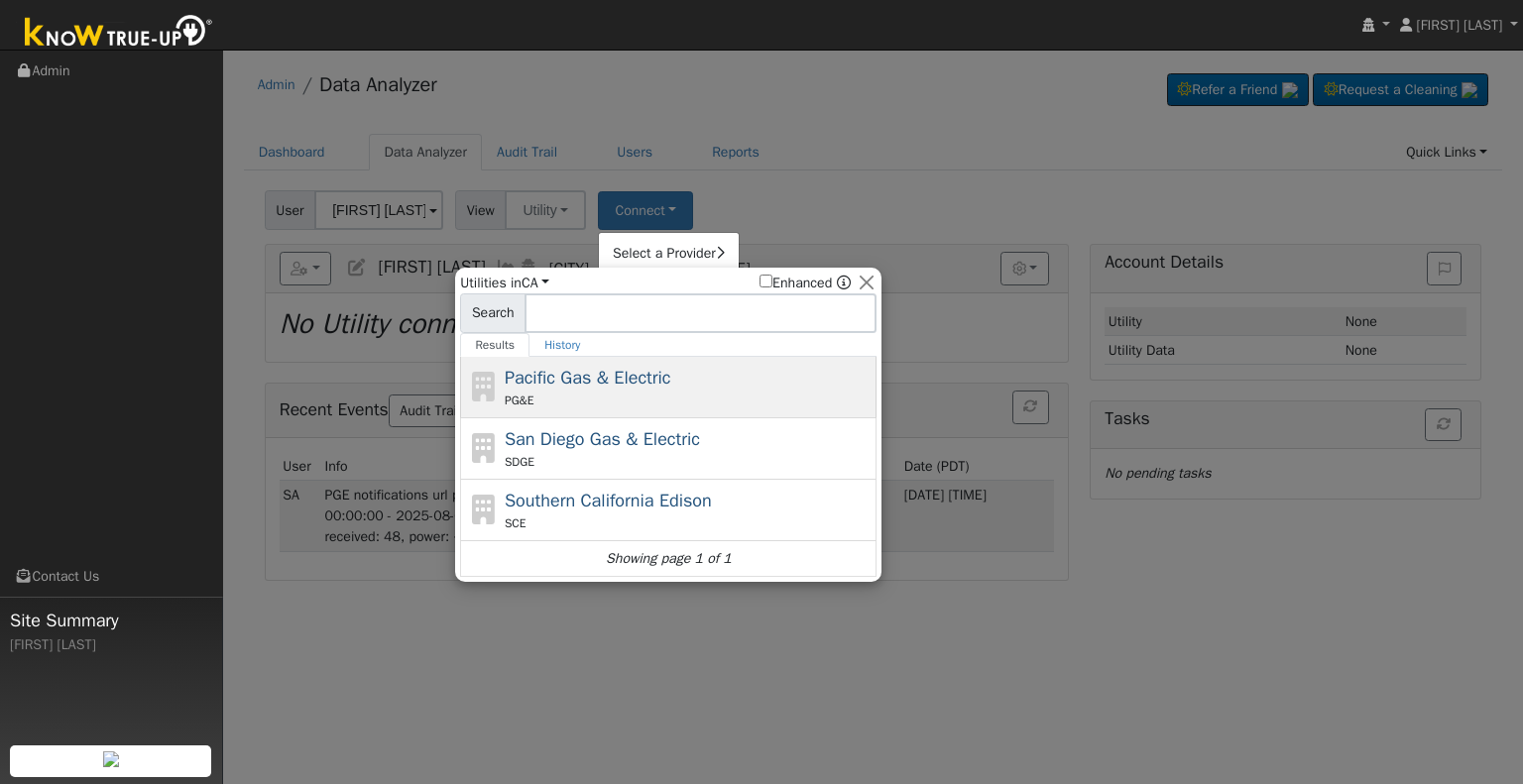 click on "Pacific Gas & Electric PG&E" at bounding box center [688, 387] 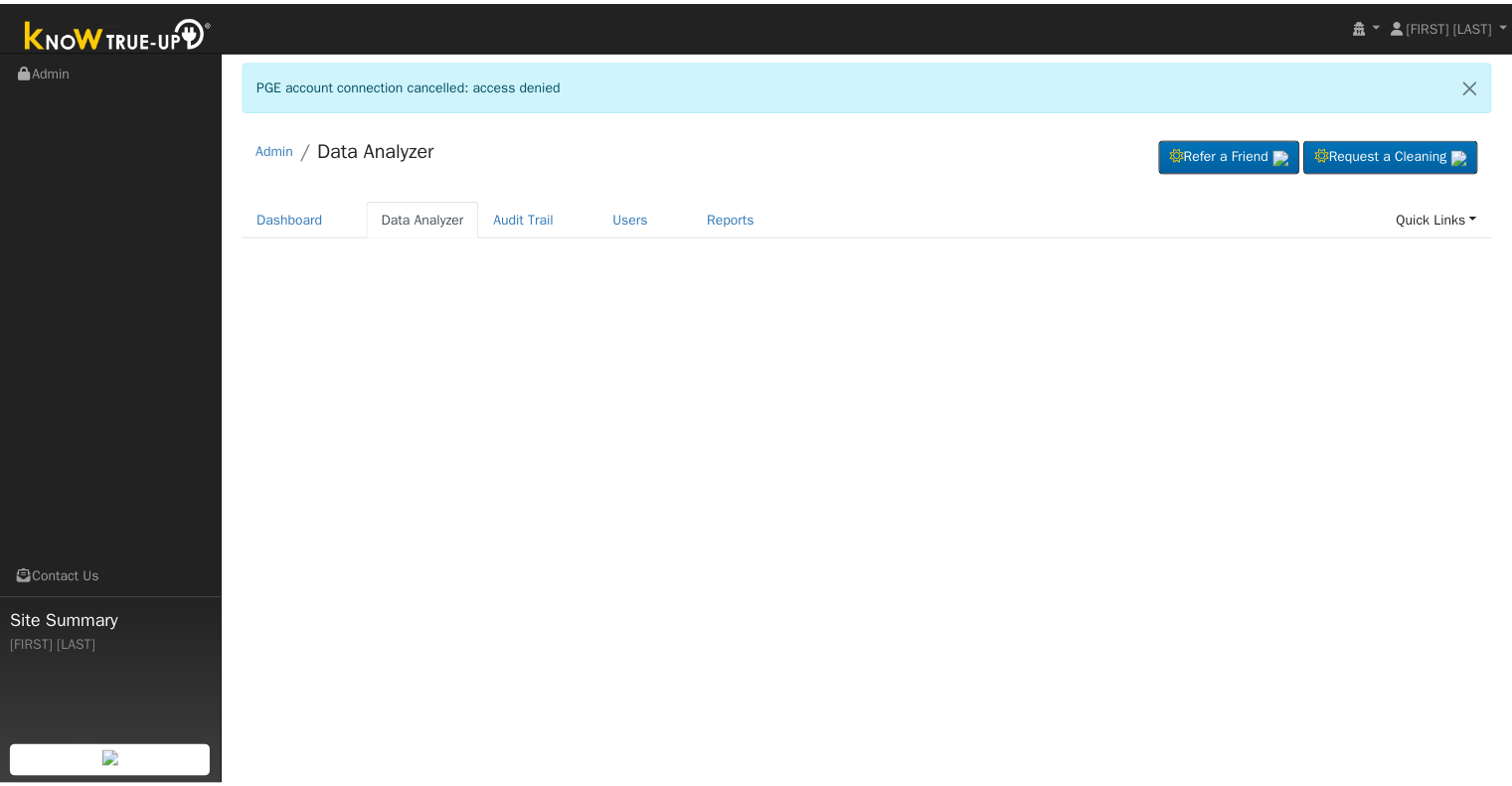 scroll, scrollTop: 0, scrollLeft: 0, axis: both 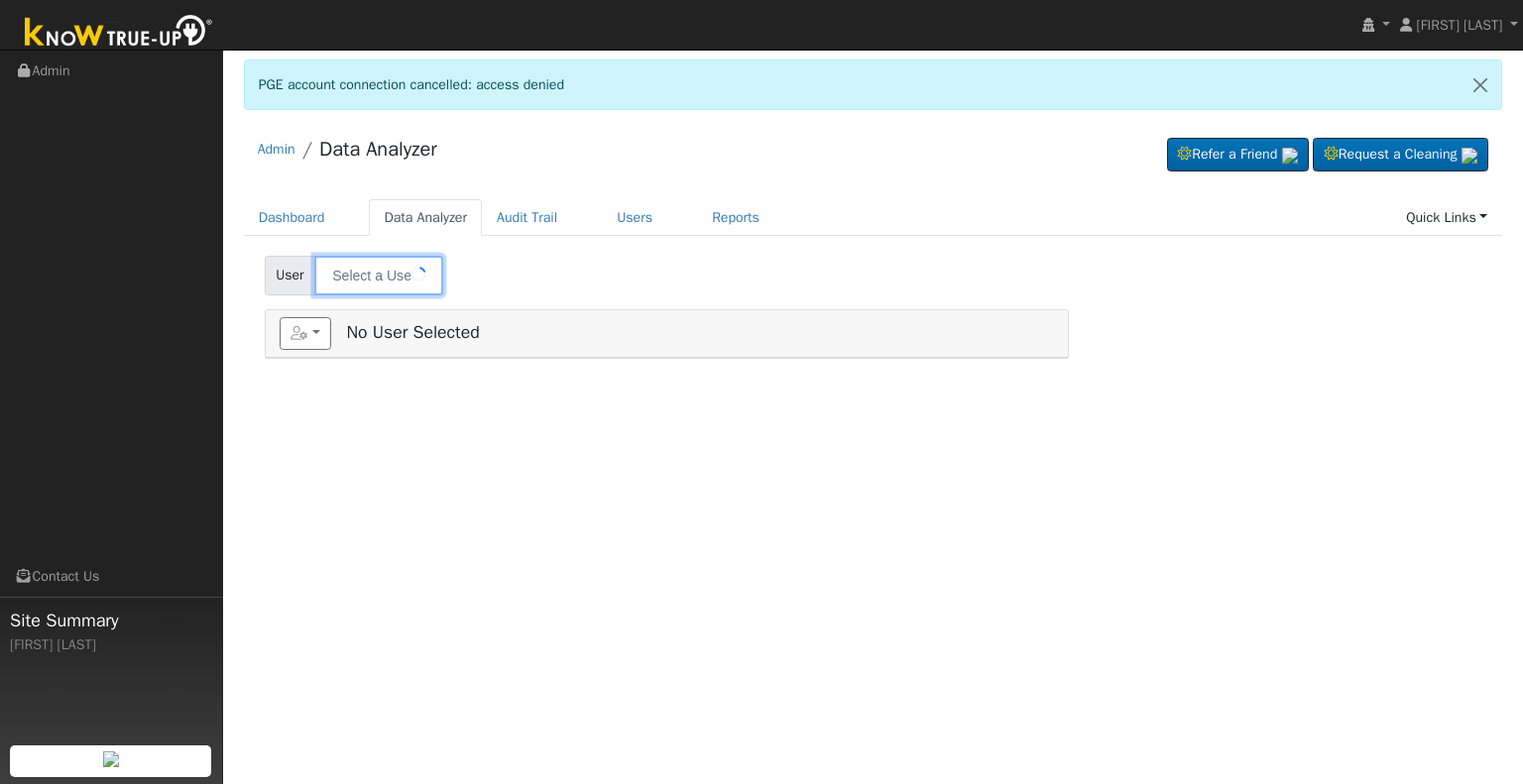 type on "[FIRST] [LAST]" 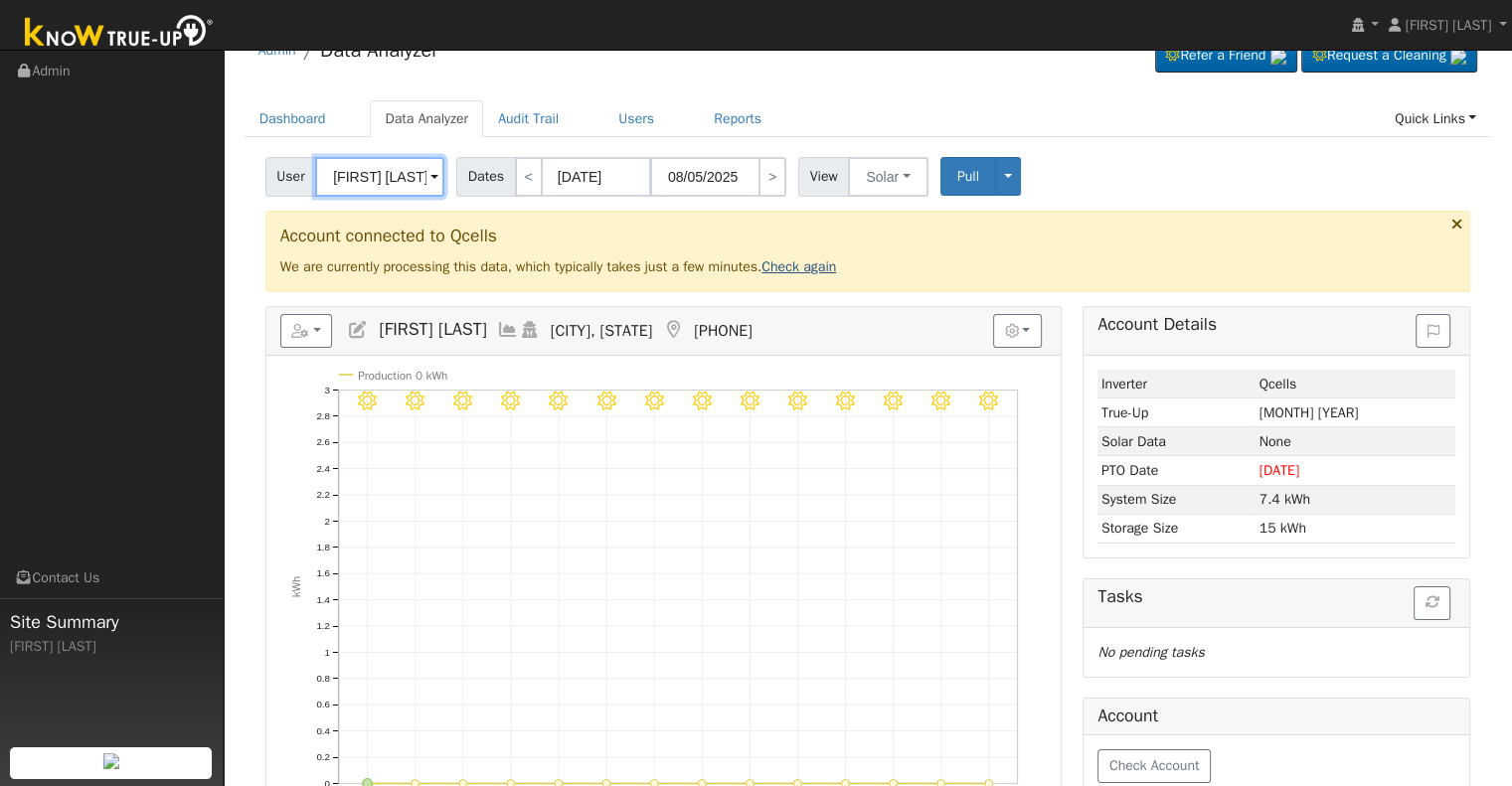 scroll, scrollTop: 99, scrollLeft: 0, axis: vertical 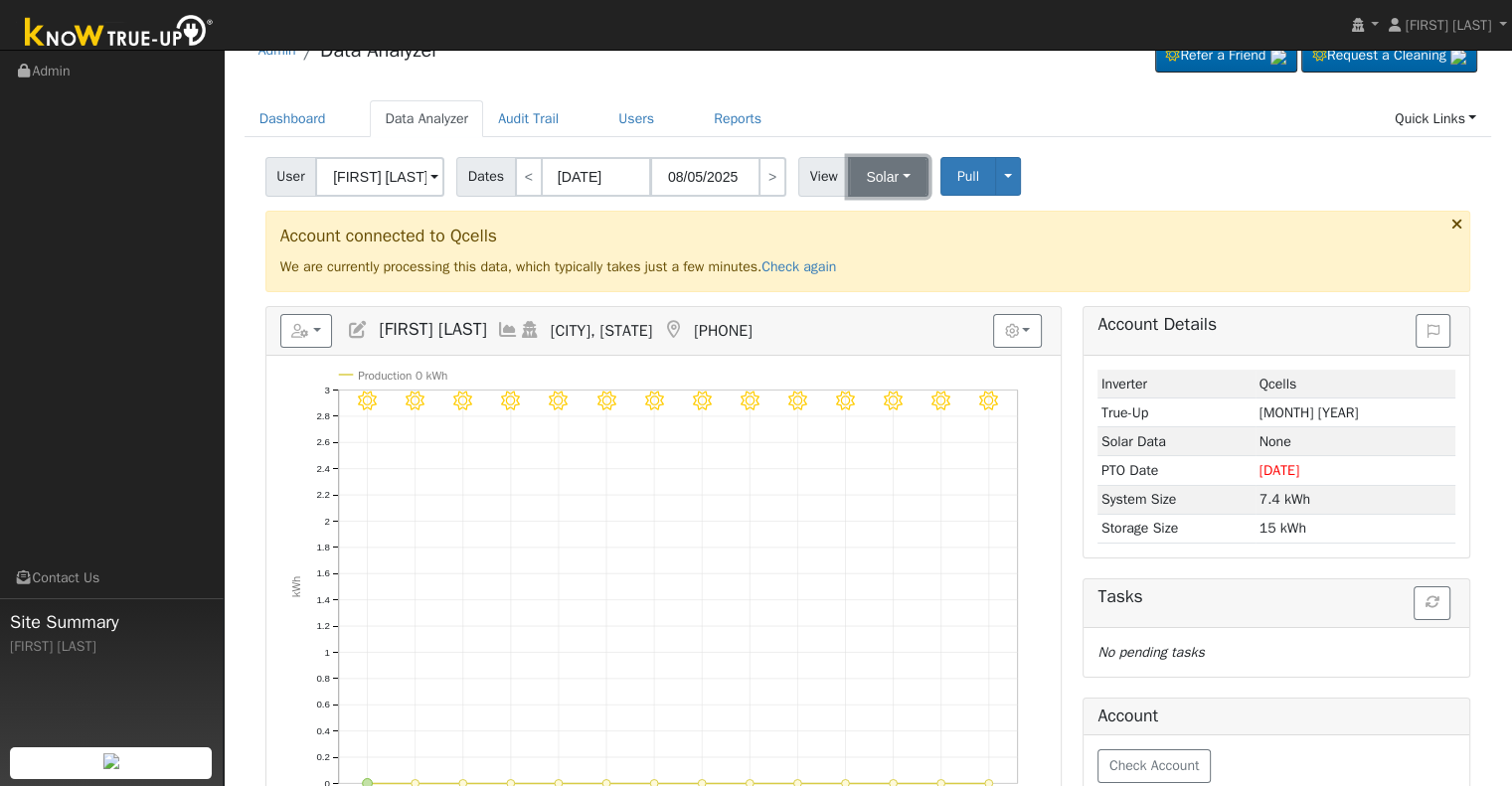 click on "Solar" at bounding box center (888, 177) 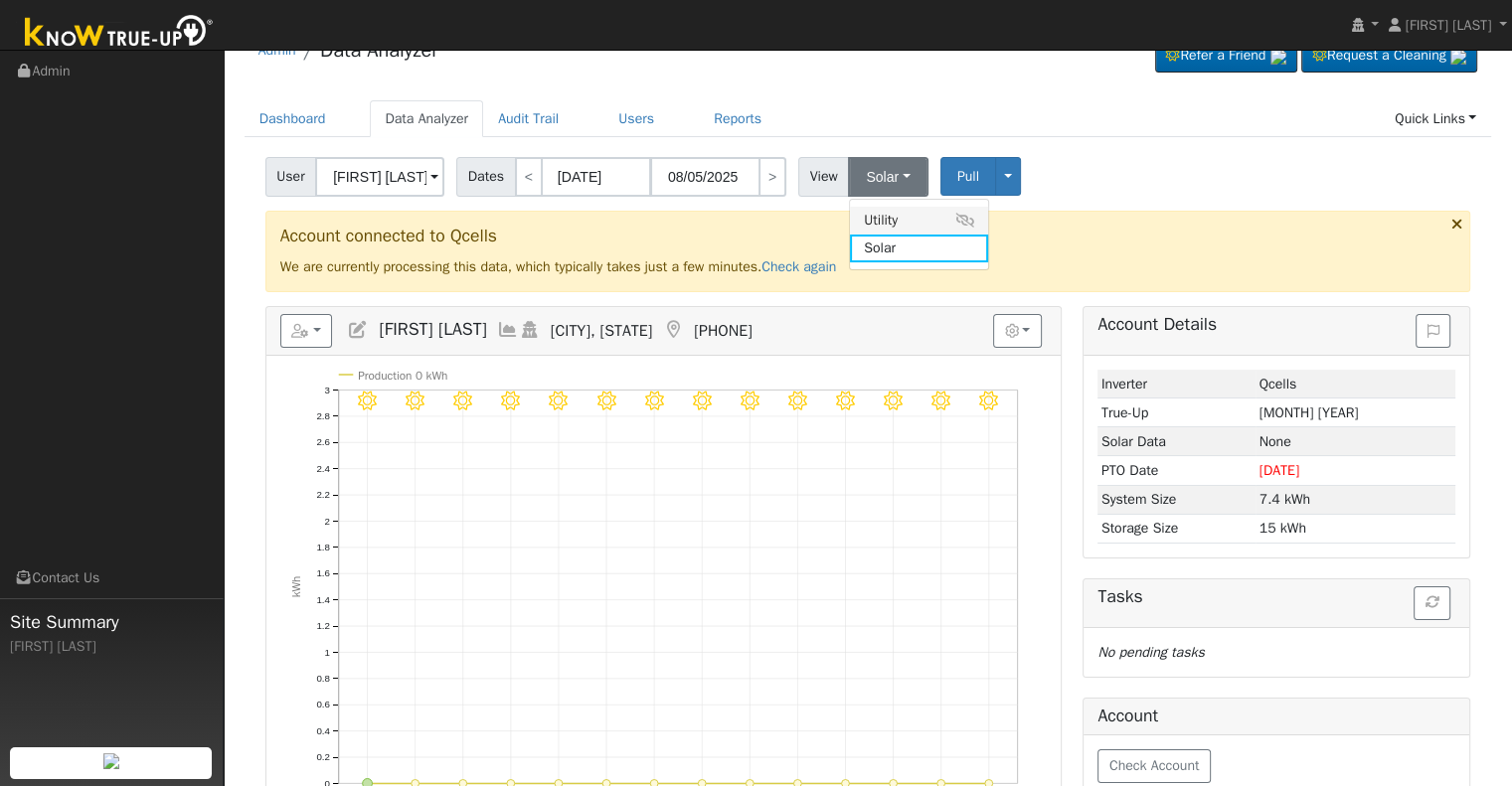 click on "Utility" at bounding box center (919, 221) 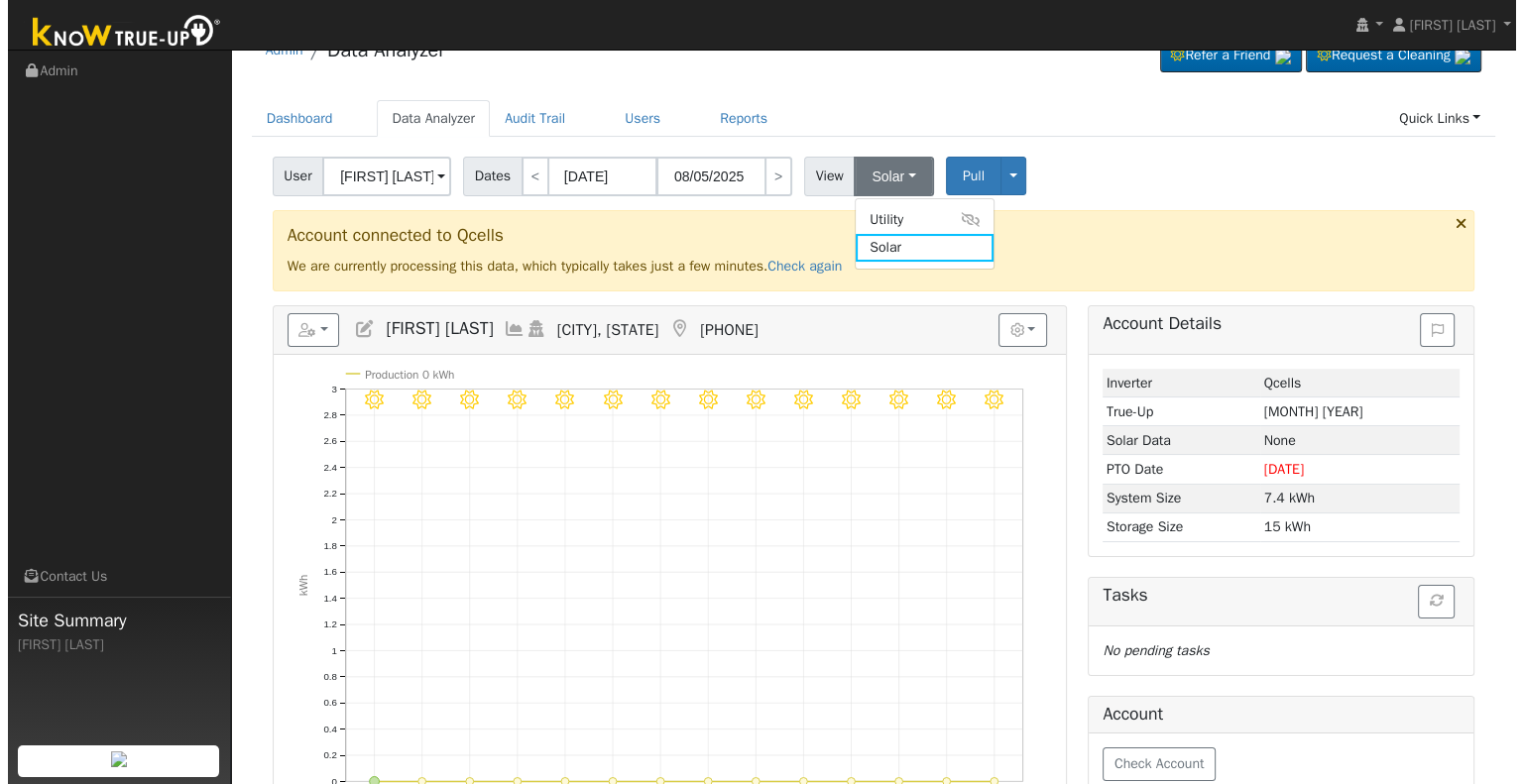 scroll, scrollTop: 0, scrollLeft: 0, axis: both 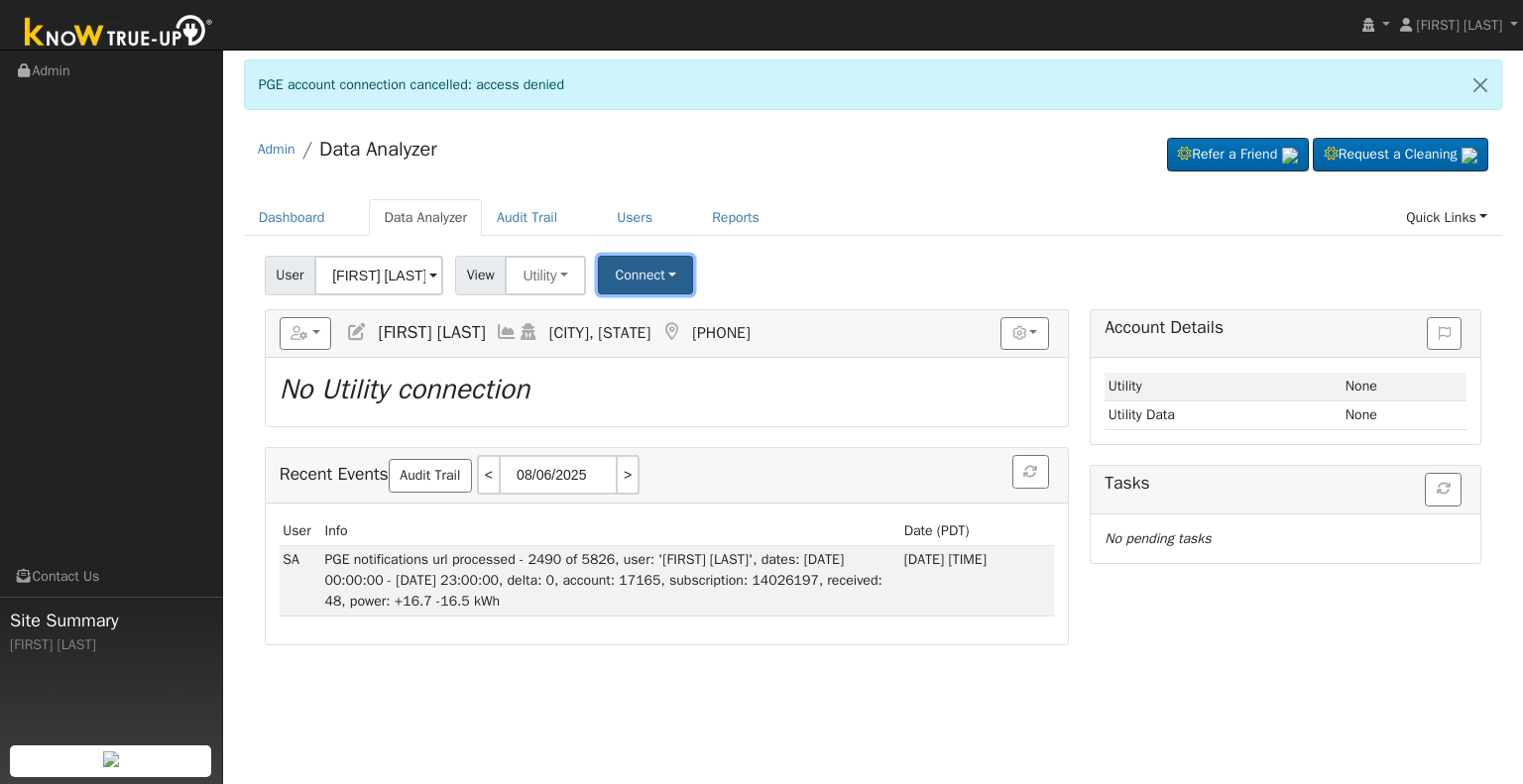 click on "Connect" at bounding box center [645, 275] 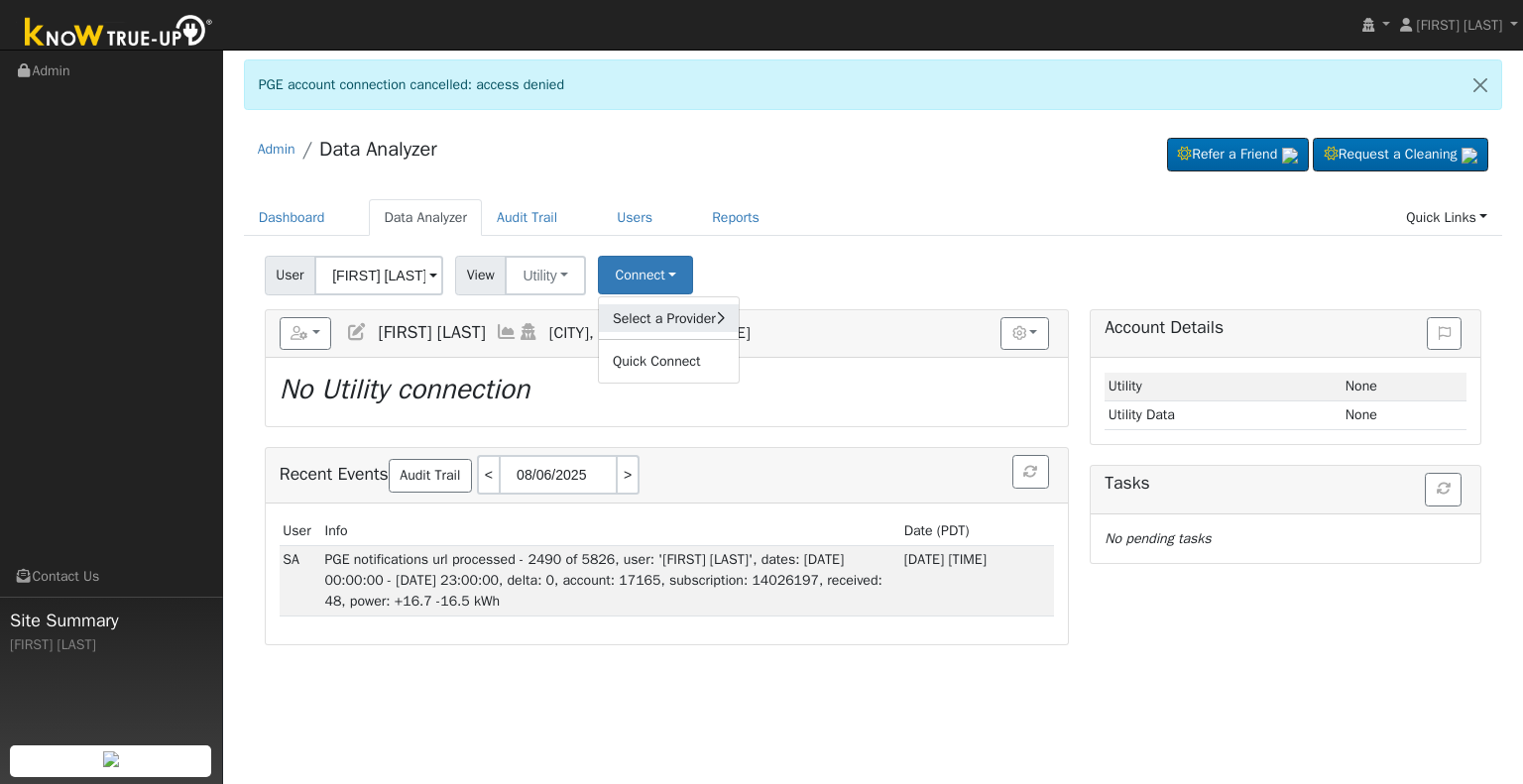 click on "Select a Provider" 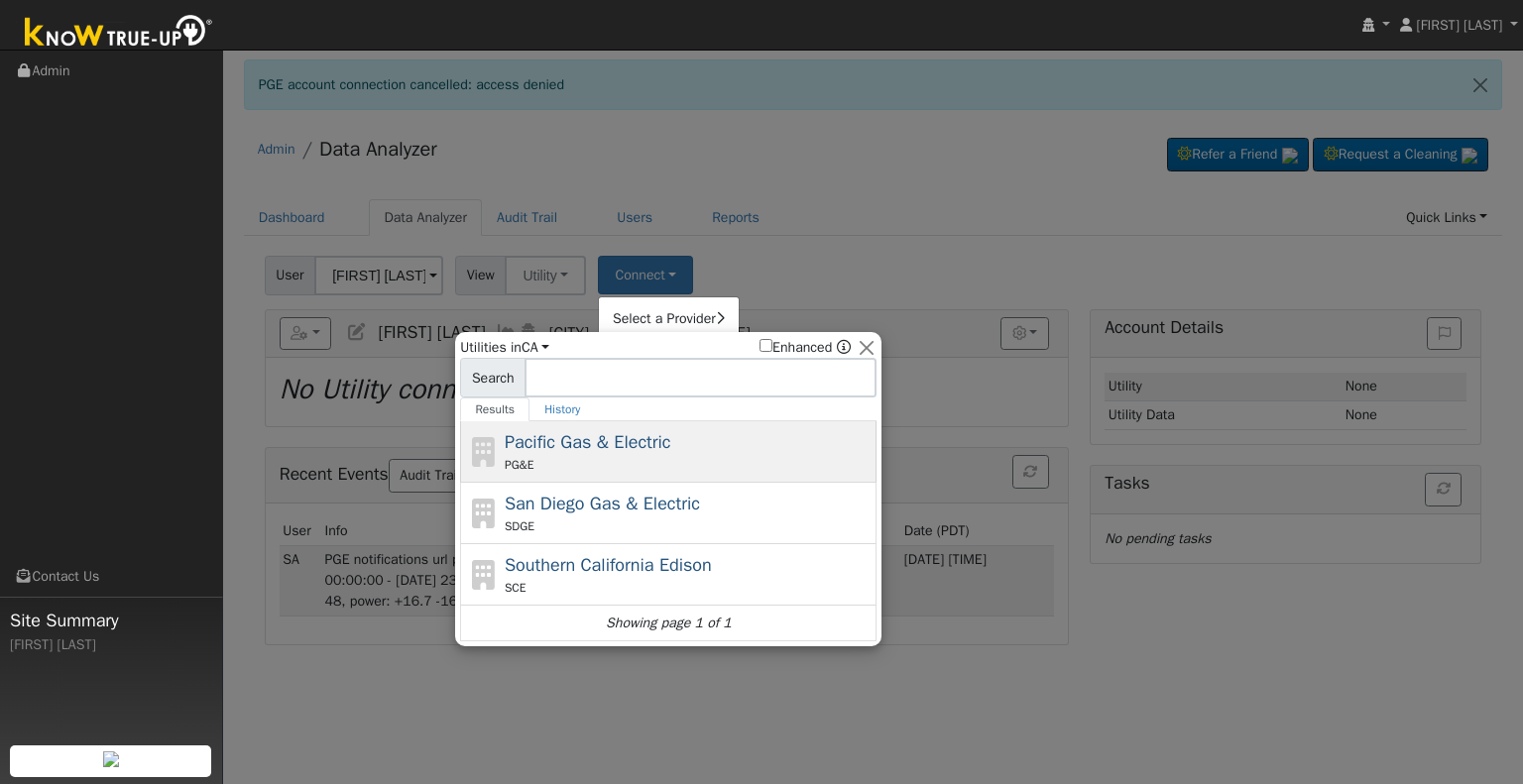 click on "Pacific Gas & Electric" at bounding box center (588, 442) 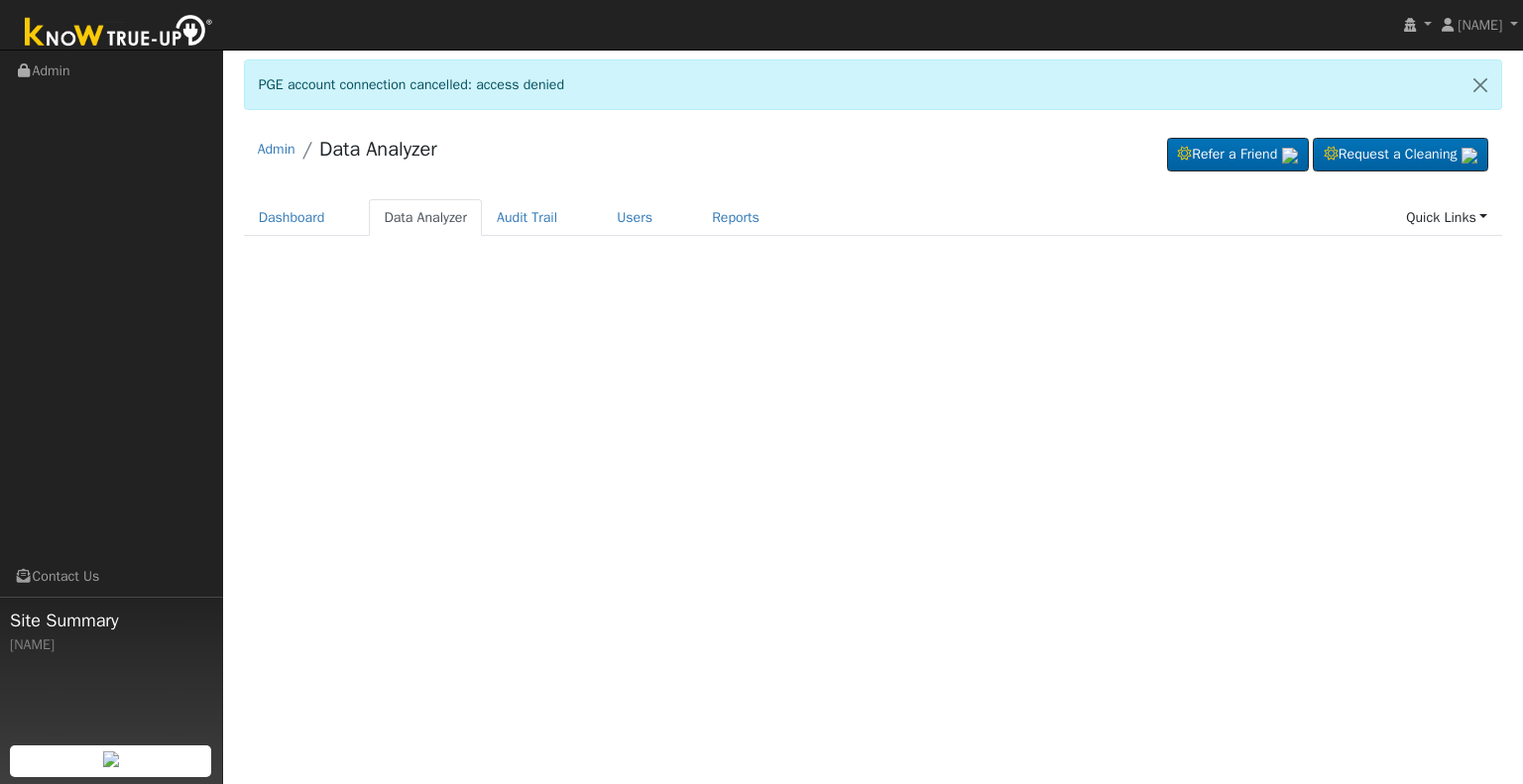 scroll, scrollTop: 0, scrollLeft: 0, axis: both 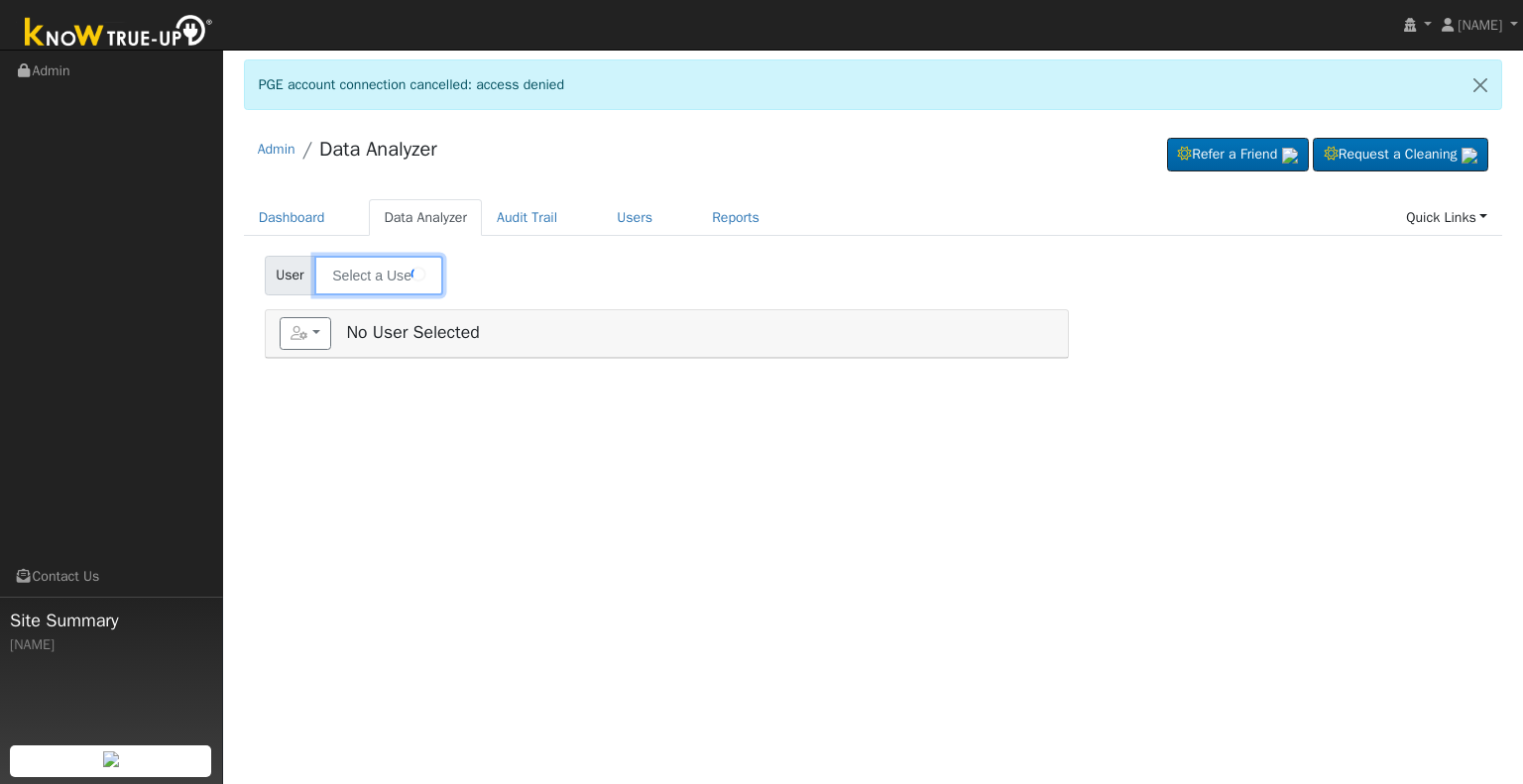 type on "[NAME]" 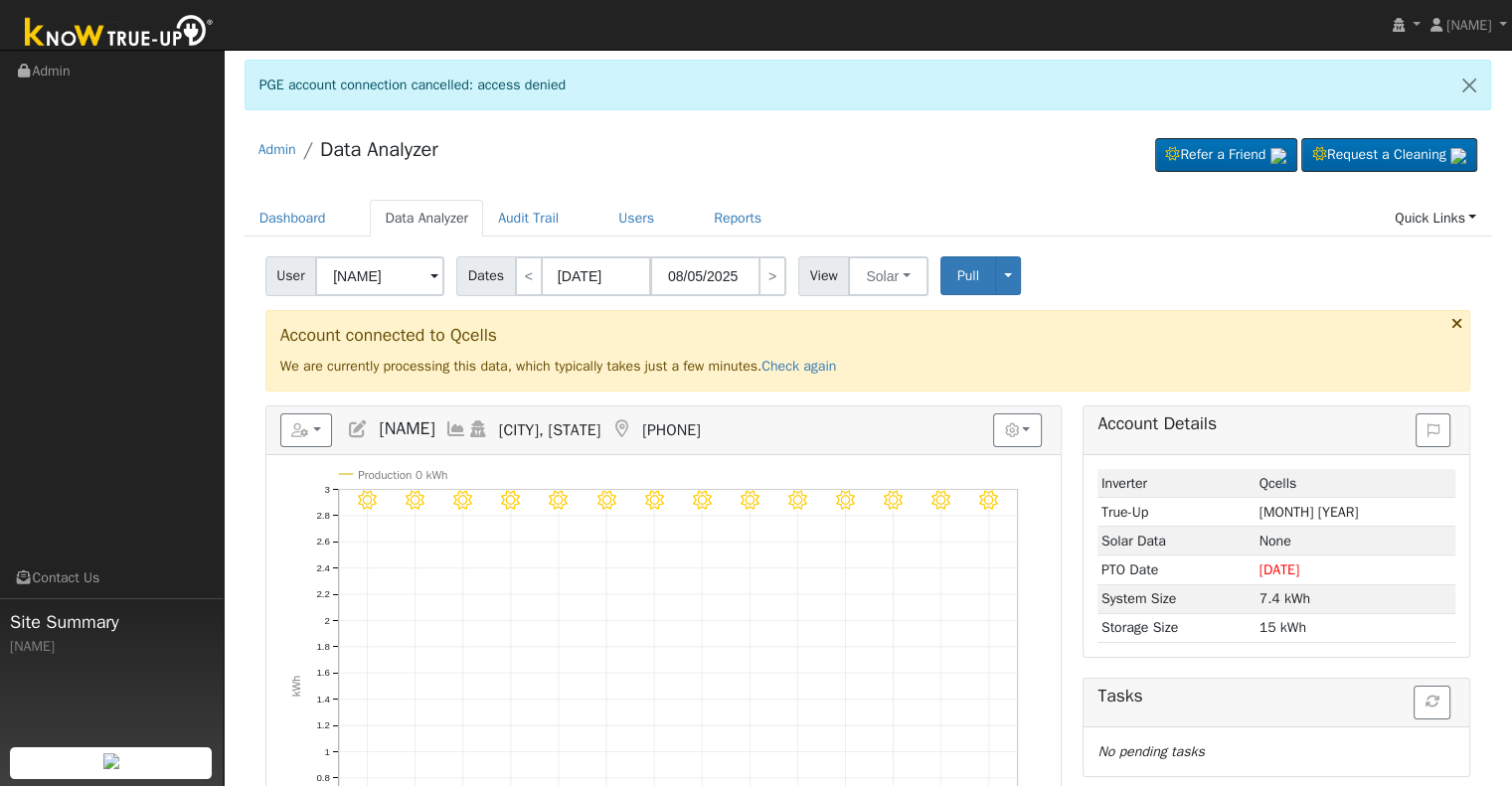 click at bounding box center [358, 429] 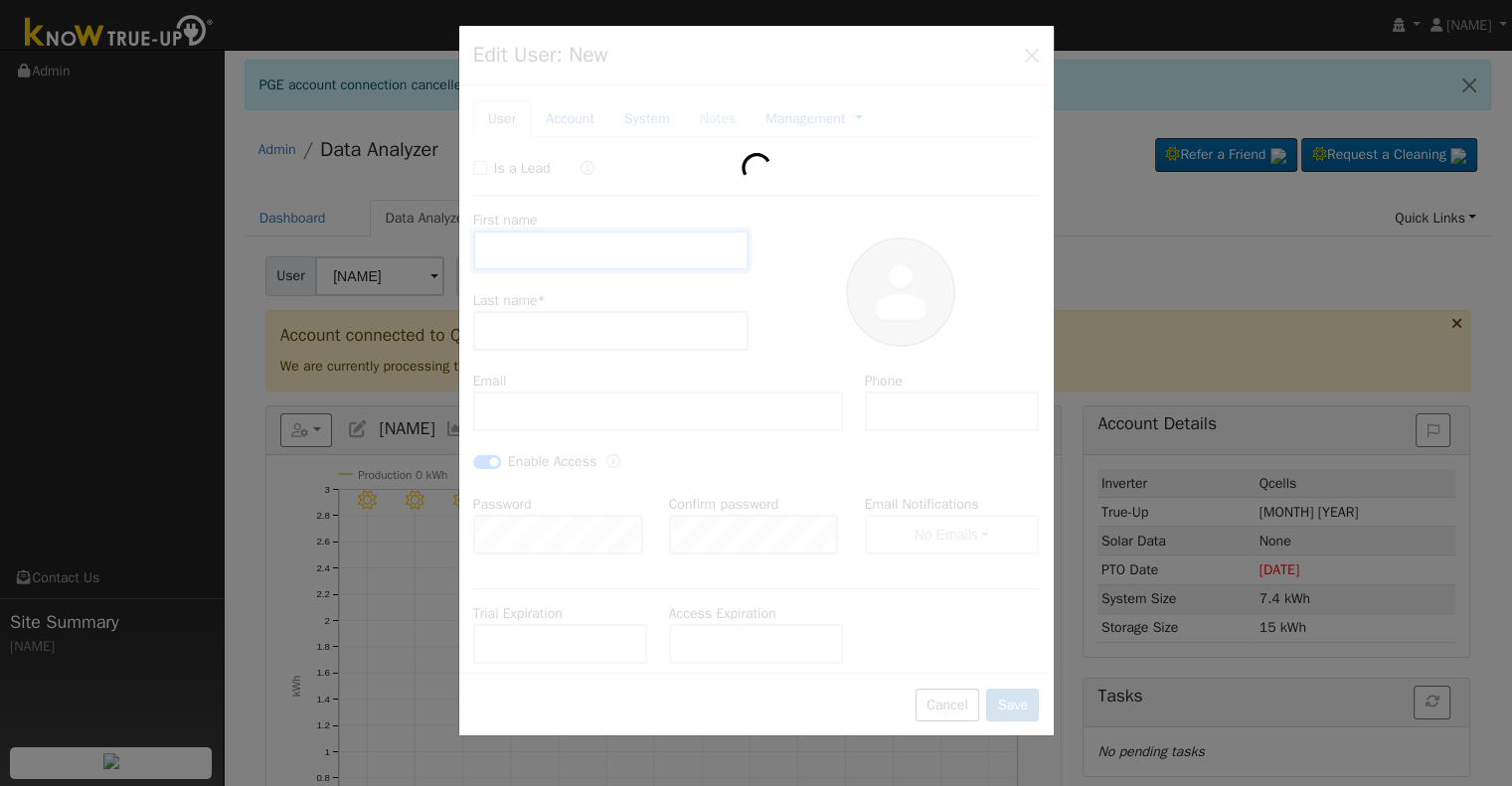 type on "[DATE]" 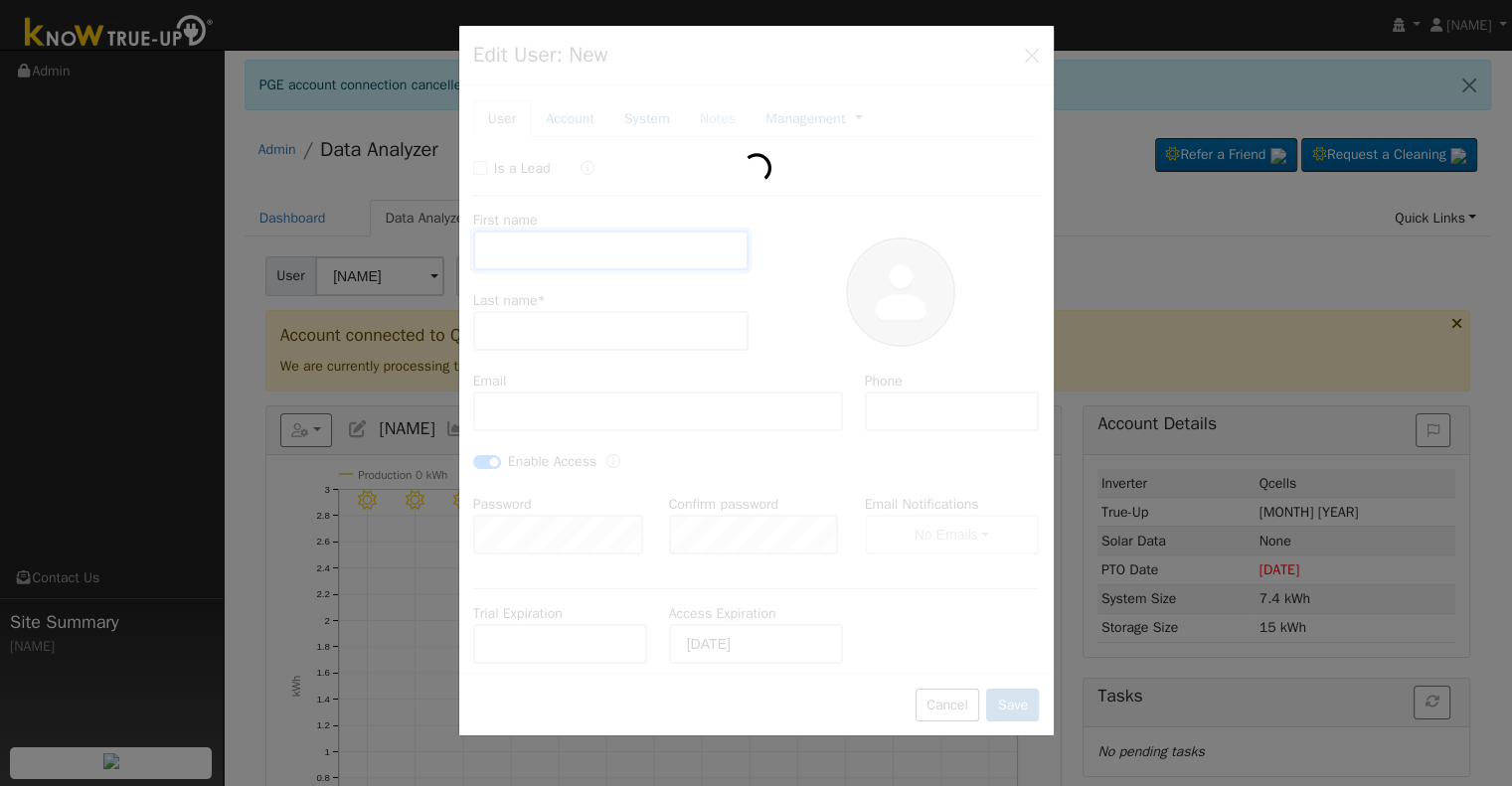 type on "[NAME]" 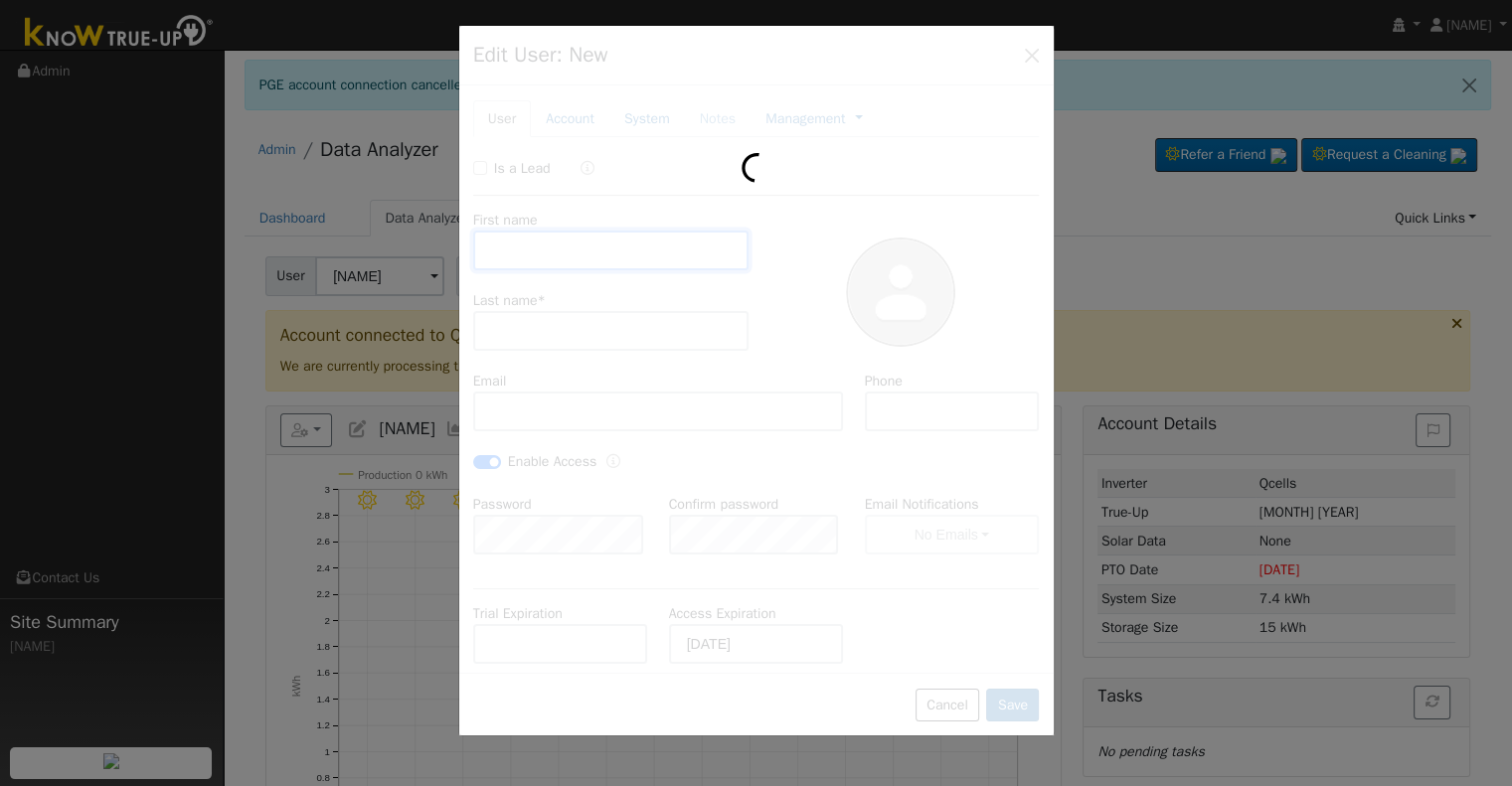 type on "[NAME]" 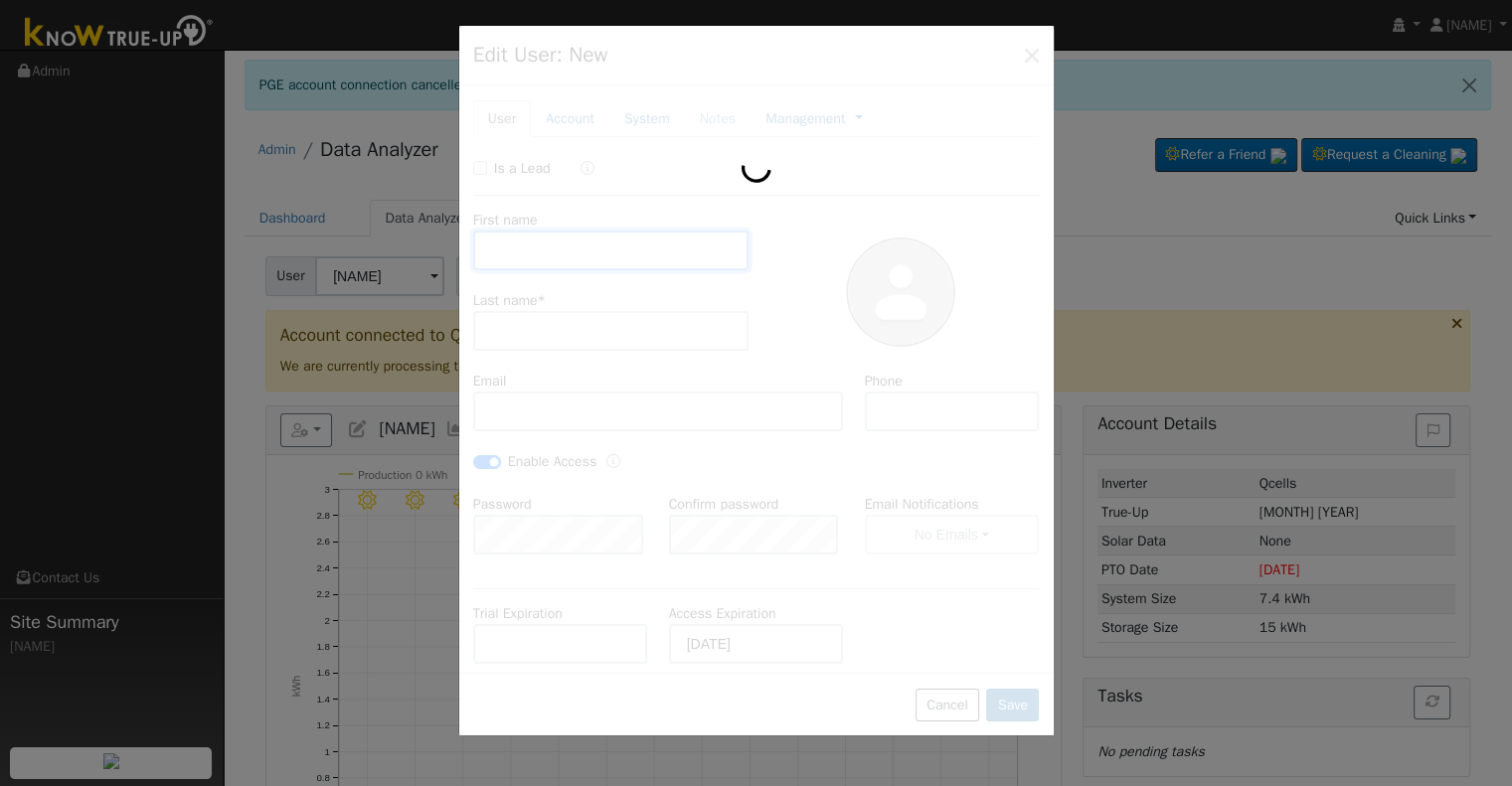type on "[EMAIL]" 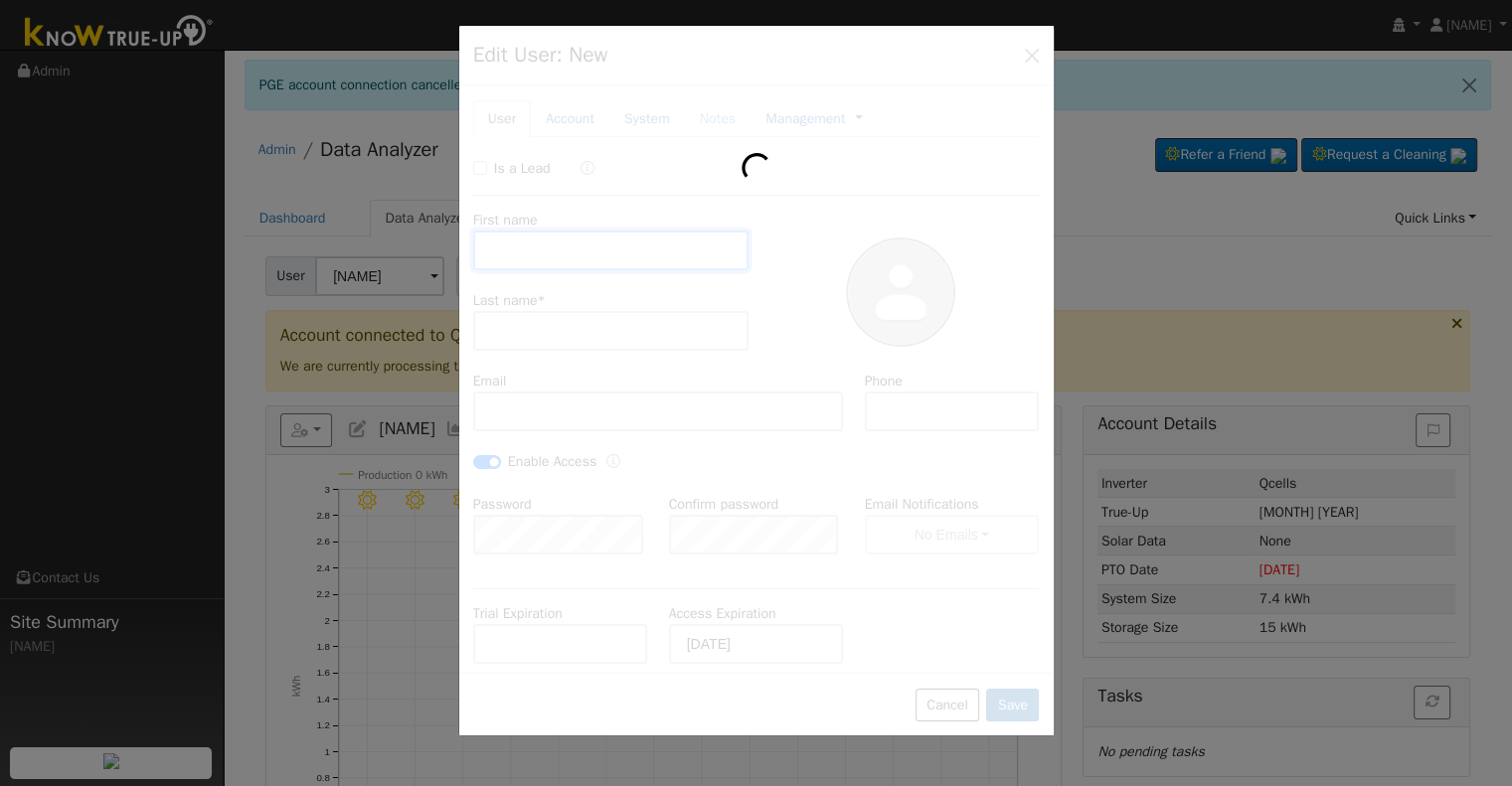 type on "[PHONE]" 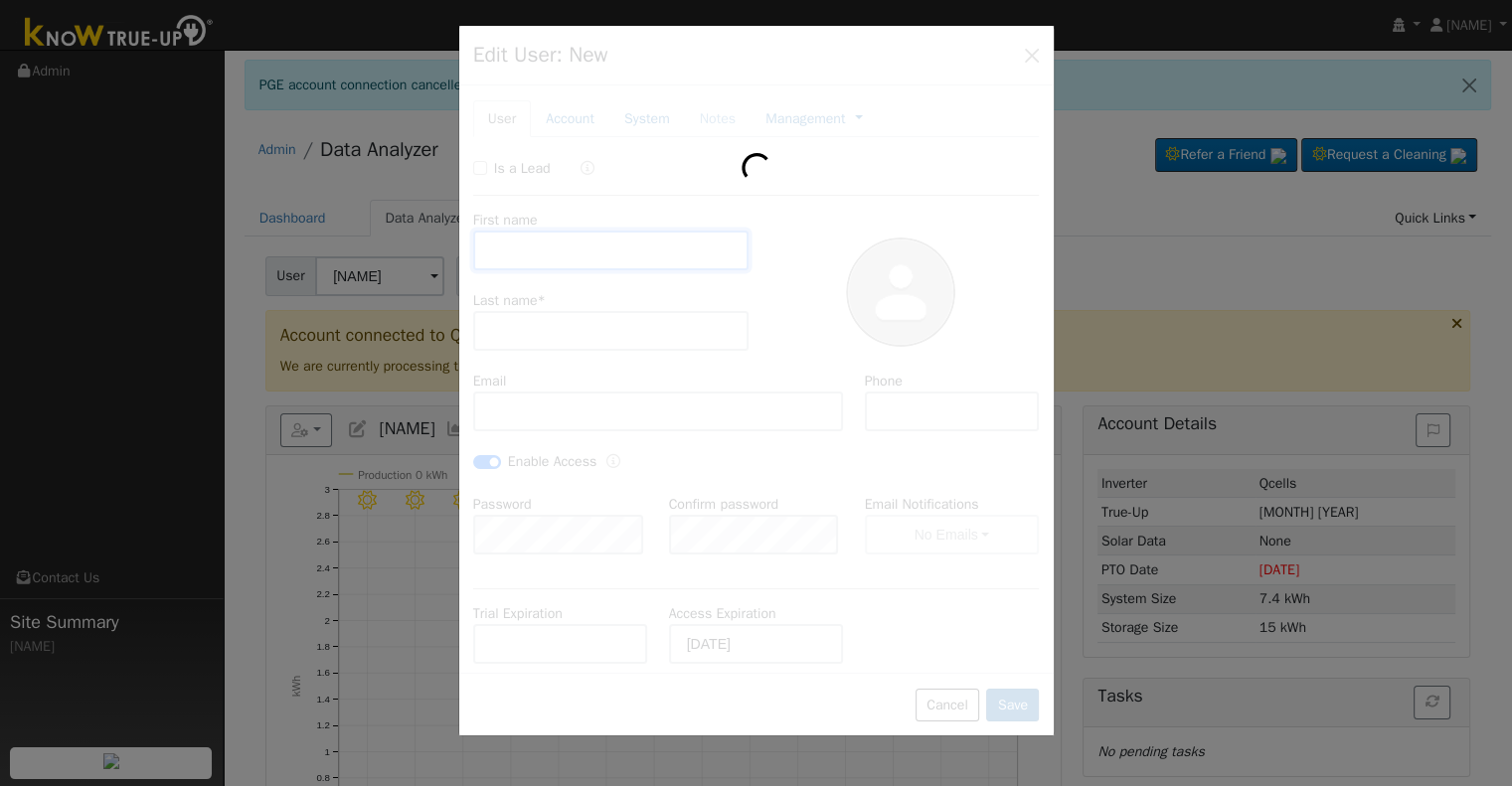 checkbox on "true" 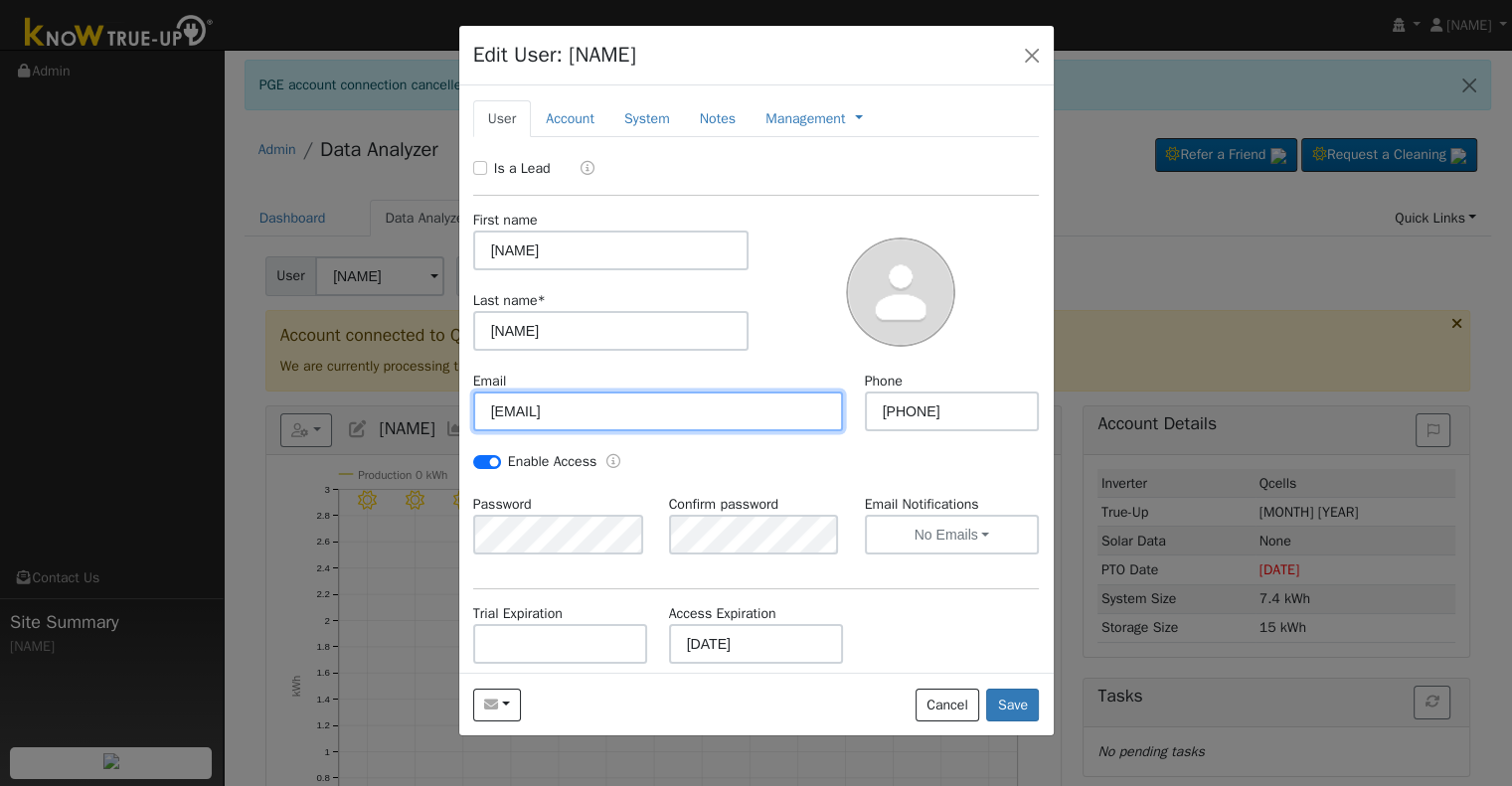 drag, startPoint x: 712, startPoint y: 412, endPoint x: 489, endPoint y: 432, distance: 223.89506 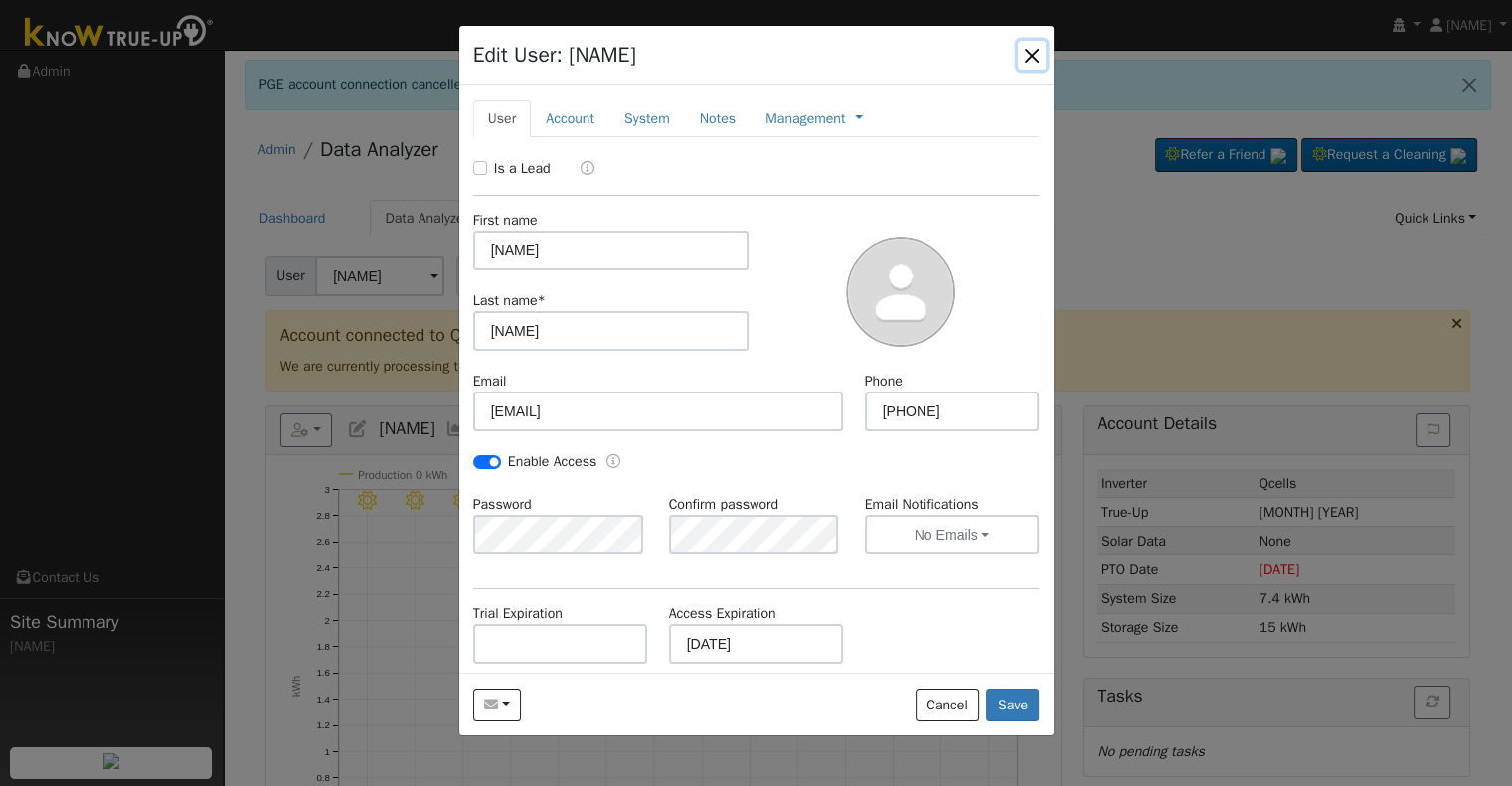 click at bounding box center [1032, 55] 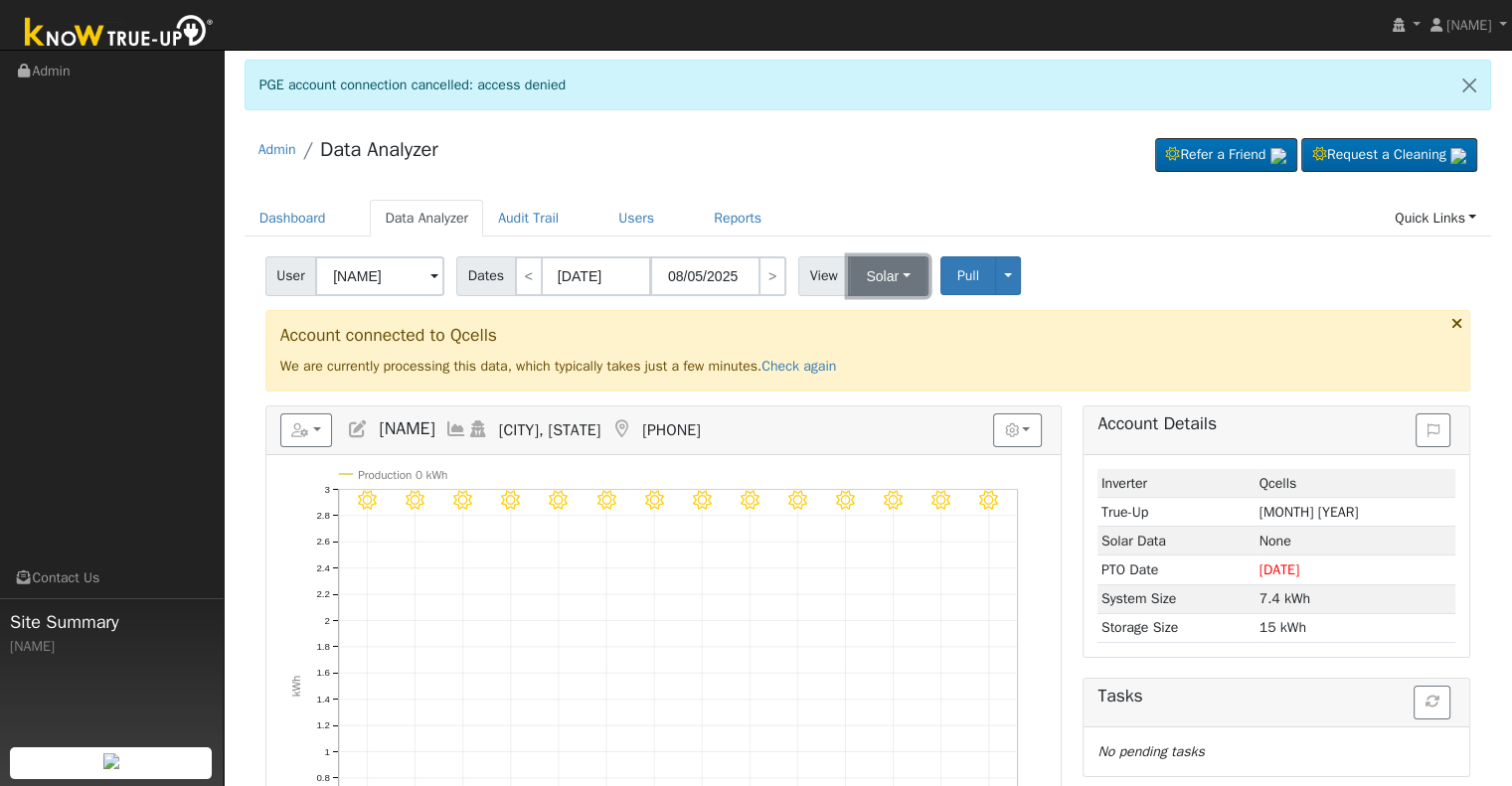 click on "Solar" at bounding box center (888, 276) 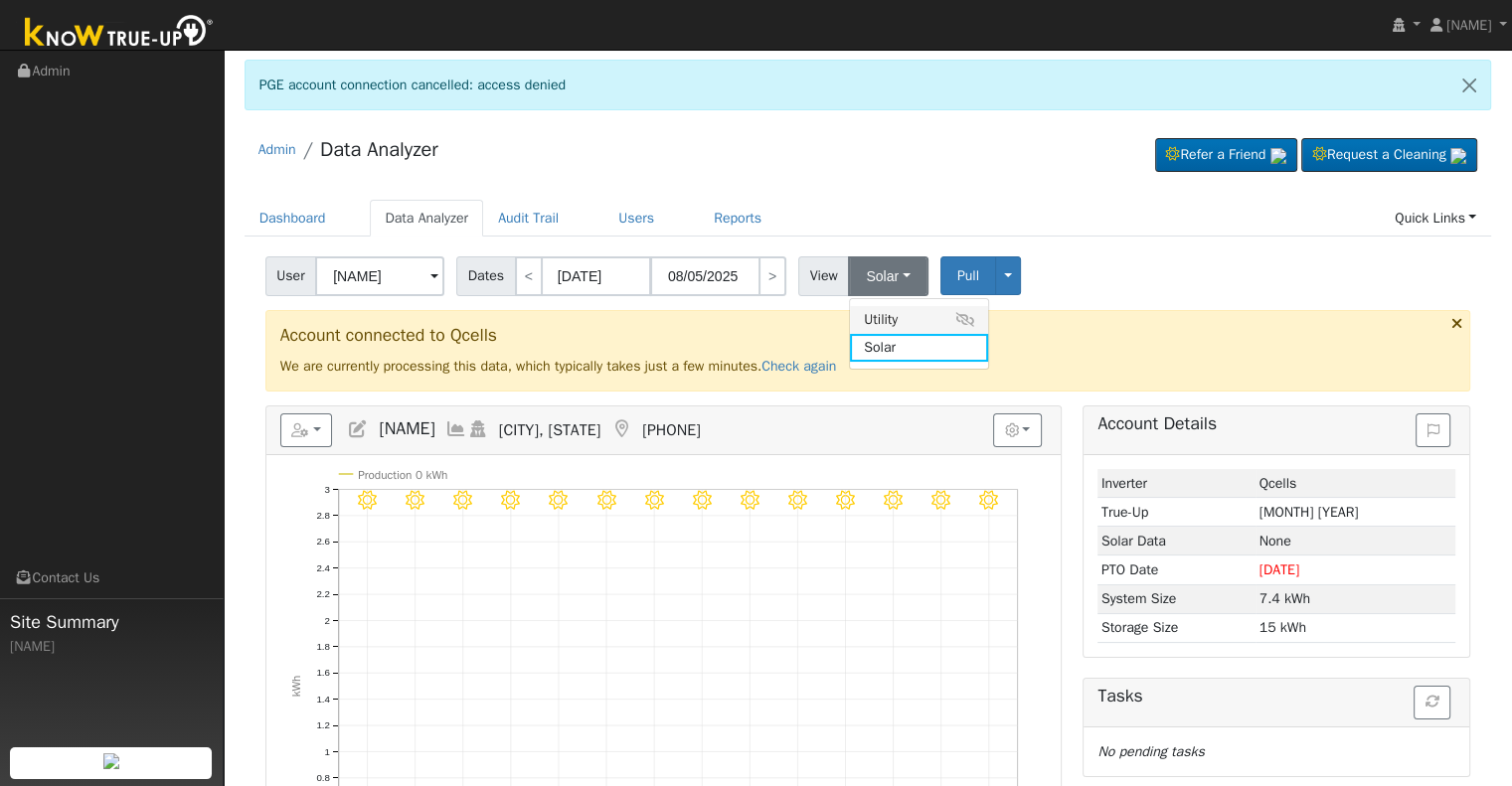click on "Utility" at bounding box center [919, 320] 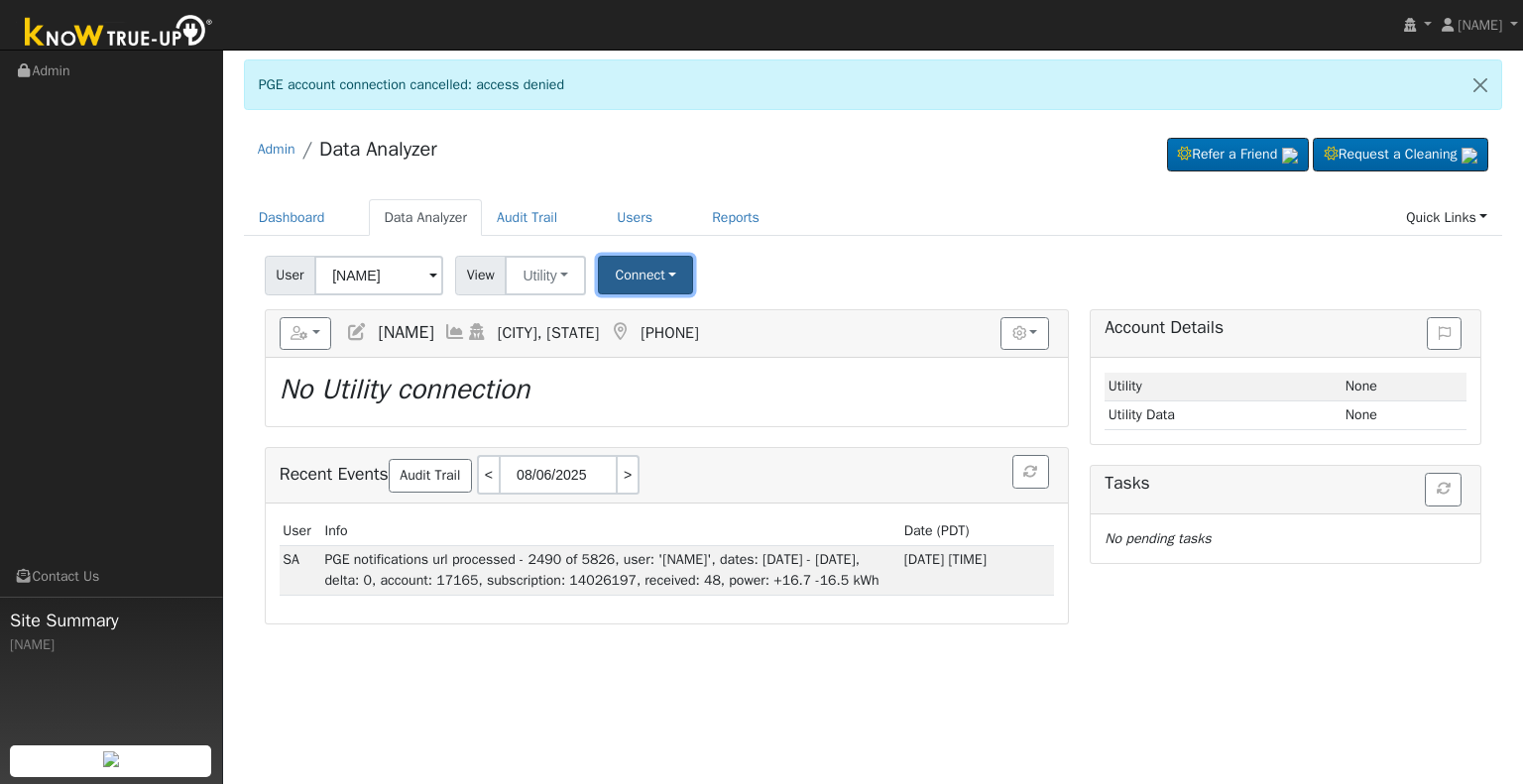 click on "Connect" at bounding box center (645, 275) 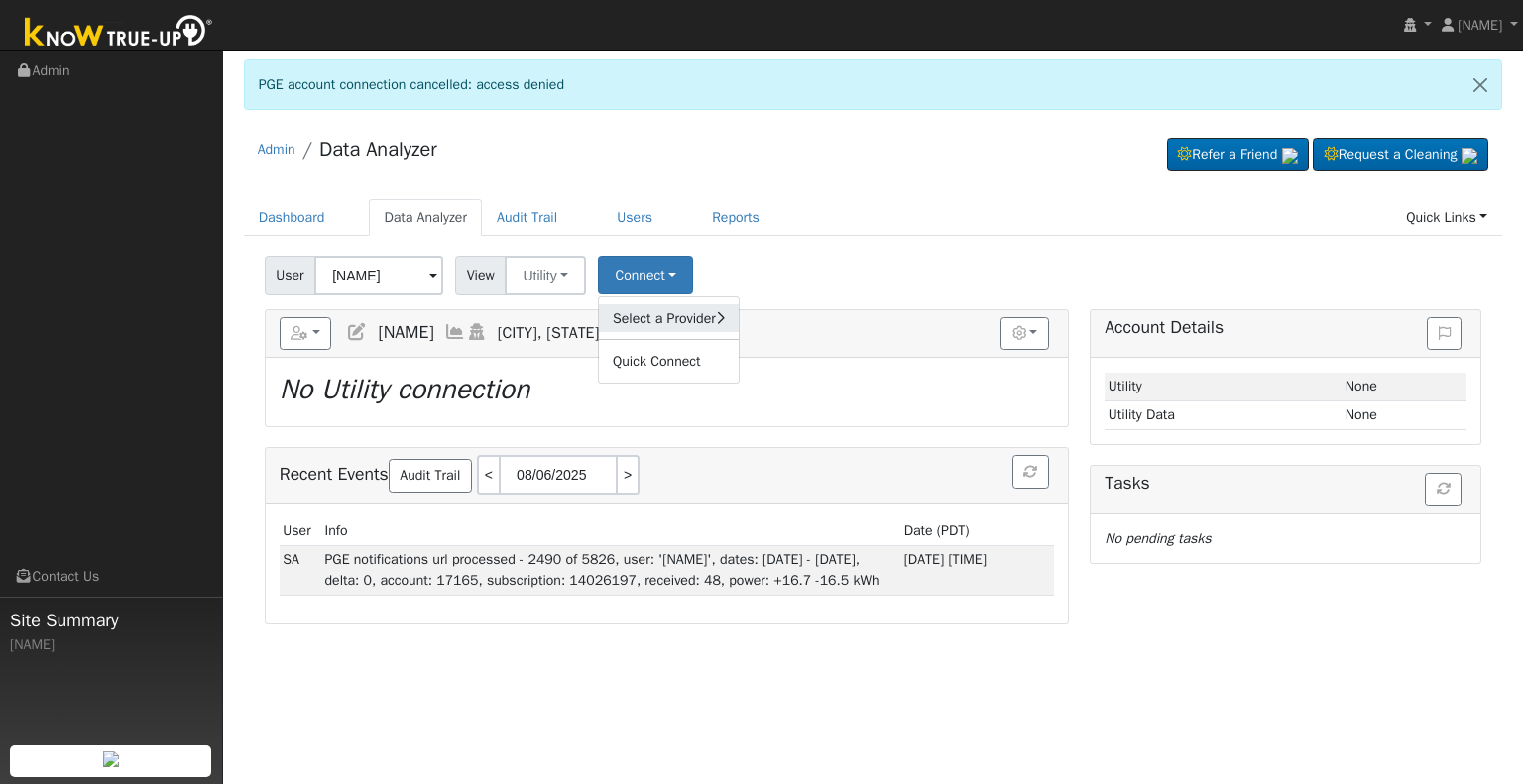 click on "Select a Provider" 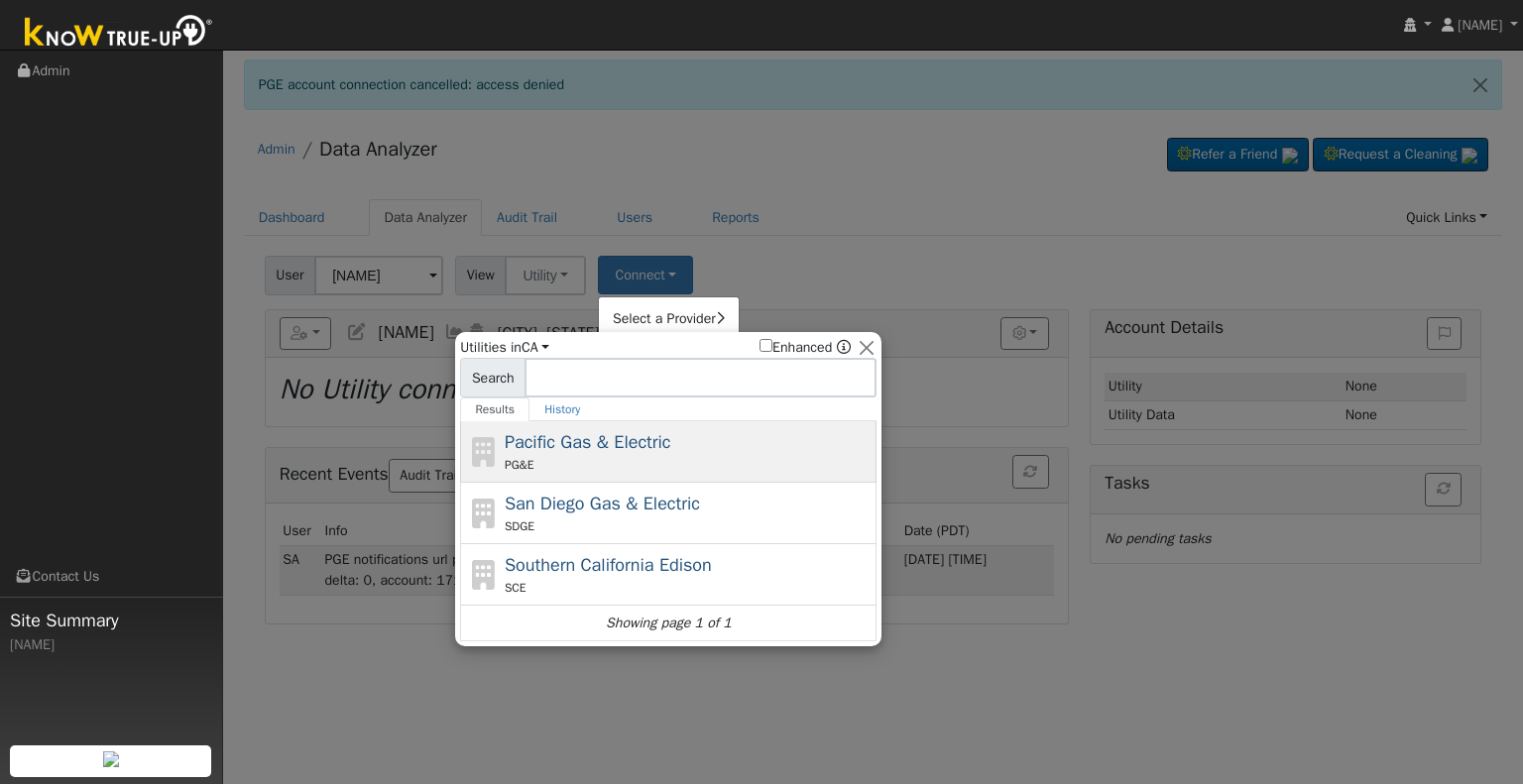 click on "Pacific Gas & Electric" at bounding box center [588, 442] 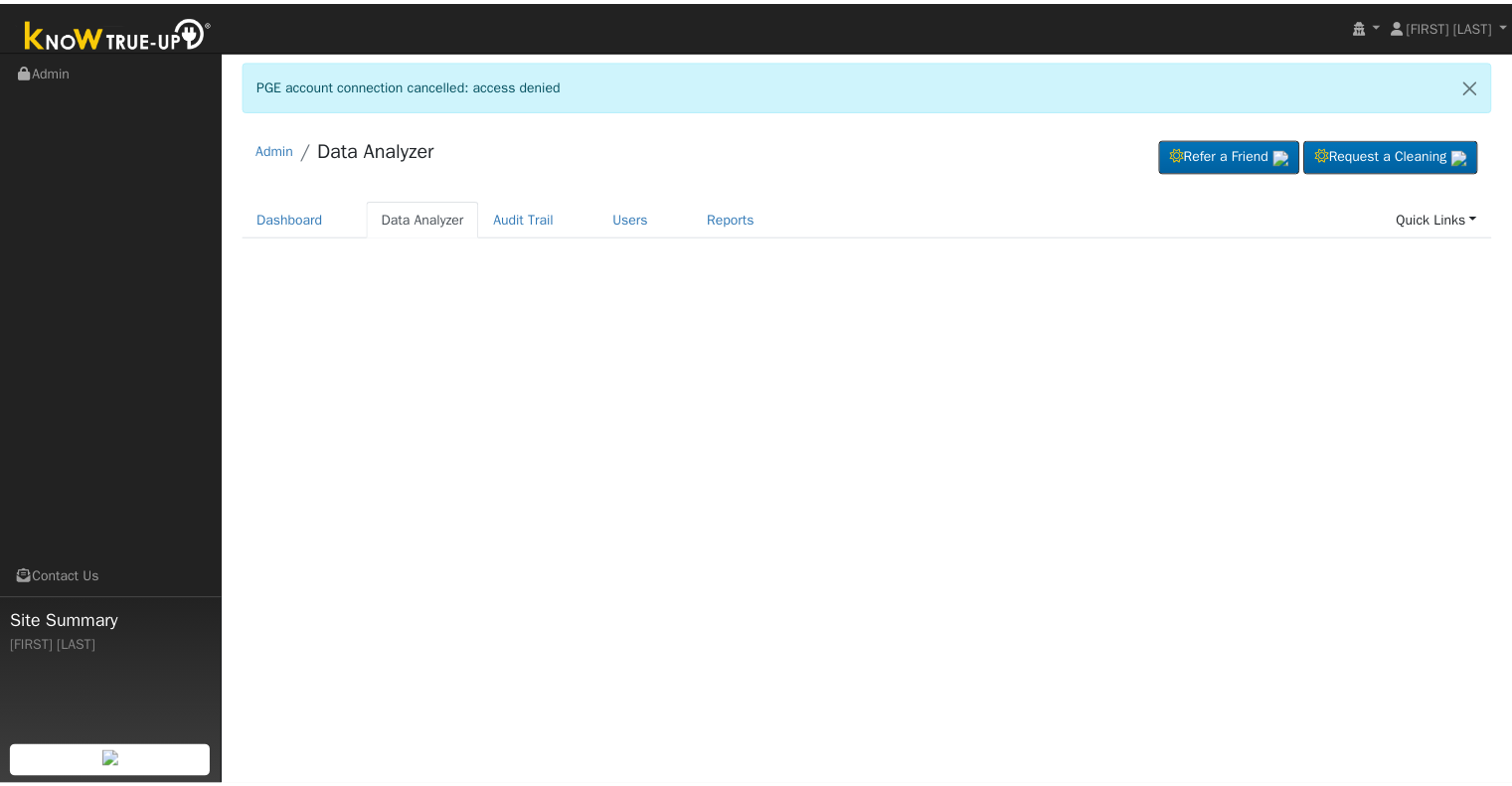 scroll, scrollTop: 0, scrollLeft: 0, axis: both 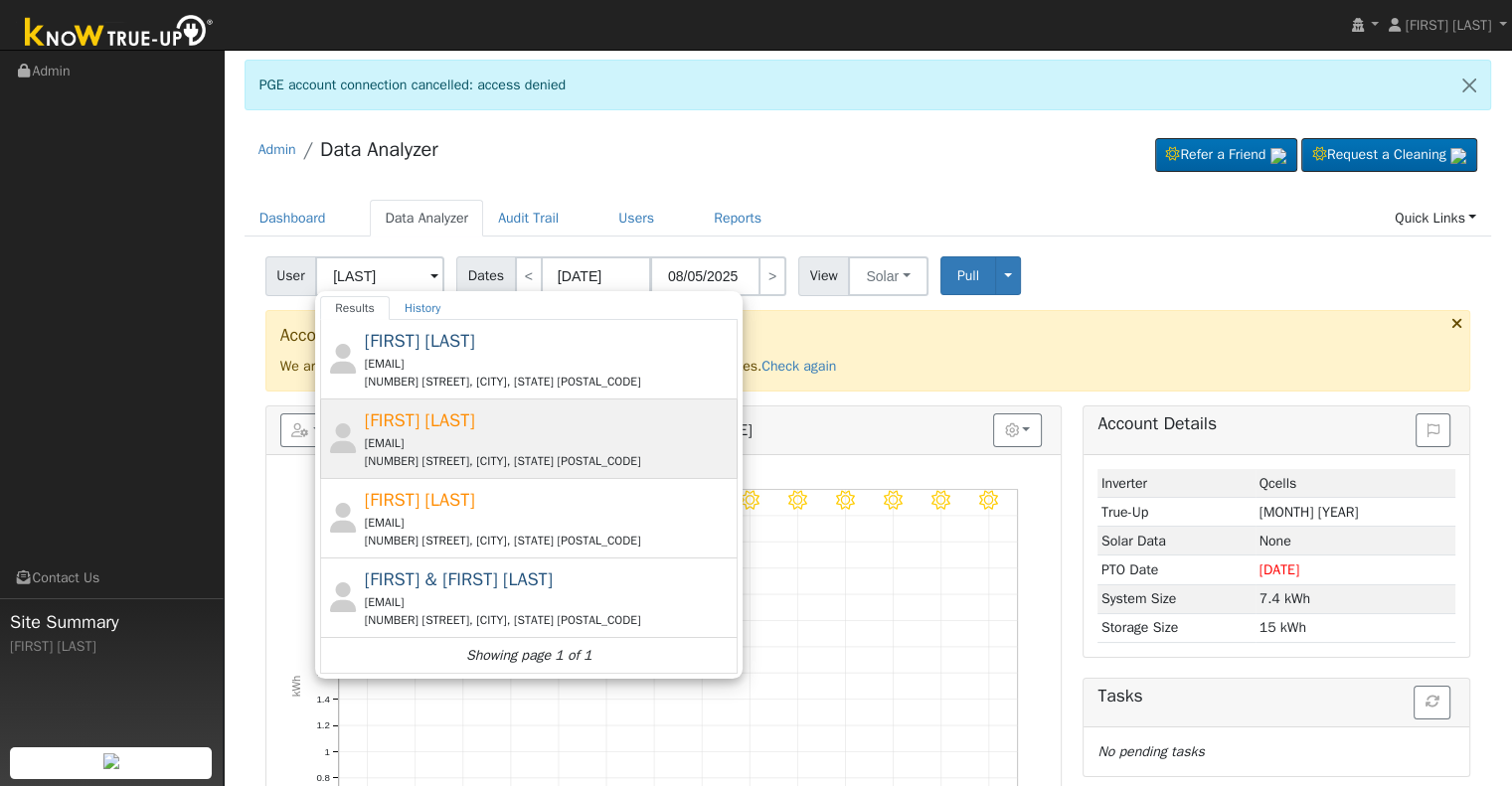click on "[EMAIL]" at bounding box center [549, 443] 